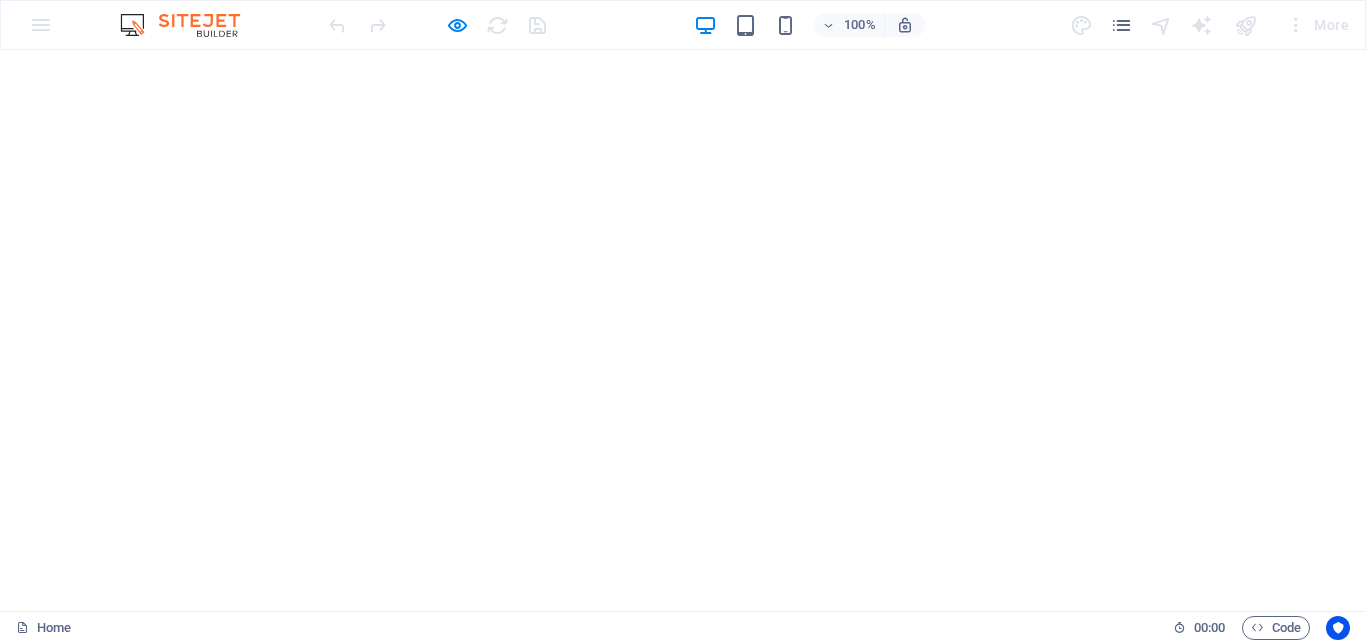 scroll, scrollTop: 0, scrollLeft: 0, axis: both 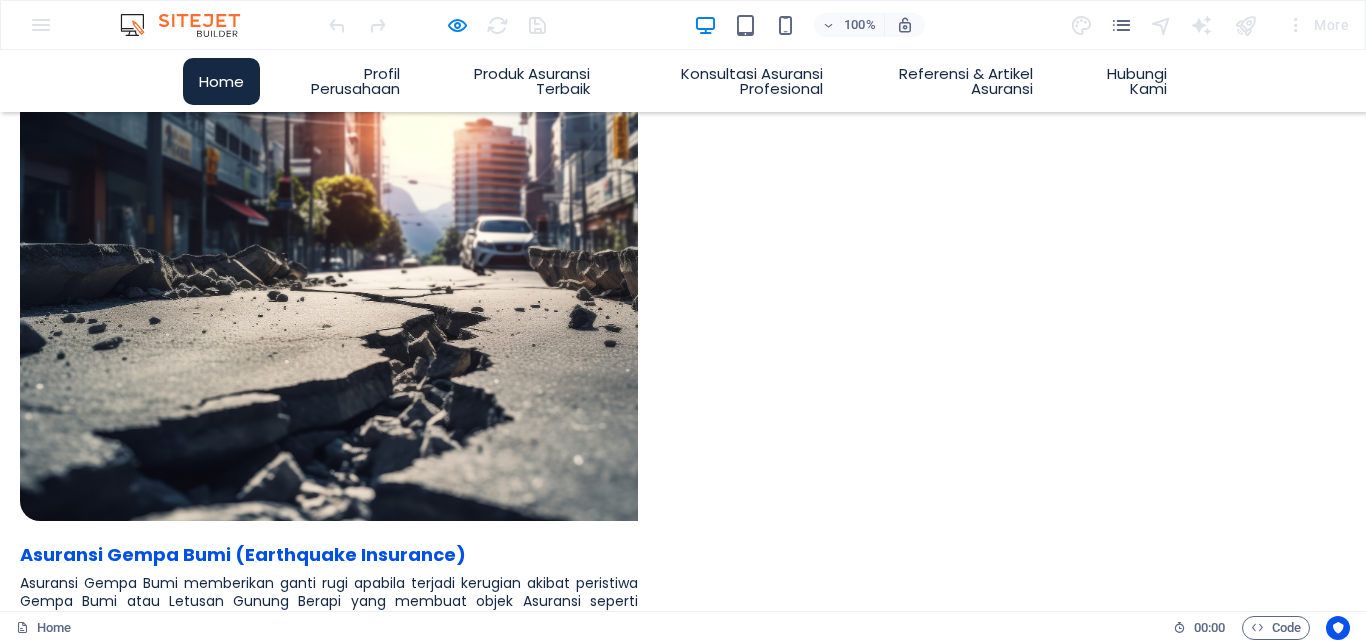 click on "Home" at bounding box center [221, 81] 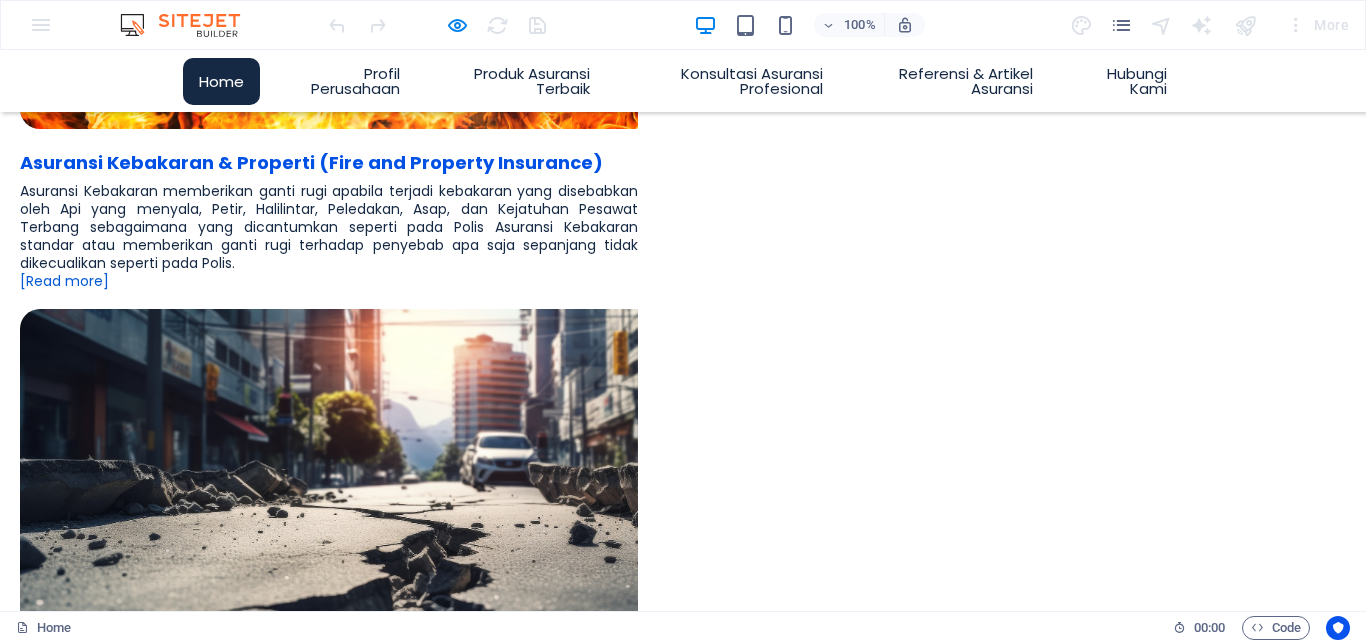 scroll, scrollTop: 3748, scrollLeft: 0, axis: vertical 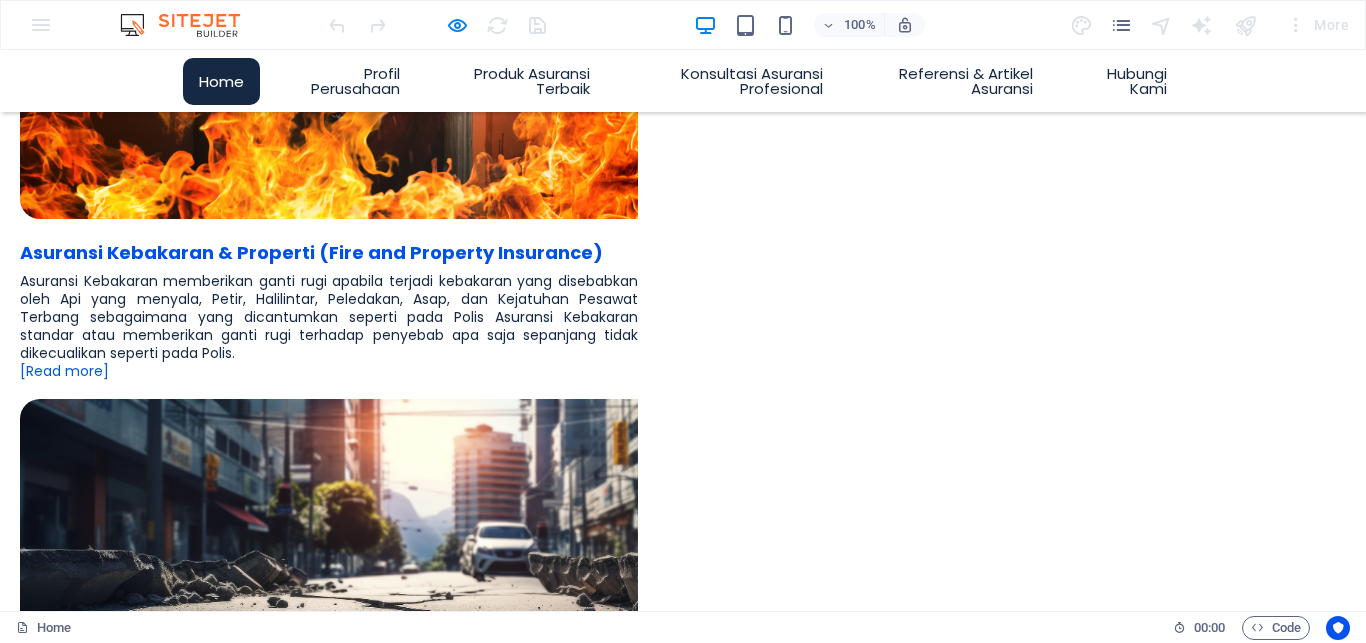 click on "08/06/2025" at bounding box center [500, 3314] 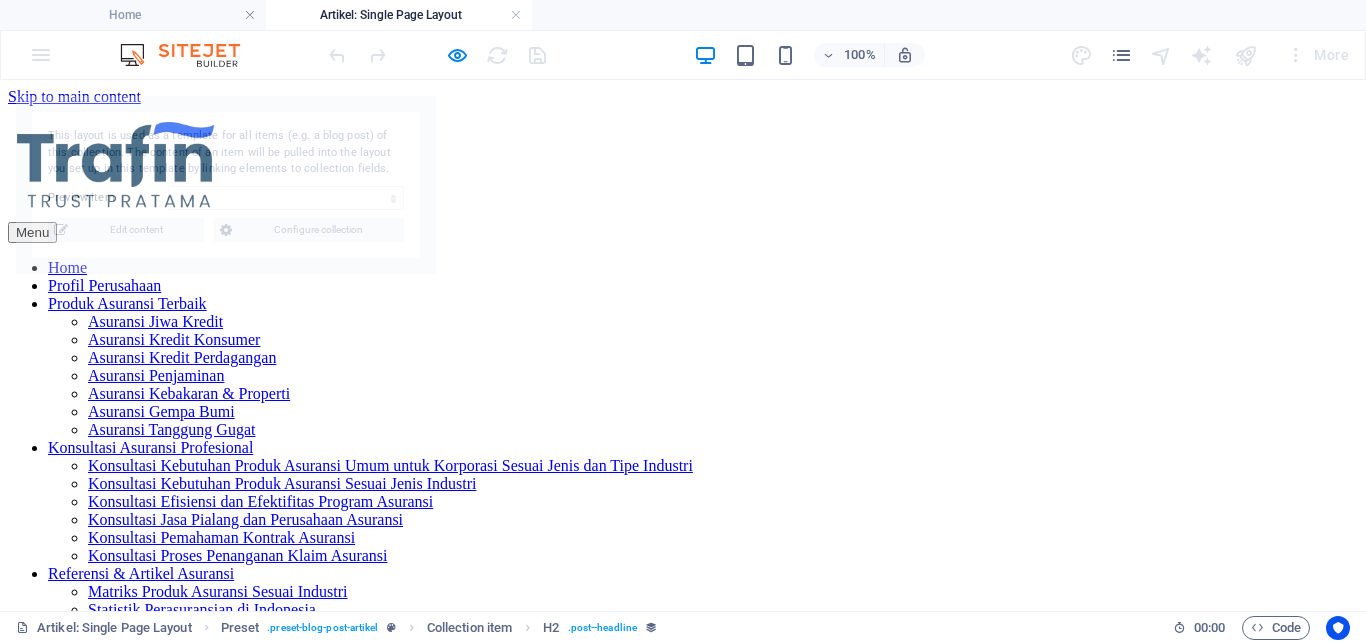 scroll, scrollTop: 0, scrollLeft: 0, axis: both 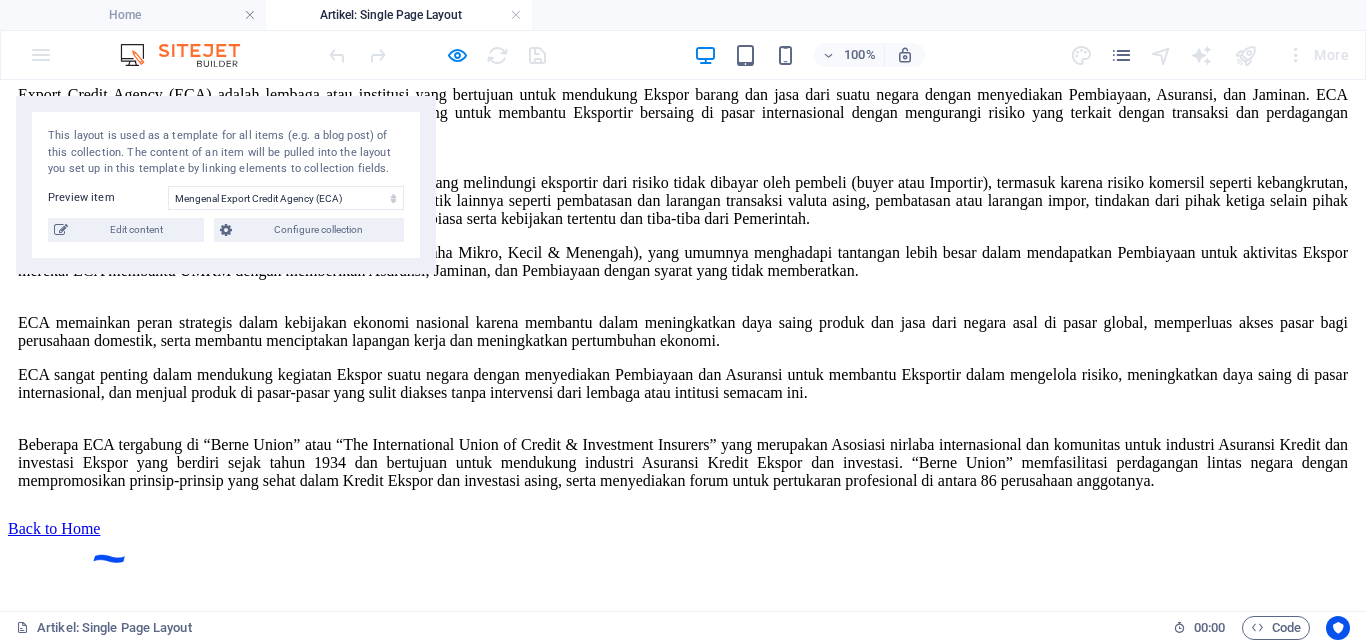 click on "Mengenal Export Credit Agency (ECA) Export Credit Agency (ECA) adalah lembaga atau institusi yang bertujuan untuk mendukung Ekspor barang dan jasa dari suatu negara dengan menyediakan Pembiayaan, Asuransi, dan Jaminan. ECA biasanya didukung oleh Pemerintah suatu negara dan dirancang untuk membantu Eksportir bersaing di pasar internasional dengan mengurangi risiko yang terkait dengan transaksi dan perdagangan internasional. Jenis layanan ECA selain Pembiayaan Ekspor adalah Asuransi yang melindungi eksportir dari risiko tidak dibayar oleh pembeli (buyer atau Importir), termasuk karena risiko komersil seperti kebangkrutan, kegagalan pembayaran terkait masalah likuiditas dan risiko politik lainnya seperti pembatasan dan larangan transaksi valuta asing, pembatasan atau larangan impor, tindakan dari pihak ketiga selain pihak terkait seperti perang, revolusi, bencana alam atau kejadian luar biasa serta kebijakan tertentu dan tiba-tiba dari Pemerintah." at bounding box center (683, 242) 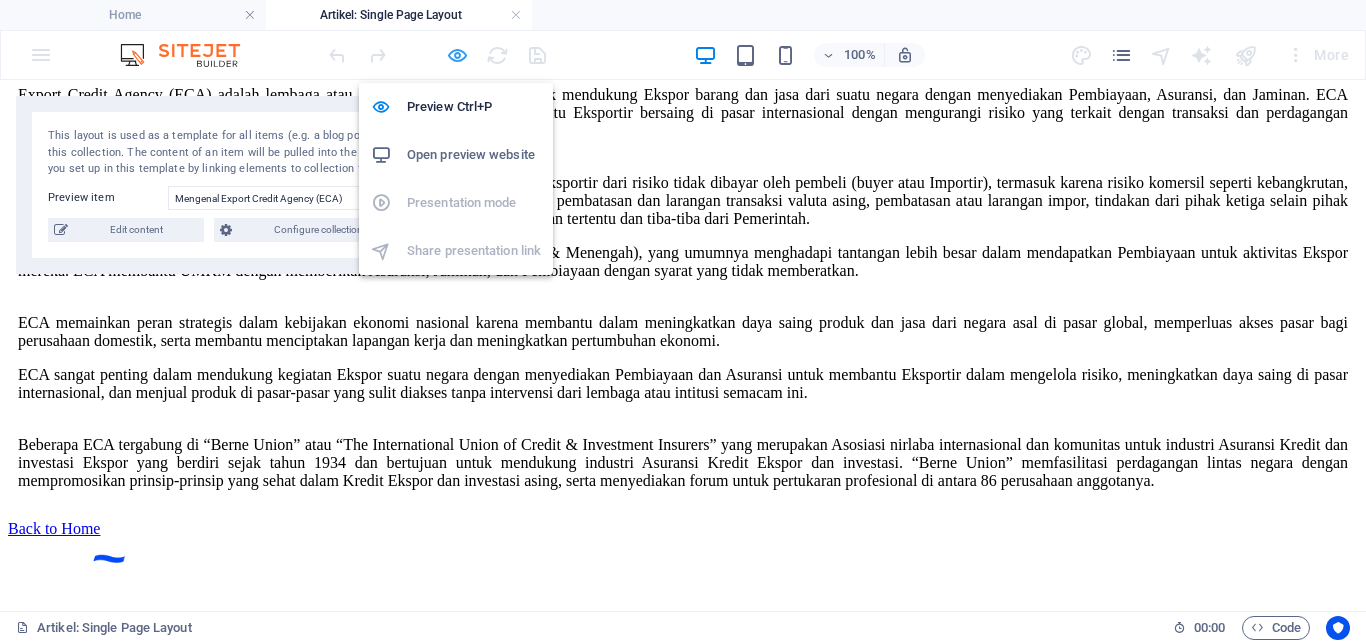 click at bounding box center [457, 55] 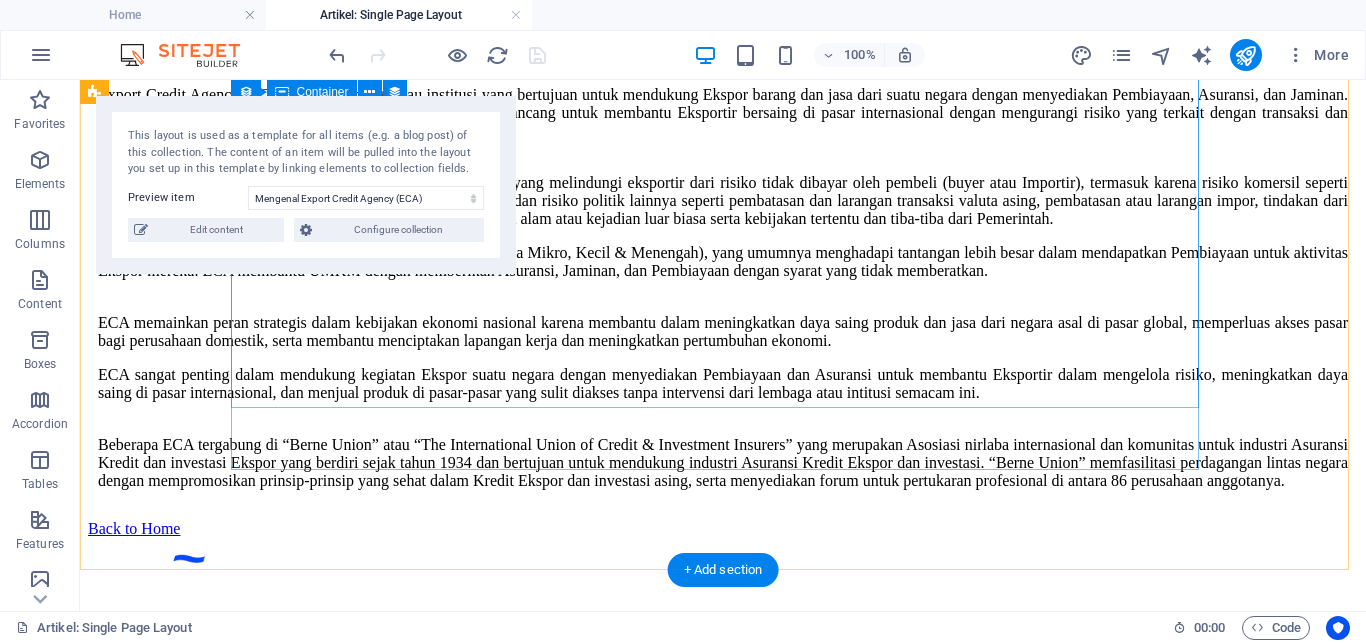 click on "Export Credit Agency (ECA) adalah lembaga atau institusi yang bertujuan untuk mendukung Ekspor barang dan jasa dari suatu negara dengan menyediakan Pembiayaan, Asuransi, dan Jaminan. ECA biasanya didukung oleh Pemerintah suatu negara dan dirancang untuk membantu Eksportir bersaing di pasar internasional dengan mengurangi risiko yang terkait dengan transaksi dan perdagangan internasional. Jenis layanan ECA selain Pembiayaan Ekspor adalah Asuransi yang melindungi eksportir dari risiko tidak dibayar oleh pembeli (buyer atau Importir), termasuk karena risiko komersil seperti kebangkrutan, kegagalan pembayaran terkait masalah likuiditas dan risiko politik lainnya seperti pembatasan dan larangan transaksi valuta asing, pembatasan atau larangan impor, tindakan dari pihak ketiga selain pihak terkait seperti perang, revolusi, bencana alam atau kejadian luar biasa serta kebijakan tertentu dan tiba-tiba dari Pemerintah." at bounding box center [723, 288] 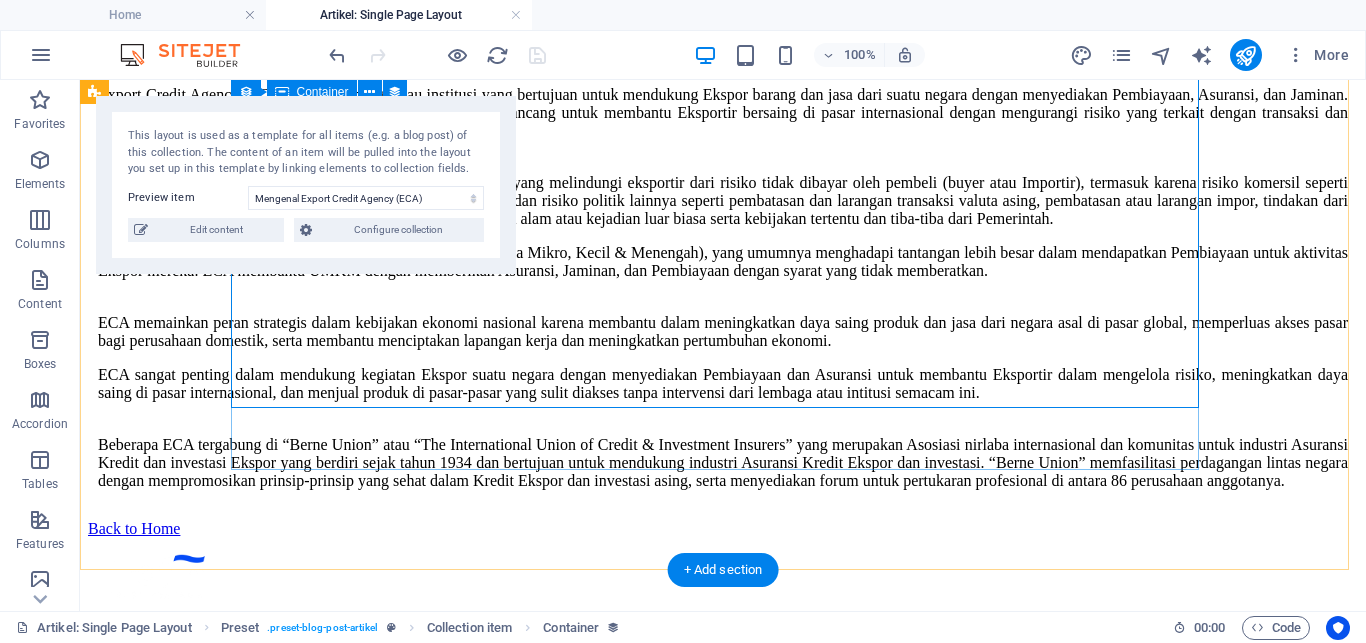 click on "Export Credit Agency (ECA) adalah lembaga atau institusi yang bertujuan untuk mendukung Ekspor barang dan jasa dari suatu negara dengan menyediakan Pembiayaan, Asuransi, dan Jaminan. ECA biasanya didukung oleh Pemerintah suatu negara dan dirancang untuk membantu Eksportir bersaing di pasar internasional dengan mengurangi risiko yang terkait dengan transaksi dan perdagangan internasional. Jenis layanan ECA selain Pembiayaan Ekspor adalah Asuransi yang melindungi eksportir dari risiko tidak dibayar oleh pembeli (buyer atau Importir), termasuk karena risiko komersil seperti kebangkrutan, kegagalan pembayaran terkait masalah likuiditas dan risiko politik lainnya seperti pembatasan dan larangan transaksi valuta asing, pembatasan atau larangan impor, tindakan dari pihak ketiga selain pihak terkait seperti perang, revolusi, bencana alam atau kejadian luar biasa serta kebijakan tertentu dan tiba-tiba dari Pemerintah." at bounding box center [723, 288] 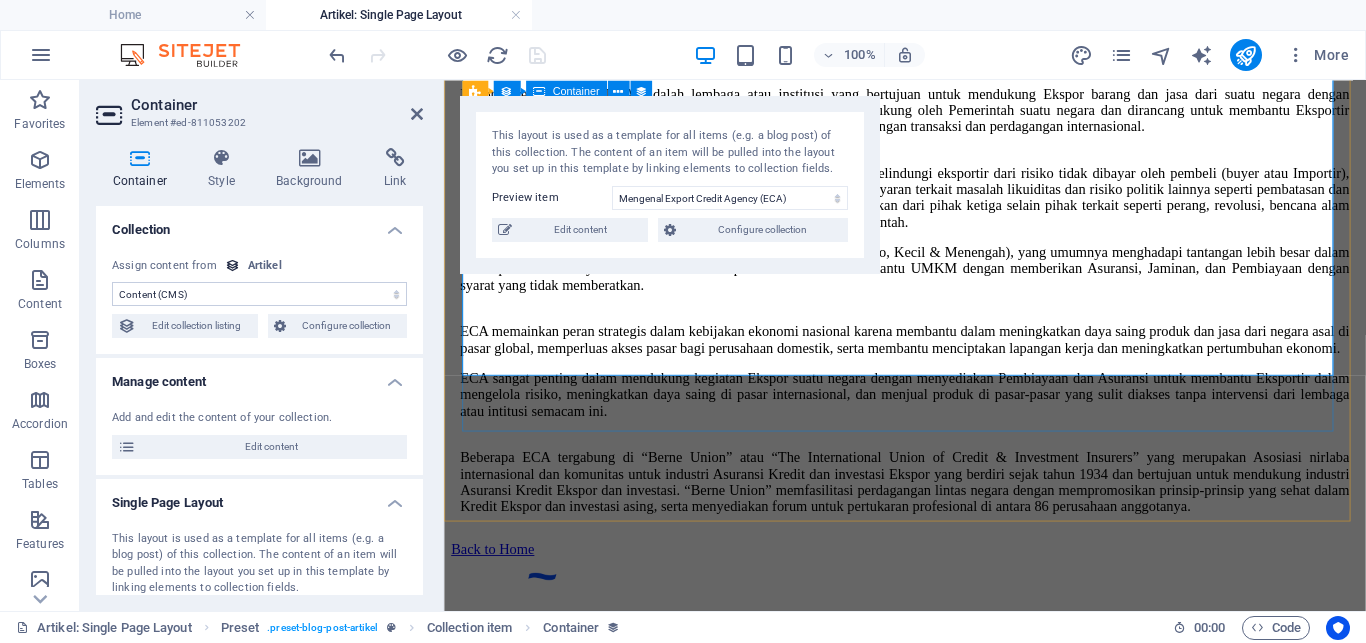 scroll, scrollTop: 1272, scrollLeft: 0, axis: vertical 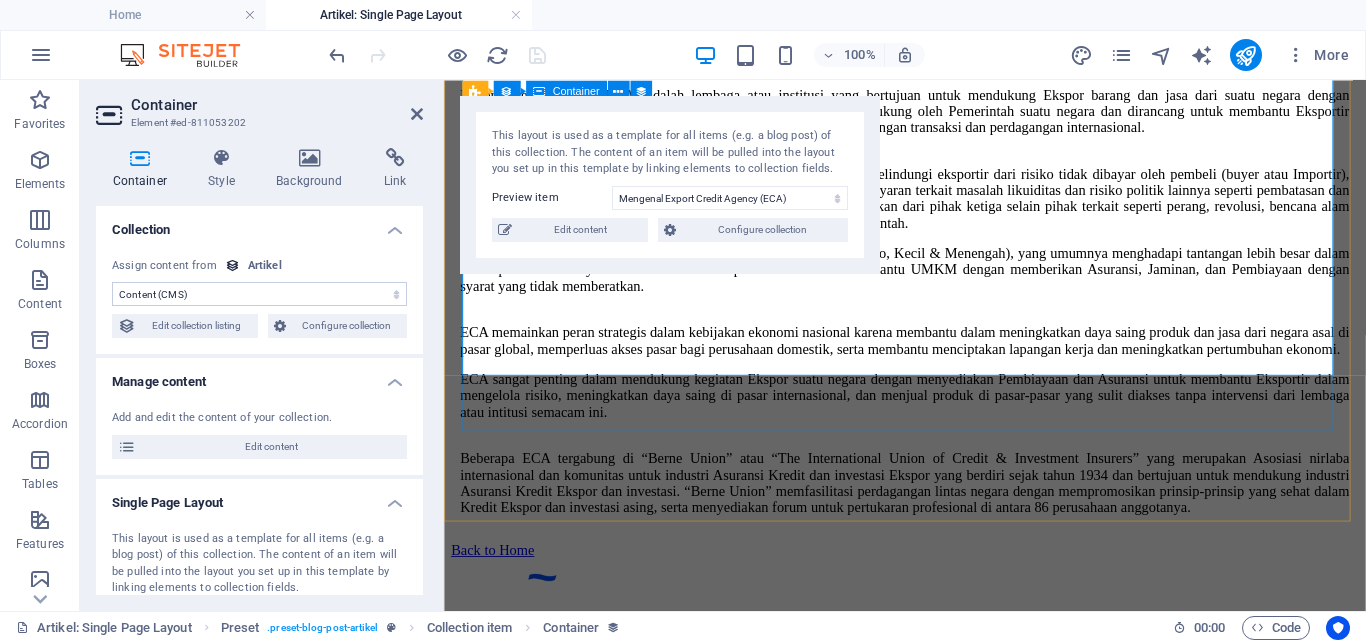 click on "Export Credit Agency (ECA) adalah lembaga atau institusi yang bertujuan untuk mendukung Ekspor barang dan jasa dari suatu negara dengan menyediakan Pembiayaan, Asuransi, dan Jaminan. ECA biasanya didukung oleh Pemerintah suatu negara dan dirancang untuk membantu Eksportir bersaing di pasar internasional dengan mengurangi risiko yang terkait dengan transaksi dan perdagangan internasional. Jenis layanan ECA selain Pembiayaan Ekspor adalah Asuransi yang melindungi eksportir dari risiko tidak dibayar oleh pembeli (buyer atau Importir), termasuk karena risiko komersil seperti kebangkrutan, kegagalan pembayaran terkait masalah likuiditas dan risiko politik lainnya seperti pembatasan dan larangan transaksi valuta asing, pembatasan atau larangan impor, tindakan dari pihak ketiga selain pihak terkait seperti perang, revolusi, bencana alam atau kejadian luar biasa serta kebijakan tertentu dan tiba-tiba dari Pemerintah." at bounding box center (956, 325) 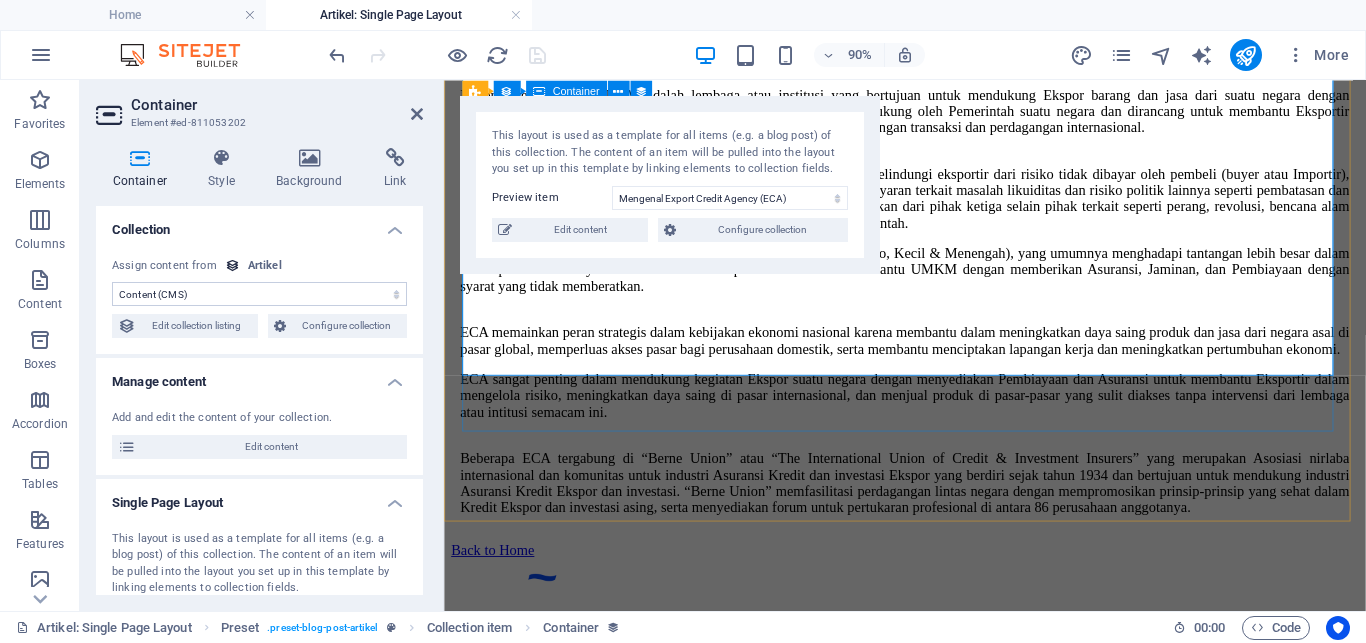 click on "Export Credit Agency (ECA) adalah lembaga atau institusi yang bertujuan untuk mendukung Ekspor barang dan jasa dari suatu negara dengan menyediakan Pembiayaan, Asuransi, dan Jaminan. ECA biasanya didukung oleh Pemerintah suatu negara dan dirancang untuk membantu Eksportir bersaing di pasar internasional dengan mengurangi risiko yang terkait dengan transaksi dan perdagangan internasional. Jenis layanan ECA selain Pembiayaan Ekspor adalah Asuransi yang melindungi eksportir dari risiko tidak dibayar oleh pembeli (buyer atau Importir), termasuk karena risiko komersil seperti kebangkrutan, kegagalan pembayaran terkait masalah likuiditas dan risiko politik lainnya seperti pembatasan dan larangan transaksi valuta asing, pembatasan atau larangan impor, tindakan dari pihak ketiga selain pihak terkait seperti perang, revolusi, bencana alam atau kejadian luar biasa serta kebijakan tertentu dan tiba-tiba dari Pemerintah." at bounding box center [956, 325] 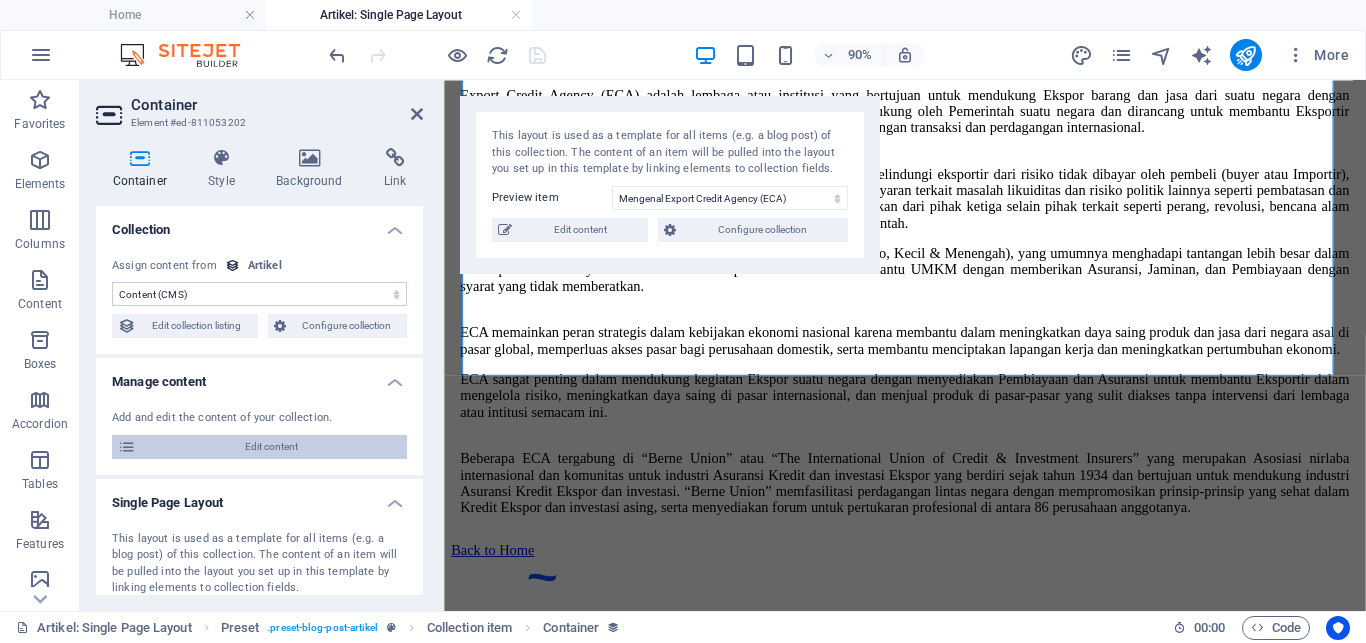 click on "Edit content" at bounding box center [271, 447] 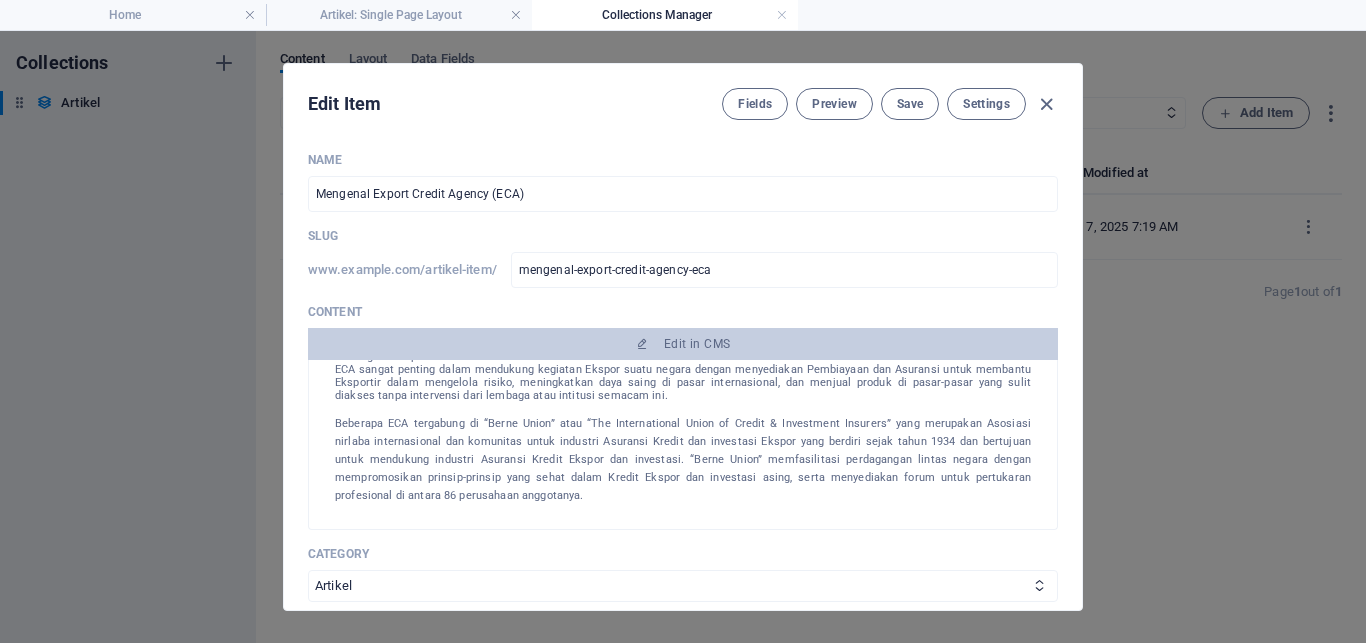 scroll, scrollTop: 391, scrollLeft: 0, axis: vertical 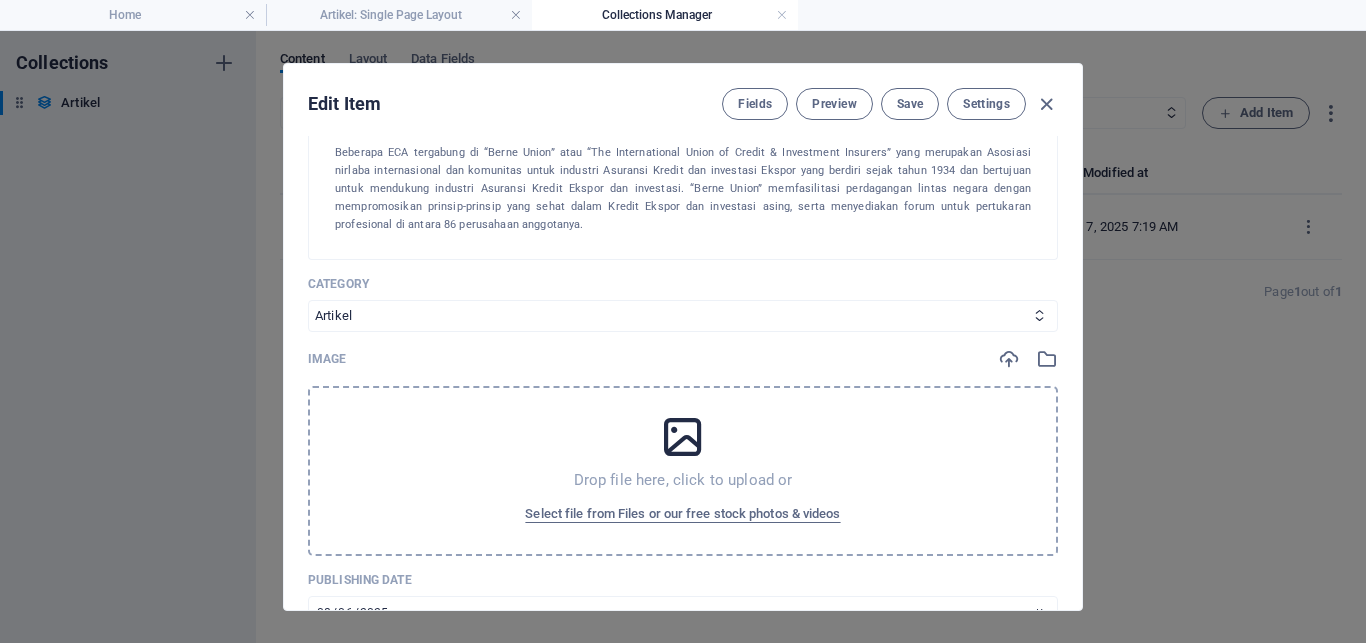 click on "Beberapa ECA tergabung di “Berne Union” atau “The International Union of Credit & Investment Insurers” yang merupakan Asosiasi nirlaba internasional dan komunitas untuk industri Asuransi Kredit dan investasi Ekspor yang berdiri sejak tahun 1934 dan bertujuan untuk mendukung industri Asuransi Kredit Ekspor dan investasi. “Berne Union” memfasilitasi perdagangan lintas negara dengan mempromosikan prinsip-prinsip yang sehat dalam Kredit Ekspor dan investasi asing, serta menyediakan forum untuk pertukaran profesional di antara 86 perusahaan anggotanya." at bounding box center (683, 189) 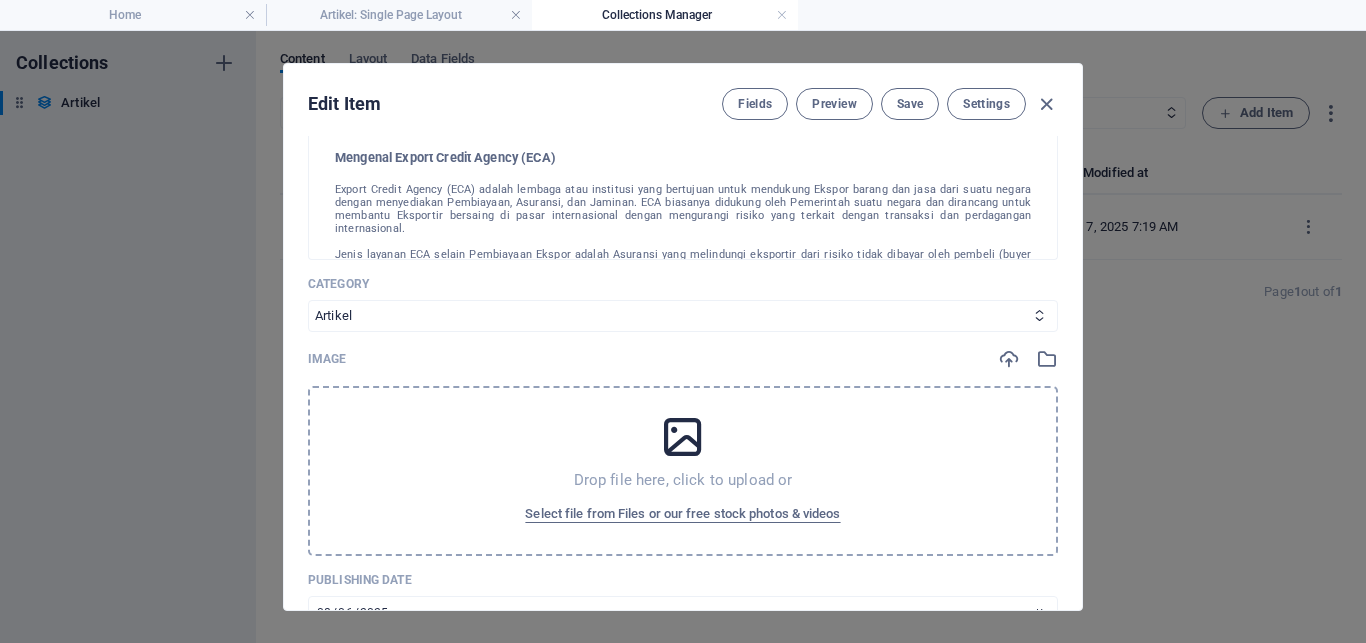 scroll, scrollTop: 0, scrollLeft: 0, axis: both 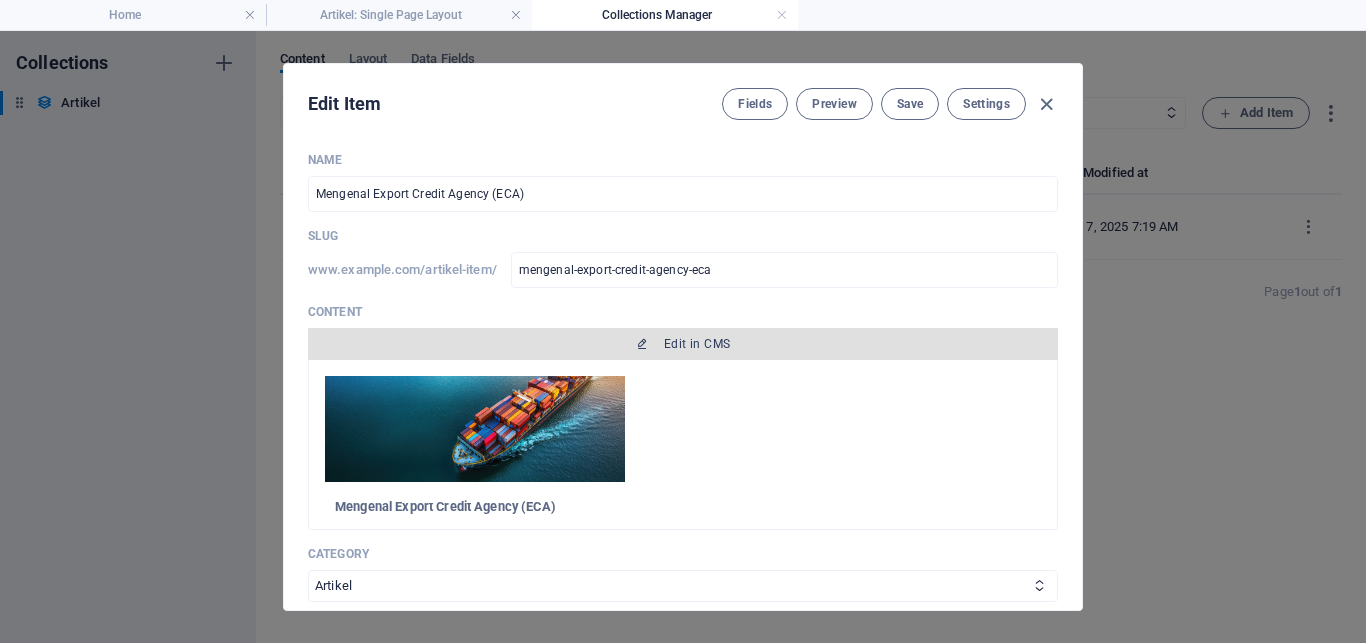 click on "Edit in CMS" at bounding box center [697, 344] 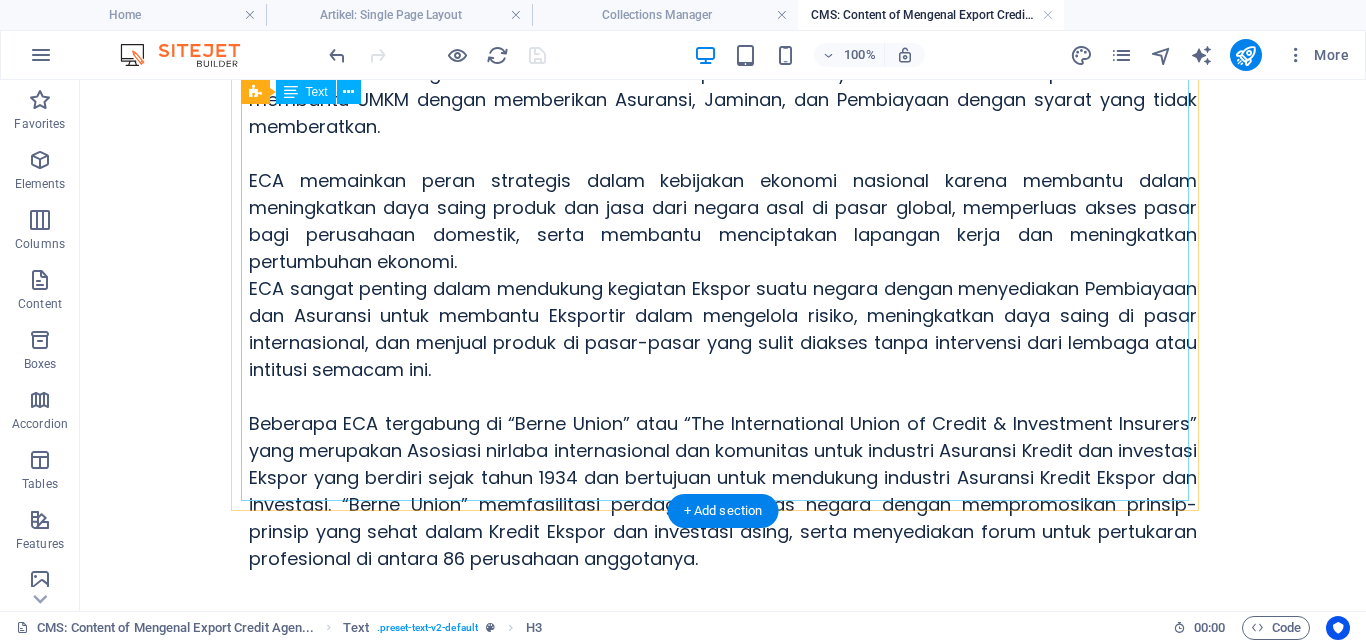 scroll, scrollTop: 941, scrollLeft: 0, axis: vertical 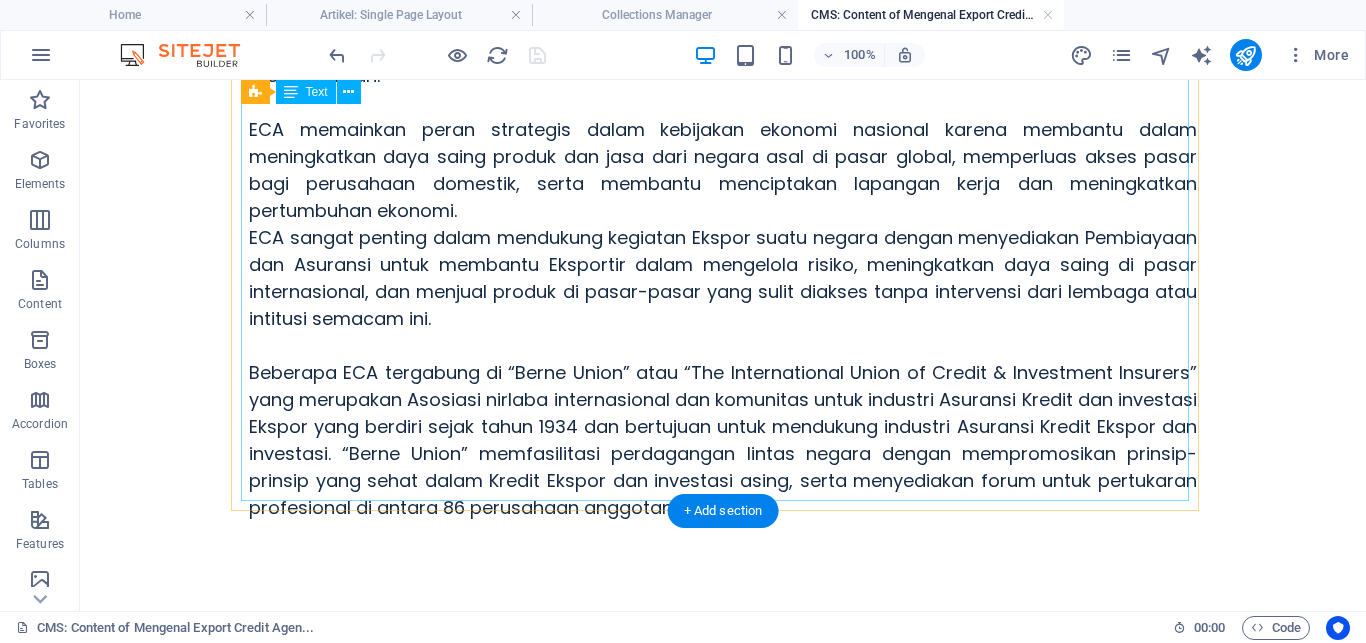 click on "Export Credit Agency (ECA) adalah lembaga atau institusi yang bertujuan untuk mendukung Ekspor barang dan jasa dari suatu negara dengan menyediakan Pembiayaan, Asuransi, dan Jaminan. ECA biasanya didukung oleh Pemerintah suatu negara dan dirancang untuk membantu Eksportir bersaing di pasar internasional dengan mengurangi risiko yang terkait dengan transaksi dan perdagangan internasional. Jenis layanan ECA selain Pembiayaan Ekspor adalah Asuransi yang melindungi eksportir dari risiko tidak dibayar oleh pembeli (buyer atau Importir), termasuk karena risiko komersil seperti kebangkrutan, kegagalan pembayaran terkait masalah likuiditas dan risiko politik lainnya seperti pembatasan dan larangan transaksi valuta asing, pembatasan atau larangan impor, tindakan dari pihak ketiga selain pihak terkait seperti perang, revolusi, bencana alam atau kejadian luar biasa serta kebijakan tertentu dan tiba-tiba dari Pemerintah." at bounding box center [723, 89] 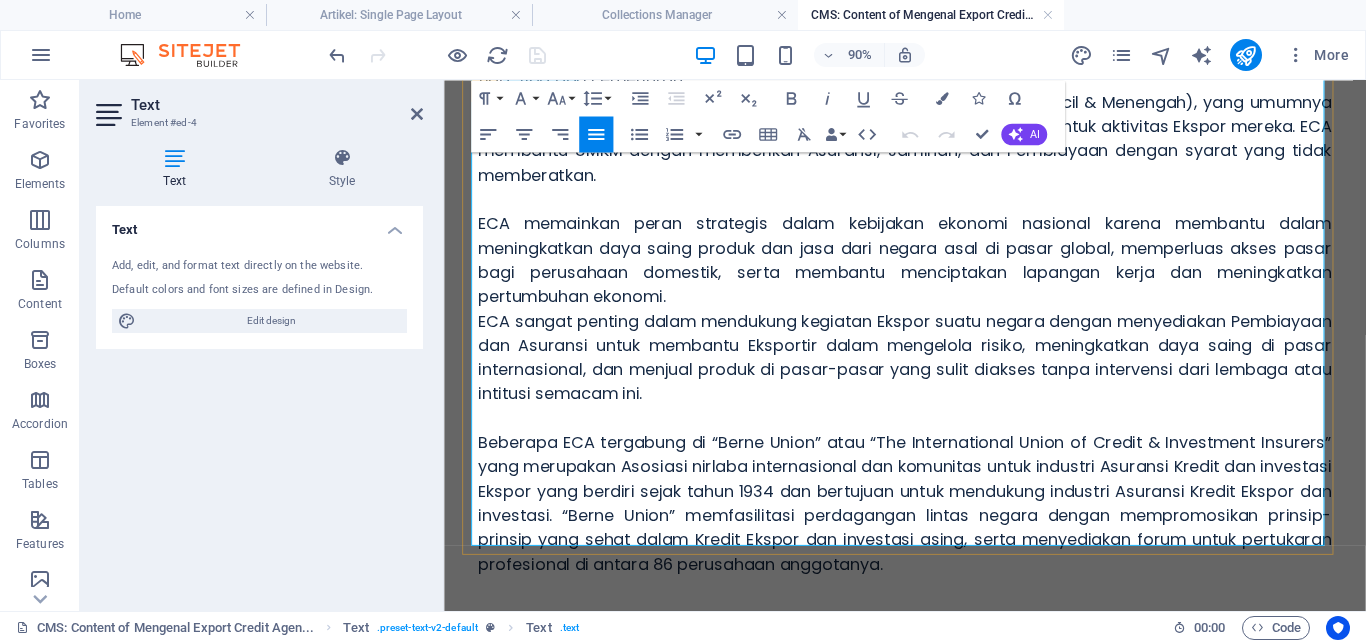 scroll, scrollTop: 881, scrollLeft: 0, axis: vertical 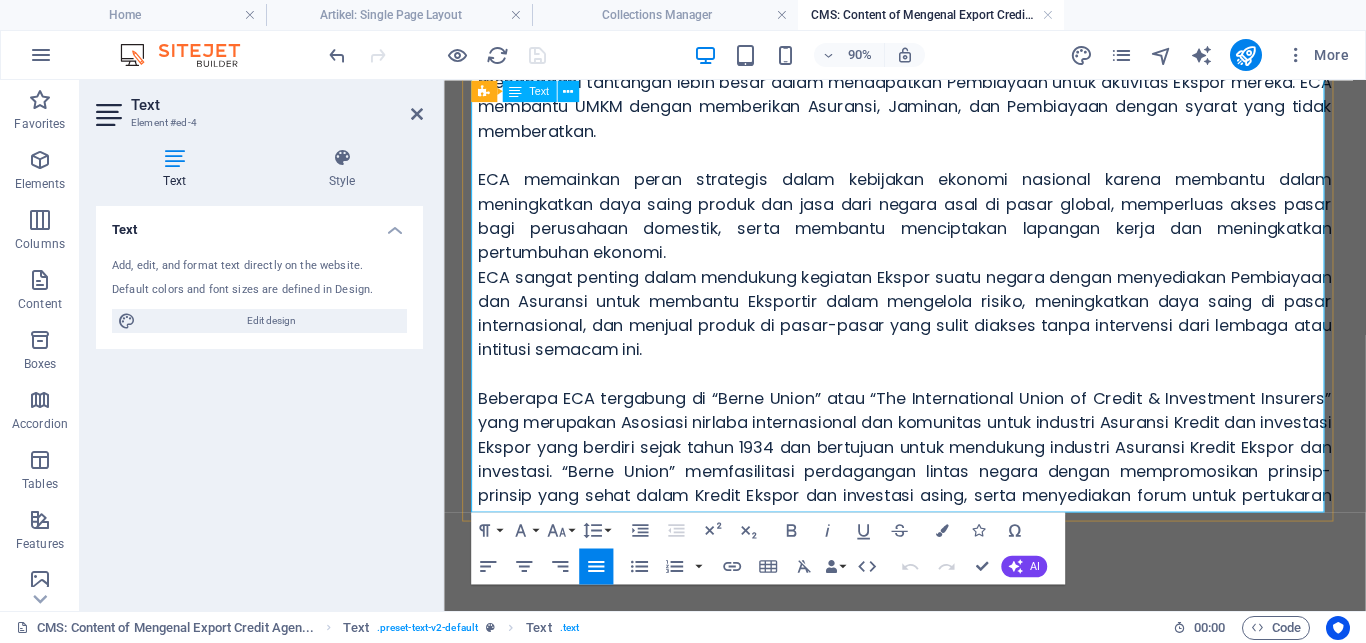 click on "Beberapa ECA tergabung di “Berne Union” atau “The International Union of Credit & Investment Insurers” yang merupakan Asosiasi nirlaba internasional dan komunitas untuk industri Asuransi Kredit dan investasi Ekspor yang berdiri sejak tahun 1934 dan bertujuan untuk mendukung industri Asuransi Kredit Ekspor dan investasi. “Berne Union” memfasilitasi perdagangan lintas negara dengan mempromosikan prinsip-prinsip yang sehat dalam Kredit Ekspor dan investasi asing, serta menyediakan forum untuk pertukaran profesional di antara 86 perusahaan anggotanya." at bounding box center [956, 500] 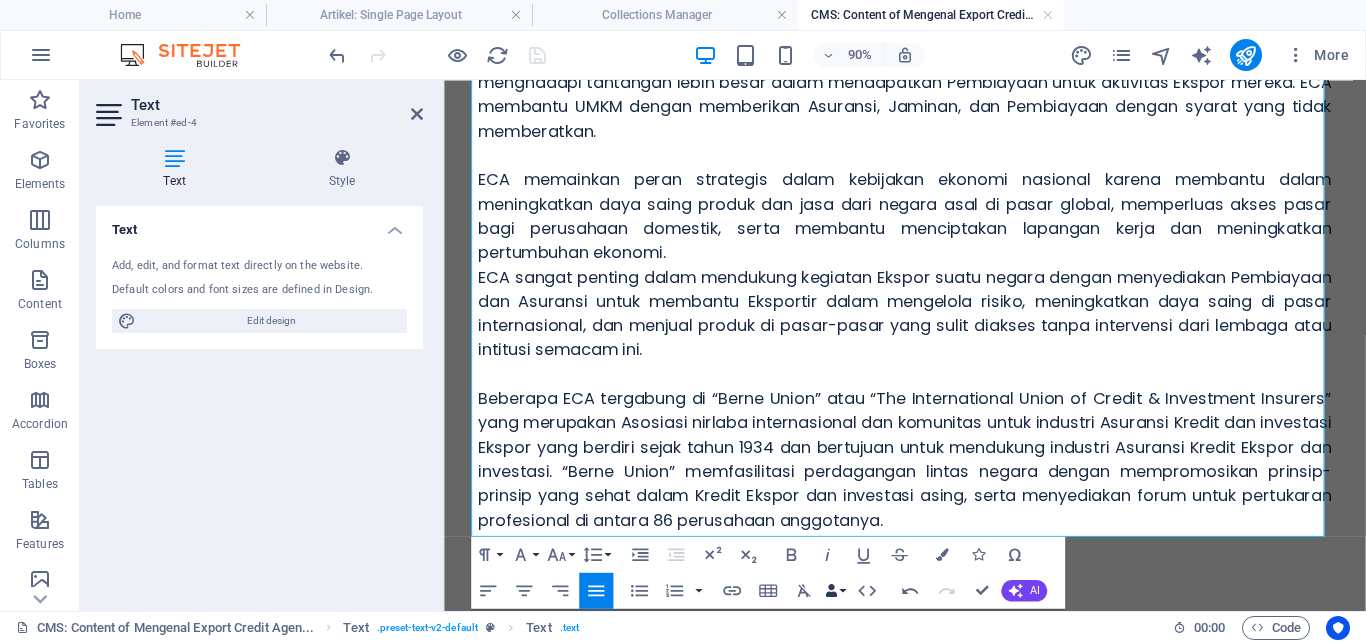 click on "Data Bindings" at bounding box center [834, 591] 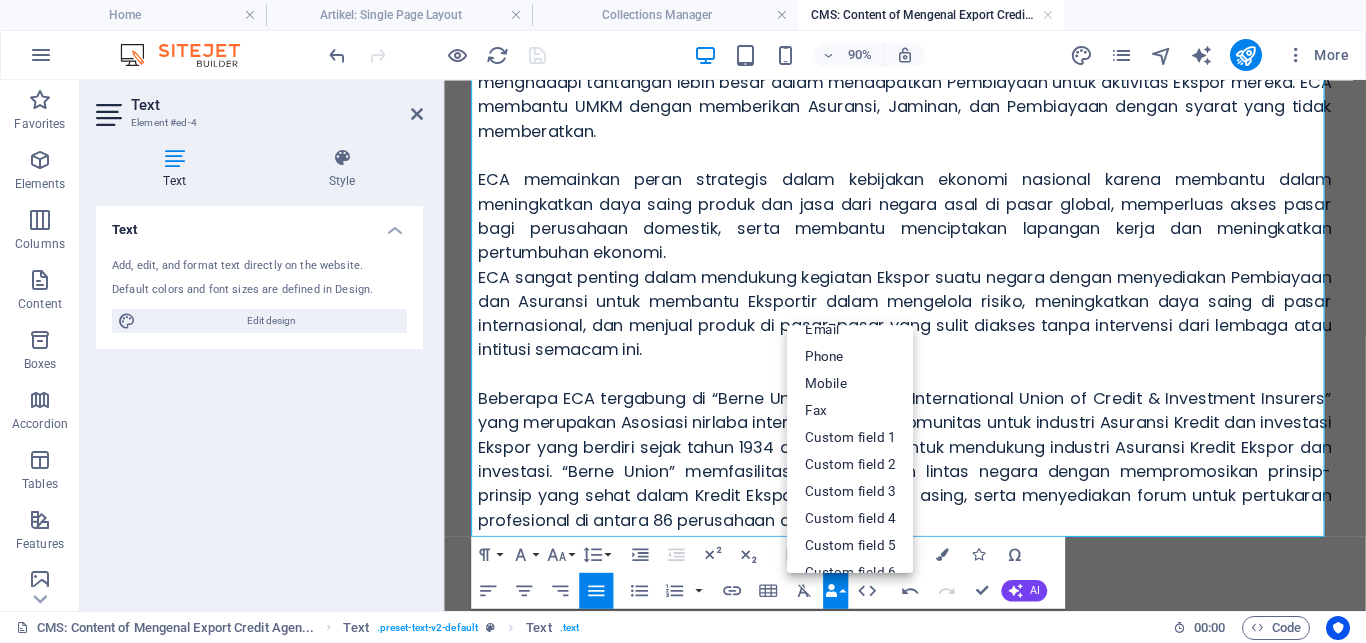 scroll, scrollTop: 221, scrollLeft: 0, axis: vertical 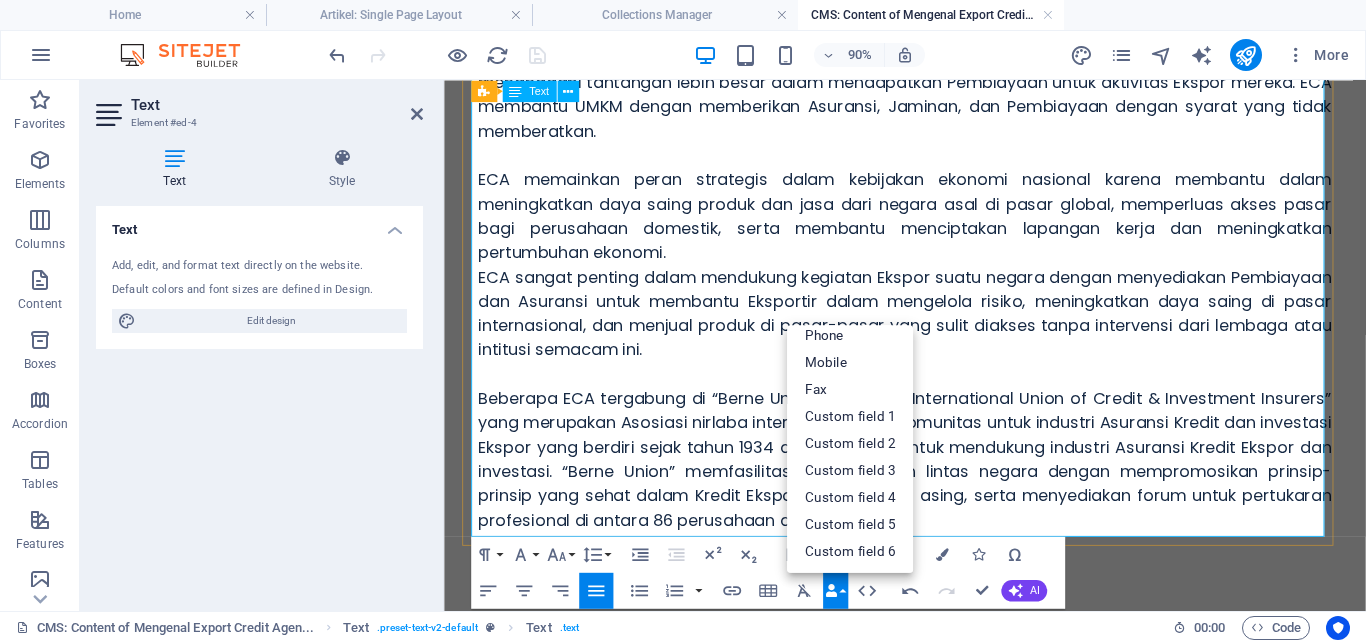 click on "Beberapa ECA tergabung di “Berne Union” atau “The International Union of Credit & Investment Insurers” yang merupakan Asosiasi nirlaba internasional dan komunitas untuk industri Asuransi Kredit dan investasi Ekspor yang berdiri sejak tahun 1934 dan bertujuan untuk mendukung industri Asuransi Kredit Ekspor dan investasi. “Berne Union” memfasilitasi perdagangan lintas negara dengan mempromosikan prinsip-prinsip yang sehat dalam Kredit Ekspor dan investasi asing, serta menyediakan forum untuk pertukaran profesional di antara 86 perusahaan anggotanya." at bounding box center [956, 513] 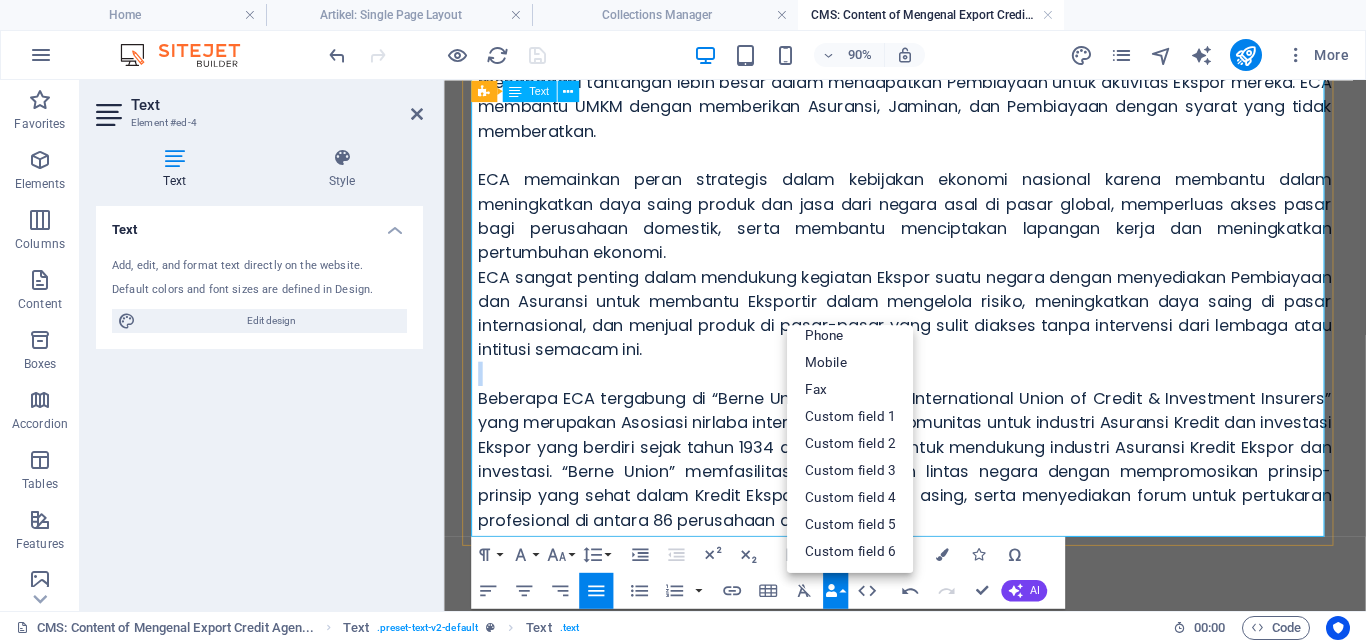click on "Beberapa ECA tergabung di “Berne Union” atau “The International Union of Credit & Investment Insurers” yang merupakan Asosiasi nirlaba internasional dan komunitas untuk industri Asuransi Kredit dan investasi Ekspor yang berdiri sejak tahun 1934 dan bertujuan untuk mendukung industri Asuransi Kredit Ekspor dan investasi. “Berne Union” memfasilitasi perdagangan lintas negara dengan mempromosikan prinsip-prinsip yang sehat dalam Kredit Ekspor dan investasi asing, serta menyediakan forum untuk pertukaran profesional di antara 86 perusahaan anggotanya." at bounding box center [956, 513] 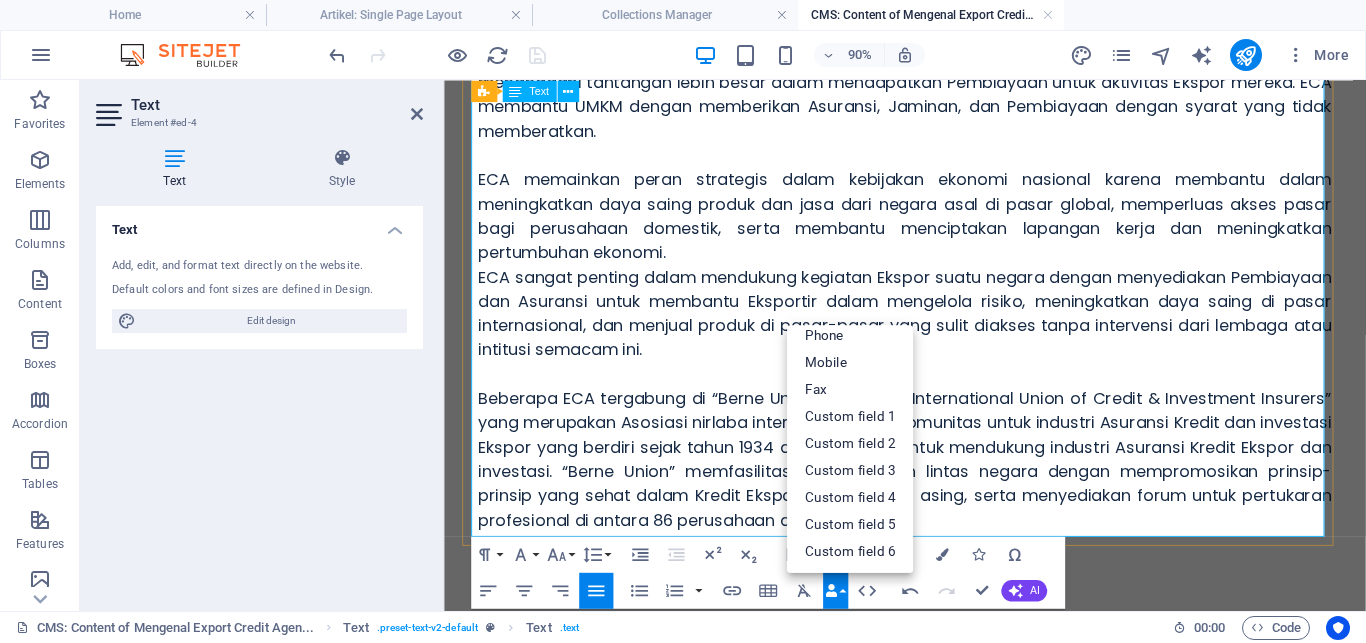 scroll, scrollTop: 221, scrollLeft: 0, axis: vertical 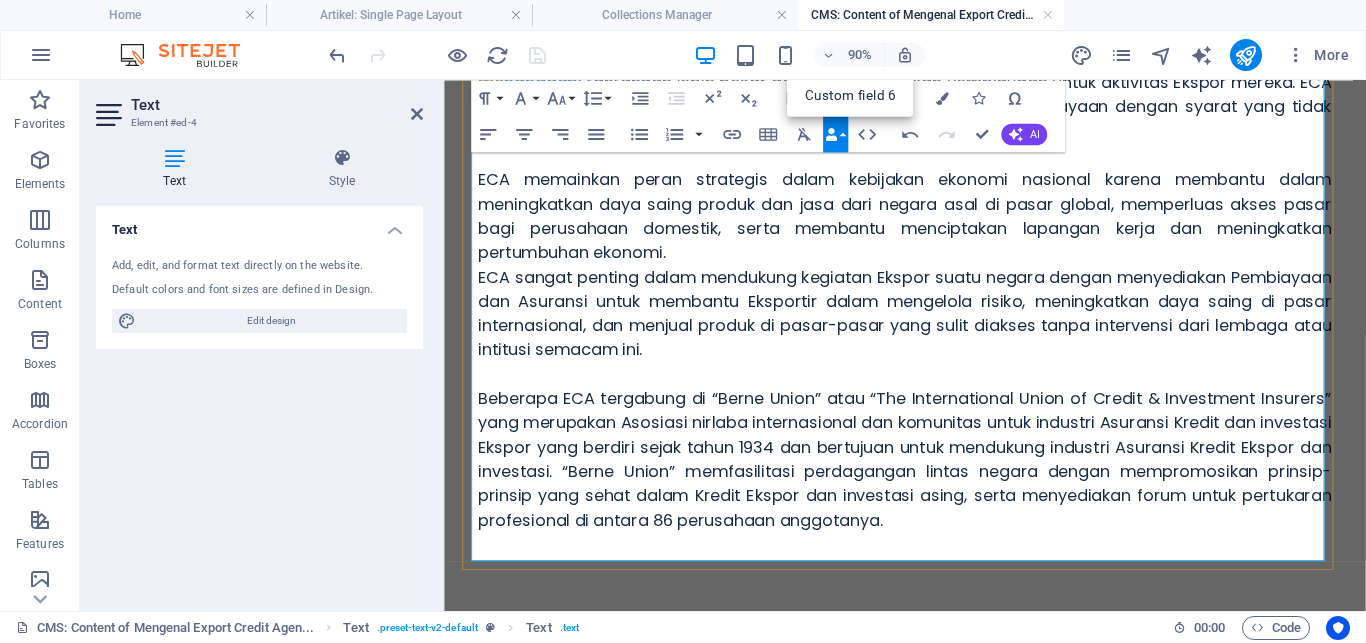 click on "Beberapa ECA tergabung di “Berne Union” atau “The International Union of Credit & Investment Insurers” yang merupakan Asosiasi nirlaba internasional dan komunitas untuk industri Asuransi Kredit dan investasi Ekspor yang berdiri sejak tahun 1934 dan bertujuan untuk mendukung industri Asuransi Kredit Ekspor dan investasi. “Berne Union” memfasilitasi perdagangan lintas negara dengan mempromosikan prinsip-prinsip yang sehat dalam Kredit Ekspor dan investasi asing, serta menyediakan forum untuk pertukaran profesional di antara 86 perusahaan anggotanya." at bounding box center (956, 527) 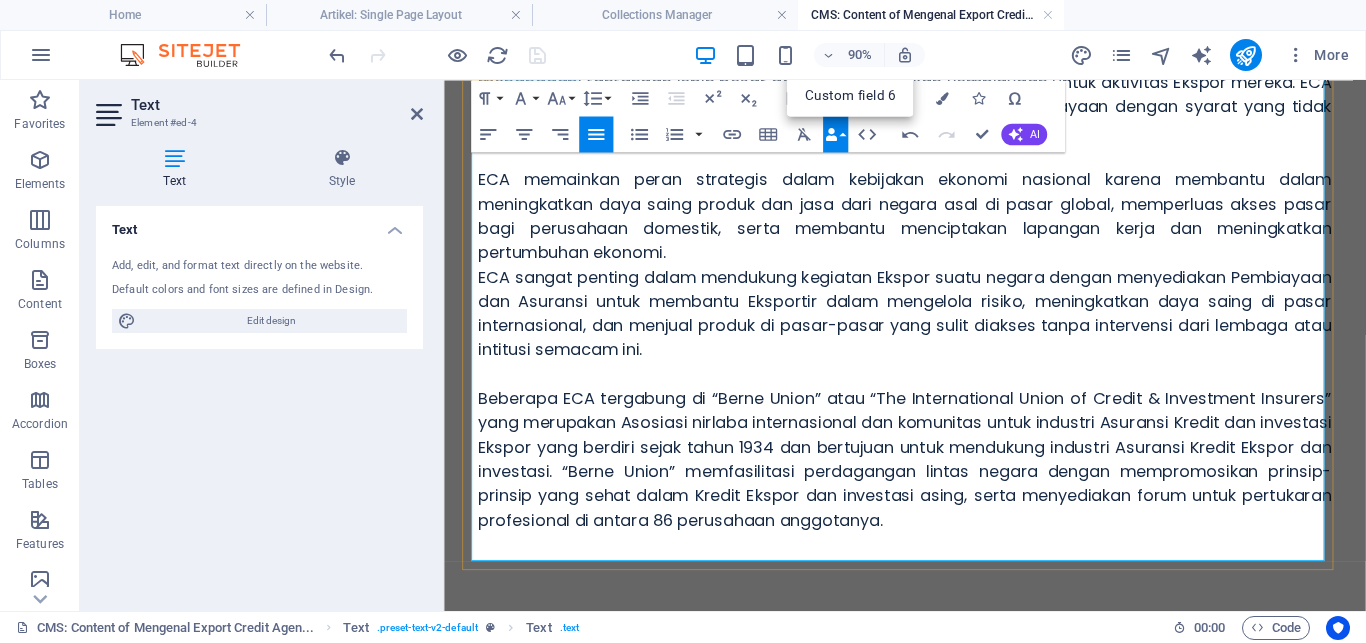 click on "Beberapa ECA tergabung di “Berne Union” atau “The International Union of Credit & Investment Insurers” yang merupakan Asosiasi nirlaba internasional dan komunitas untuk industri Asuransi Kredit dan investasi Ekspor yang berdiri sejak tahun 1934 dan bertujuan untuk mendukung industri Asuransi Kredit Ekspor dan investasi. “Berne Union” memfasilitasi perdagangan lintas negara dengan mempromosikan prinsip-prinsip yang sehat dalam Kredit Ekspor dan investasi asing, serta menyediakan forum untuk pertukaran profesional di antara 86 perusahaan anggotanya." at bounding box center [956, 527] 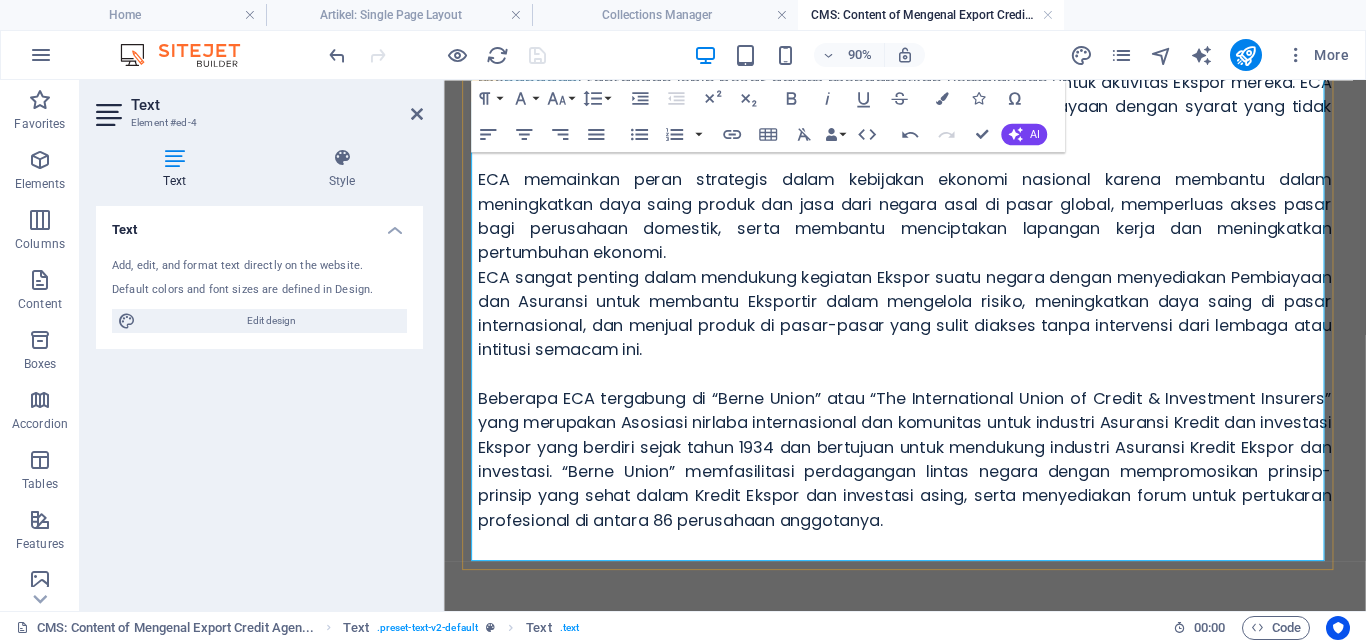click on "Beberapa ECA tergabung di “Berne Union” atau “The International Union of Credit & Investment Insurers” yang merupakan Asosiasi nirlaba internasional dan komunitas untuk industri Asuransi Kredit dan investasi Ekspor yang berdiri sejak tahun 1934 dan bertujuan untuk mendukung industri Asuransi Kredit Ekspor dan investasi. “Berne Union” memfasilitasi perdagangan lintas negara dengan mempromosikan prinsip-prinsip yang sehat dalam Kredit Ekspor dan investasi asing, serta menyediakan forum untuk pertukaran profesional di antara 86 perusahaan anggotanya." at bounding box center (956, 527) 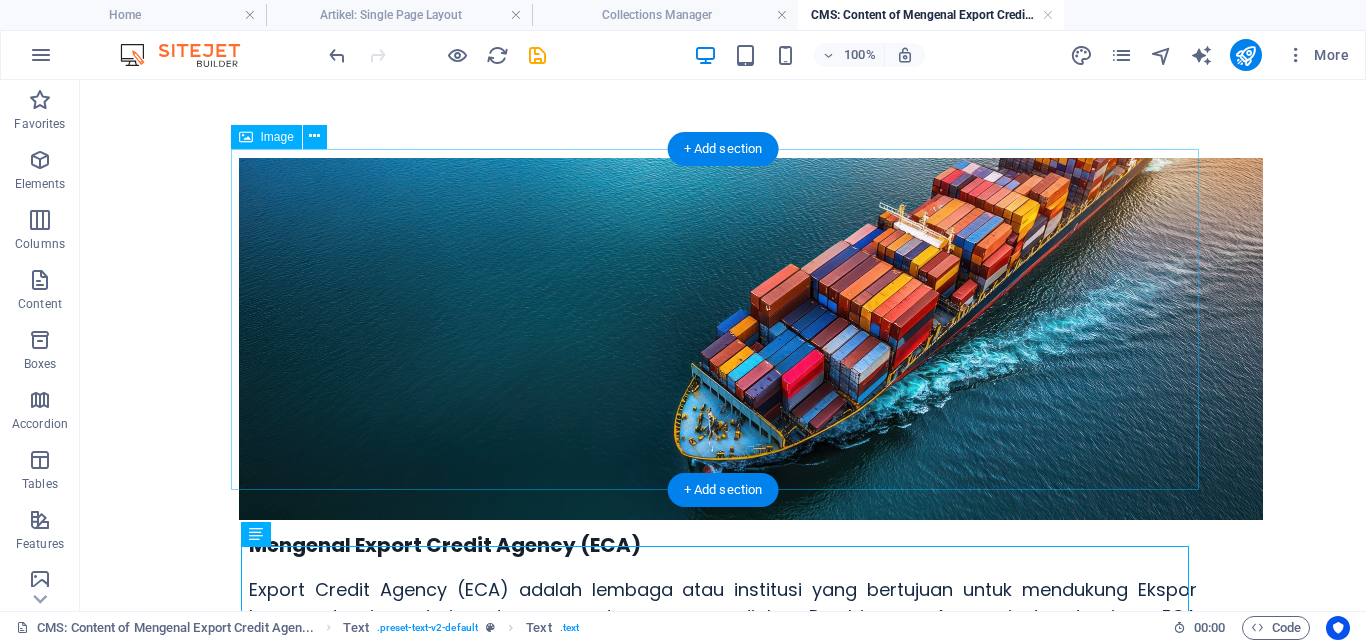 scroll, scrollTop: 0, scrollLeft: 0, axis: both 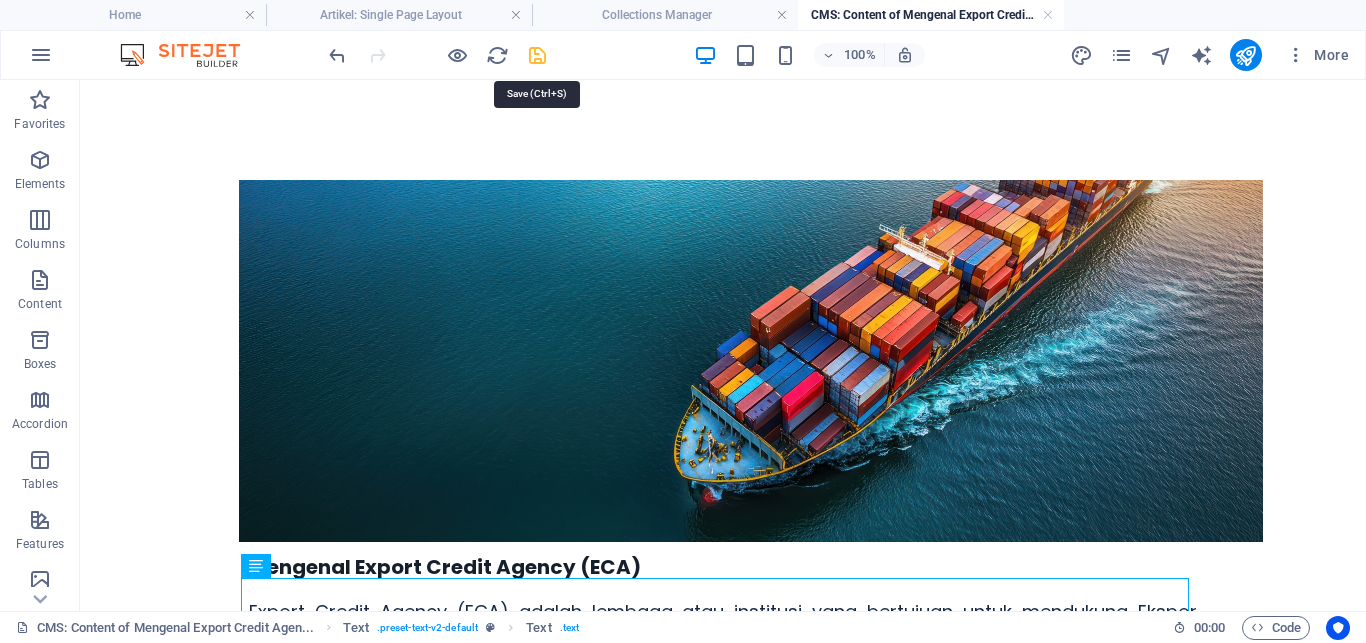 click at bounding box center (537, 55) 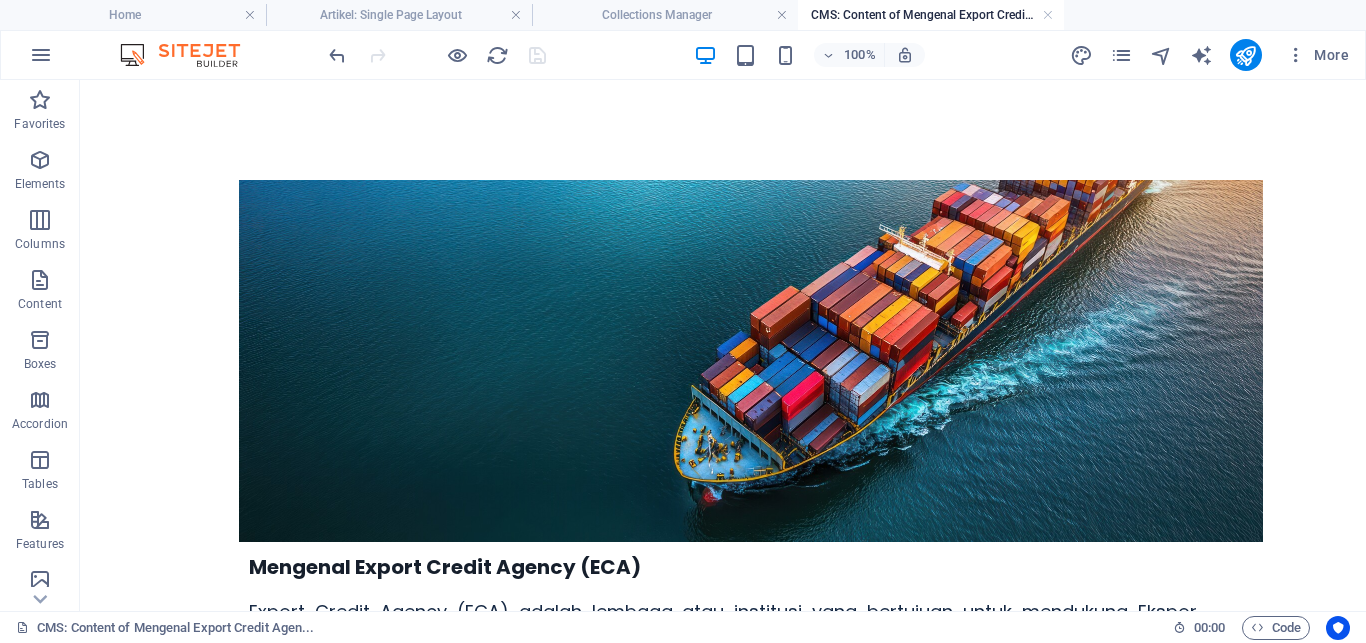 click on "CMS: Content of Mengenal Export Credit Agen..." at bounding box center [931, 15] 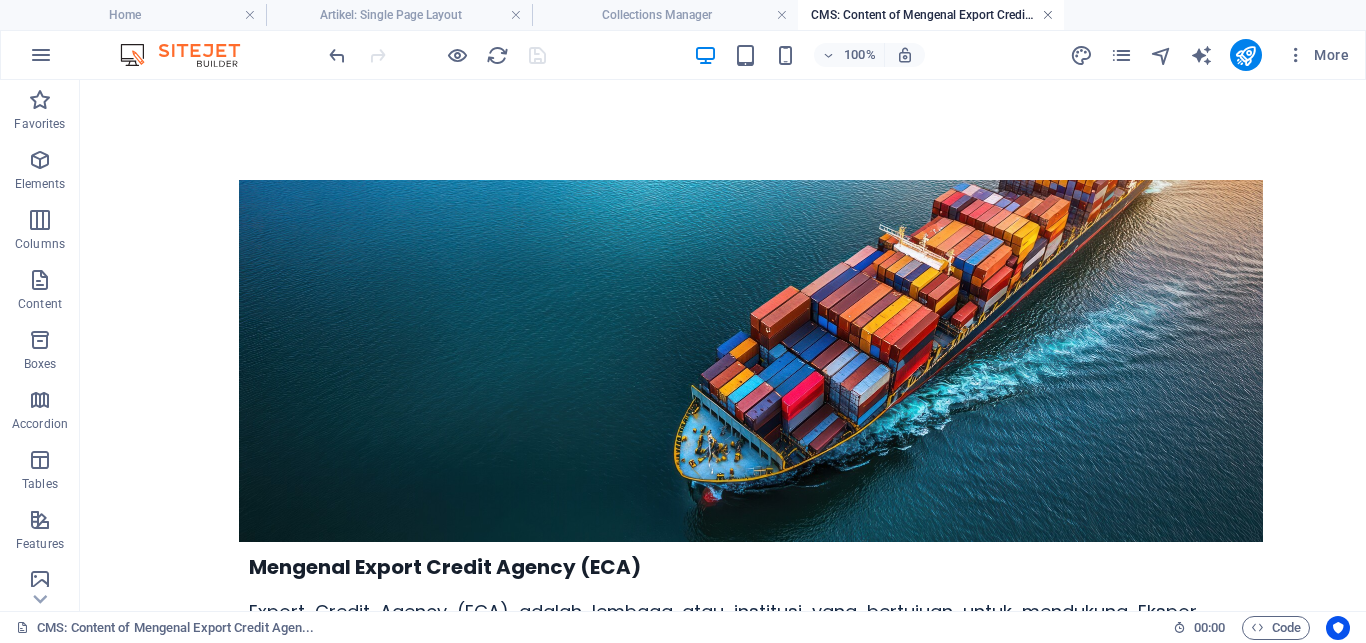click at bounding box center [1048, 15] 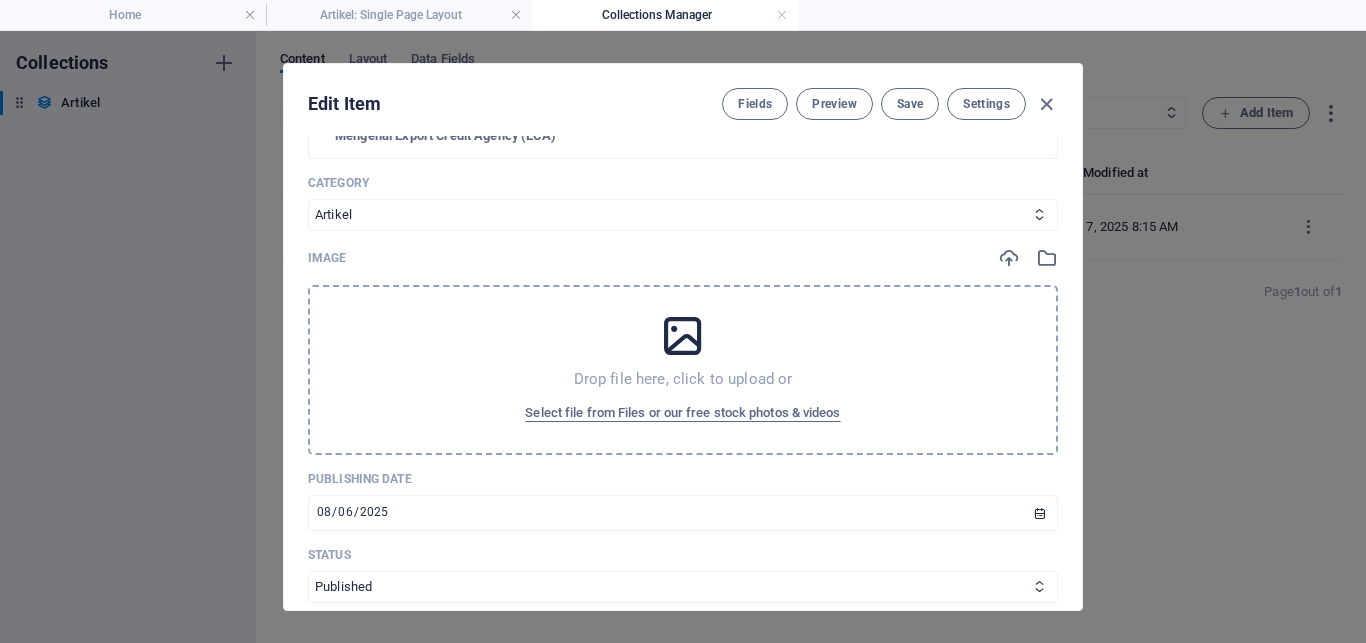 scroll, scrollTop: 270, scrollLeft: 0, axis: vertical 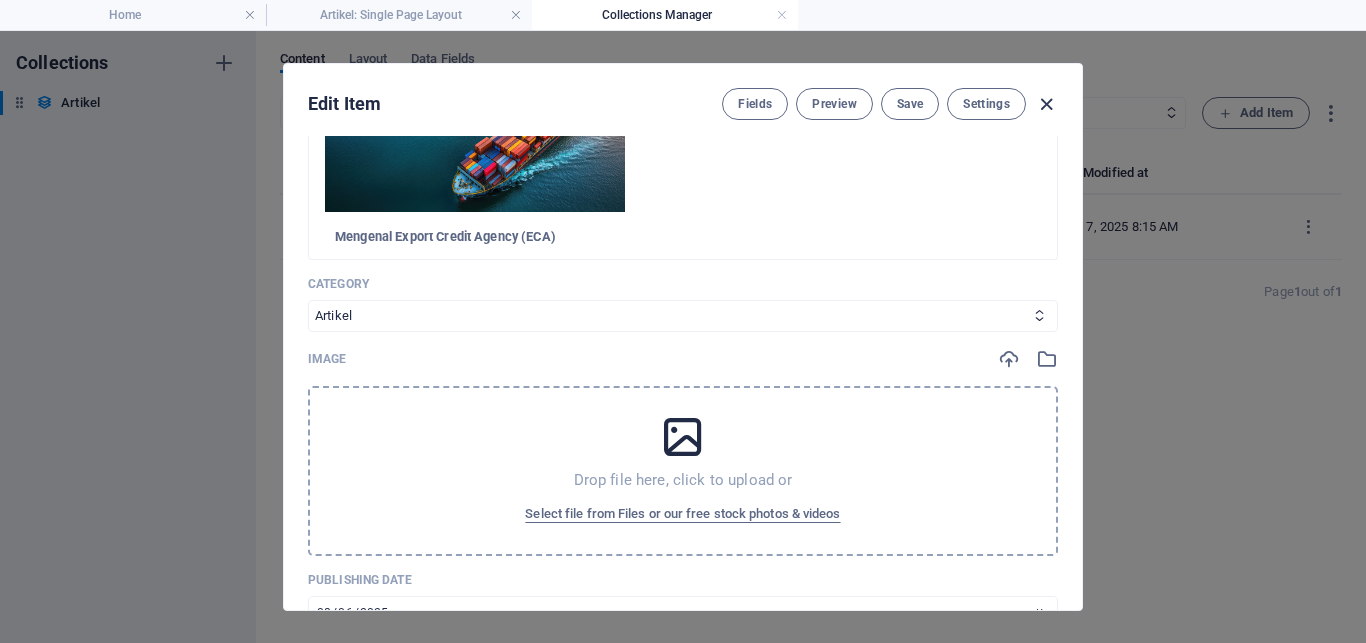 click at bounding box center [1046, 104] 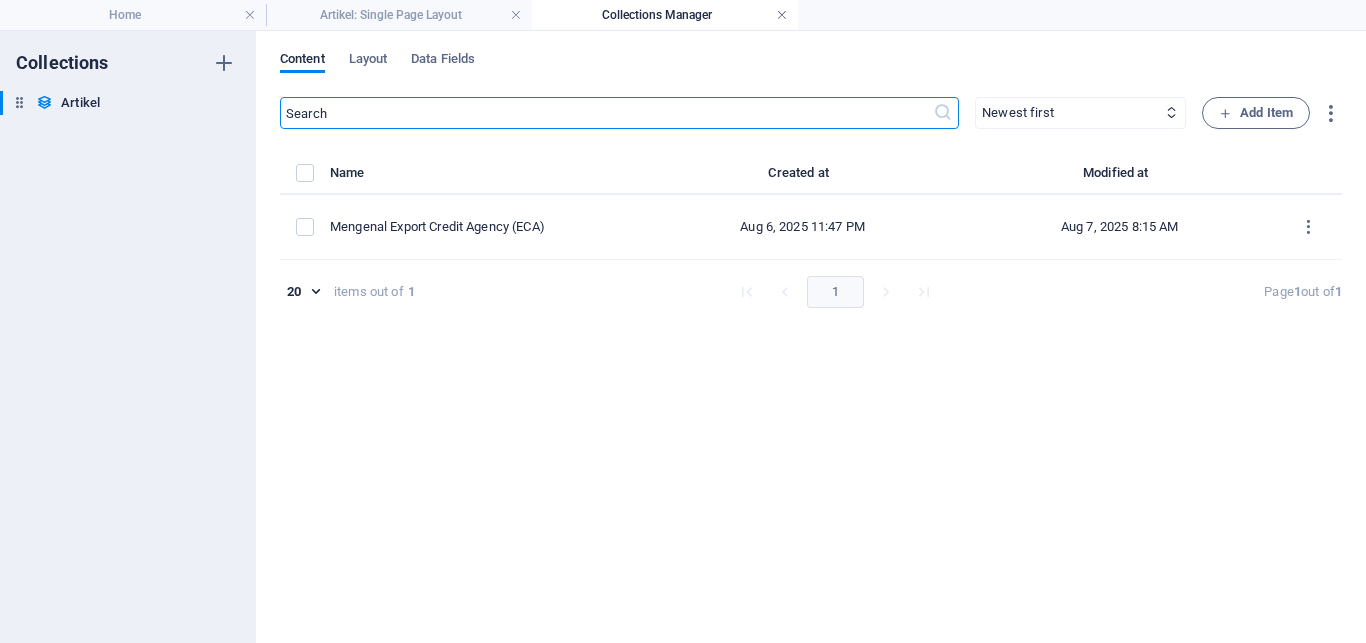 click at bounding box center (782, 15) 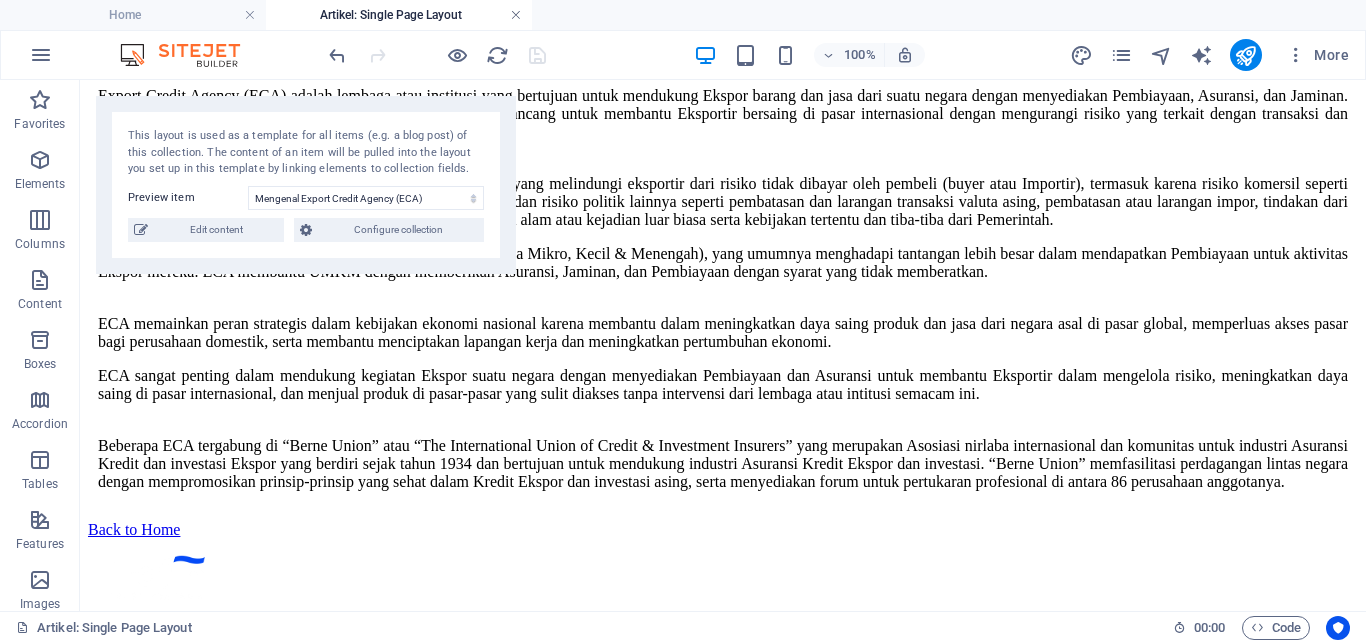 click at bounding box center (516, 15) 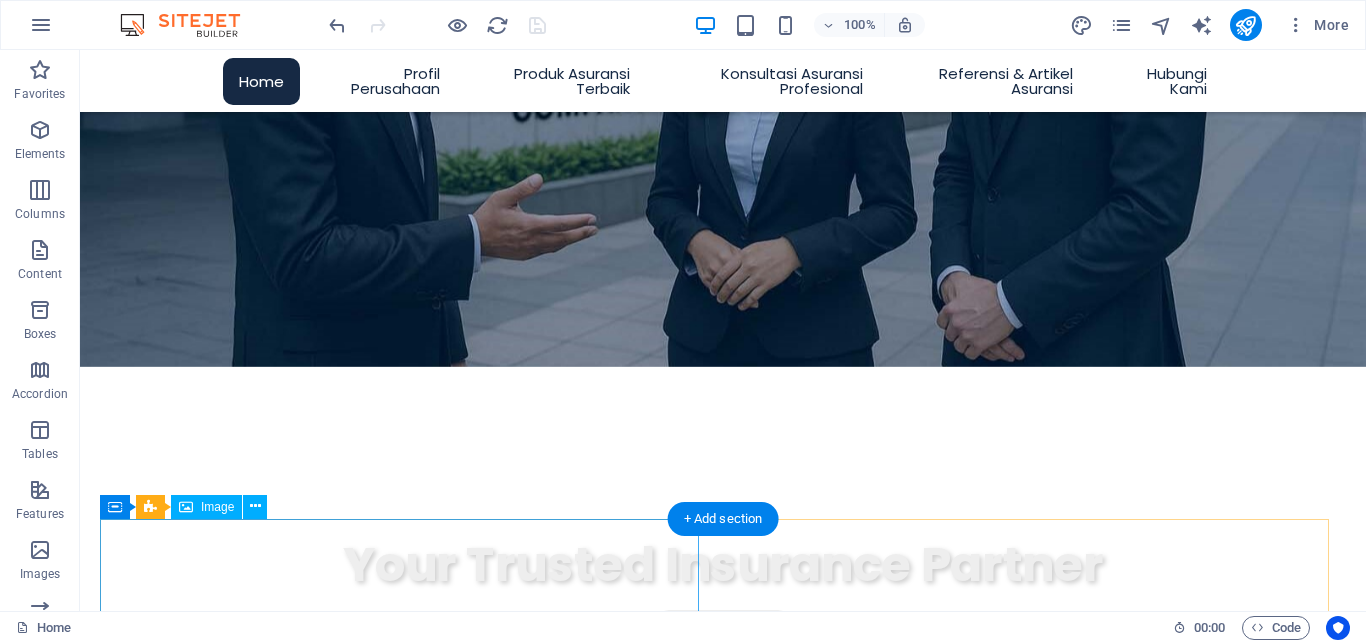 scroll, scrollTop: 510, scrollLeft: 0, axis: vertical 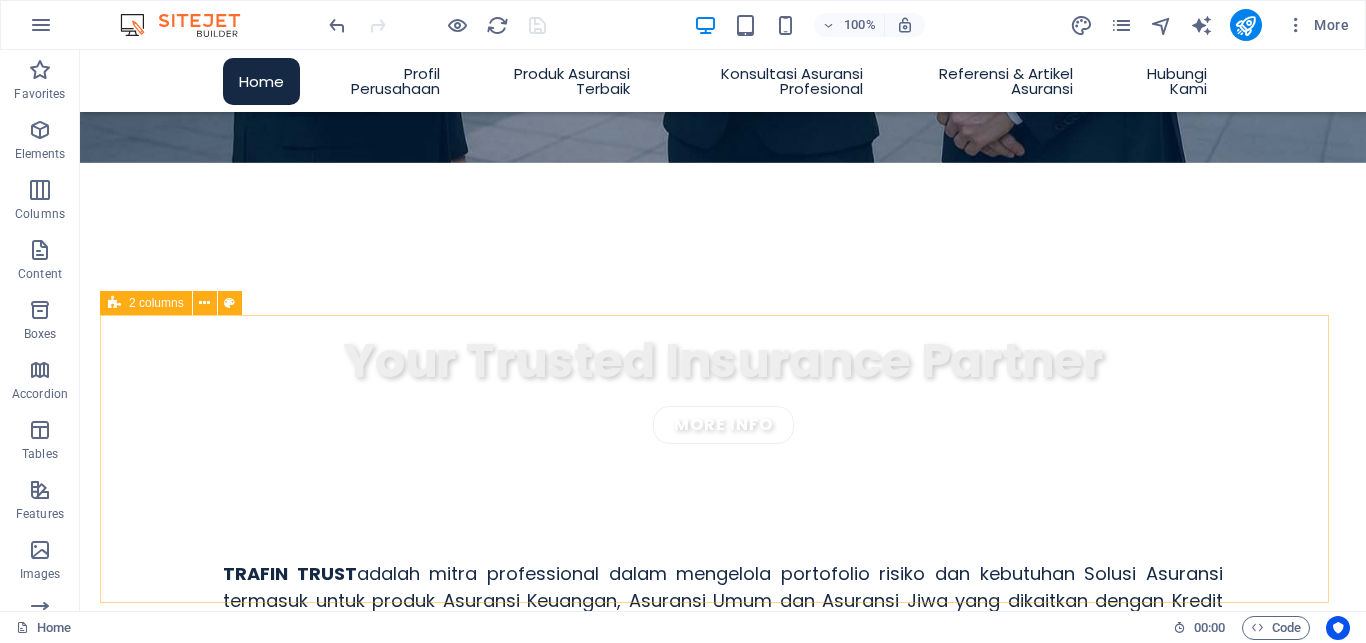 click on "2 columns" at bounding box center (156, 303) 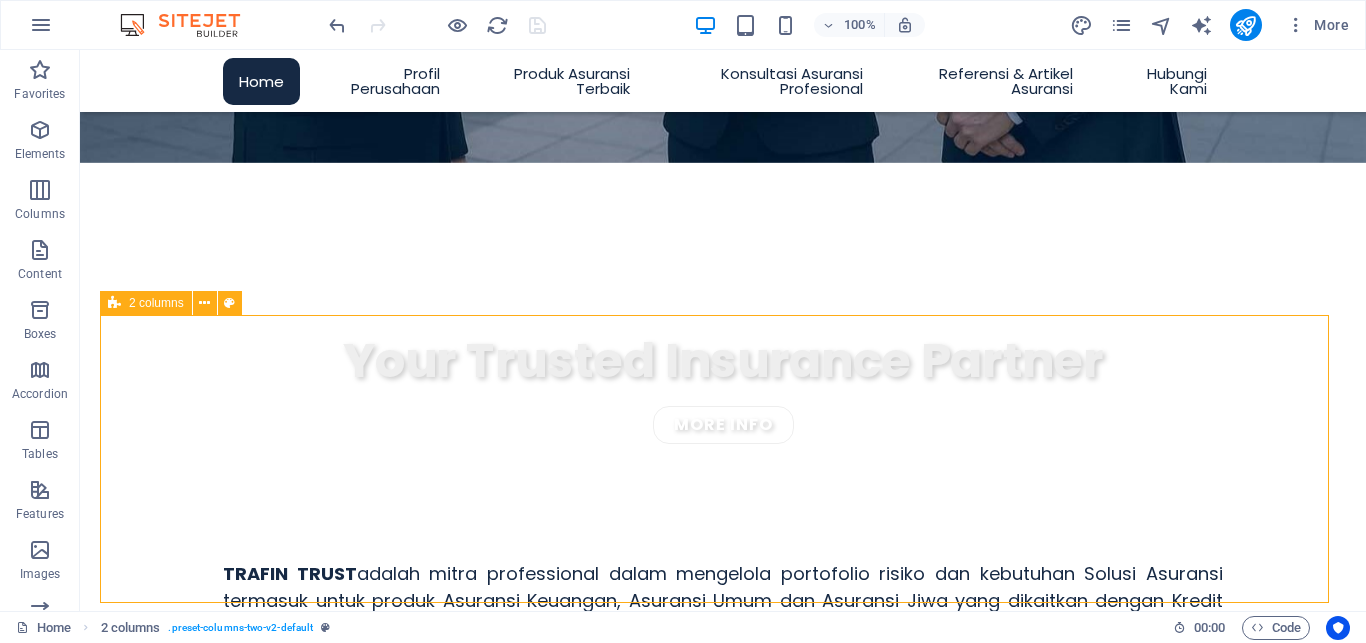 click on "2 columns" at bounding box center (156, 303) 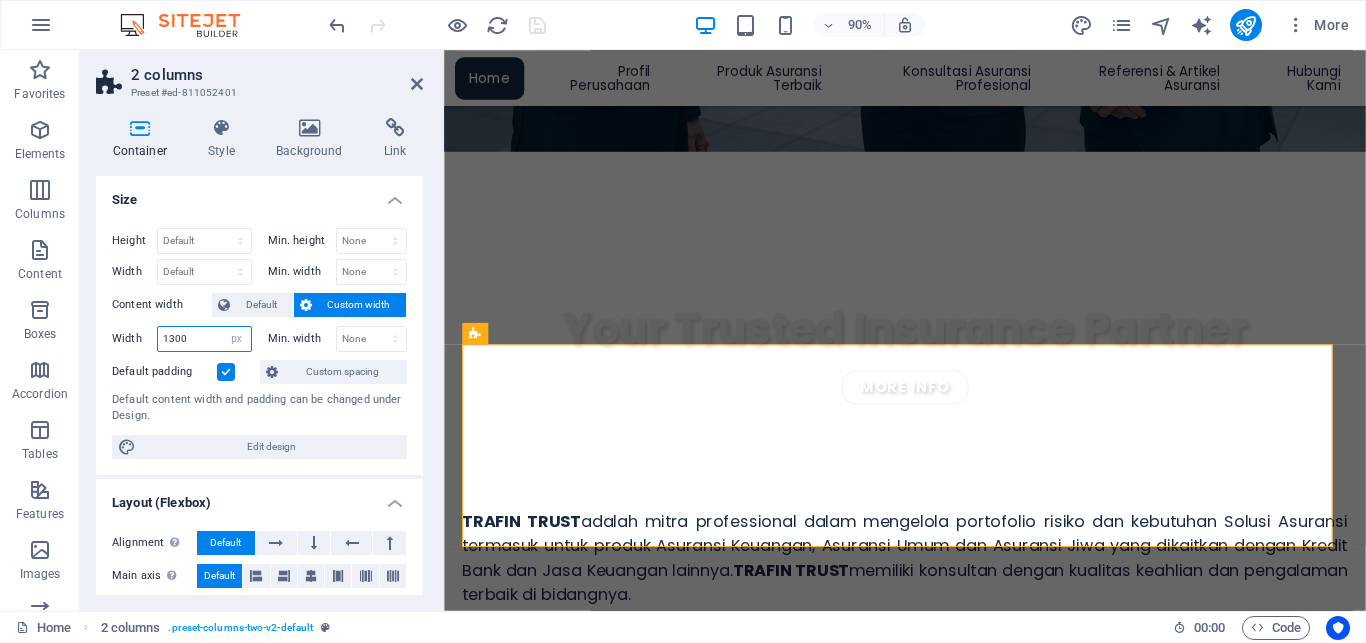 click on "1300" at bounding box center [204, 339] 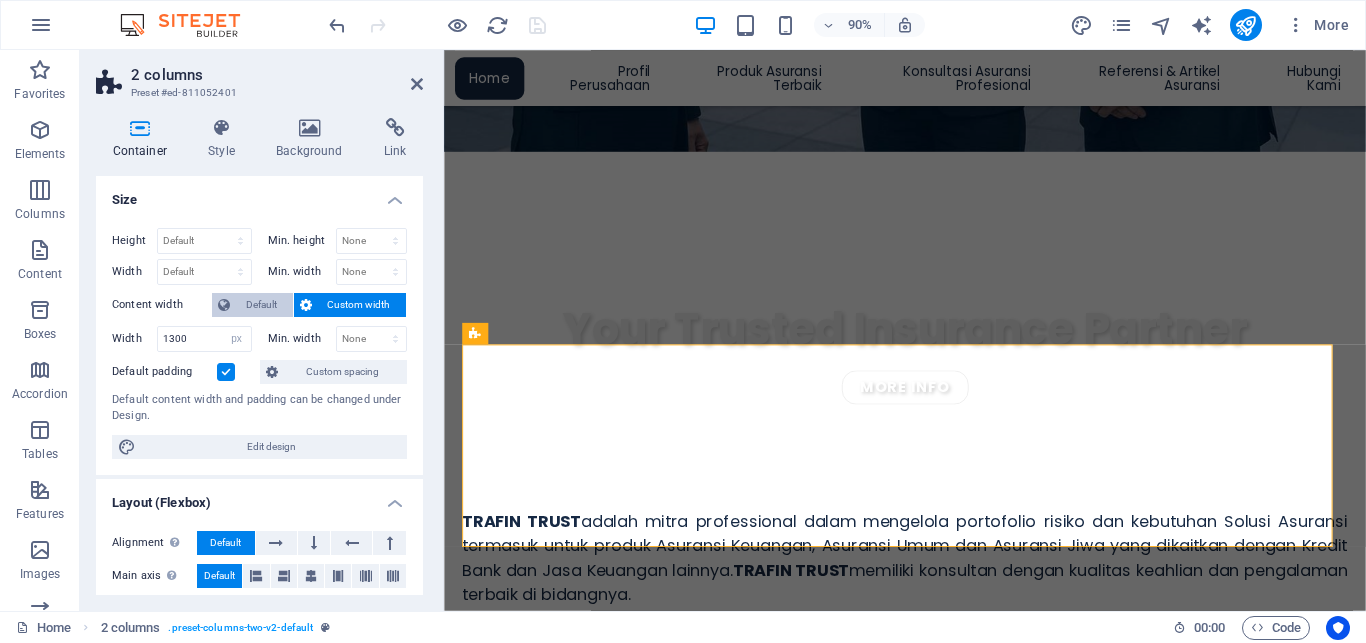click on "Default" at bounding box center (261, 305) 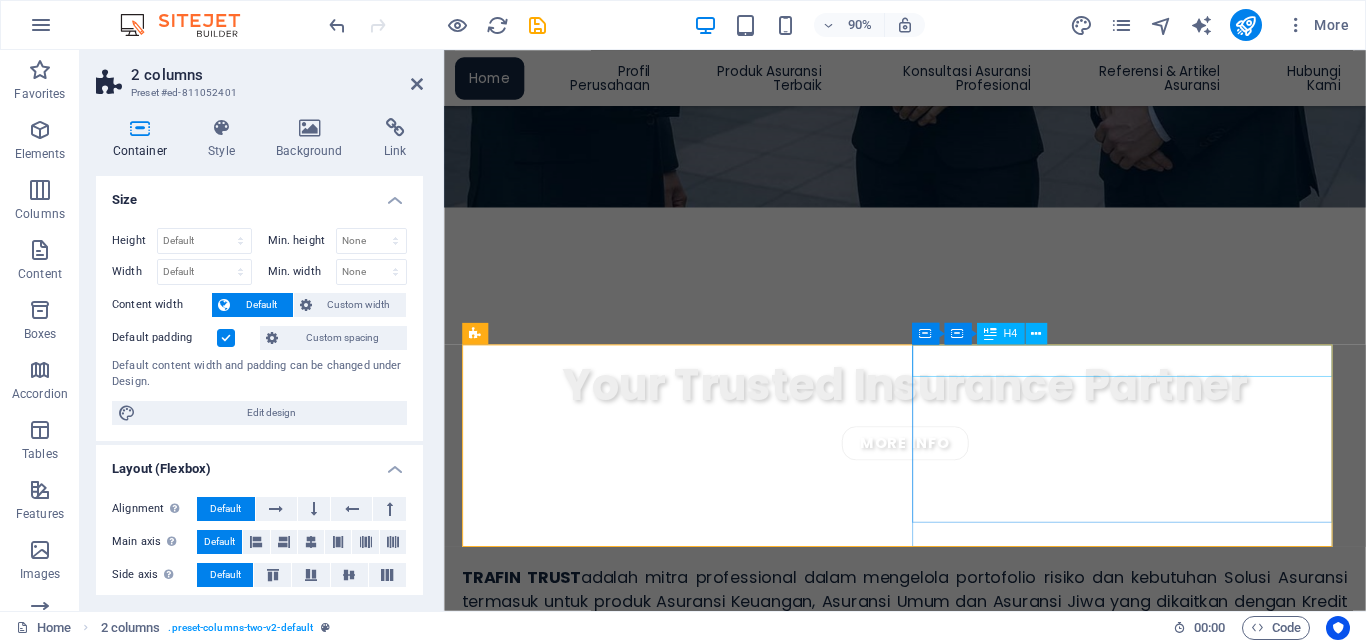 click on "Asuransi Jiwa Kredit (Credit Life Insurance)" at bounding box center (702, 1184) 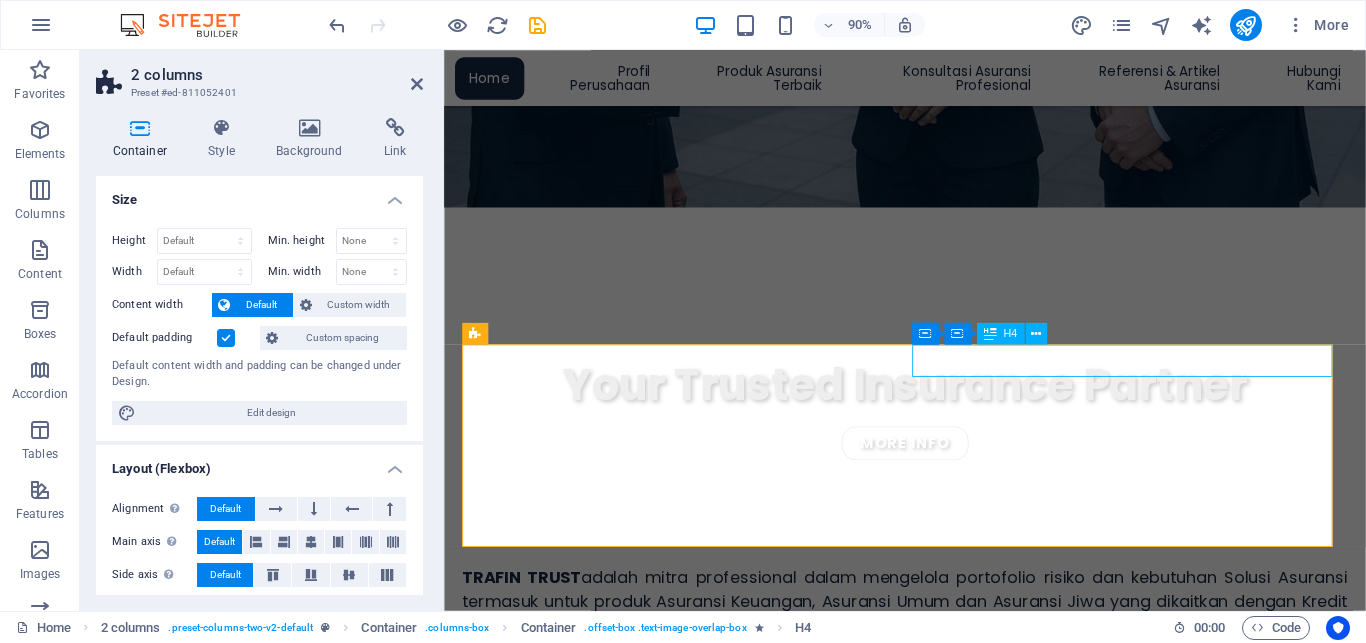 click on "Asuransi Jiwa Kredit (Credit Life Insurance)" at bounding box center [702, 1184] 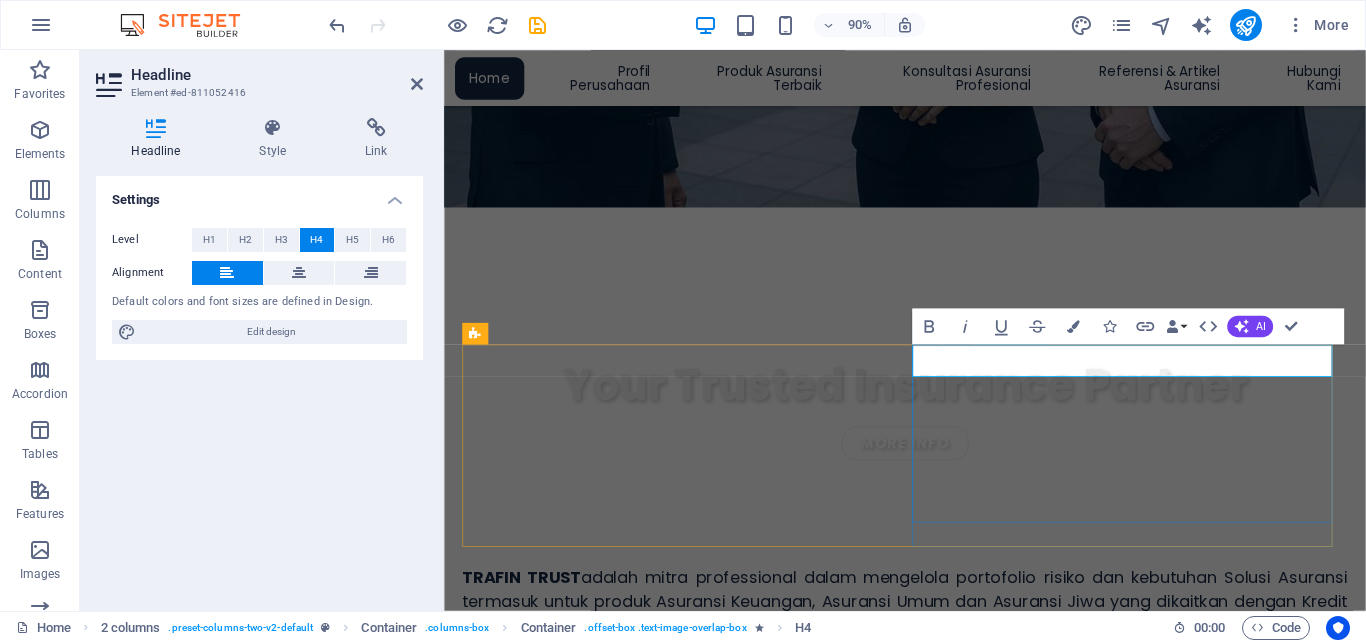 click on "Asuransi Jiwa Kredit (Credit Life Insurance)" at bounding box center [671, 1183] 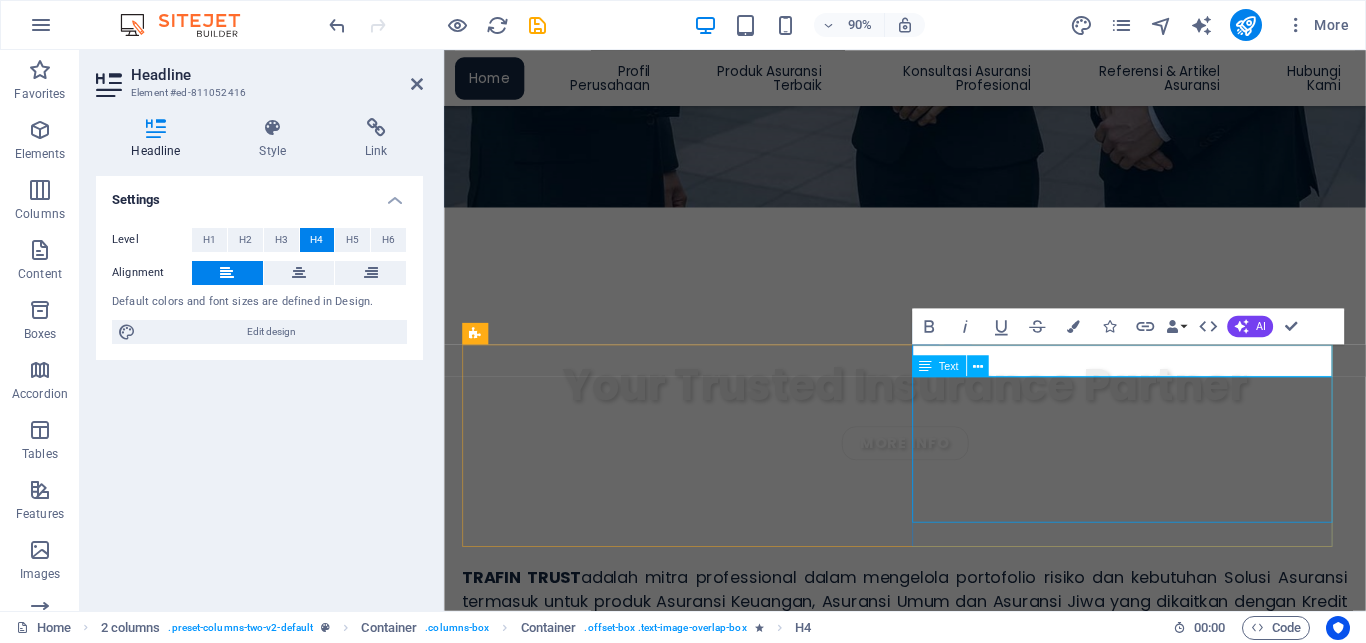 click on "Asuransi Jiwa Kredit (AJK) adalah salah satu bentuk proteksi risiko keuangan yang diberikan kepada peminjam atau Debitur saat mengajukan pinjaman di Bank, Leasing atau Perusahaan Pembiayaan lainnya. Tidak hanya memberikan manfaat perlindungan di masa depan bagi Debitur dan keluarganya, jenis Asuransi ini juga memberikan kepastian pembayaran kembali bagi pihak pemberi pinjaman dari risiko kerugian akibat Kredit Macet atau Wanprestasi. Jenis-jenis risiko yang dapat. [Read more]" at bounding box center [702, 1283] 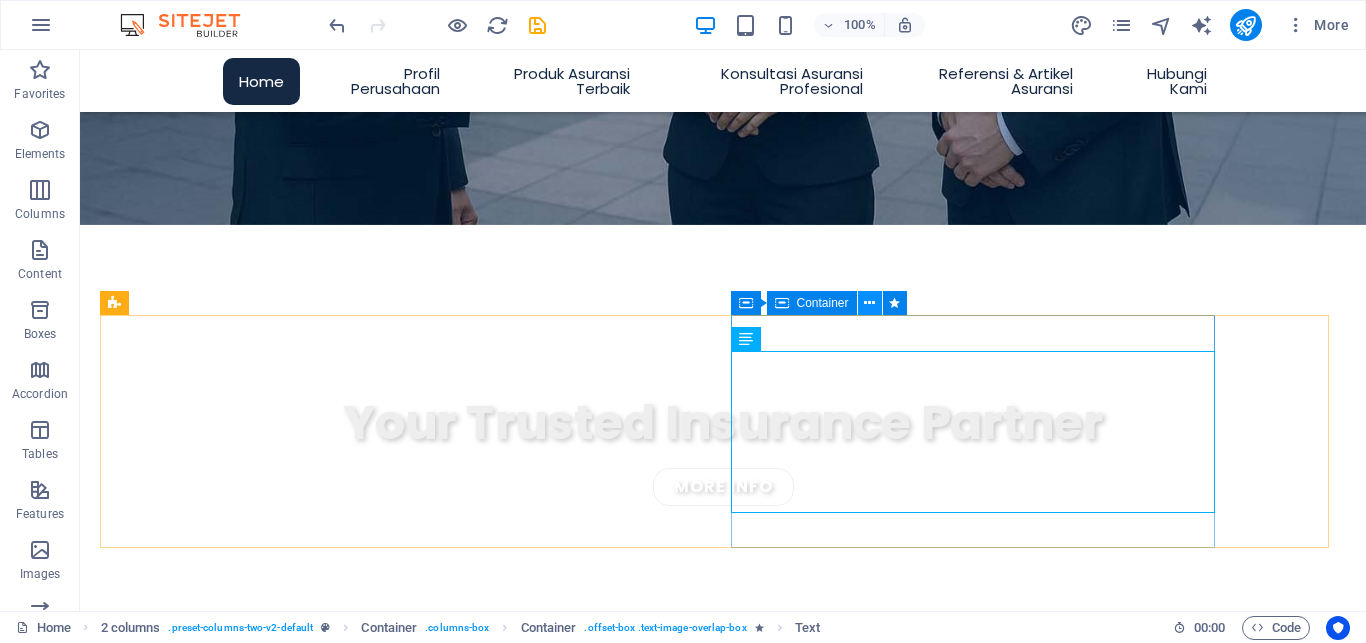 click at bounding box center (870, 303) 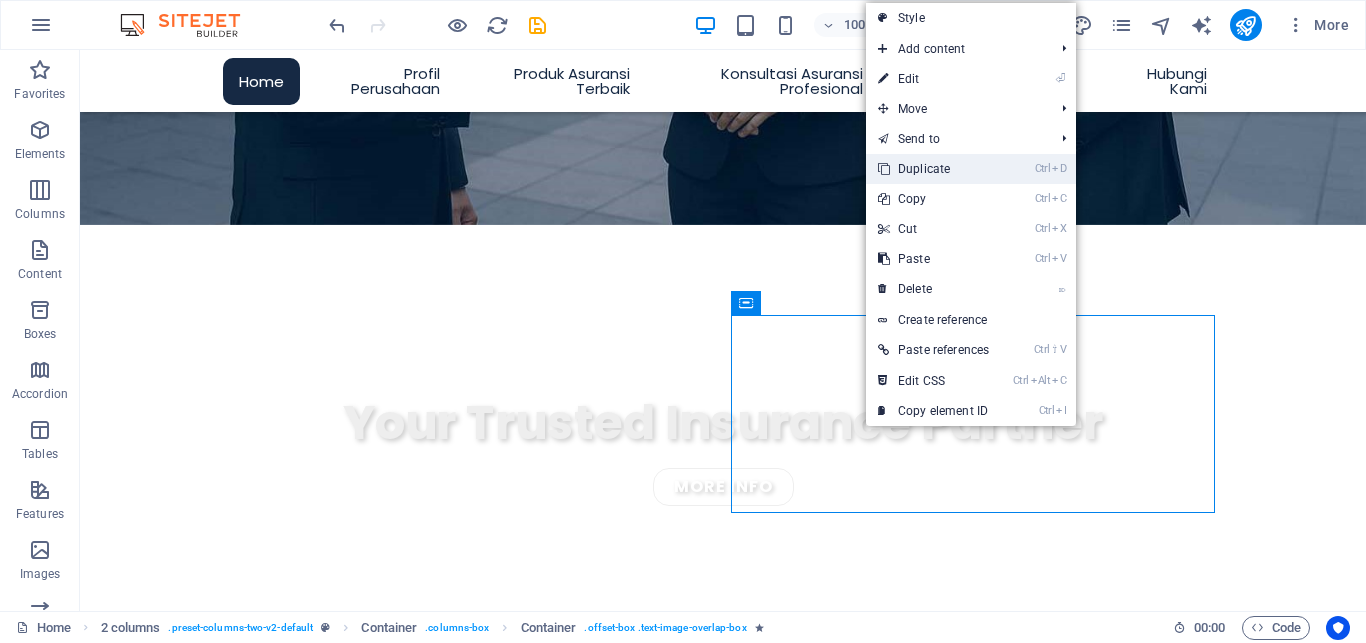 click on "Ctrl D  Duplicate" at bounding box center [933, 169] 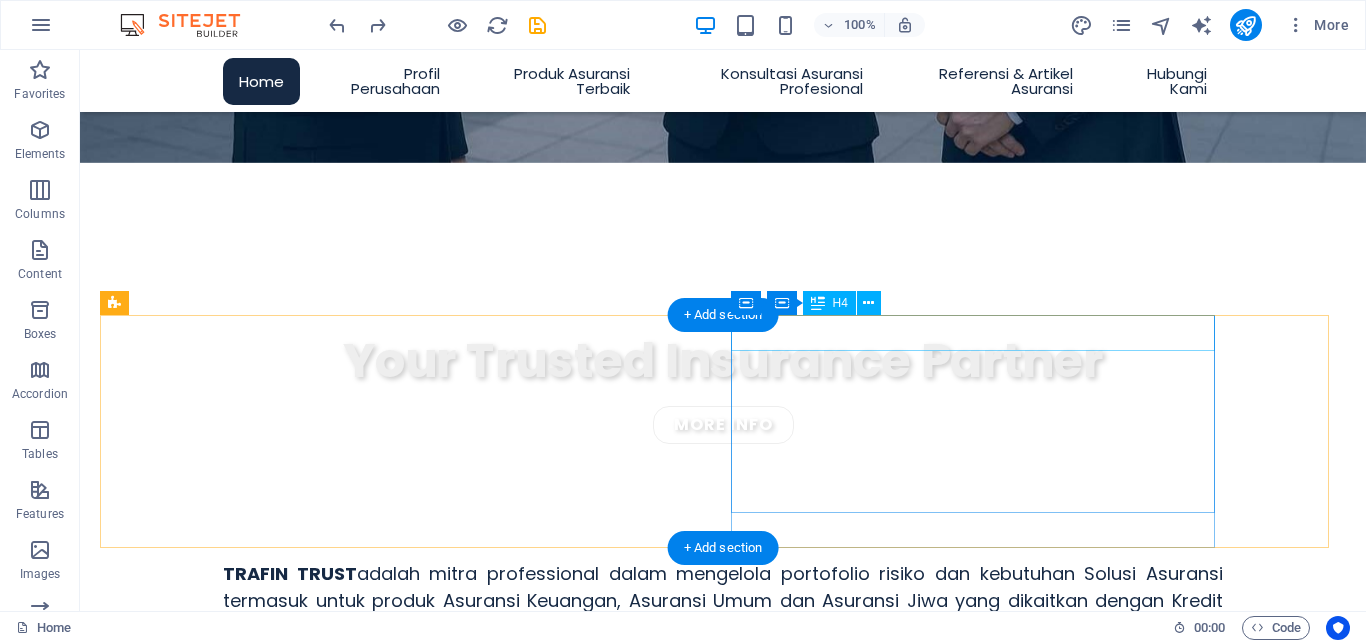 click on "Asuransi Jiwa Kredit (Credit Life Insurance)" at bounding box center [342, 1122] 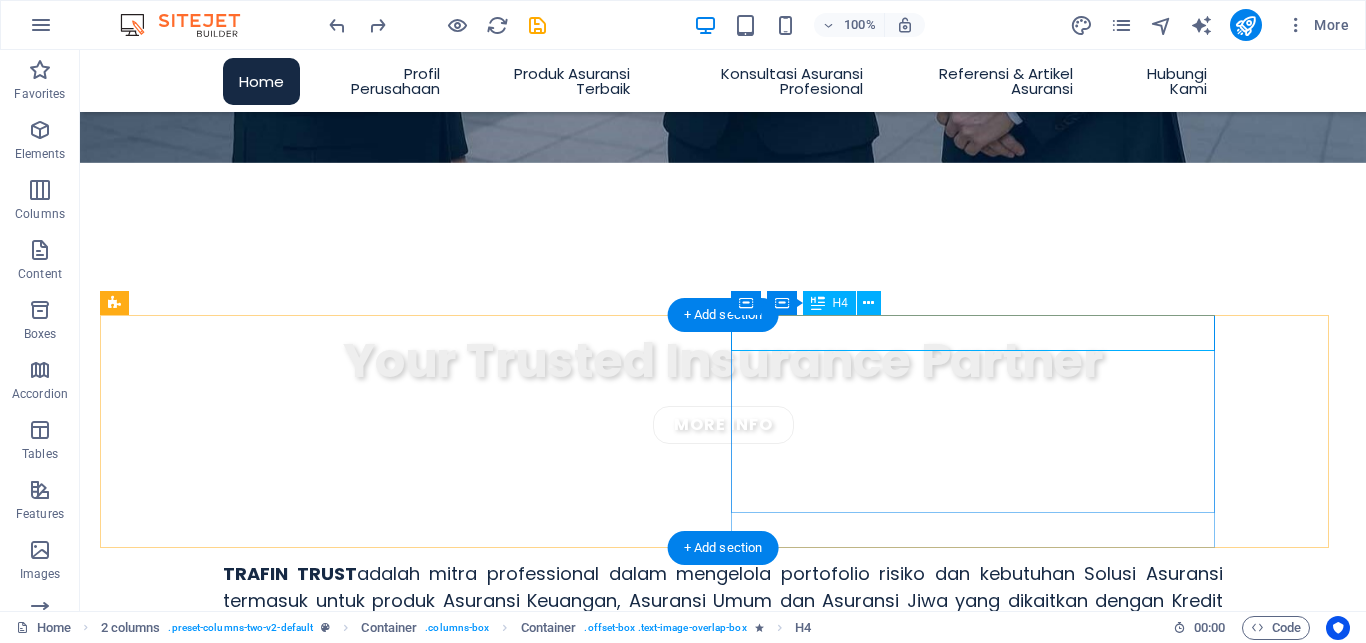click on "Asuransi Jiwa Kredit (Credit Life Insurance)" at bounding box center [342, 1122] 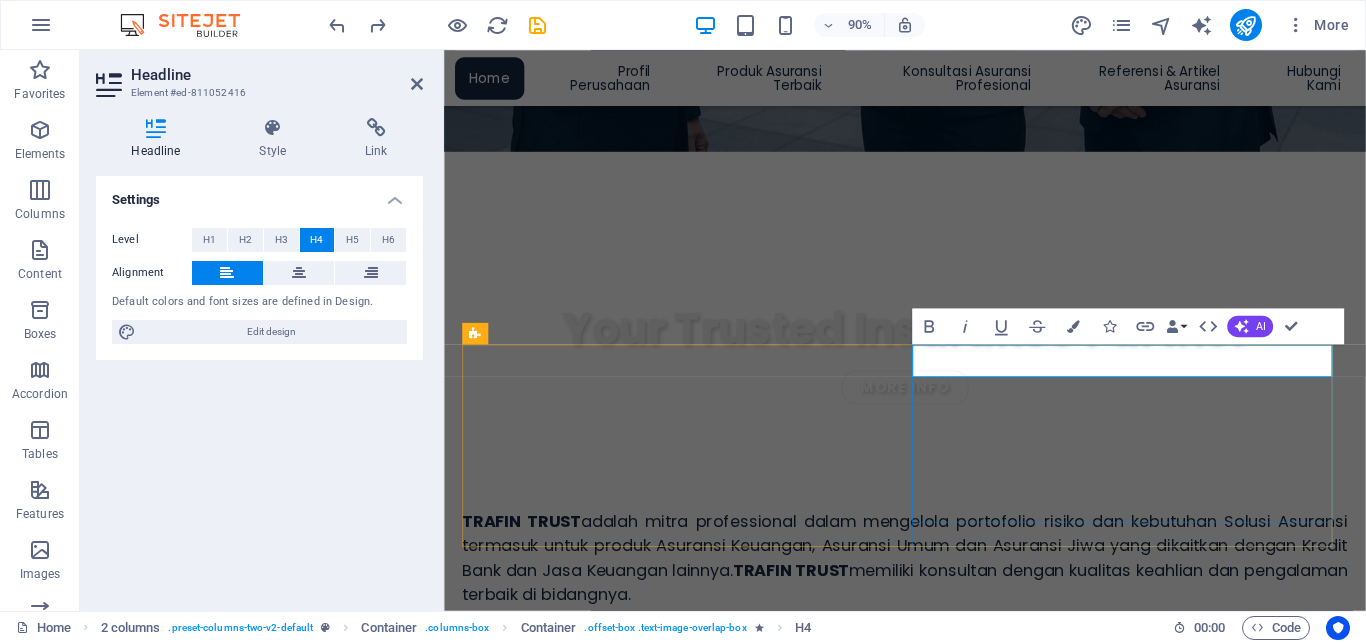 click on "Asuransi Jiwa Kredit (Credit Life Insurance)" at bounding box center [671, 1121] 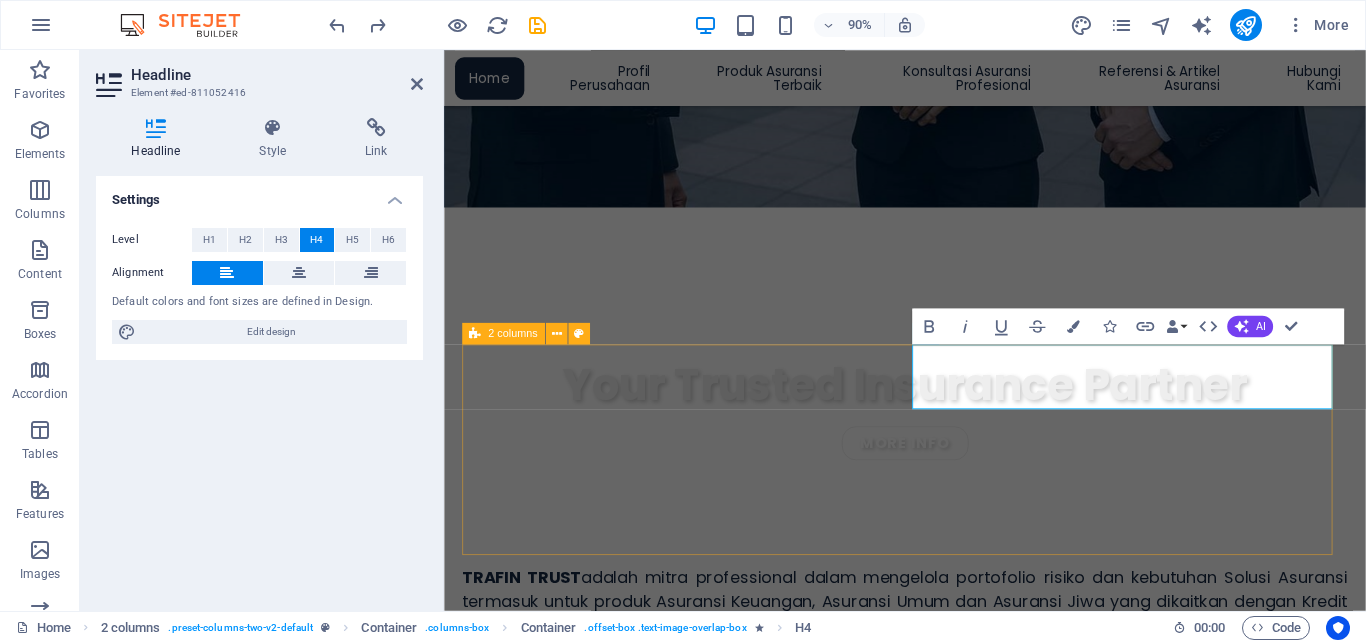 drag, startPoint x: 1174, startPoint y: 432, endPoint x: 961, endPoint y: 393, distance: 216.54099 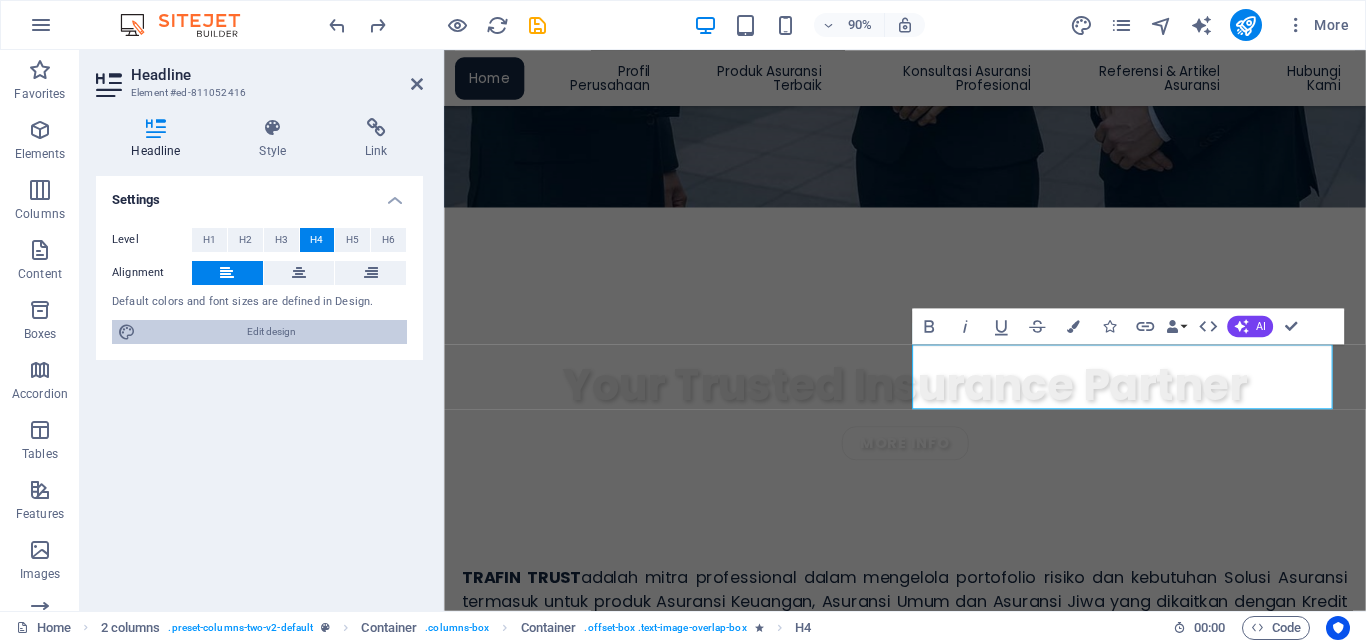 click on "Edit design" at bounding box center (271, 332) 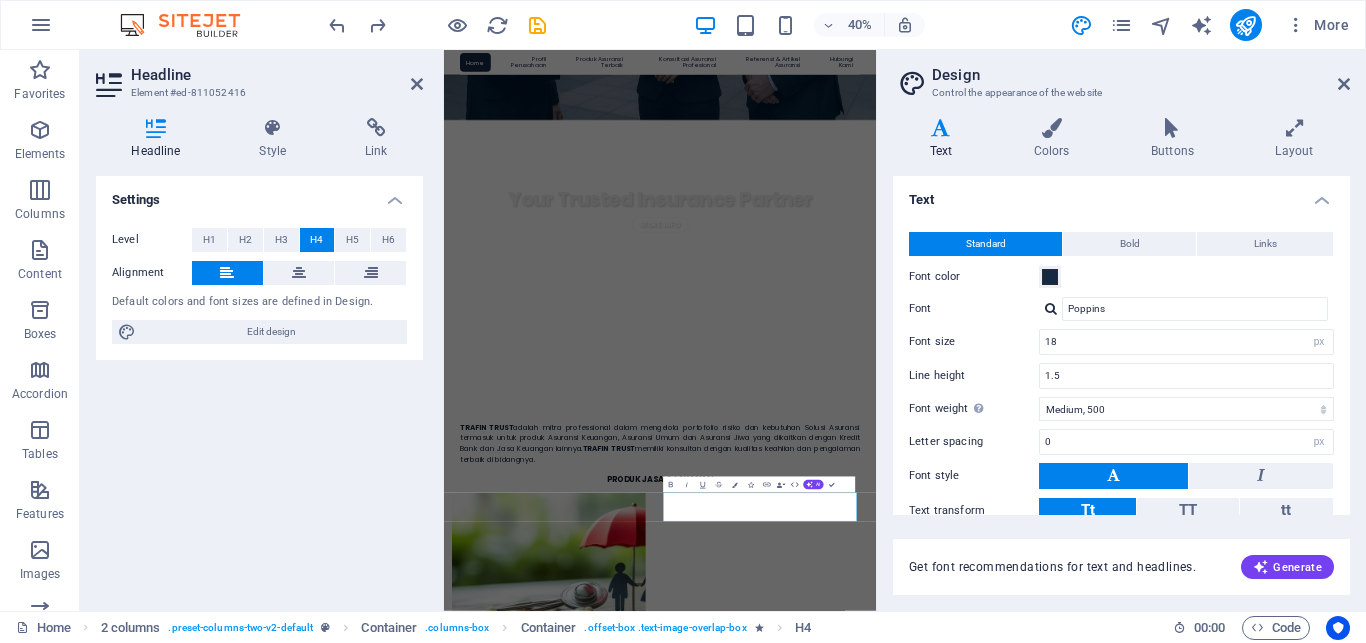 scroll, scrollTop: 115, scrollLeft: 0, axis: vertical 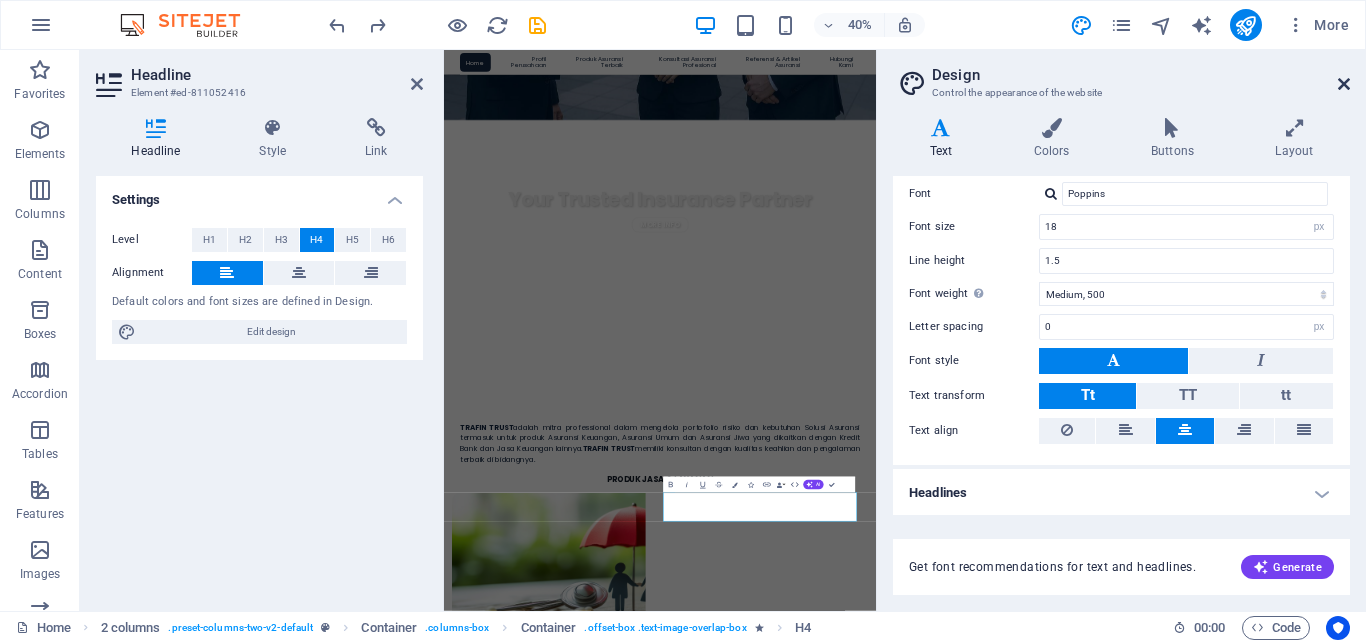drag, startPoint x: 1344, startPoint y: 89, endPoint x: 942, endPoint y: 149, distance: 406.45294 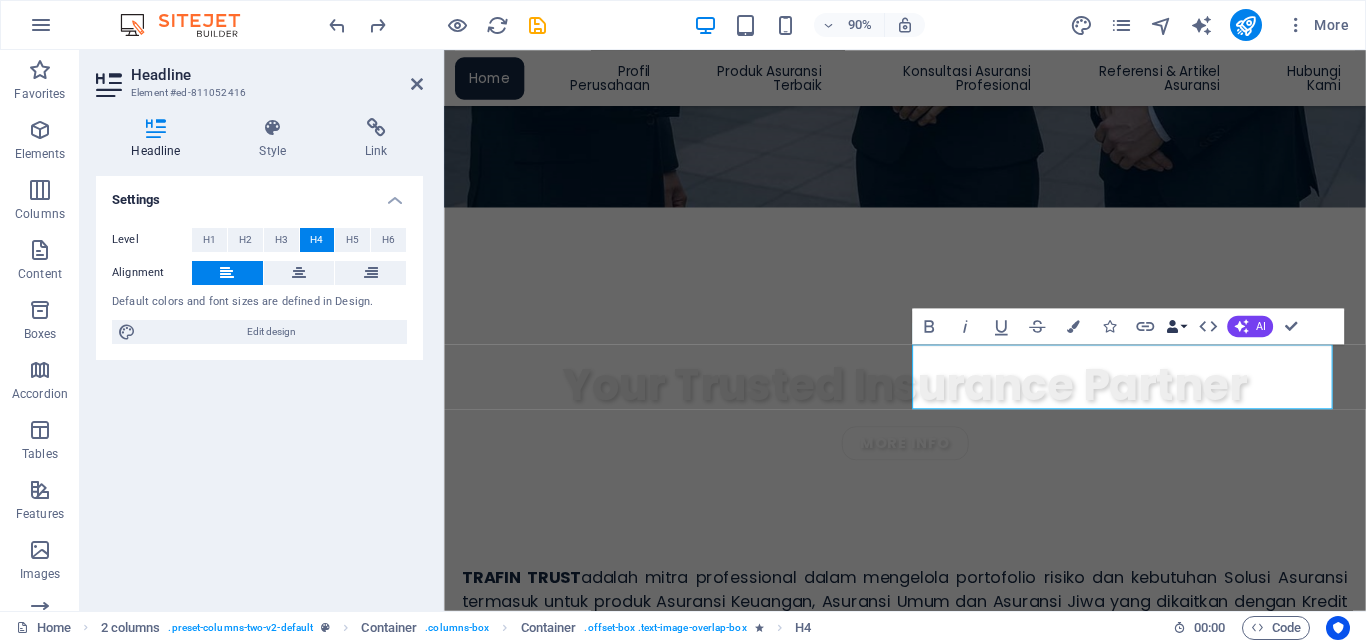 click on "Data Bindings" at bounding box center [1176, 326] 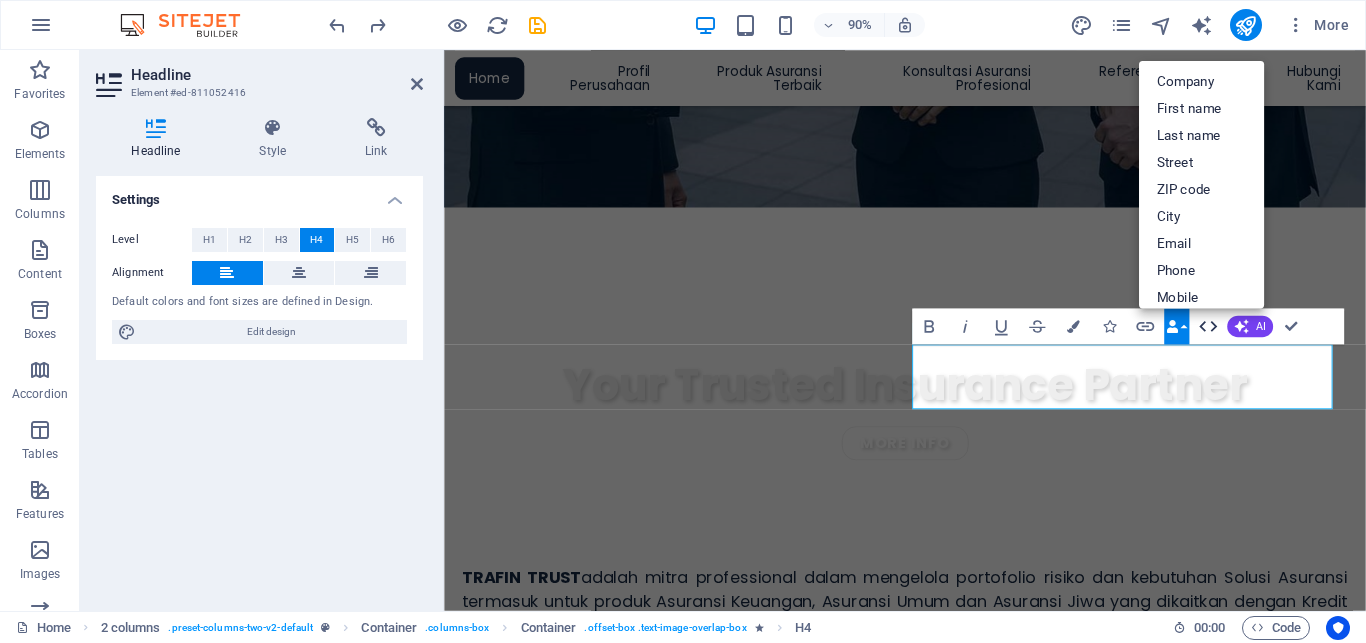 click 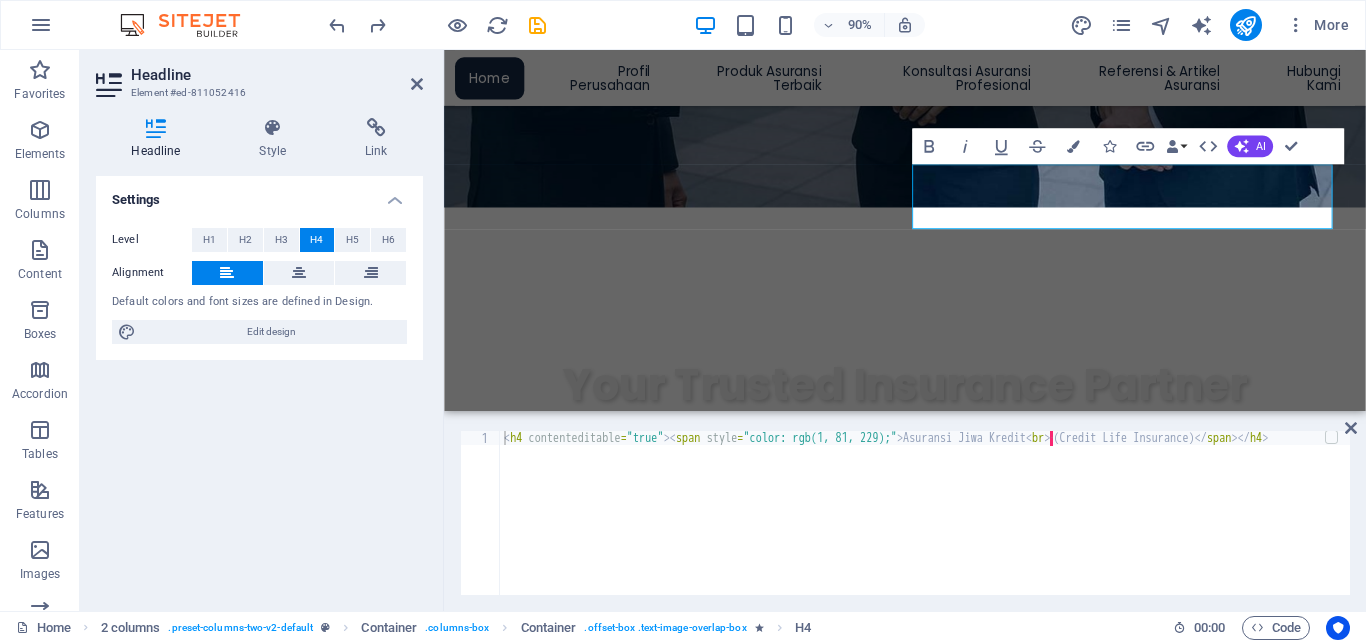 type on "Asuransi Jiwa Kredit<br>‌(Credit Life Insurance)" 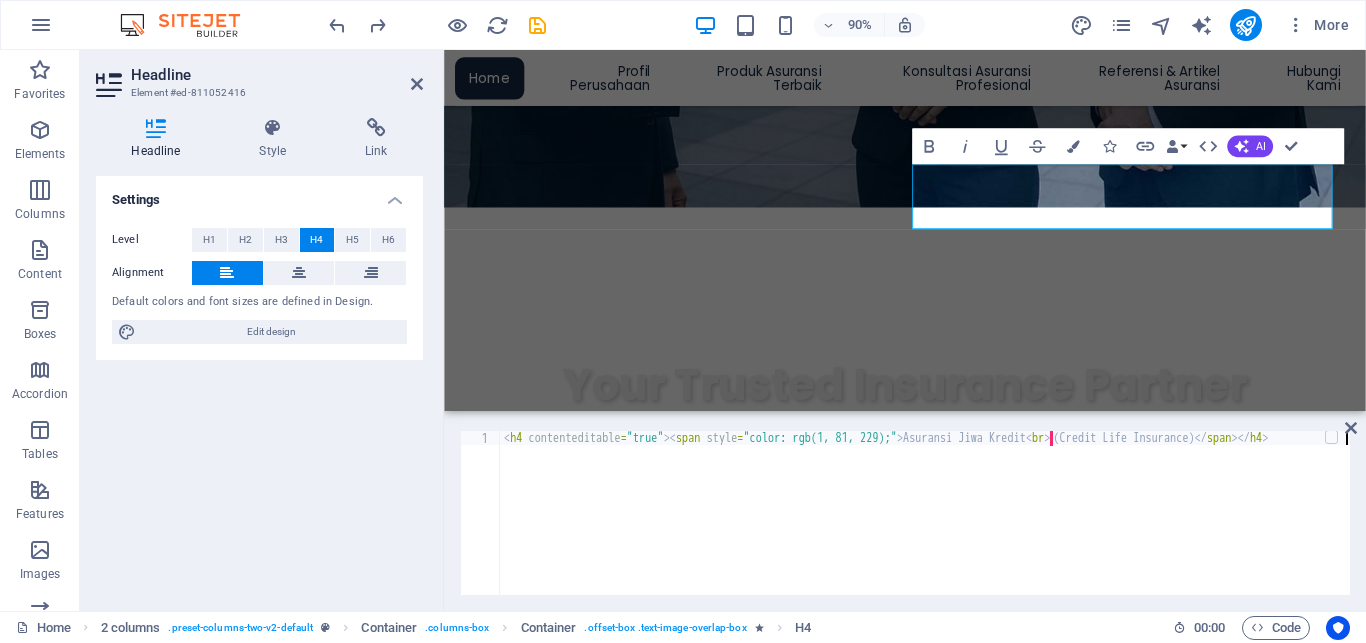 click on "Asuransi Jiwa Kredit · (Credit Life Insurance)" at bounding box center [925, 527] 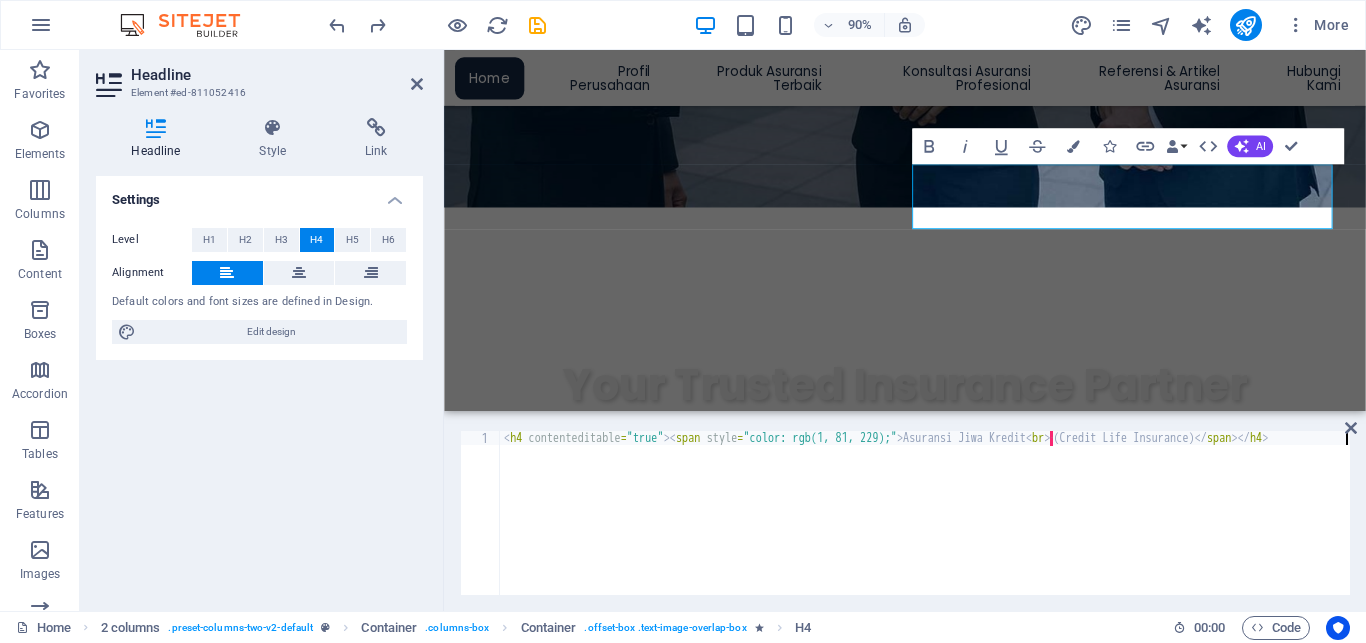 click on "Asuransi Jiwa Kredit · (Credit Life Insurance)" at bounding box center [925, 527] 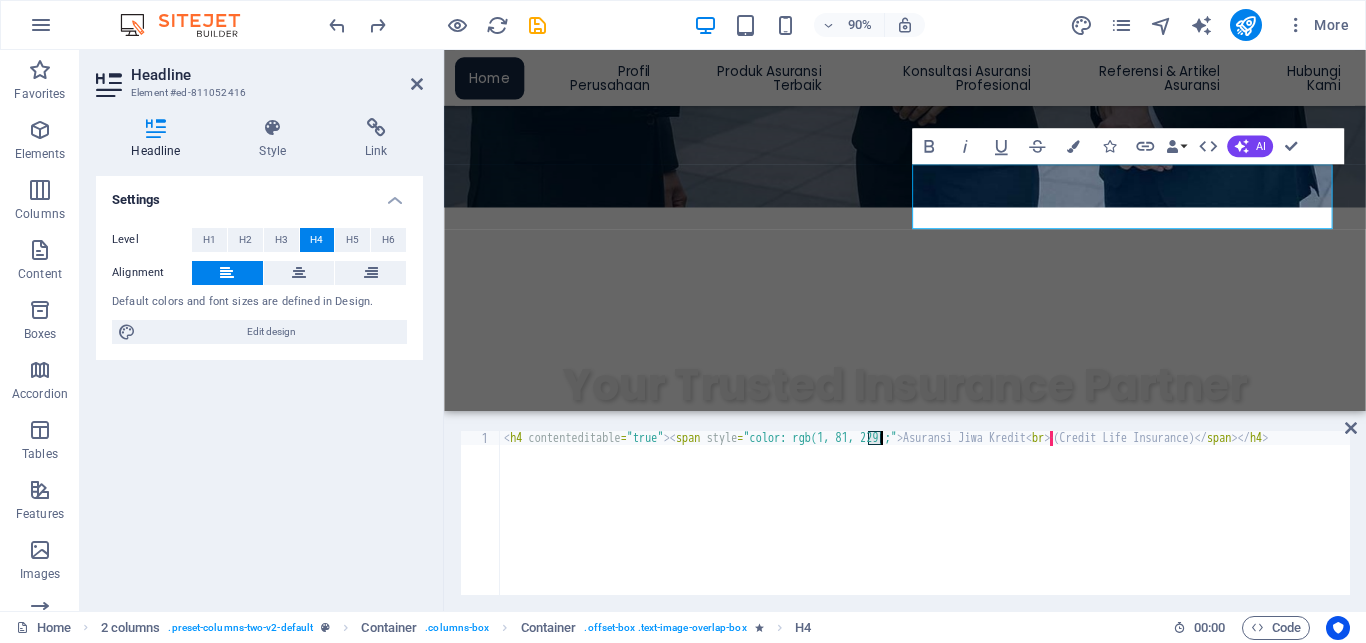 click on "Asuransi Jiwa Kredit · (Credit Life Insurance)" at bounding box center (925, 527) 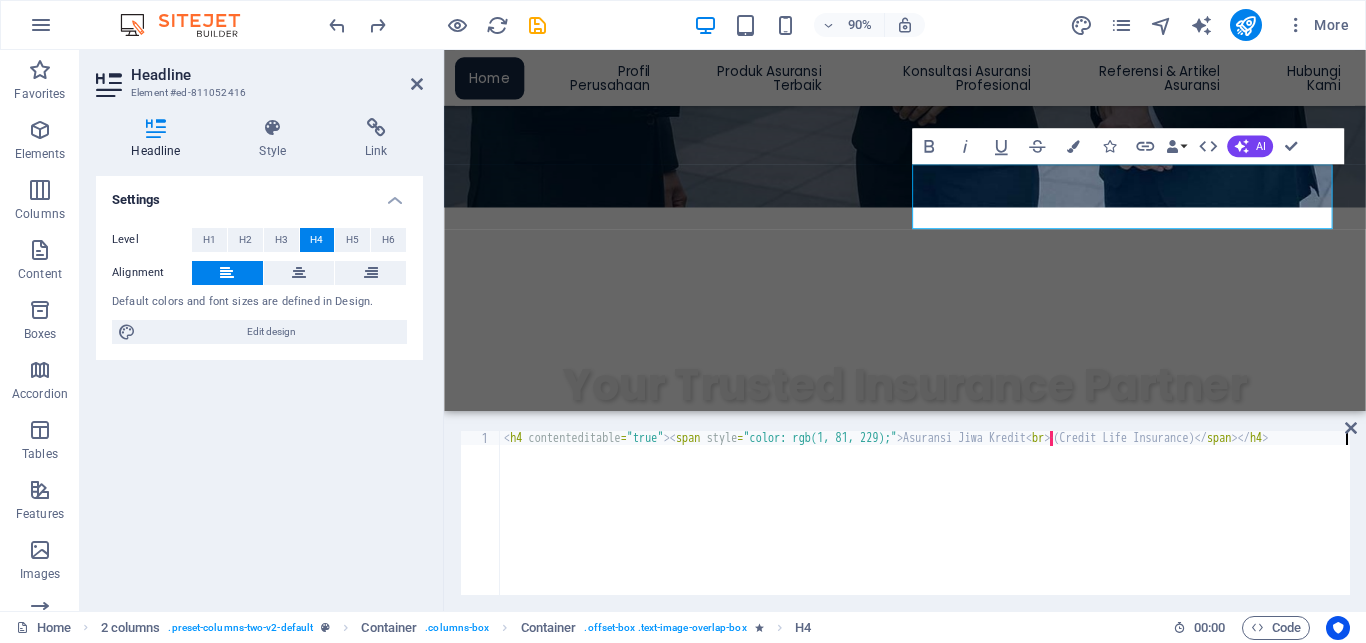drag, startPoint x: 501, startPoint y: 445, endPoint x: 731, endPoint y: 447, distance: 230.0087 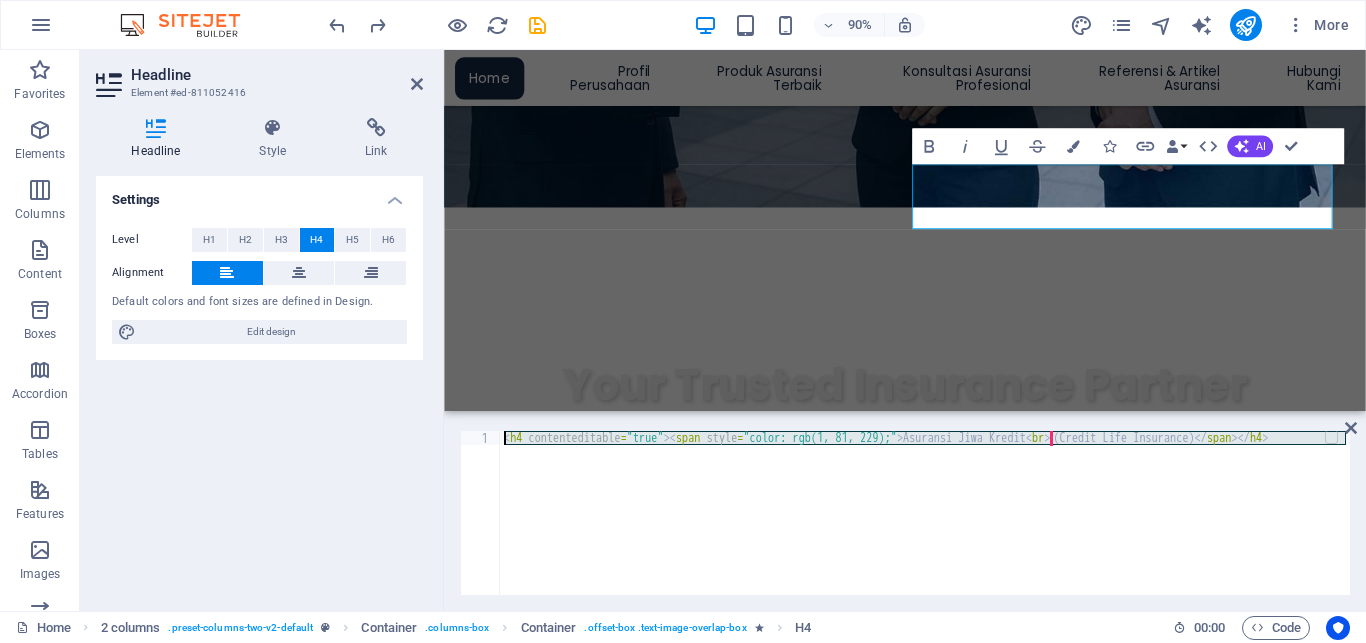 click on "Asuransi Jiwa Kredit · (Credit Life Insurance)" at bounding box center (925, 513) 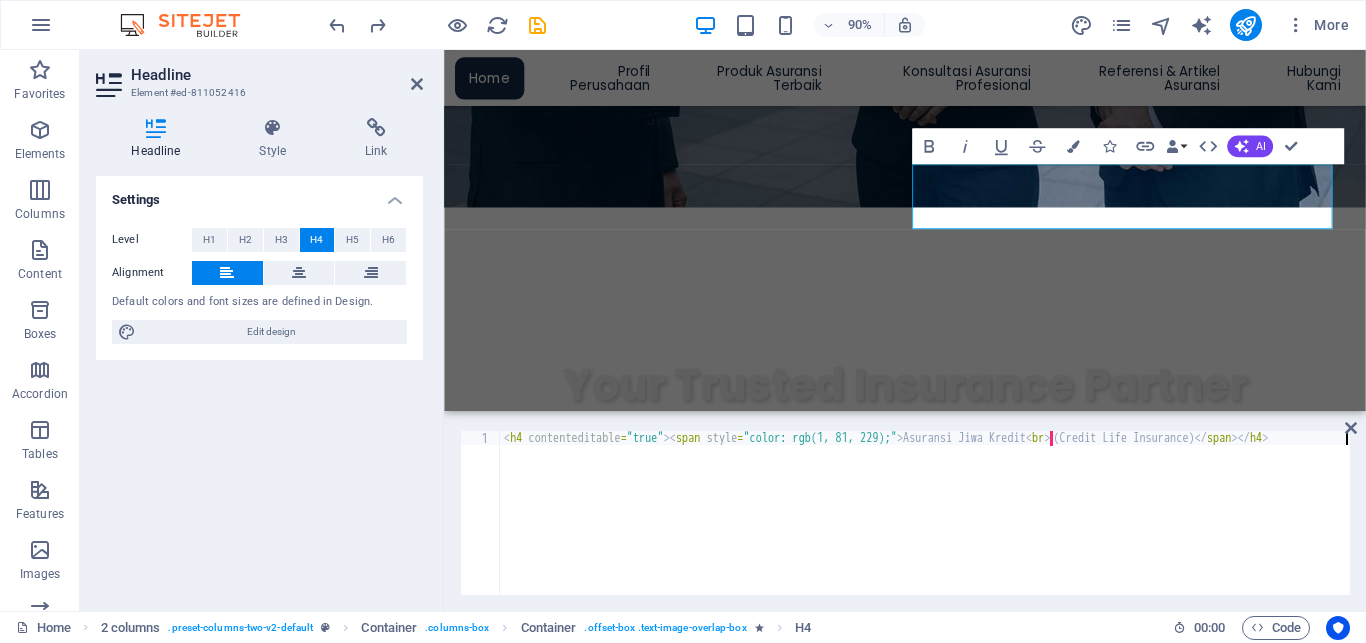 click on "Asuransi Jiwa Kredit · (Credit Life Insurance)" at bounding box center (925, 527) 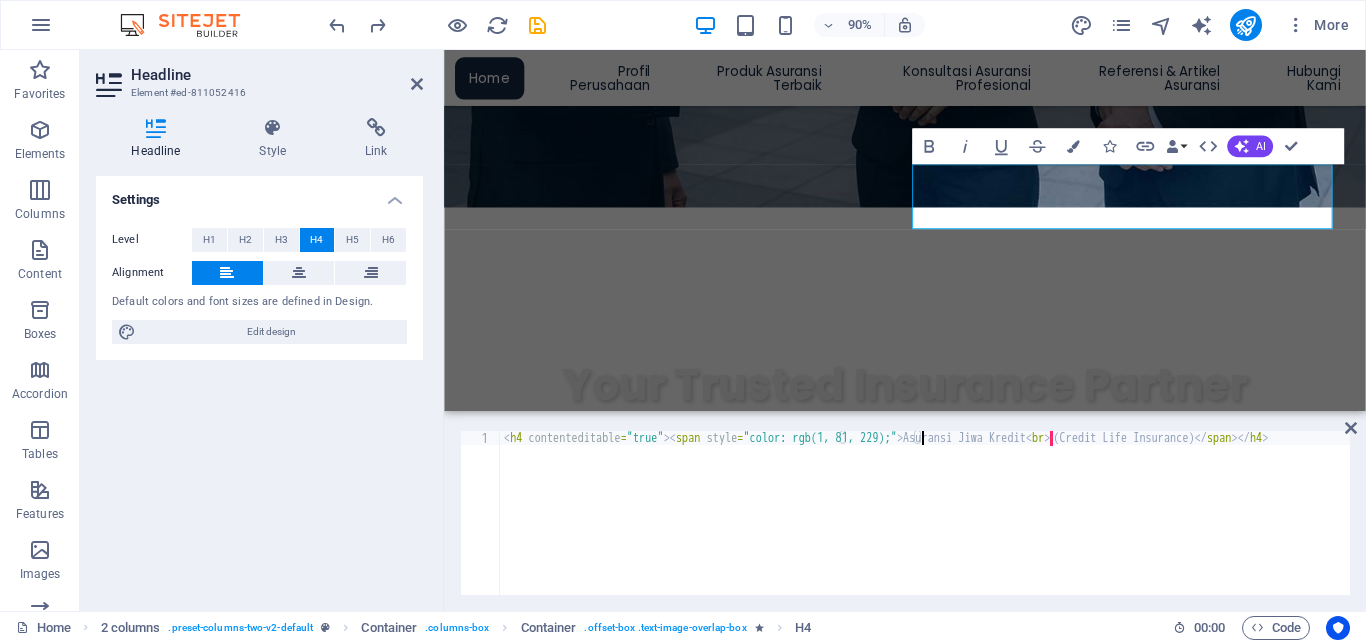 click on "Asuransi Jiwa Kredit · (Credit Life Insurance)" at bounding box center [925, 527] 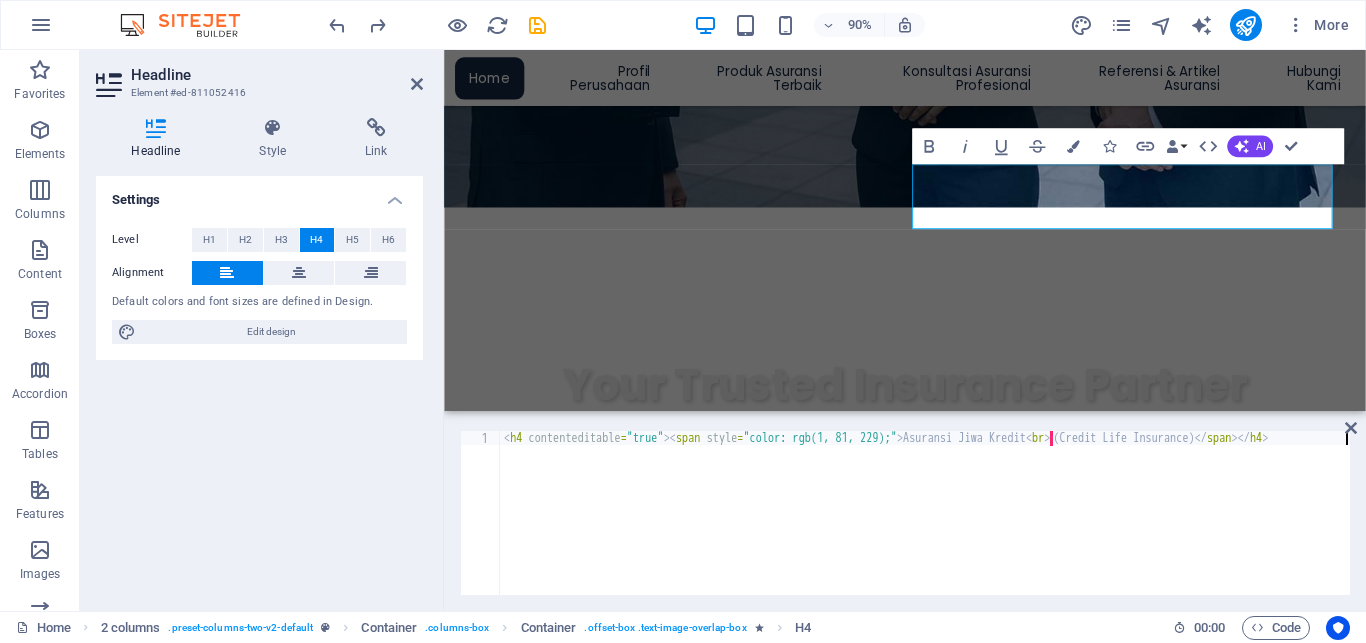 click on "Asuransi Jiwa Kredit · (Credit Life Insurance)" at bounding box center (925, 527) 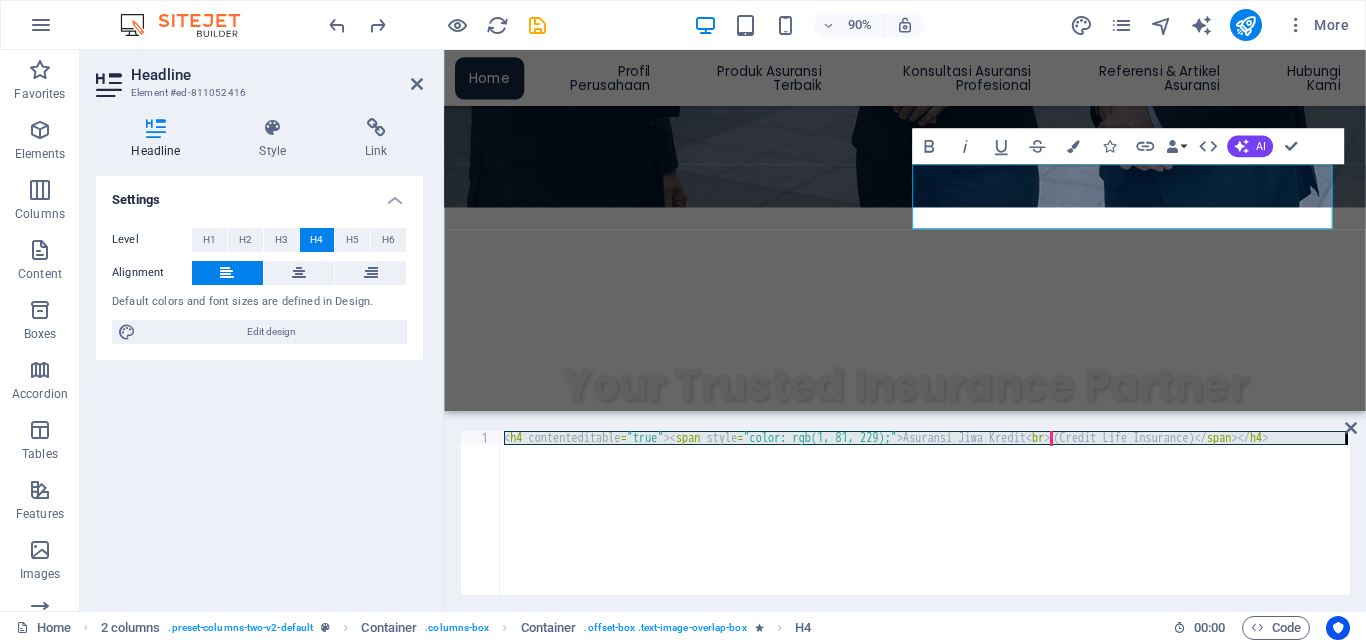 paste 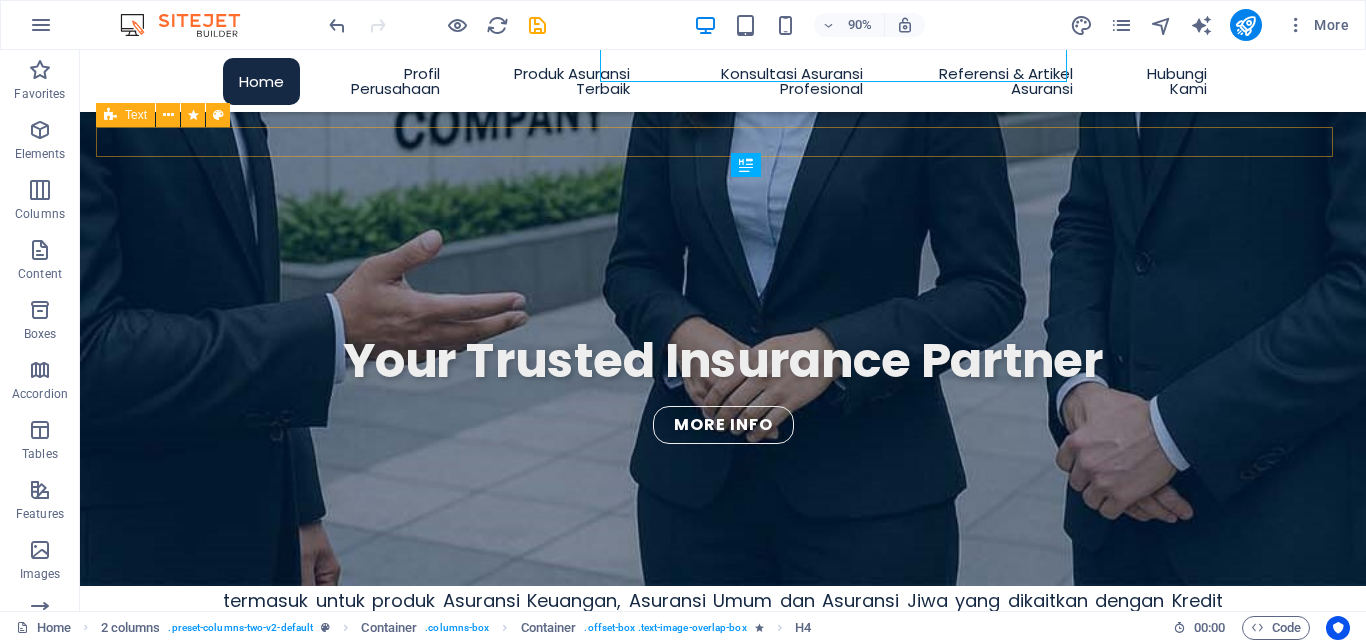 scroll, scrollTop: 648, scrollLeft: 0, axis: vertical 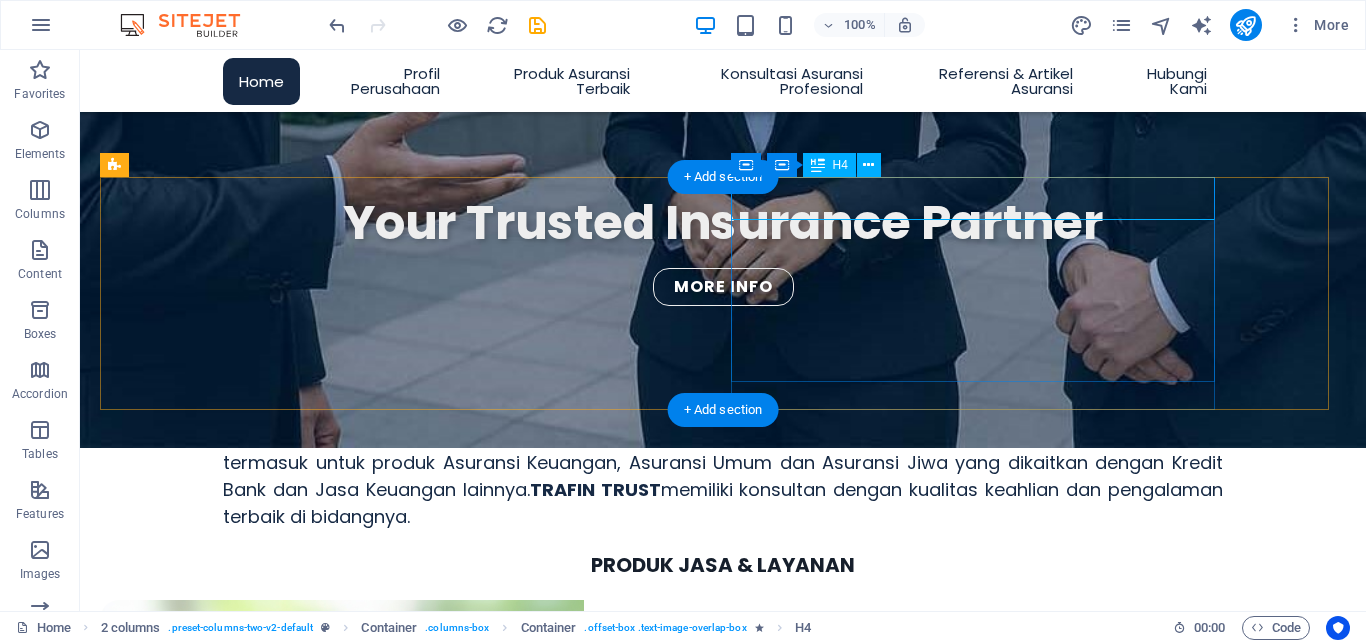 click on "Asuransi Jiwa Kredit ‌(Credit Life Insurance)" at bounding box center (342, 987) 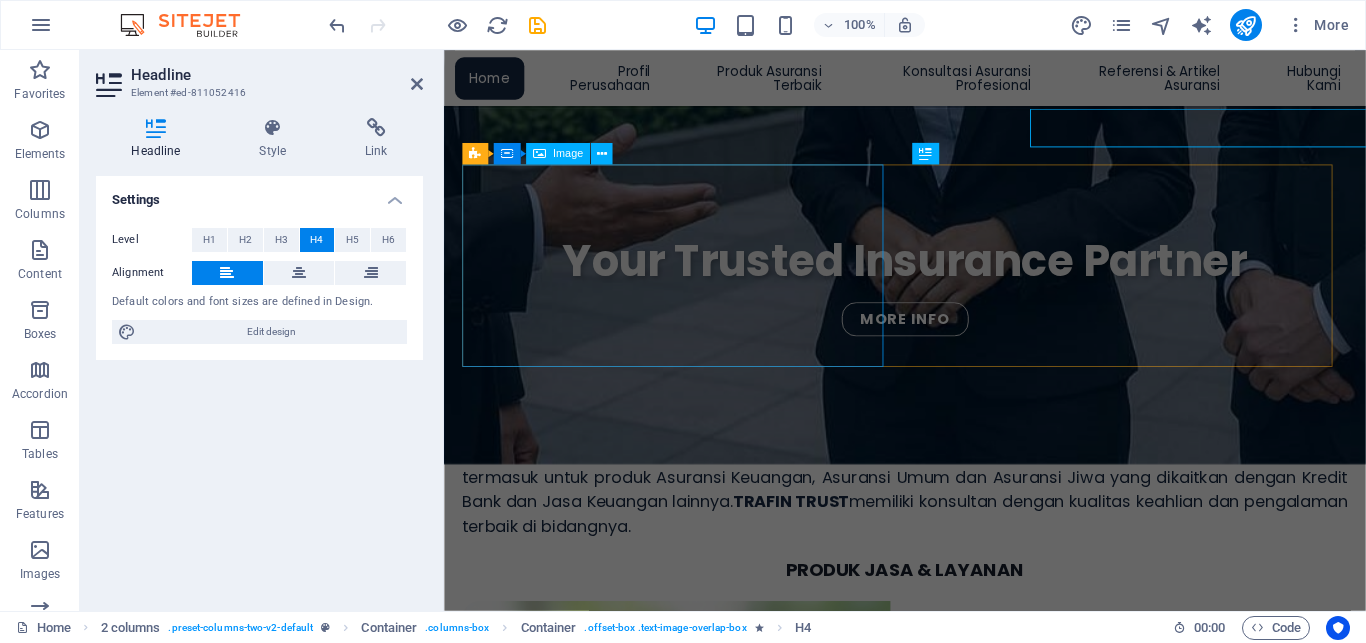 scroll, scrollTop: 710, scrollLeft: 0, axis: vertical 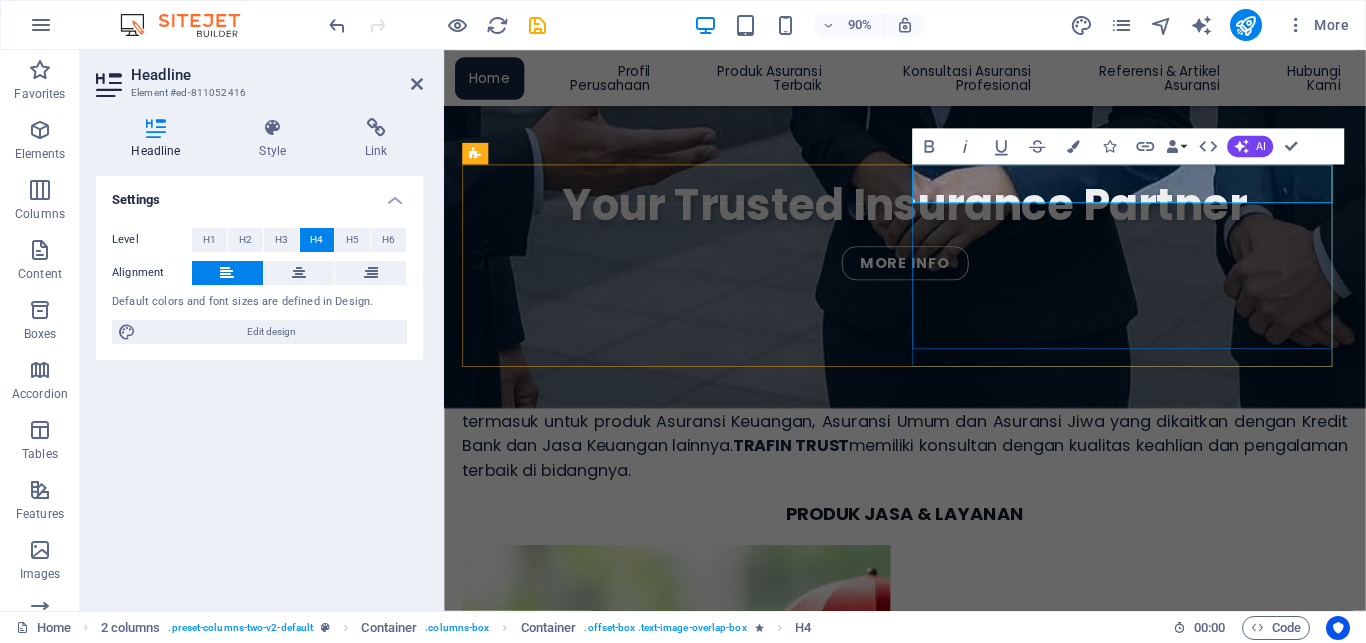 drag, startPoint x: 1017, startPoint y: 206, endPoint x: 1007, endPoint y: 207, distance: 10.049875 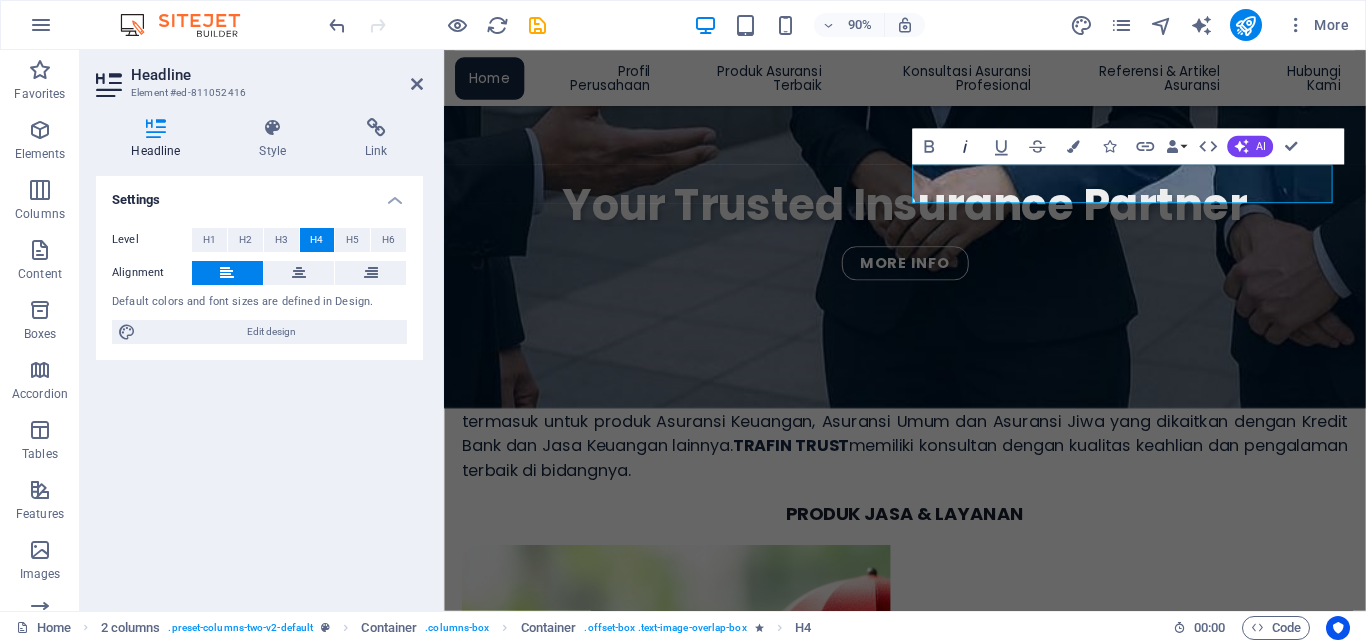 click 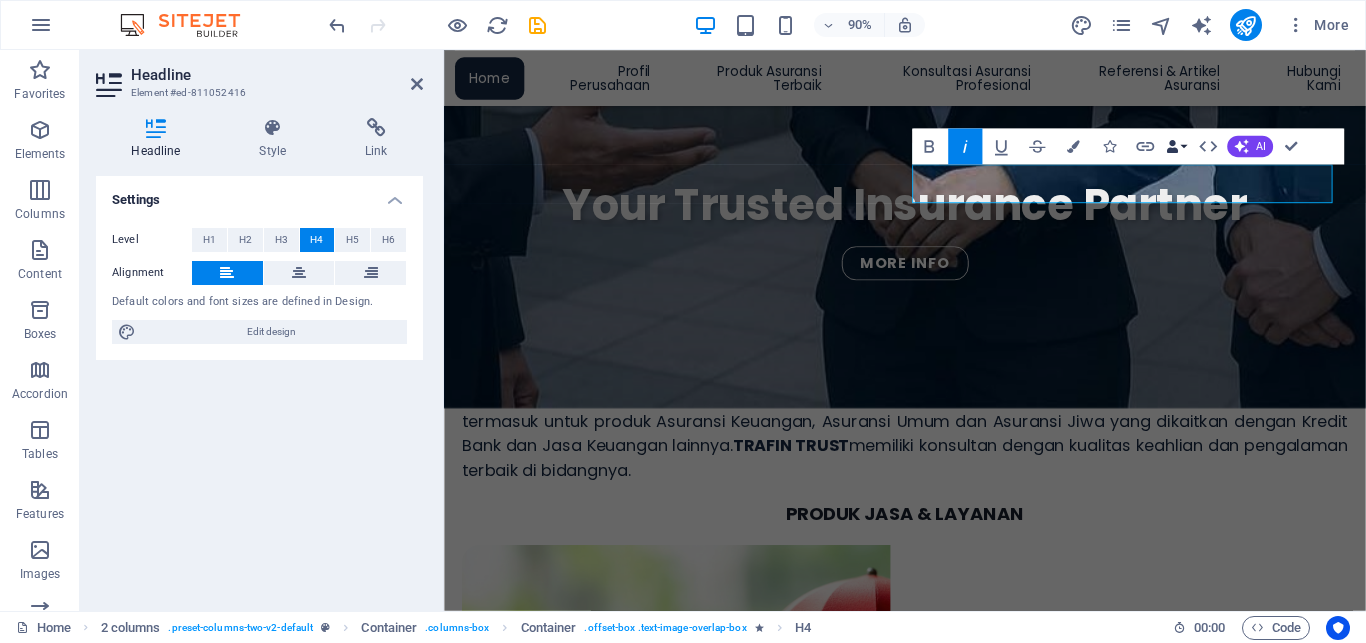 click on "Data Bindings" at bounding box center (1176, 146) 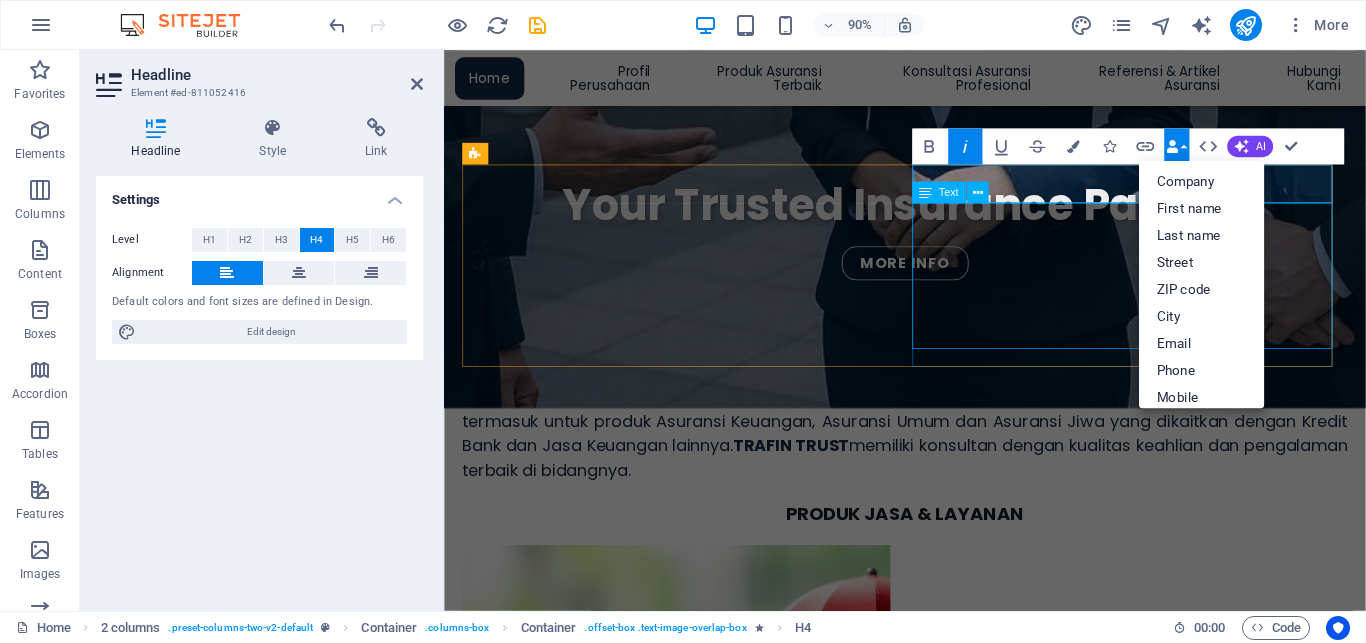 click on "Asuransi Jiwa Kredit (AJK) adalah salah satu bentuk proteksi risiko keuangan yang diberikan kepada peminjam atau Debitur saat mengajukan pinjaman di Bank, Leasing atau Perusahaan Pembiayaan lainnya. Tidak hanya memberikan manfaat perlindungan di masa depan bagi Debitur dan keluarganya, jenis Asuransi ini juga memberikan kepastian pembayaran kembali bagi pihak pemberi pinjaman dari risiko kerugian akibat Kredit Macet atau Wanprestasi. Jenis-jenis risiko yang dapat. [Read more]" at bounding box center (702, 1090) 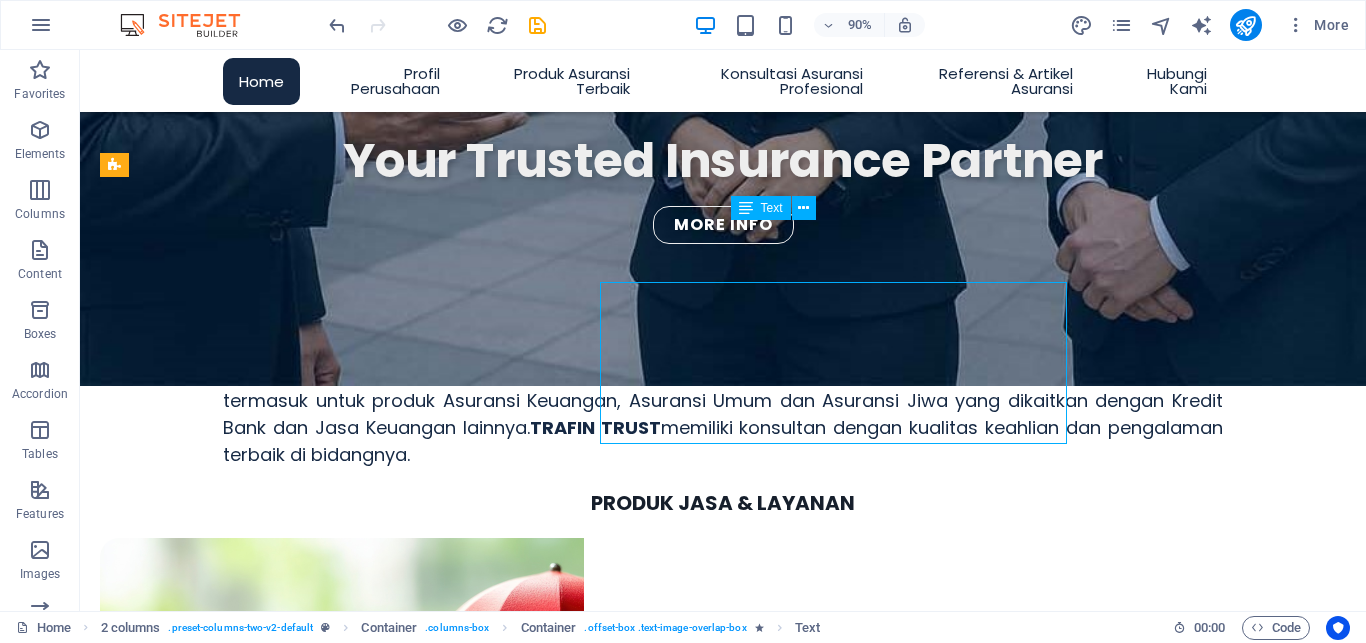 scroll, scrollTop: 648, scrollLeft: 0, axis: vertical 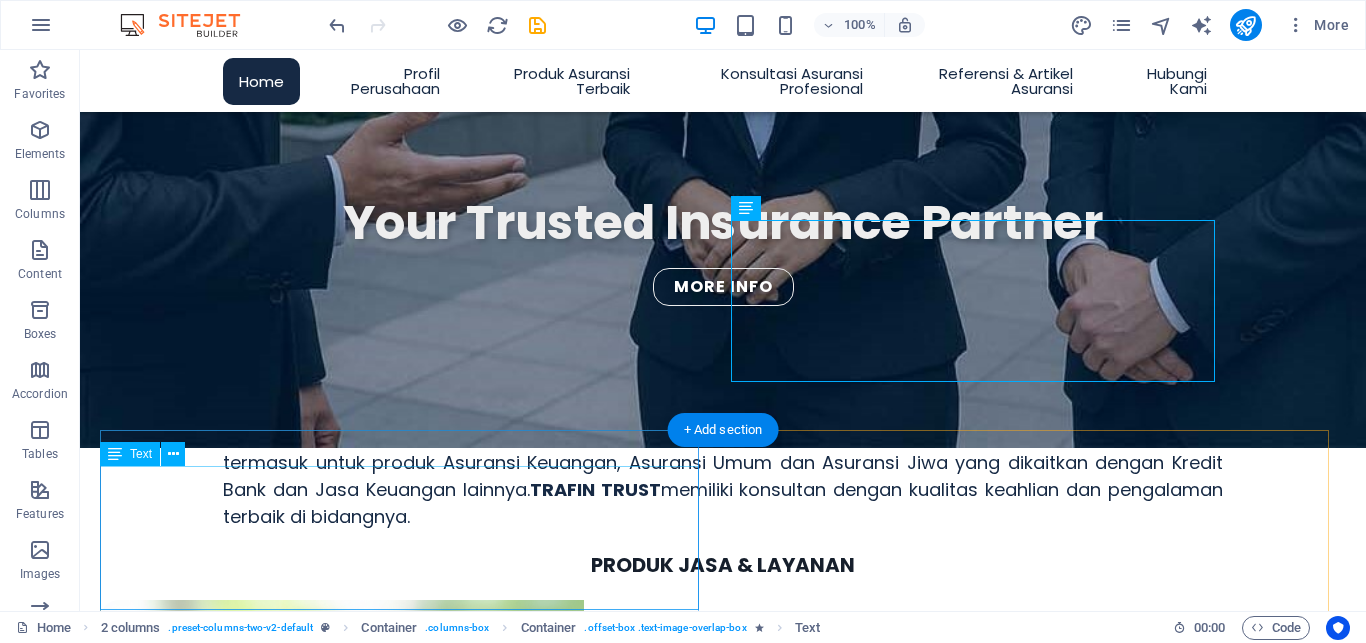 click on "Asuransi Kedit Konsumer (AKK) adalah serupa dengan Asuransi Jiwa Kredit (AJK) yaitu slaah satu bentuk proteksi risiko Keuangan tetapi dengan segmentasi tertentu untuk kategori peminjam atau Debitur dan umumnya menjadi kesatuan dalam proses pengajuan Kredit Pemilikan Rumah (KPR), Kredit Kendaraan Bermotor (KKB) atau Kredit Multi Guna lainnya serta mengikuti syarat dan kondisi dalam pengajuan Kredit di Bank, Leasing atau Perusahaan Pembiayaan lainnya. Produk Asuransi ini memberikan kepastian. [Read more]" at bounding box center (403, 1618) 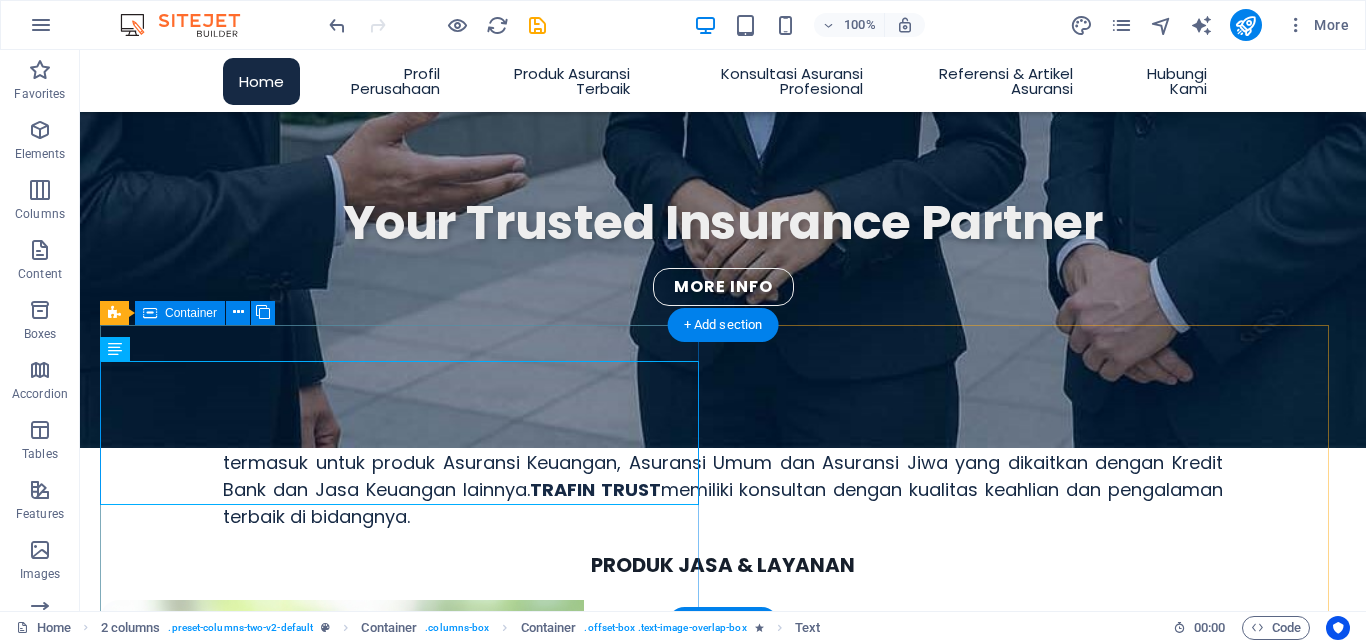 scroll, scrollTop: 852, scrollLeft: 0, axis: vertical 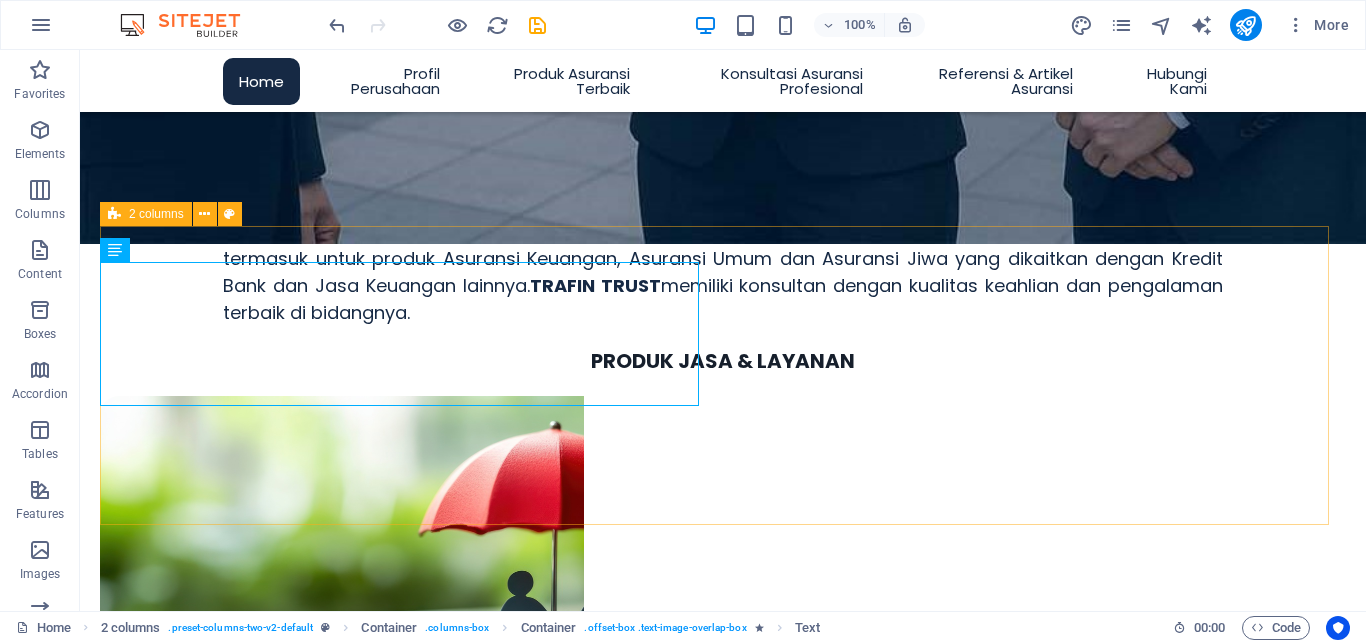 click on "2 columns" at bounding box center [146, 214] 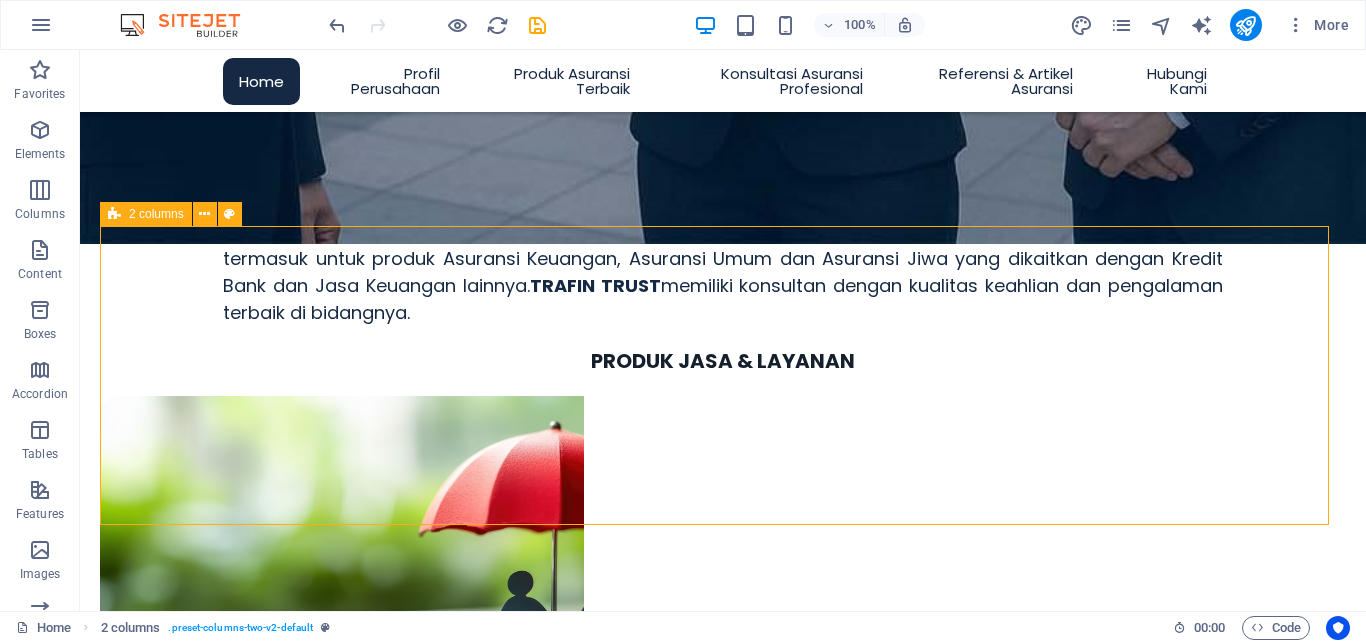 click on "2 columns" at bounding box center (146, 214) 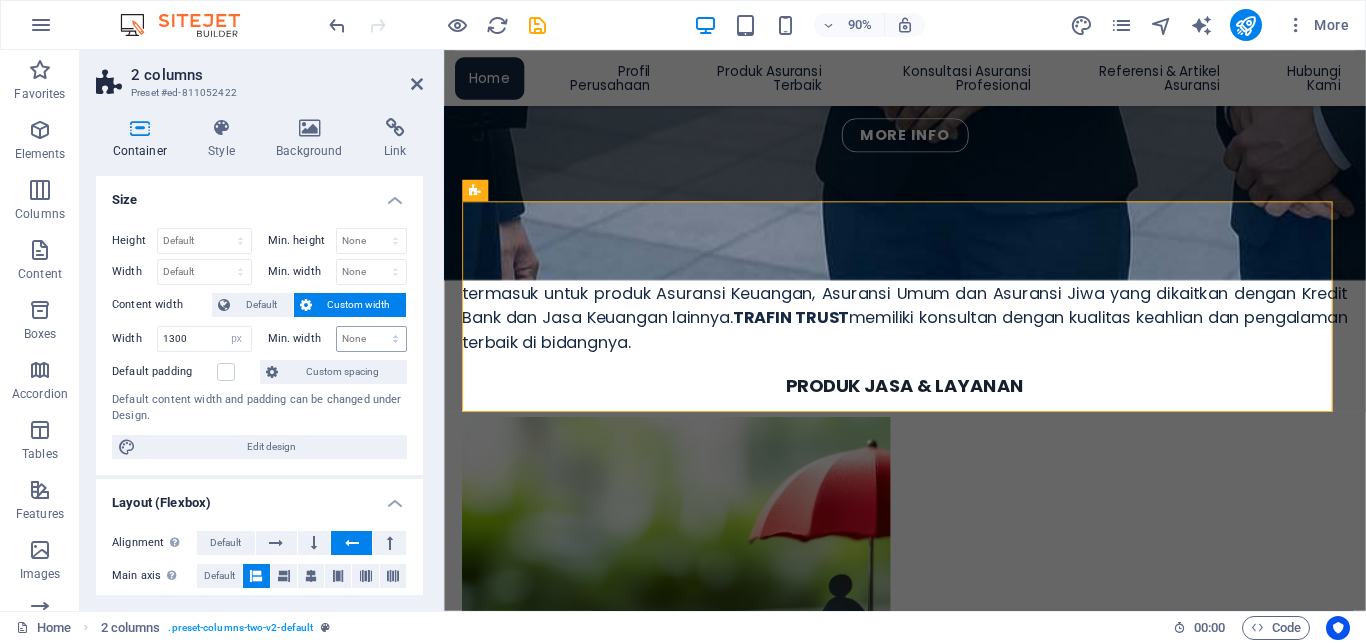 scroll, scrollTop: 914, scrollLeft: 0, axis: vertical 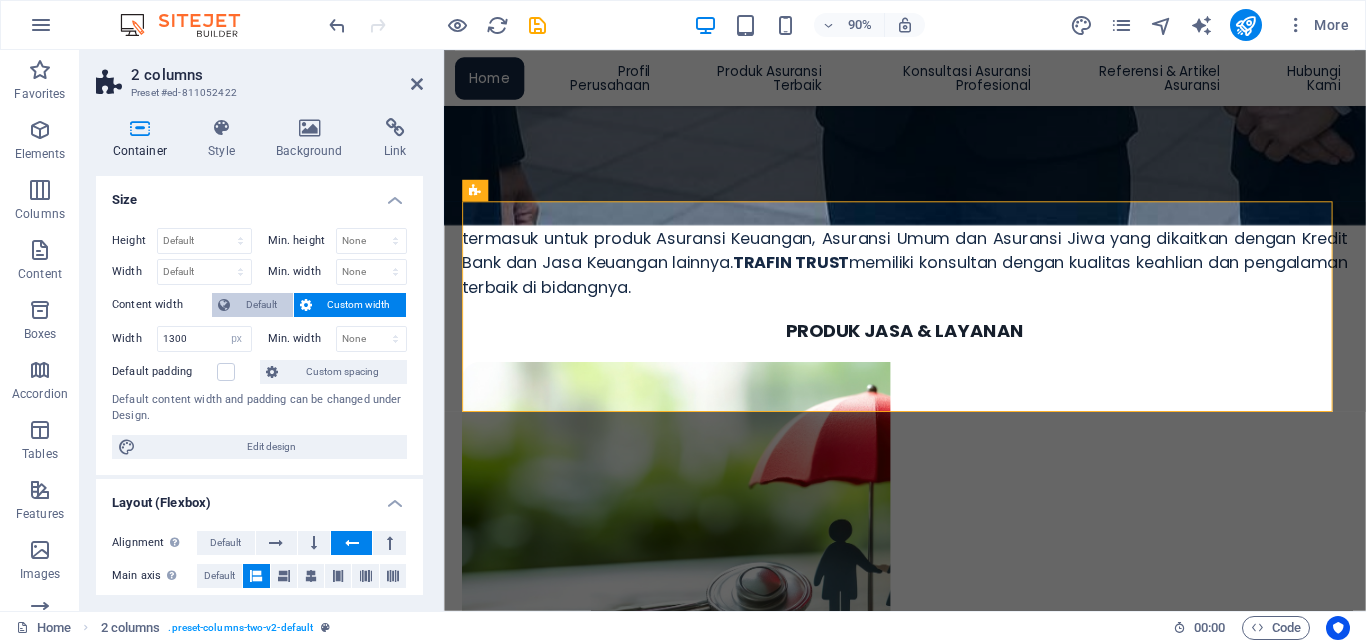 click on "Default" at bounding box center [261, 305] 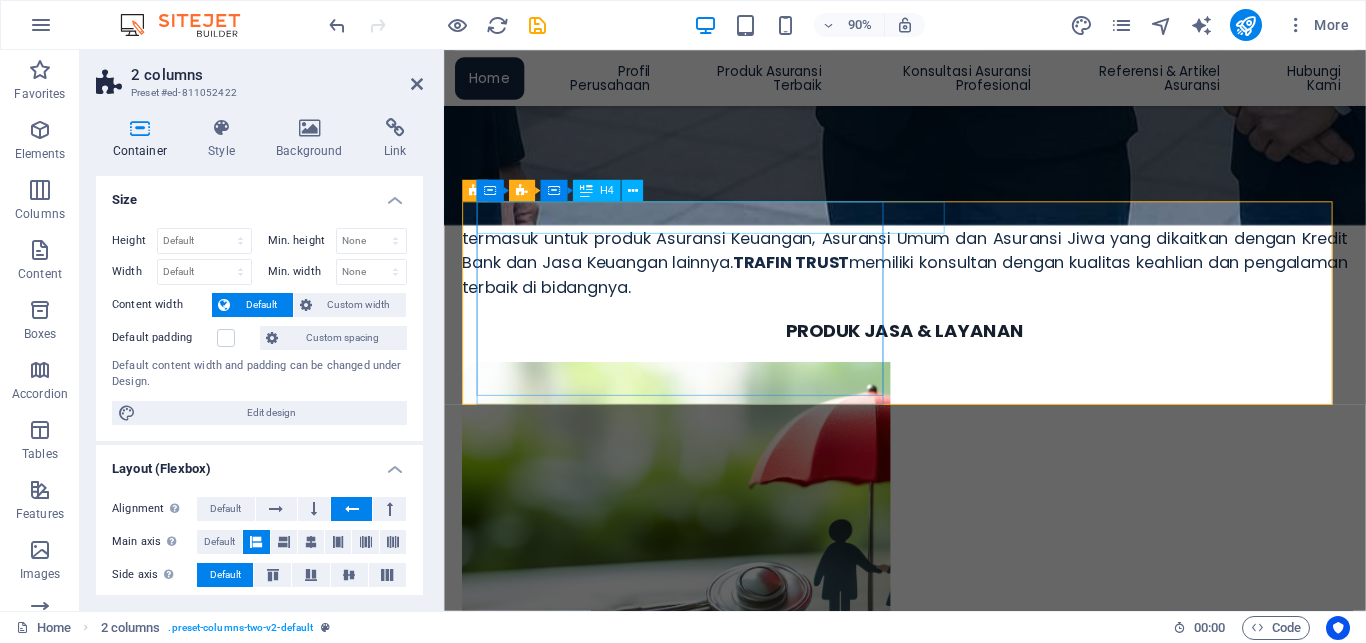 click on "Asuransi Kredit Konsumer (Consumer Credit Insurance)" at bounding box center [710, 1269] 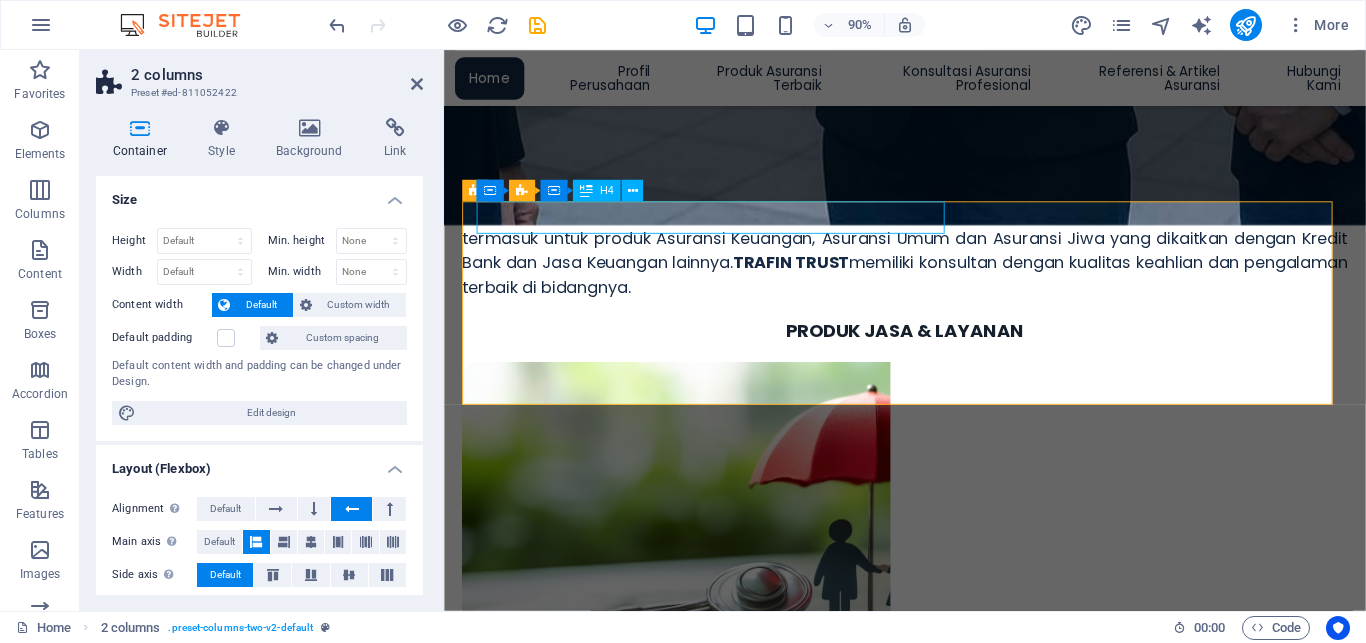 click on "Asuransi Kredit Konsumer (Consumer Credit Insurance)" at bounding box center (710, 1269) 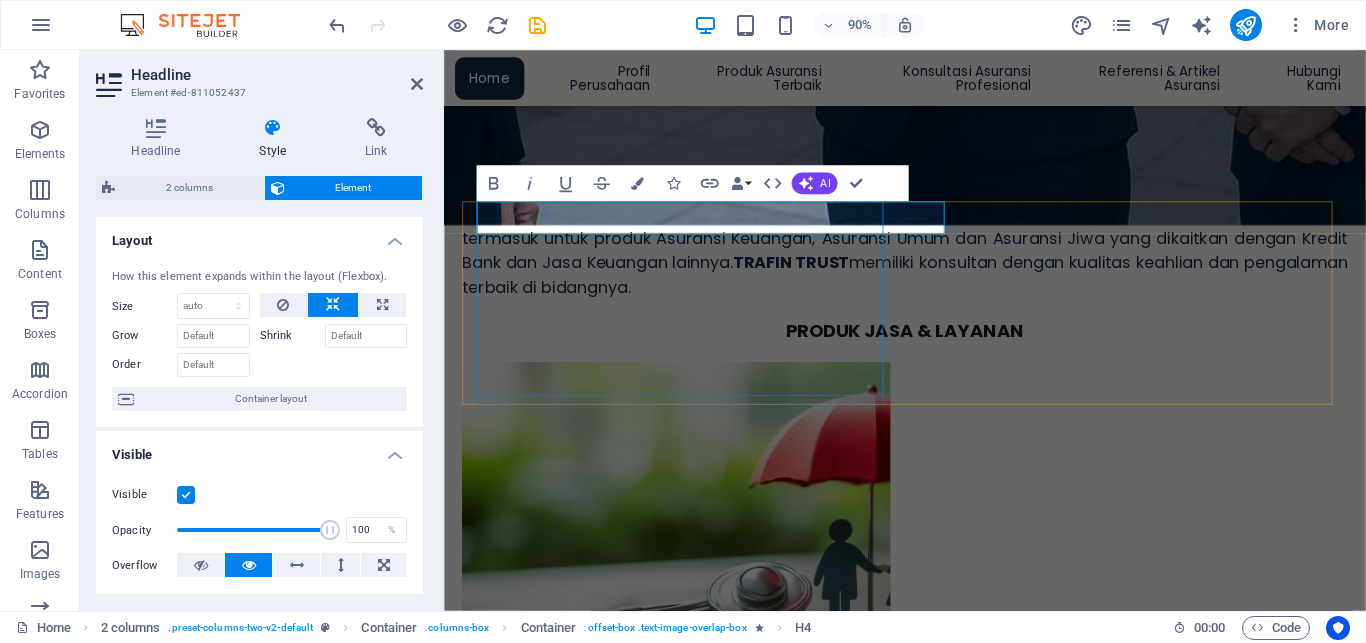 click on "Asuransi Kredit Konsumer (Consumer Credit Insurance)" at bounding box center [691, 1268] 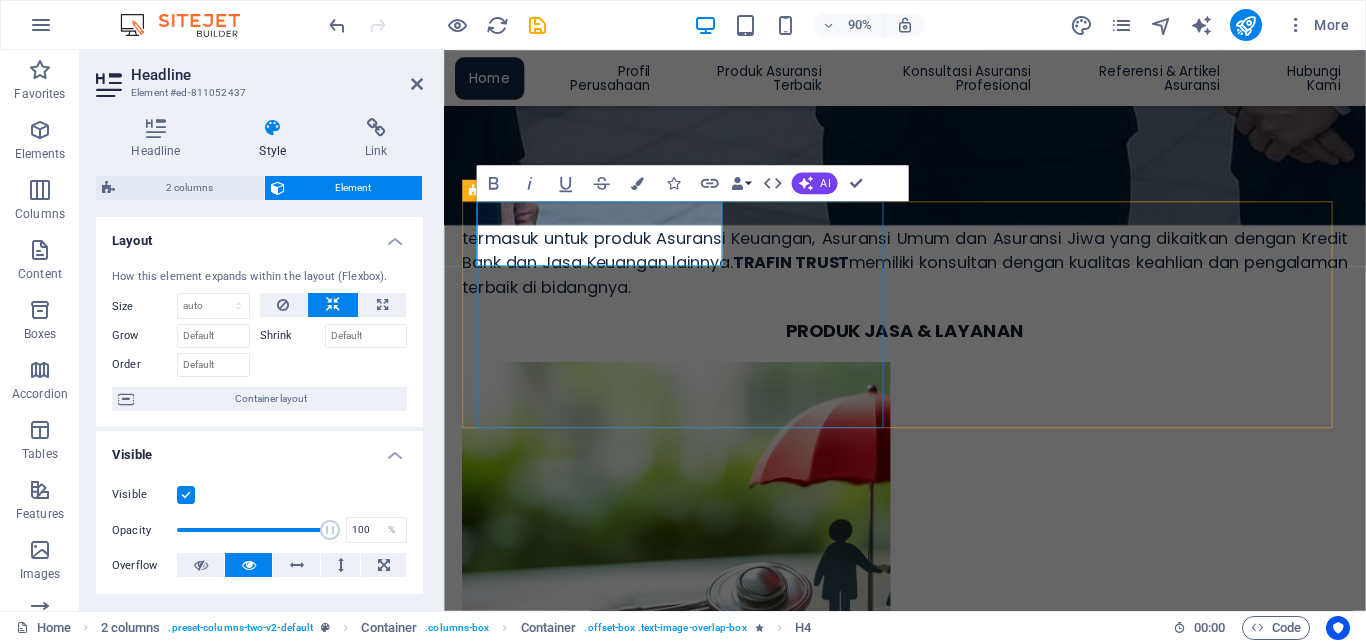 drag, startPoint x: 484, startPoint y: 238, endPoint x: 751, endPoint y: 276, distance: 269.69055 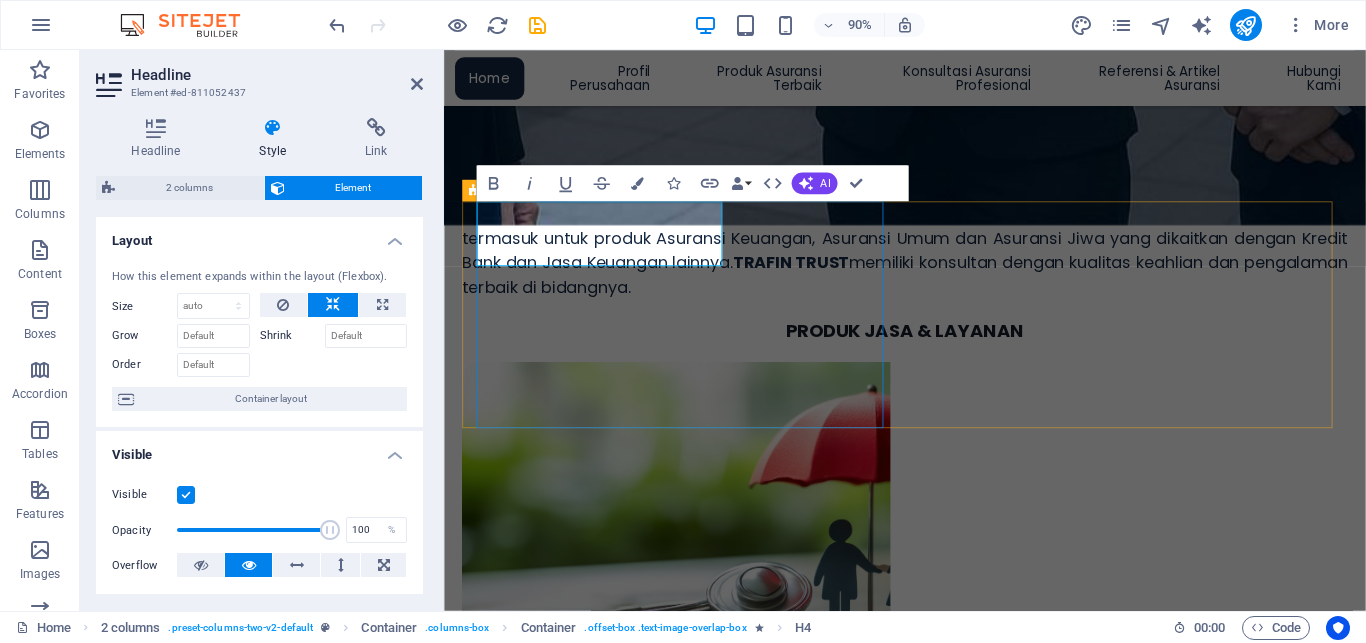 click on "Asuransi Kredit Konsumer ‌(Consumer Credit Insurance)" at bounding box center (621, 1268) 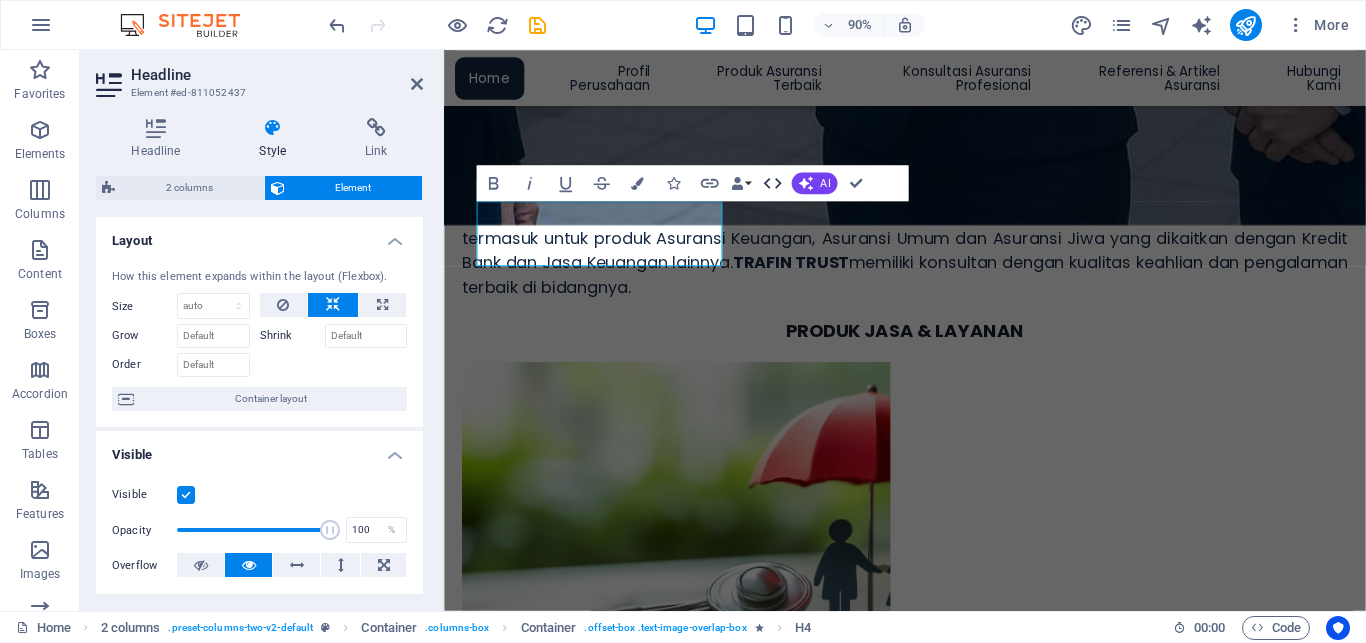 click 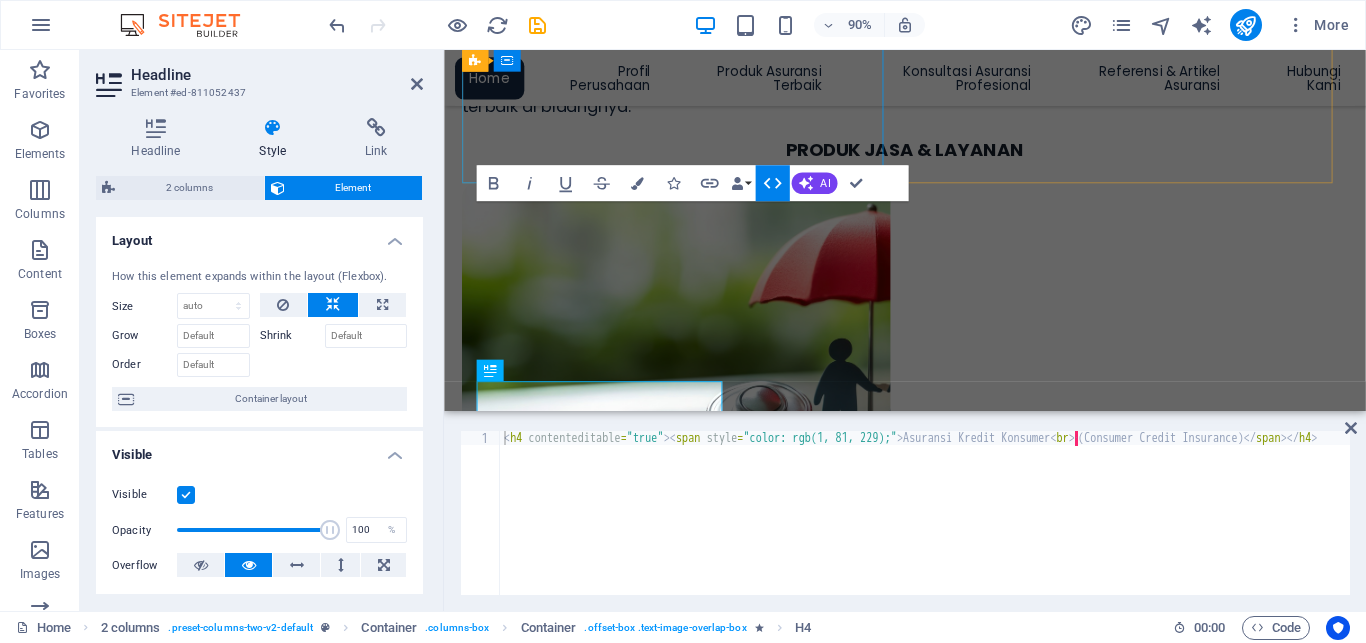 scroll, scrollTop: 714, scrollLeft: 0, axis: vertical 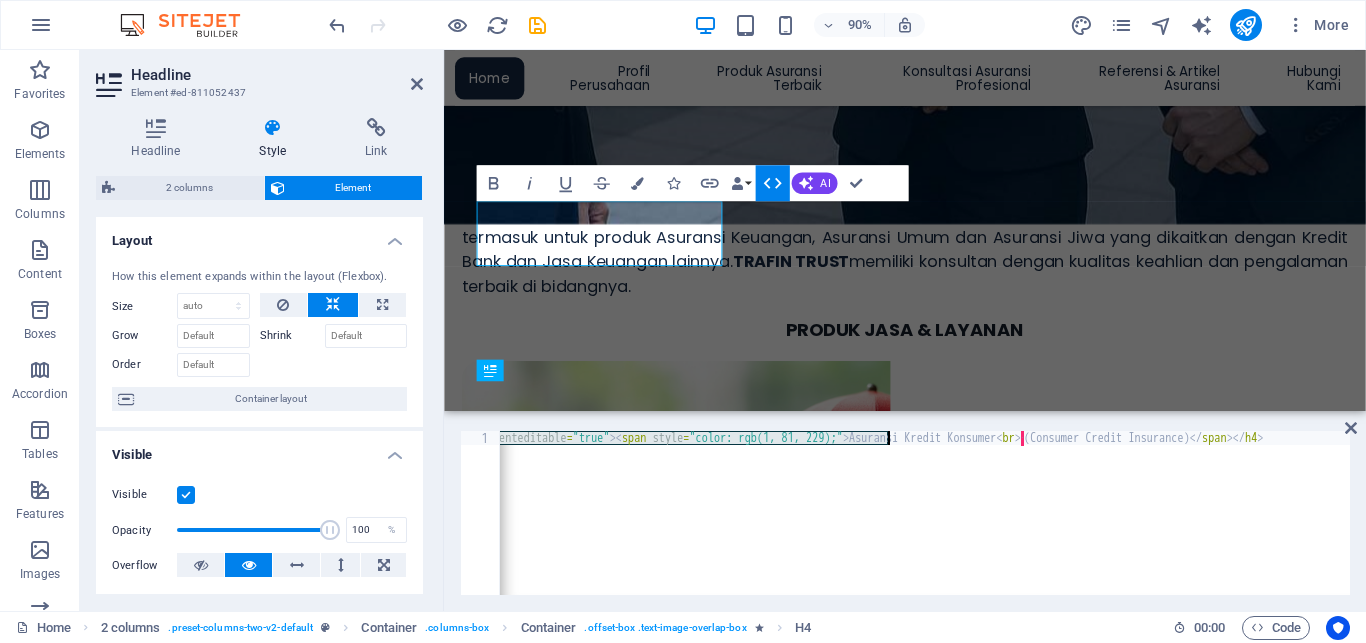 drag, startPoint x: 502, startPoint y: 442, endPoint x: 888, endPoint y: 440, distance: 386.0052 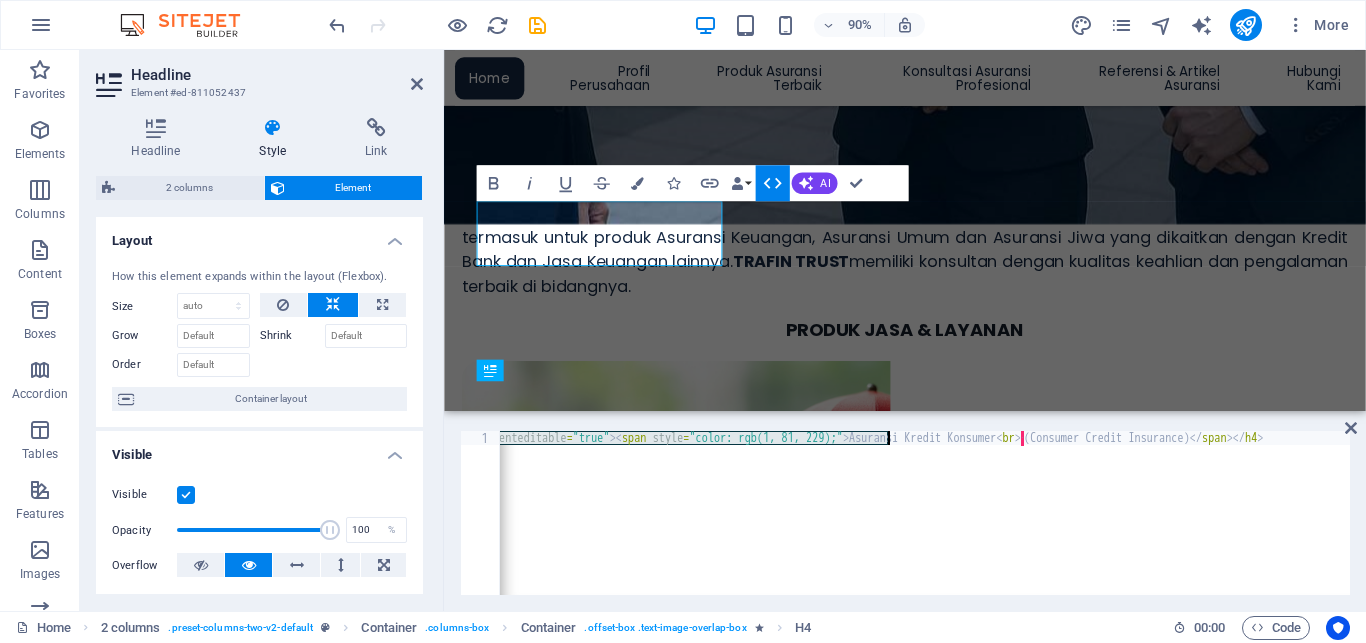 click on "< h4   contenteditable = "true" > < span   style = "color: rgb(1, 81, 229);" > Asuransi Kredit Konsumer < br > · (Consumer Credit Insurance) </ span > </ h4 >" at bounding box center (898, 518) 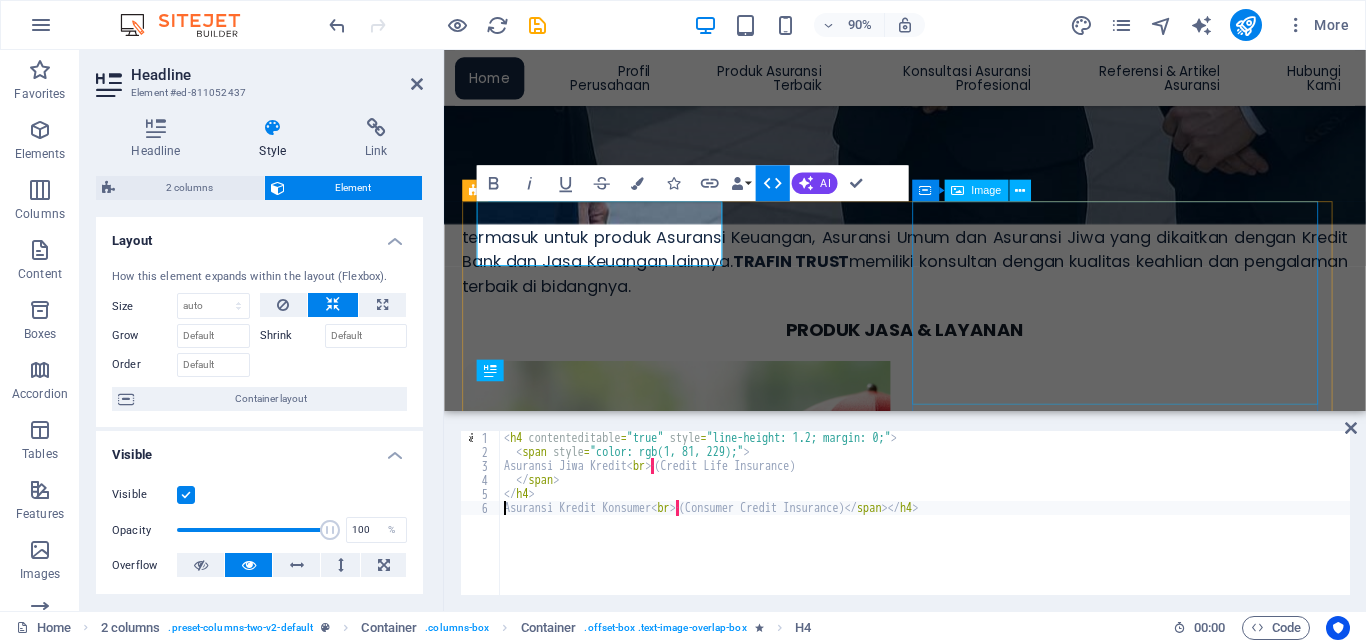 type on "<h4 contenteditable="true"><span style="color: rgb(1, 81, 229);">Asuransi Kredit Konsumer<br>‌( [CONSUMER] [CREDIT] [INSURANCE] )</span></h4>" 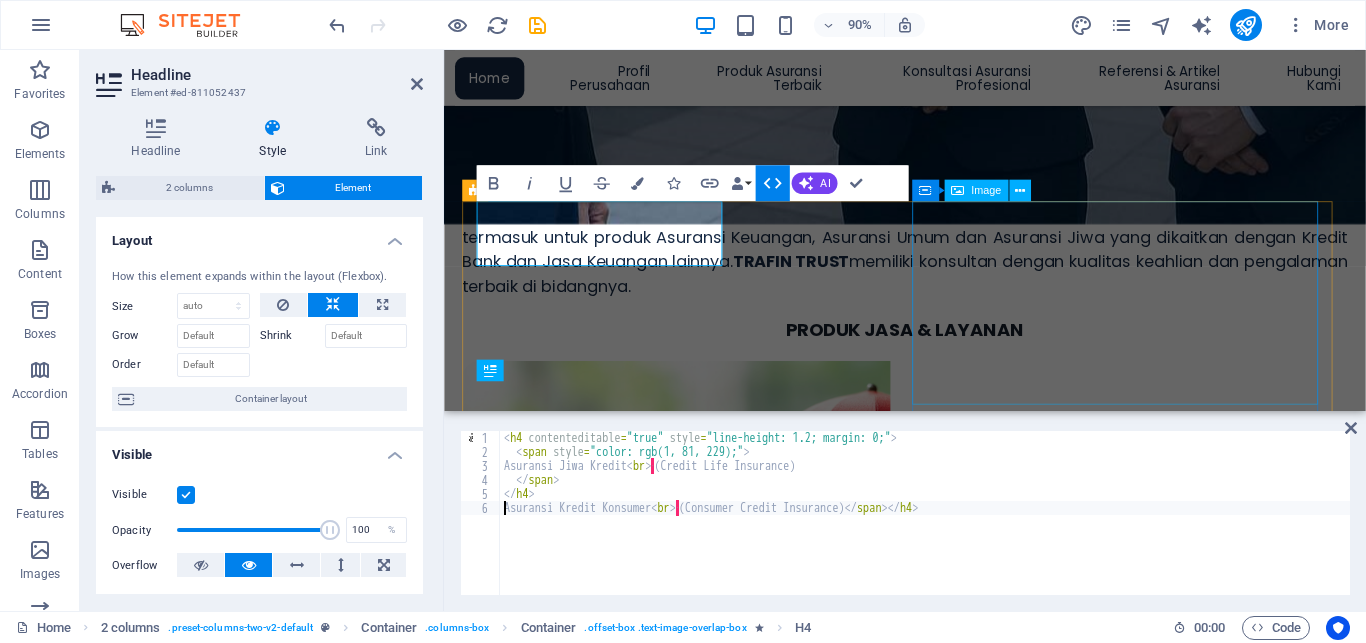 scroll, scrollTop: 0, scrollLeft: 54, axis: horizontal 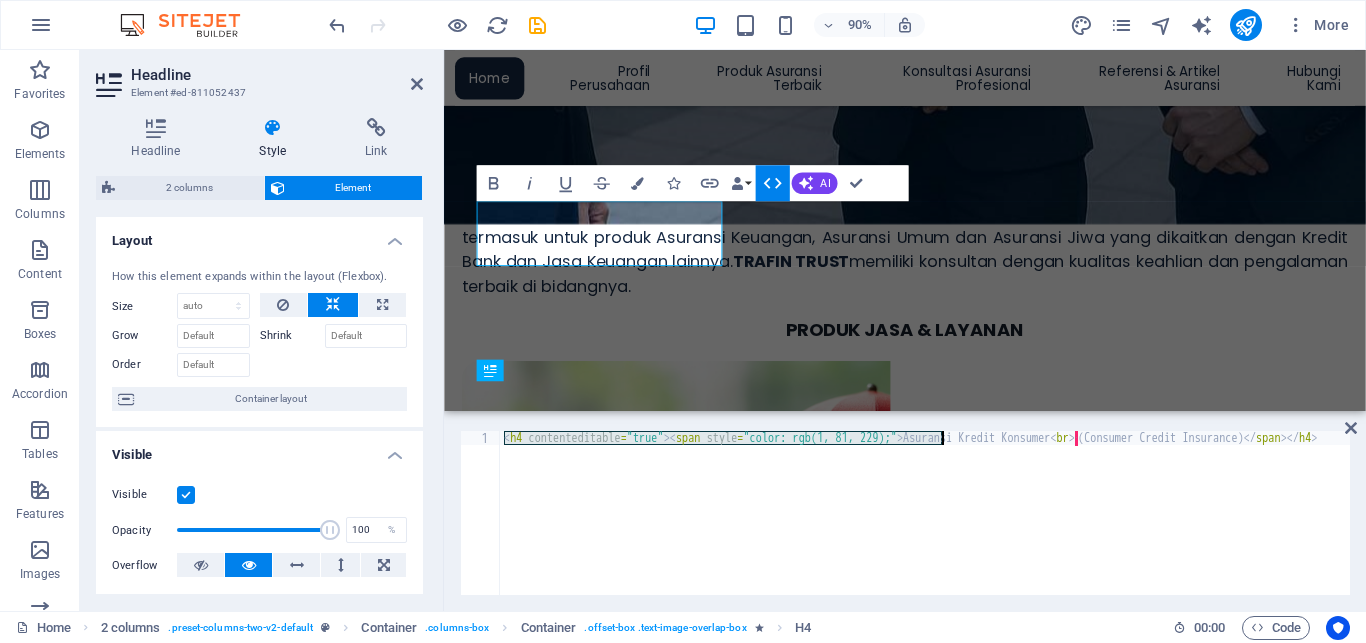 click on "< h4   contenteditable = "true" > < span   style = "color: rgb(1, 81, 229);" > Asuransi Kredit Konsumer < br > · (Consumer Credit Insurance) </ span > </ h4 >" at bounding box center [952, 527] 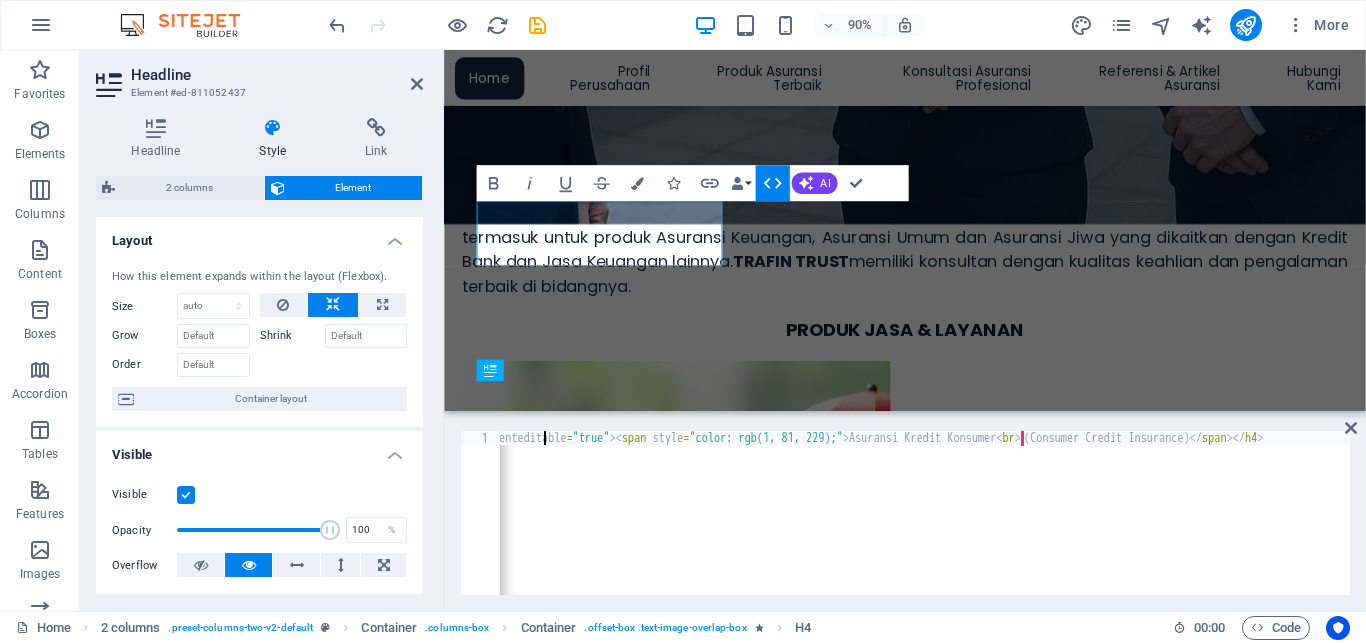 click on "< h4   contenteditable = "true" > < span   style = "color: rgb(1, 81, 229);" > Asuransi Kredit Konsumer < br > · (Consumer Credit Insurance) </ span > </ h4 >" at bounding box center [898, 518] 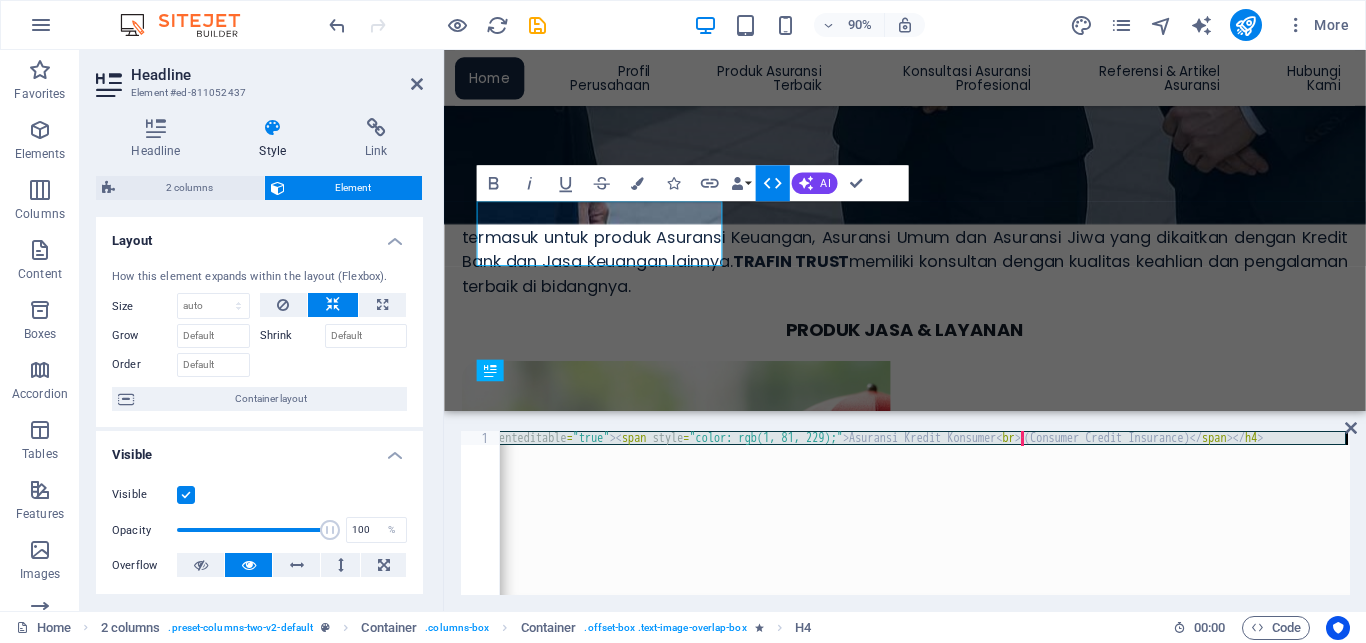 click on "< h4   contenteditable = "true" > < span   style = "color: rgb(1, 81, 229);" > Asuransi Kredit Konsumer < br > · (Consumer Credit Insurance) </ span > </ h4 >" at bounding box center (925, 513) 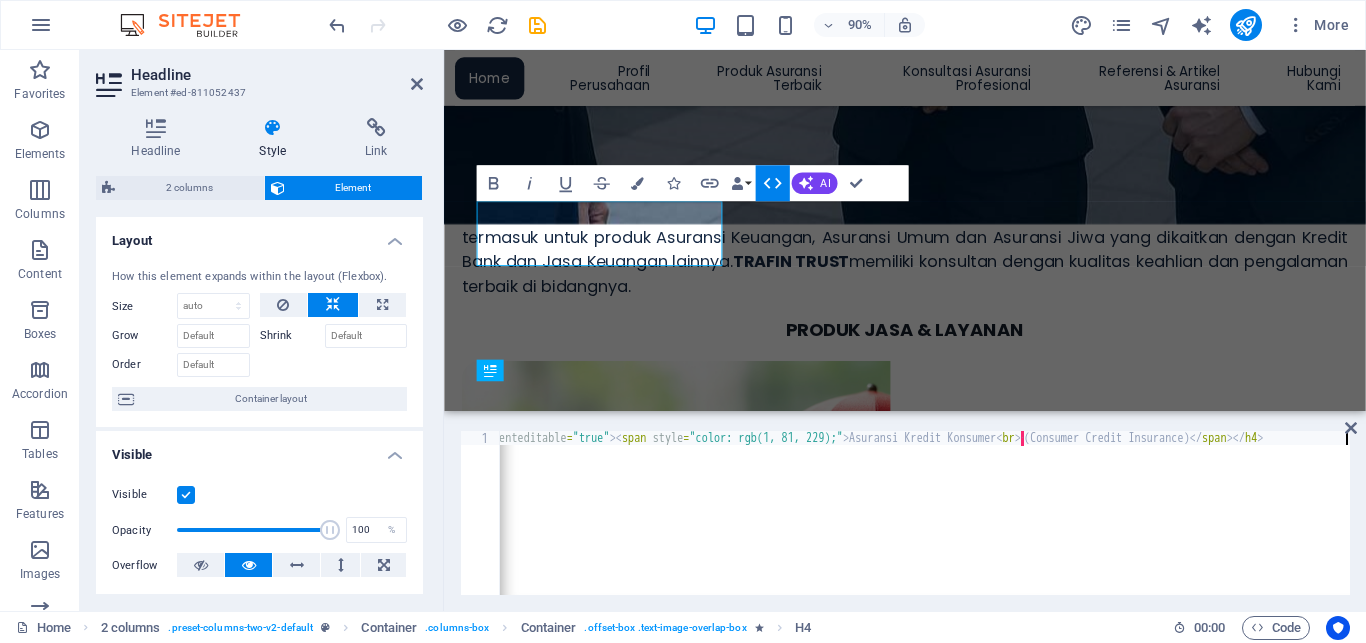 click on "< h4   contenteditable = "true" > < span   style = "color: rgb(1, 81, 229);" > Asuransi Kredit Konsumer < br > · (Consumer Credit Insurance) </ span > </ h4 >" at bounding box center [898, 518] 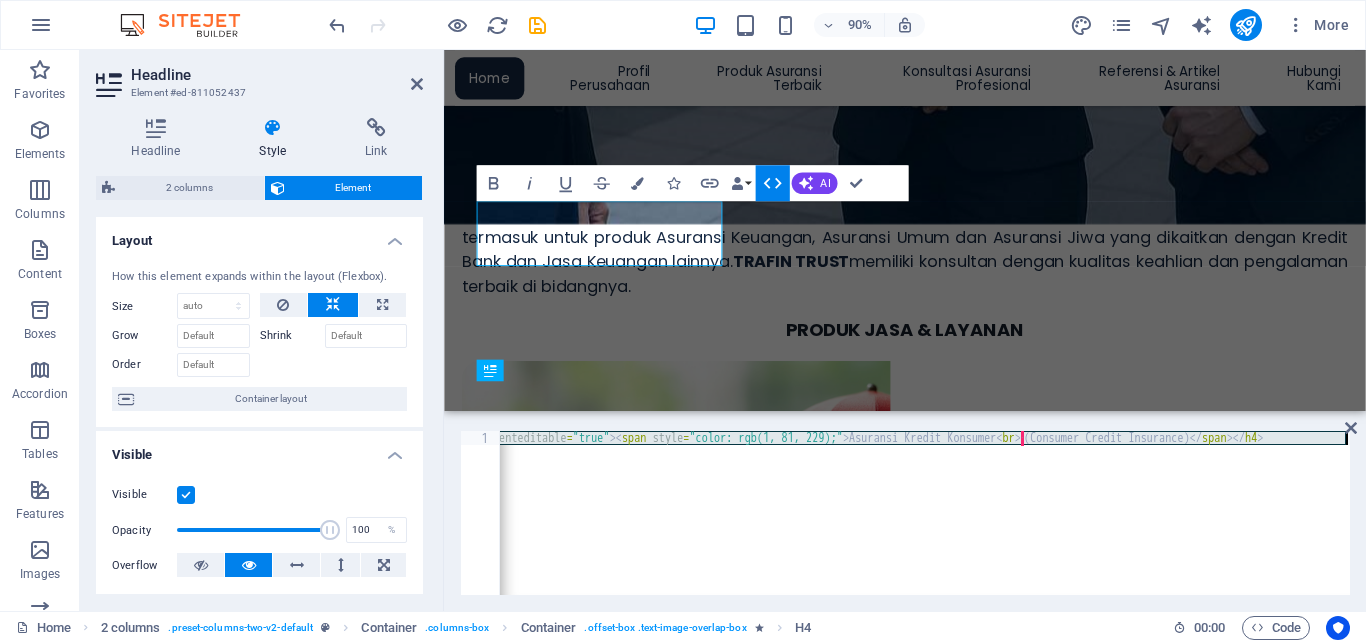 paste 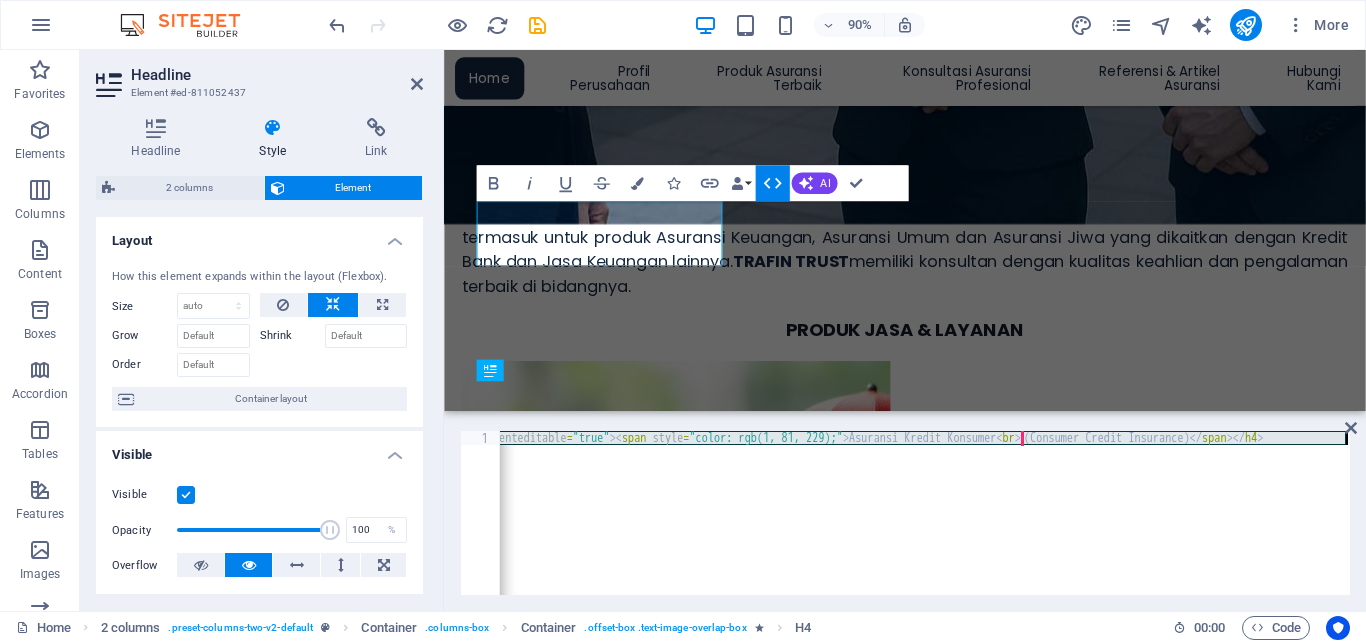 type 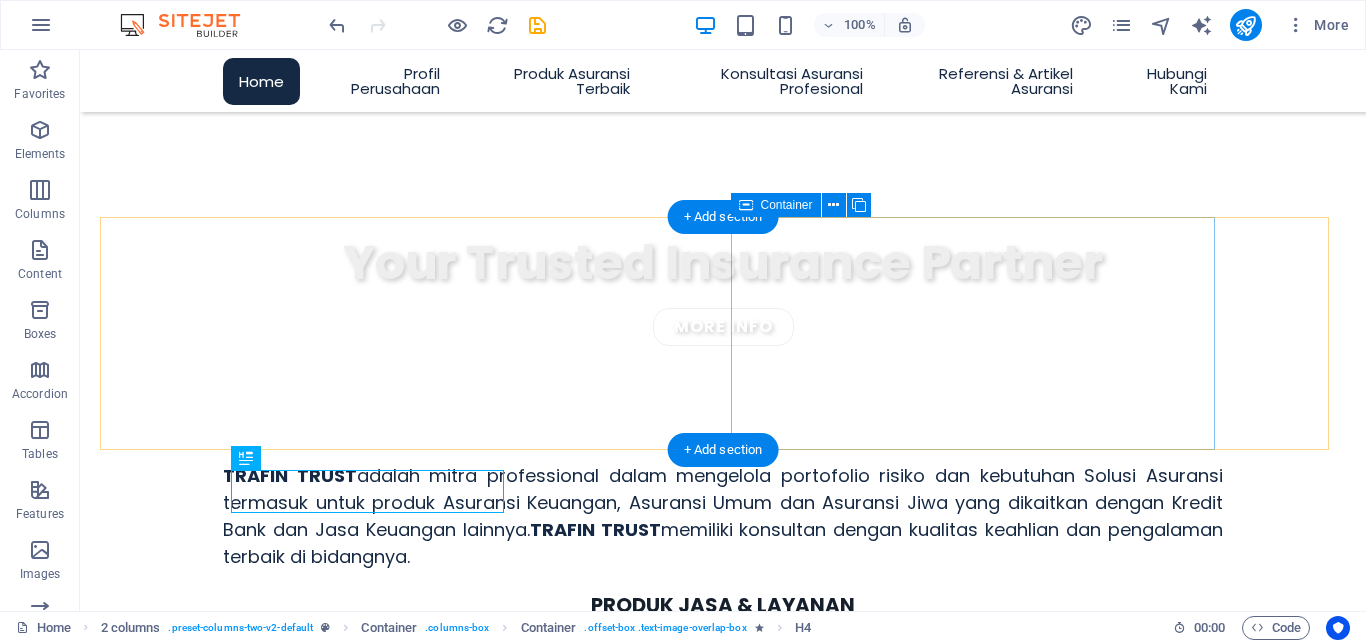 scroll, scrollTop: 648, scrollLeft: 0, axis: vertical 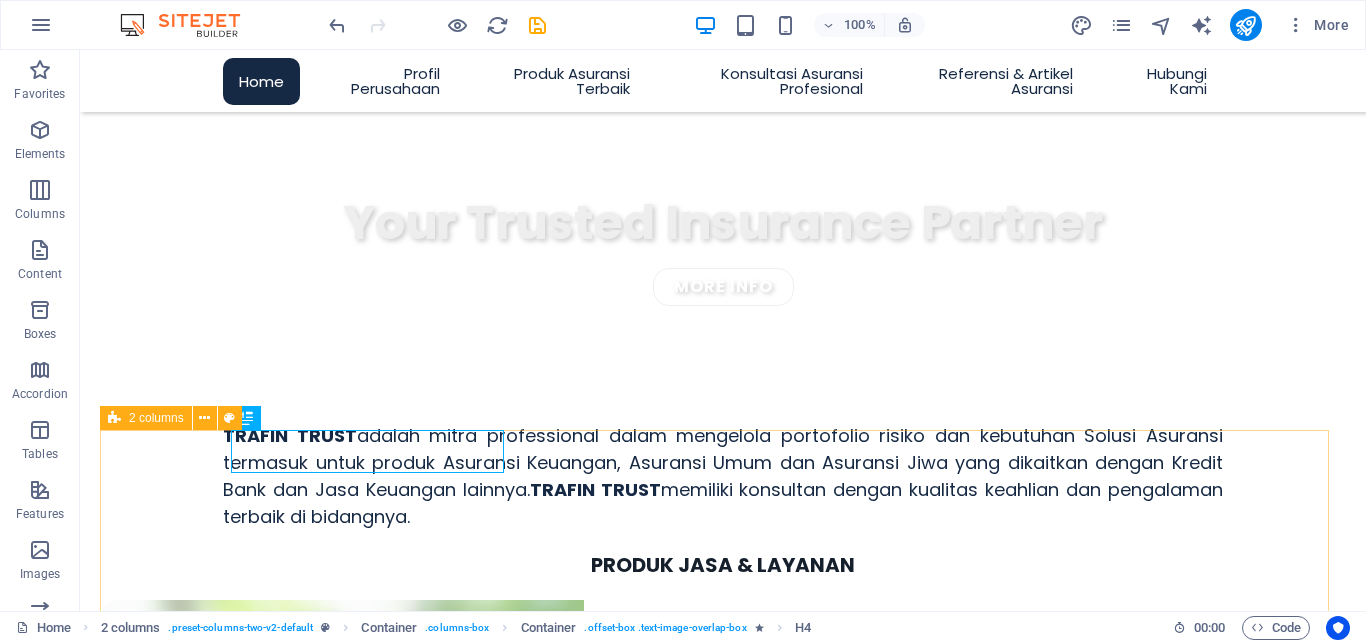 click on "2 columns" at bounding box center (146, 418) 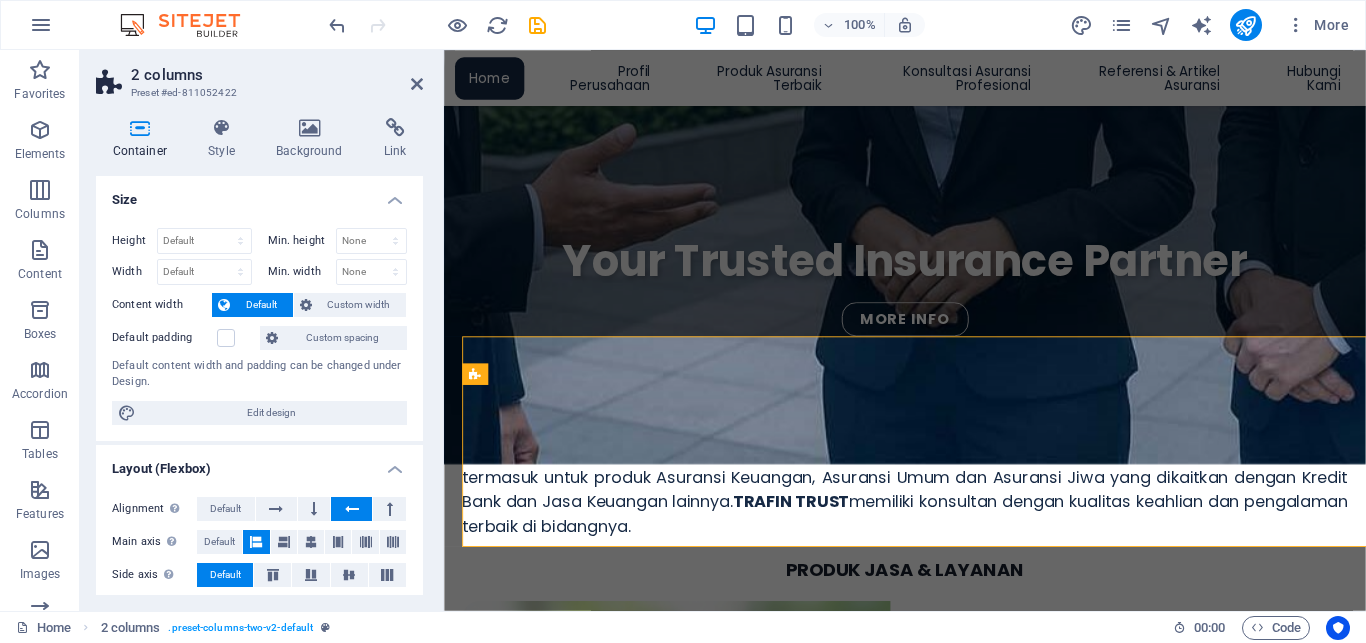 scroll, scrollTop: 710, scrollLeft: 0, axis: vertical 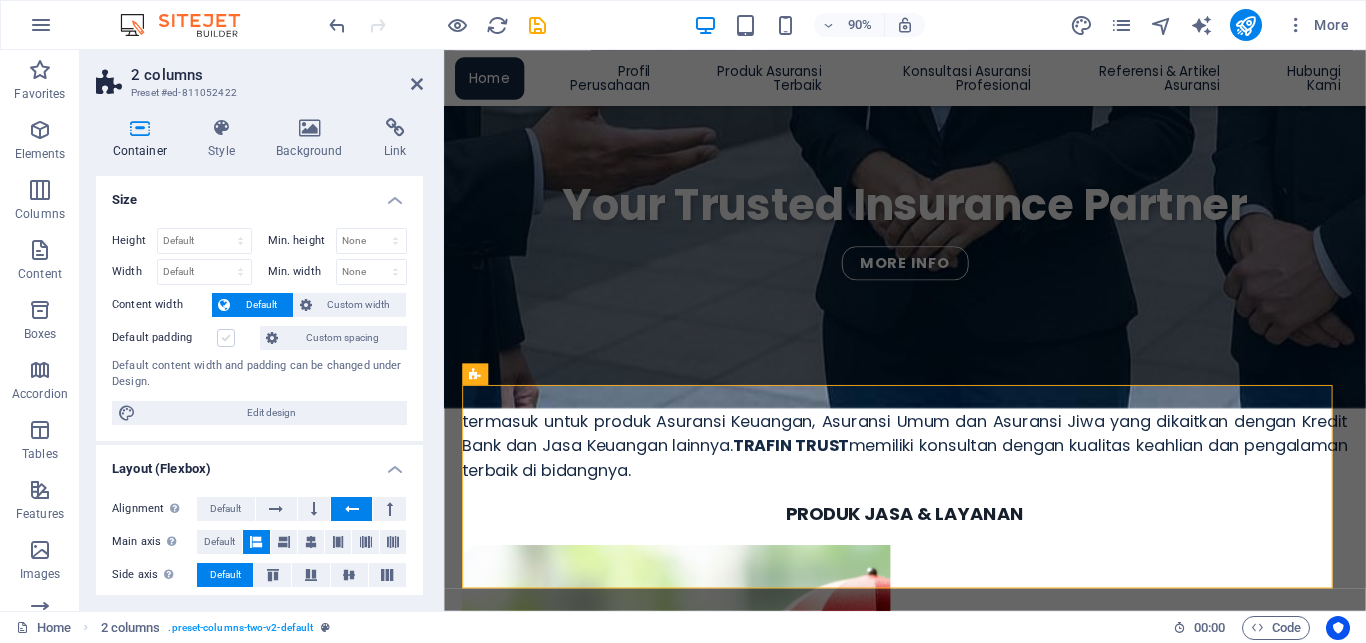 click at bounding box center [226, 338] 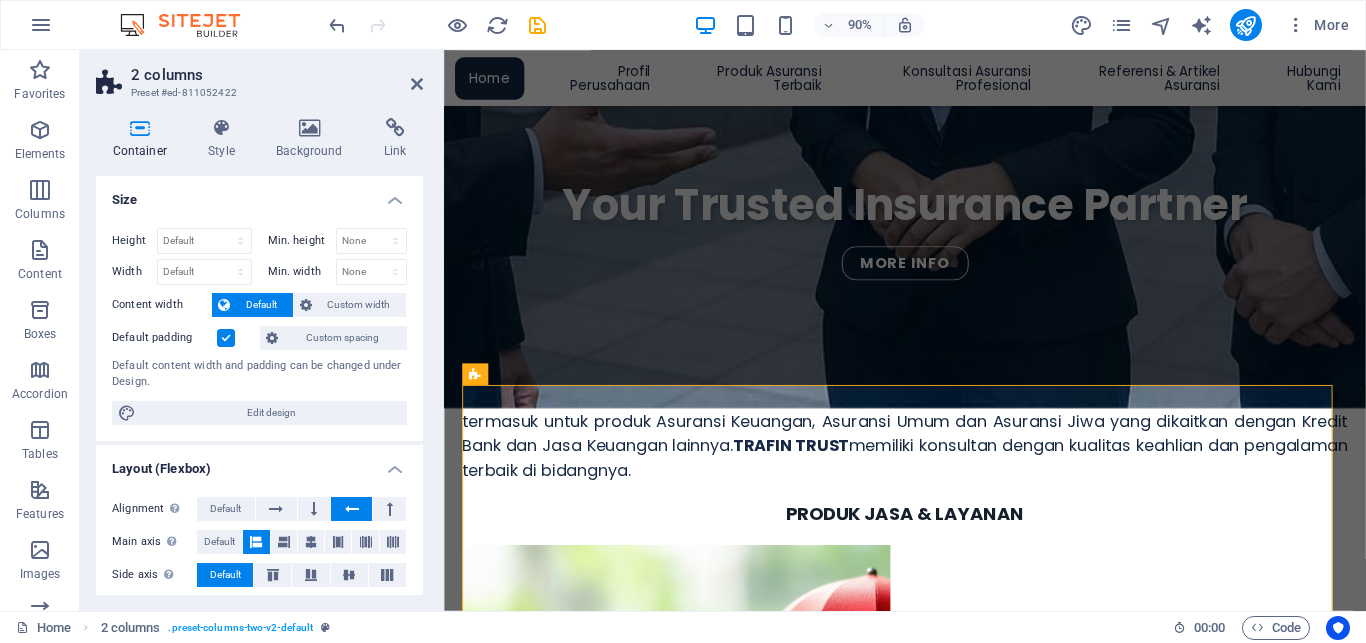 click at bounding box center (226, 338) 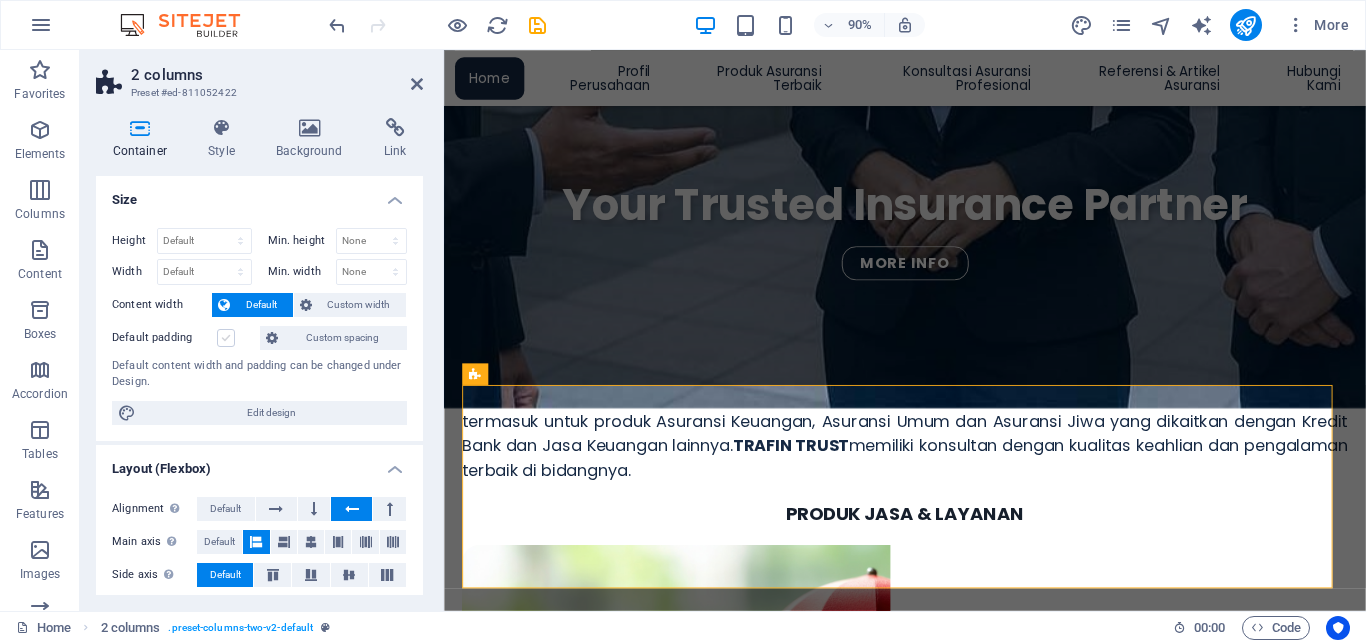 click at bounding box center (226, 338) 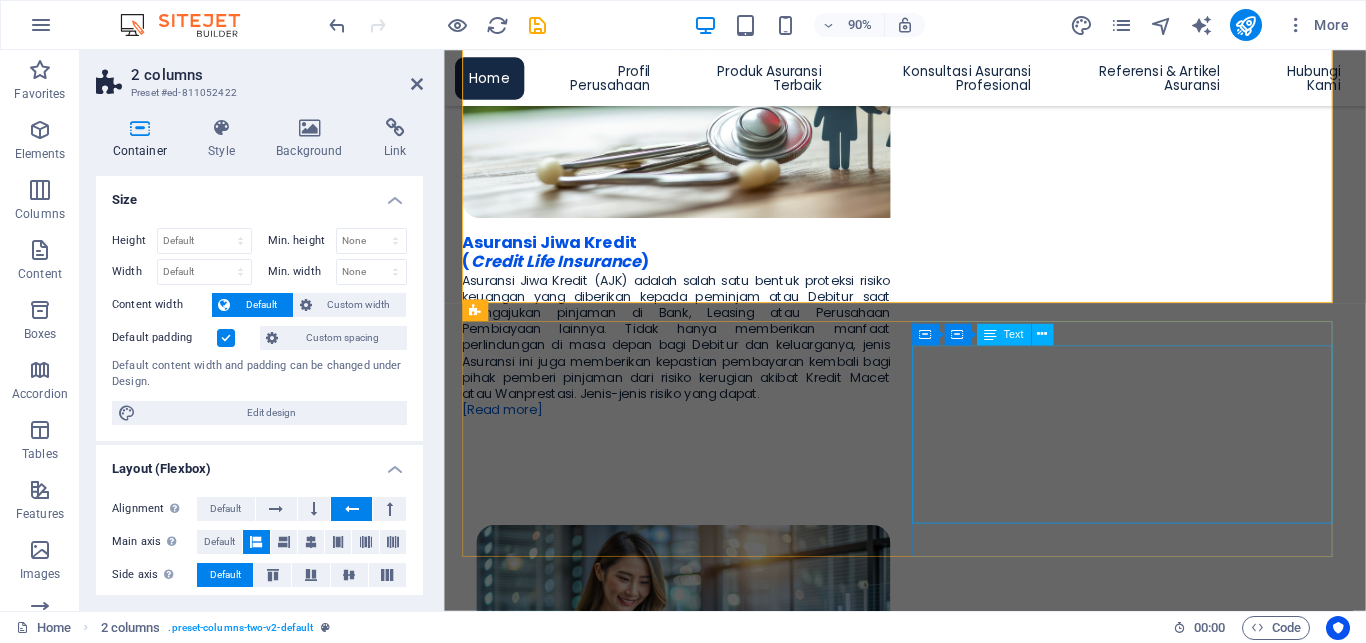 scroll, scrollTop: 1015, scrollLeft: 0, axis: vertical 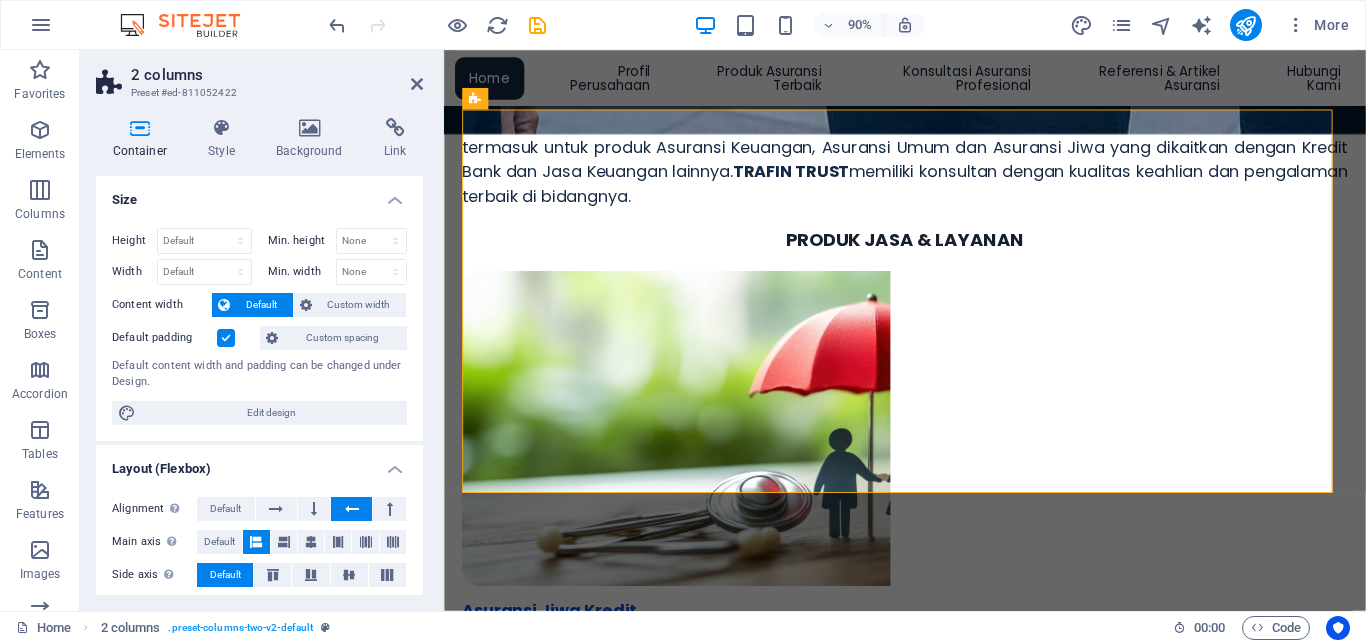 click at bounding box center [226, 338] 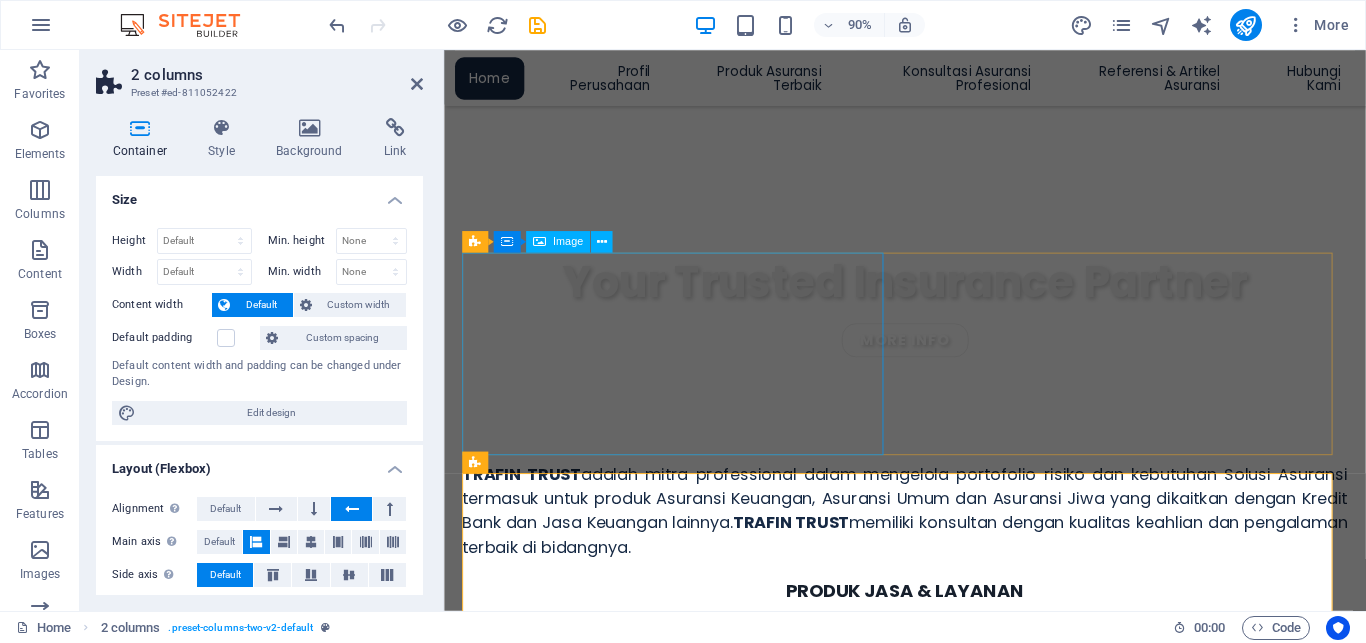 scroll, scrollTop: 607, scrollLeft: 0, axis: vertical 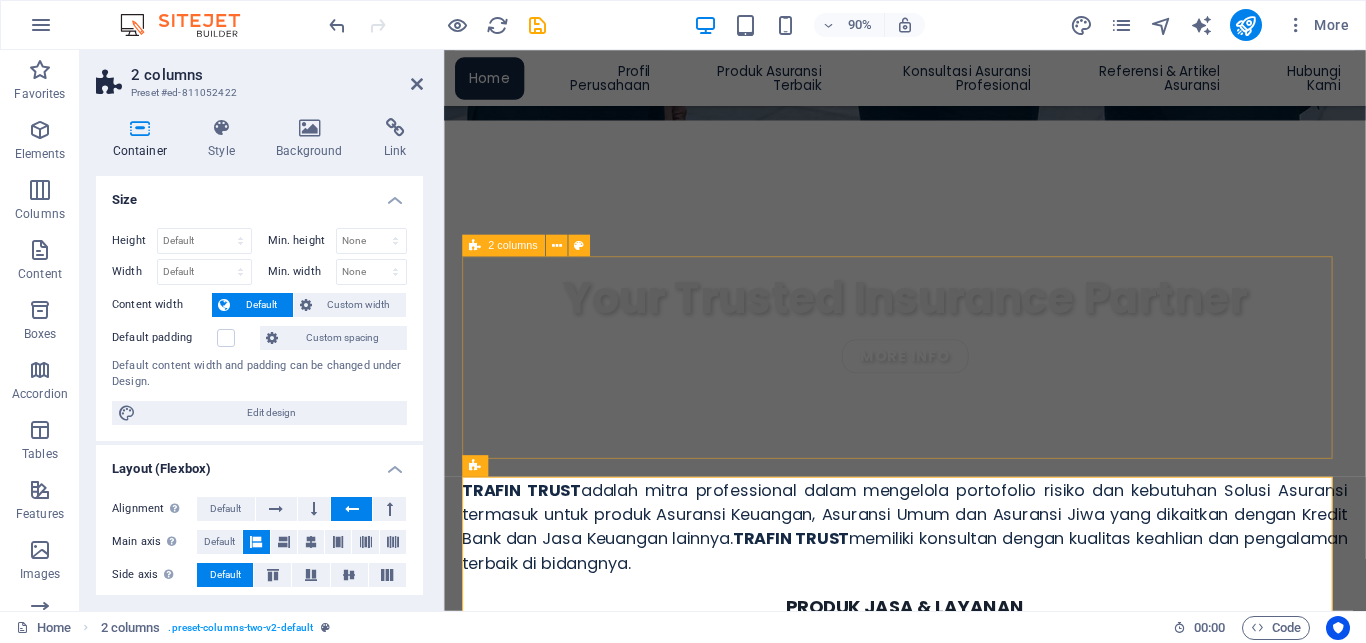 click at bounding box center (475, 246) 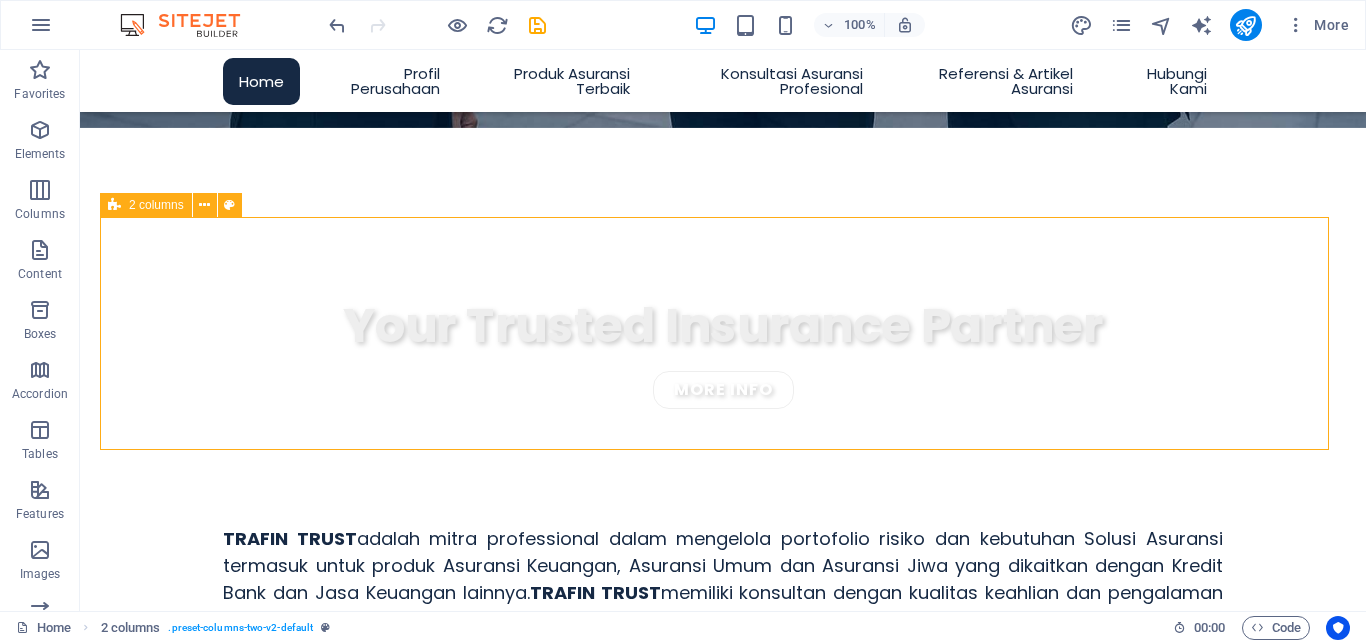 click on "2 columns" at bounding box center (146, 205) 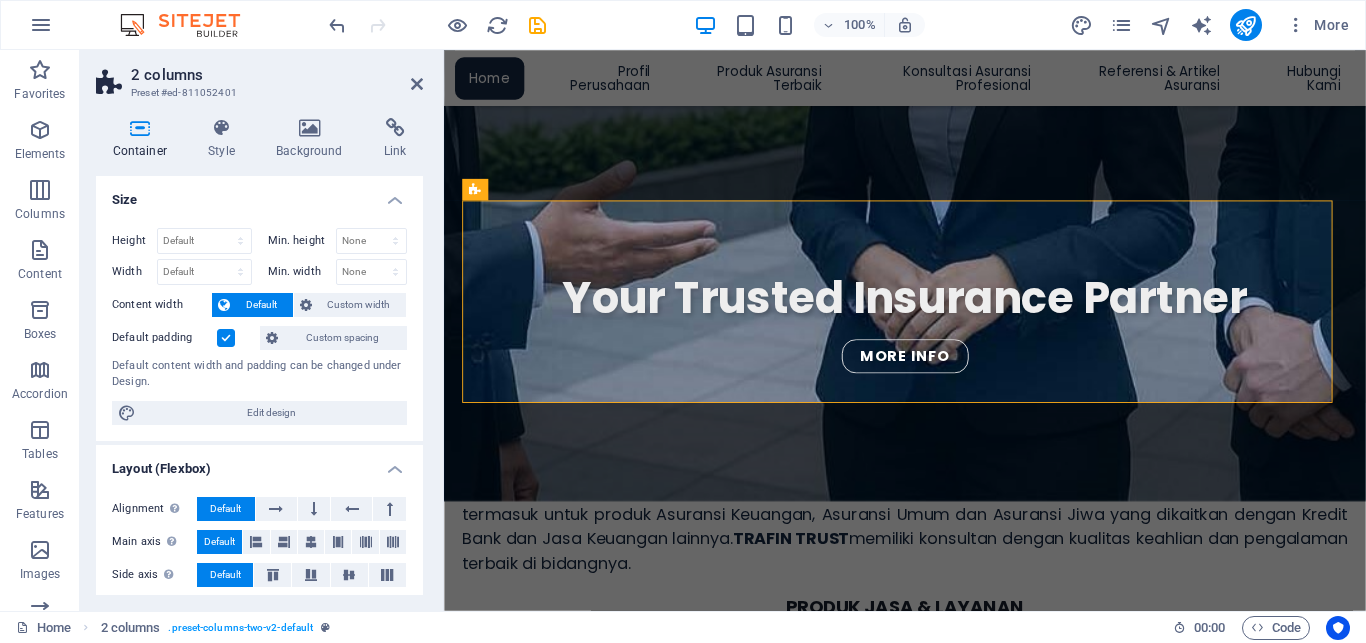 scroll, scrollTop: 669, scrollLeft: 0, axis: vertical 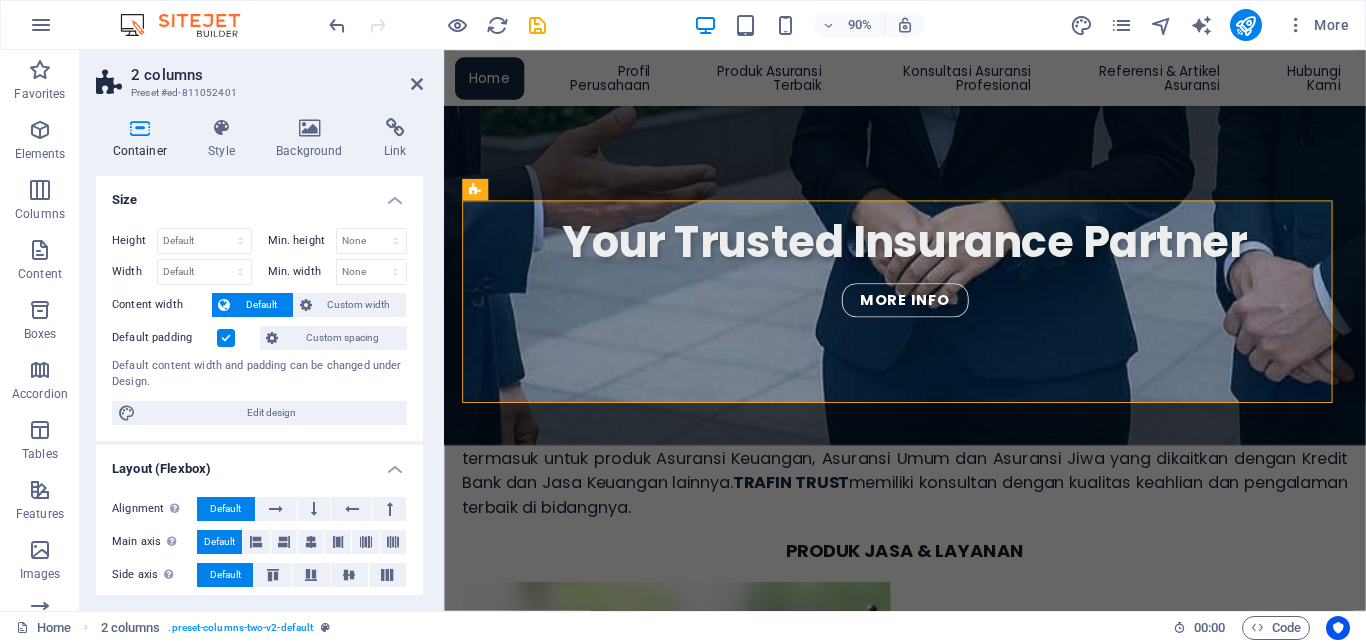 click on "Default" at bounding box center [261, 305] 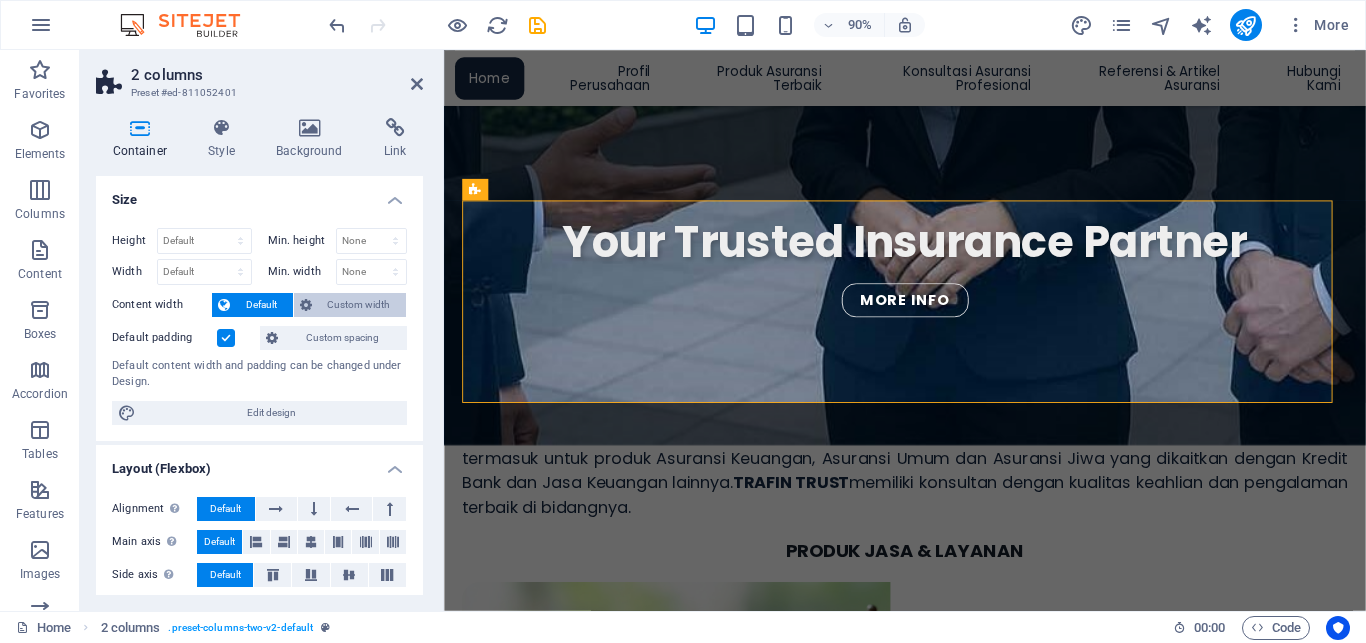 click on "Custom width" at bounding box center [359, 305] 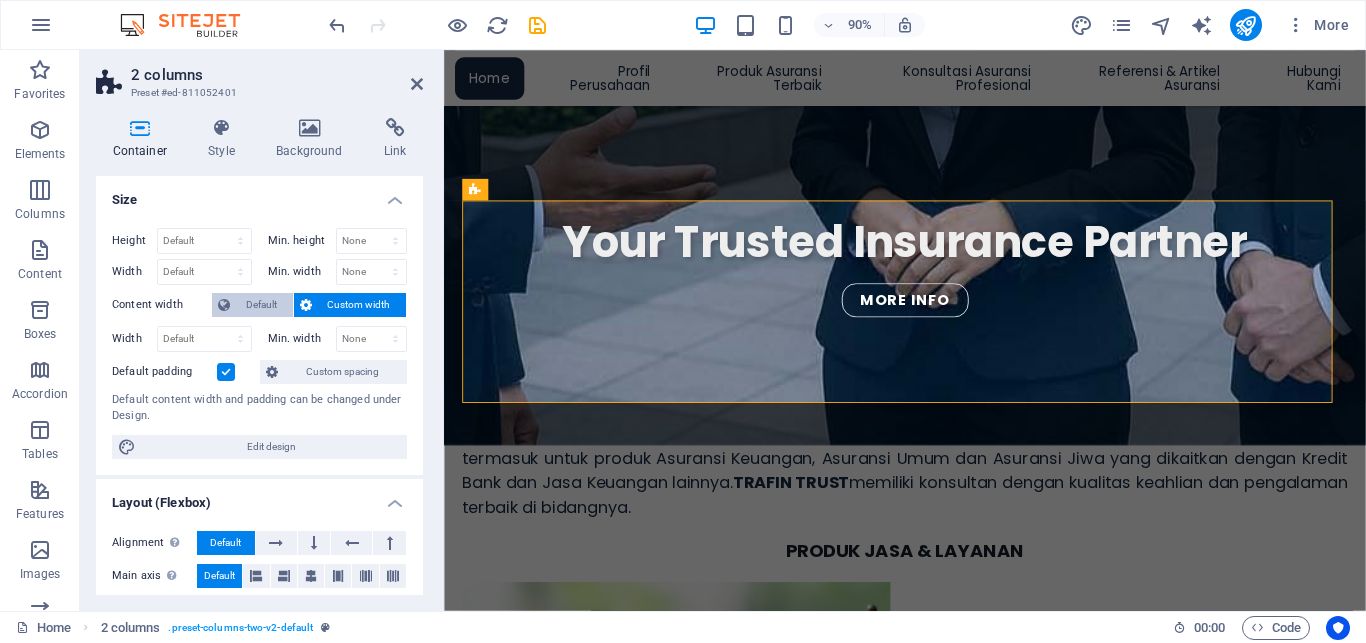 click on "Default" at bounding box center (261, 305) 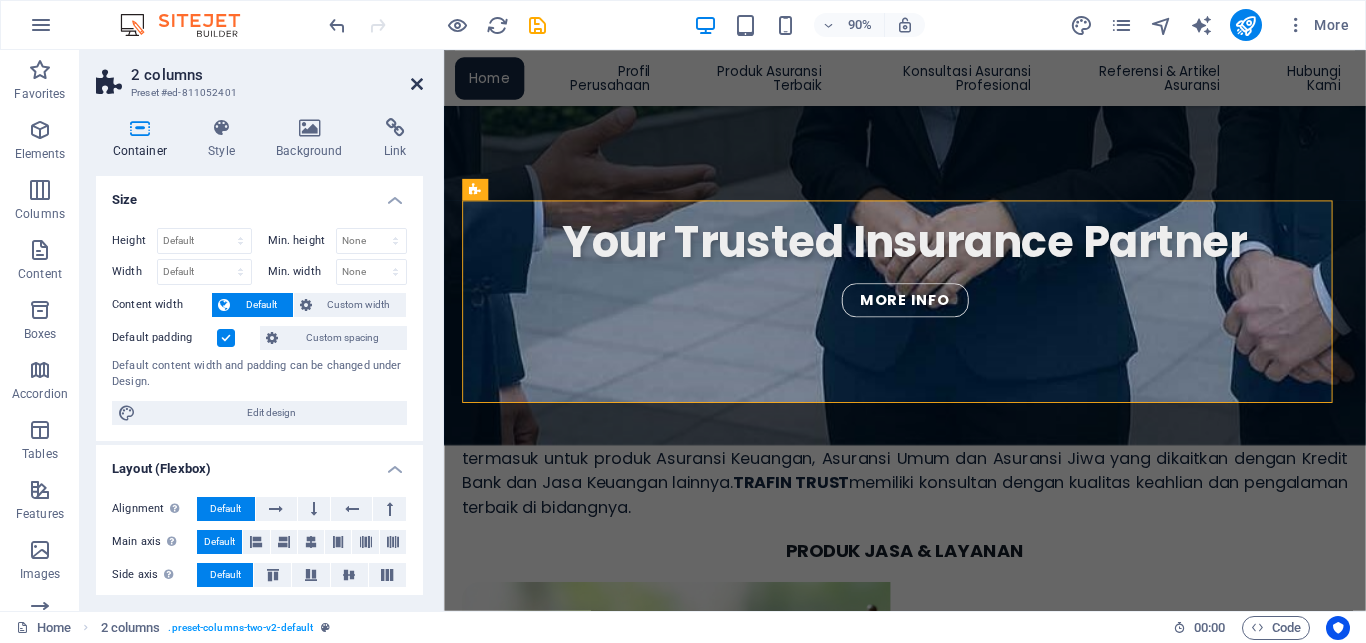 click at bounding box center [417, 84] 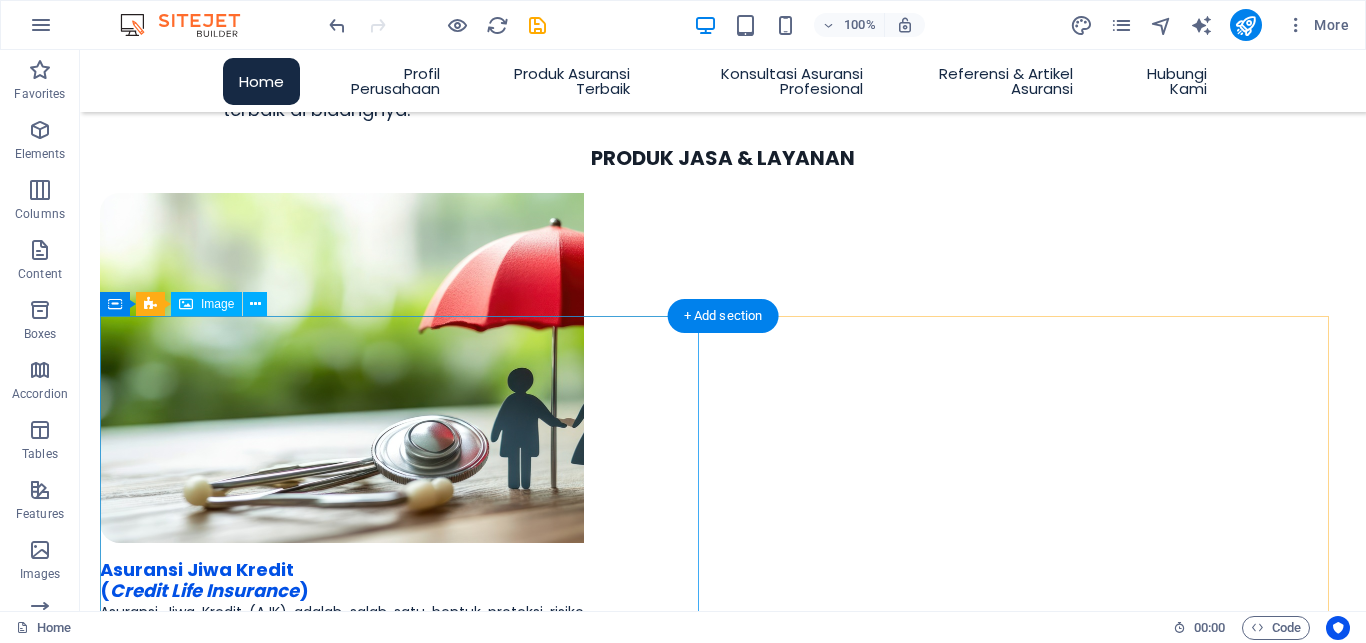 scroll, scrollTop: 1015, scrollLeft: 0, axis: vertical 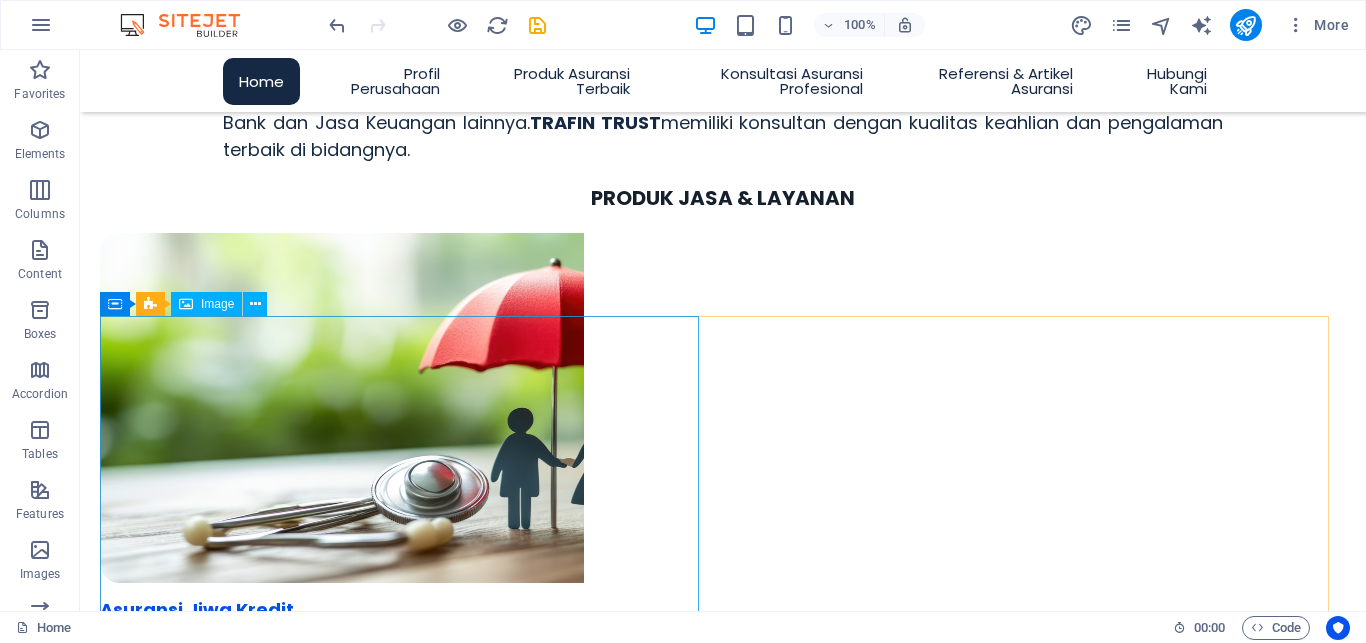 click on "2 columns" at bounding box center (0, 0) 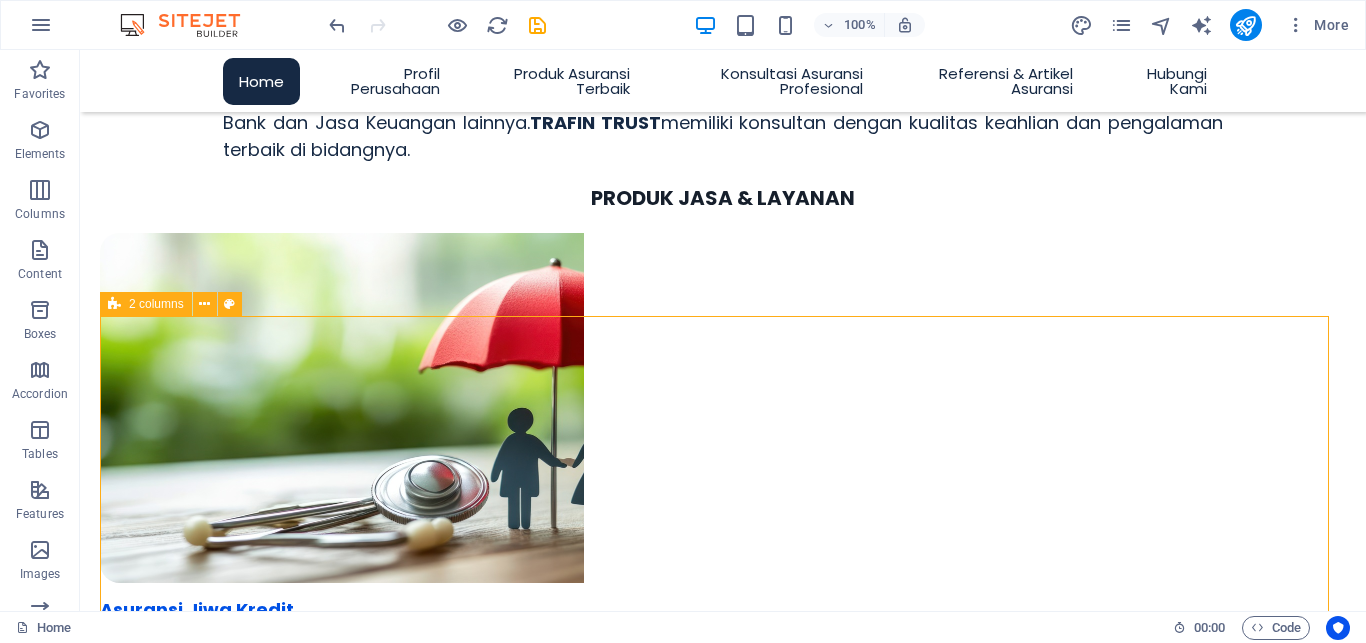 click on "2 columns" at bounding box center (156, 304) 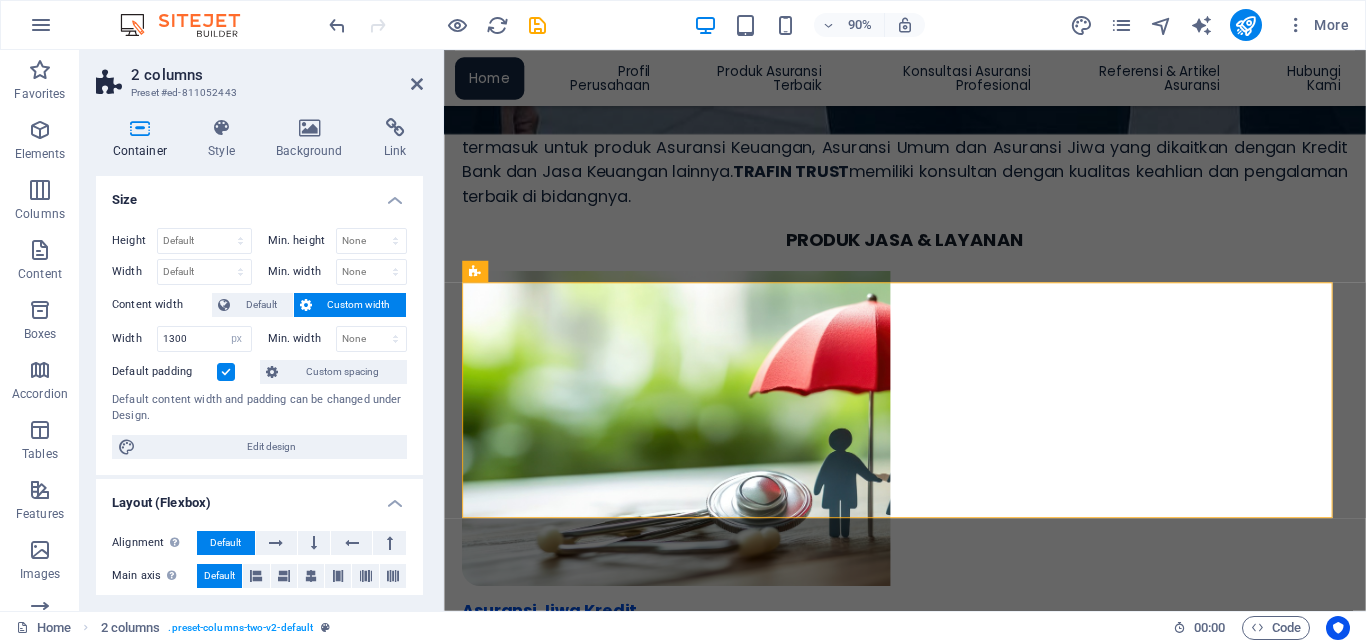 scroll, scrollTop: 1069, scrollLeft: 0, axis: vertical 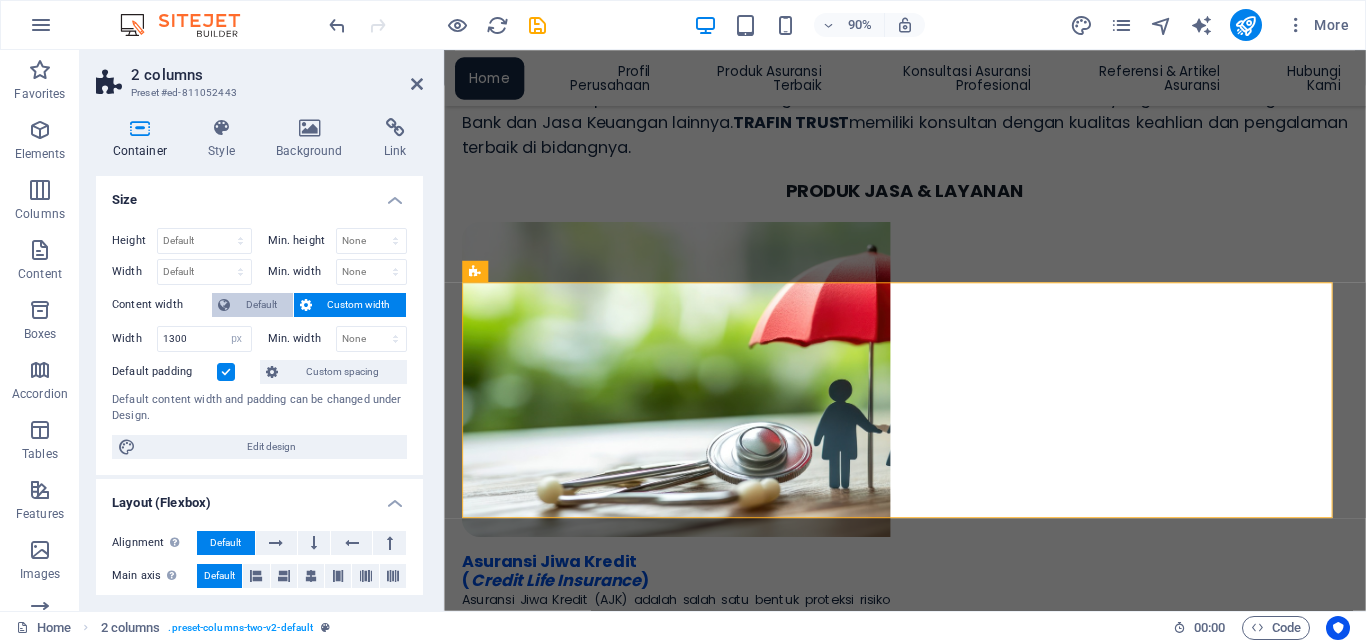 click on "Default" at bounding box center [261, 305] 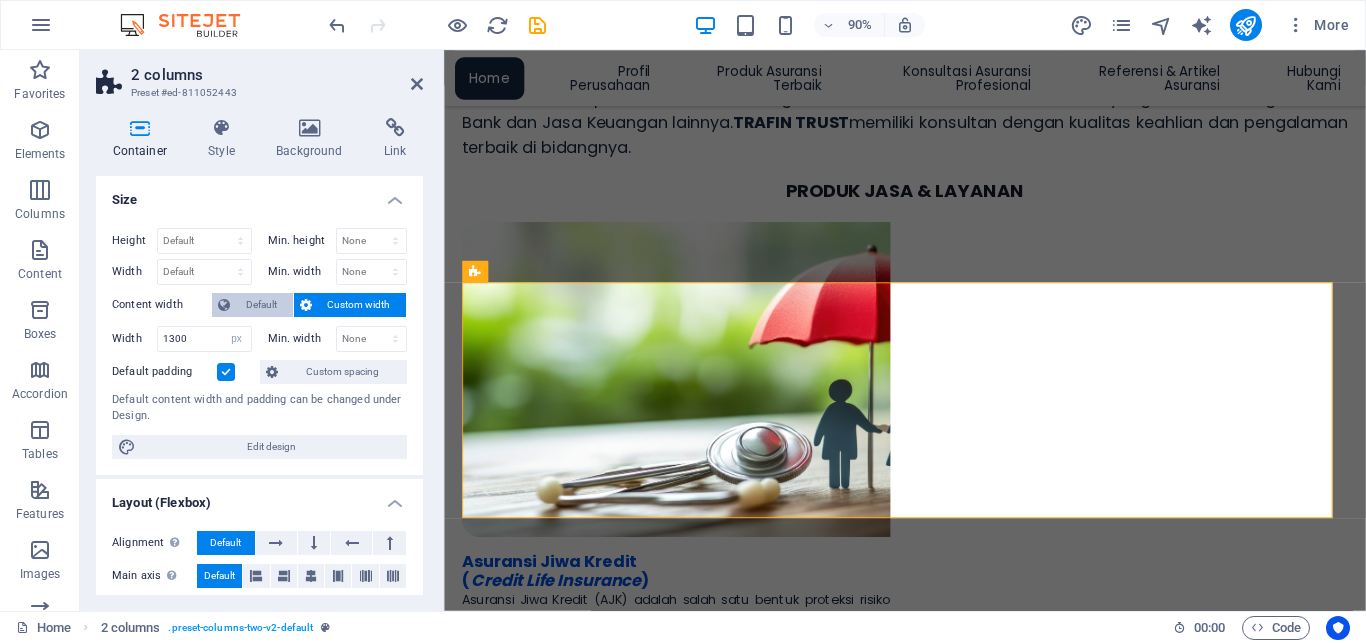 select on "DISABLED_OPTION_VALUE" 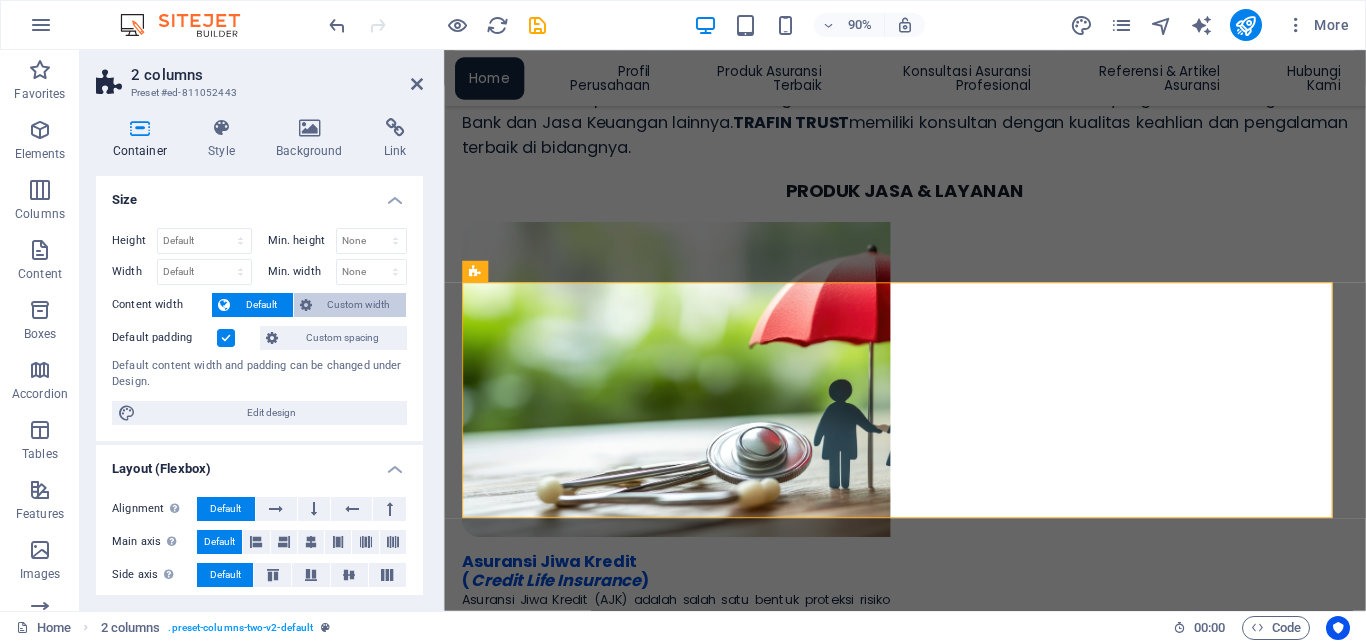 click on "Custom width" at bounding box center [359, 305] 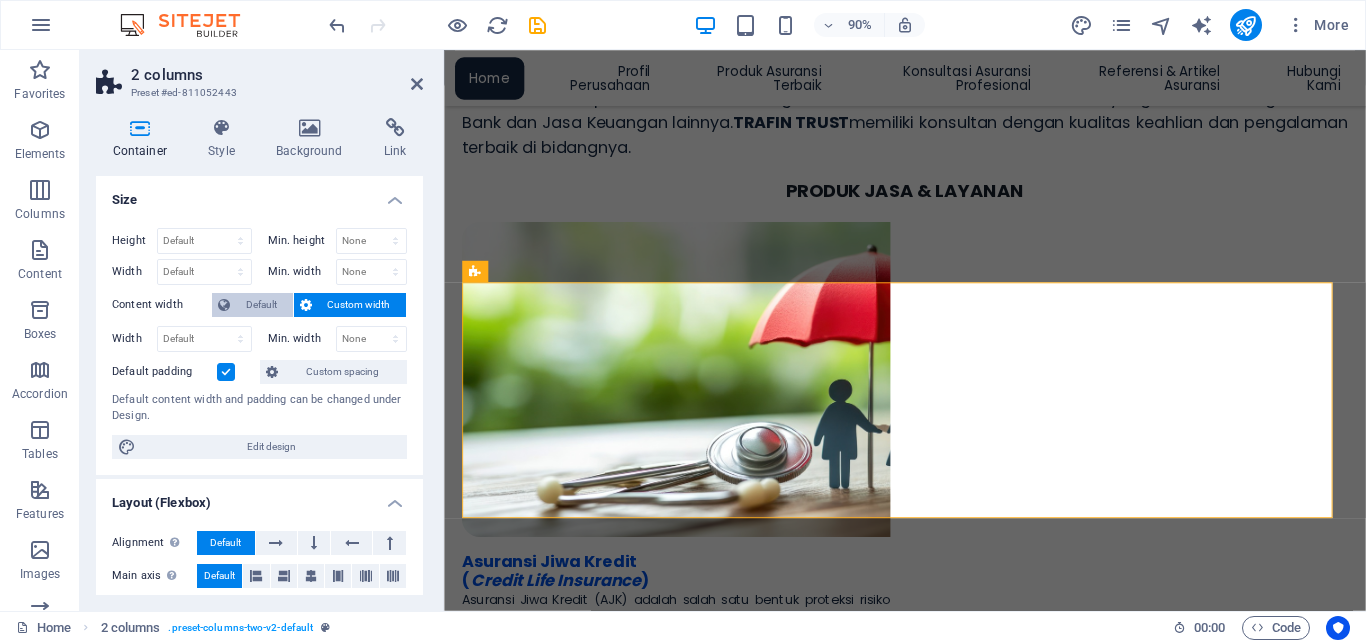 click on "Default" at bounding box center (261, 305) 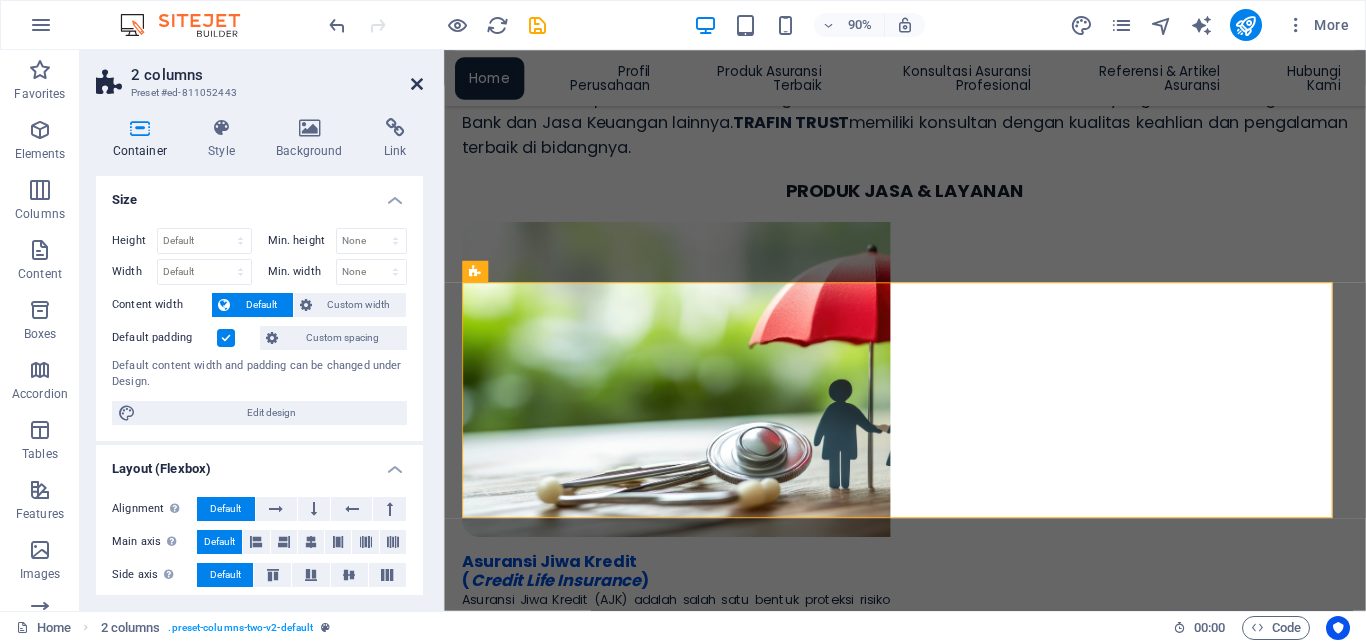 drag, startPoint x: 416, startPoint y: 86, endPoint x: 484, endPoint y: 122, distance: 76.941536 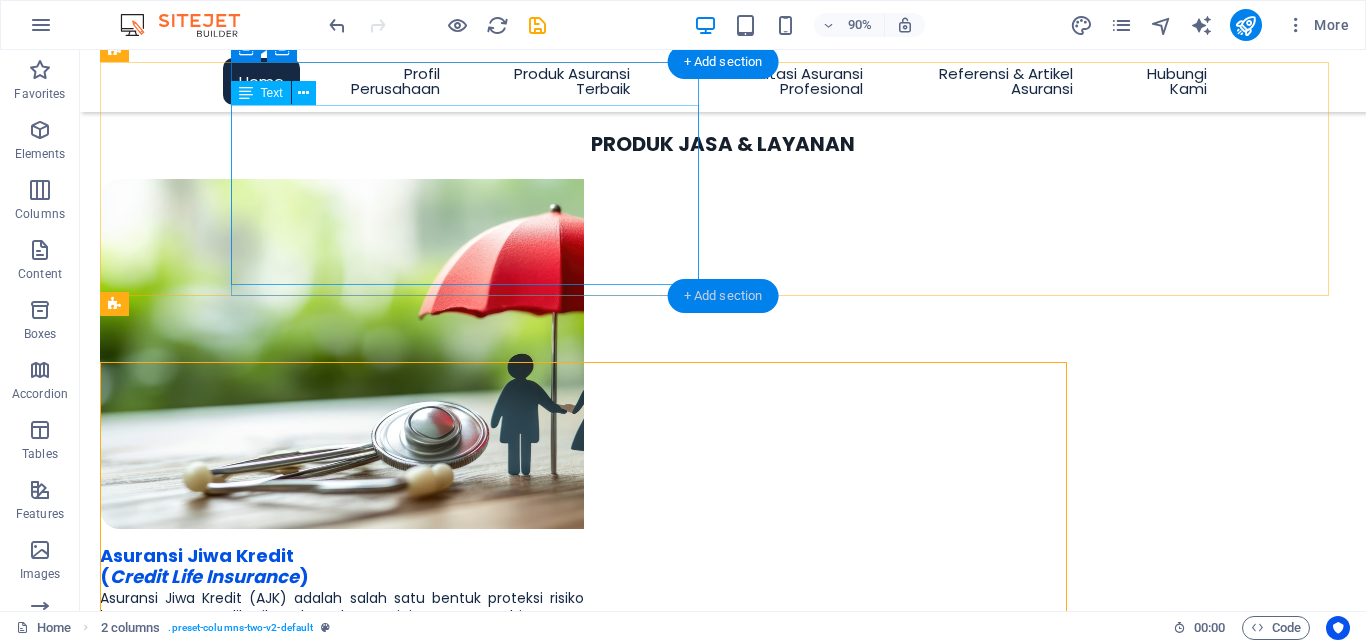 scroll, scrollTop: 1015, scrollLeft: 0, axis: vertical 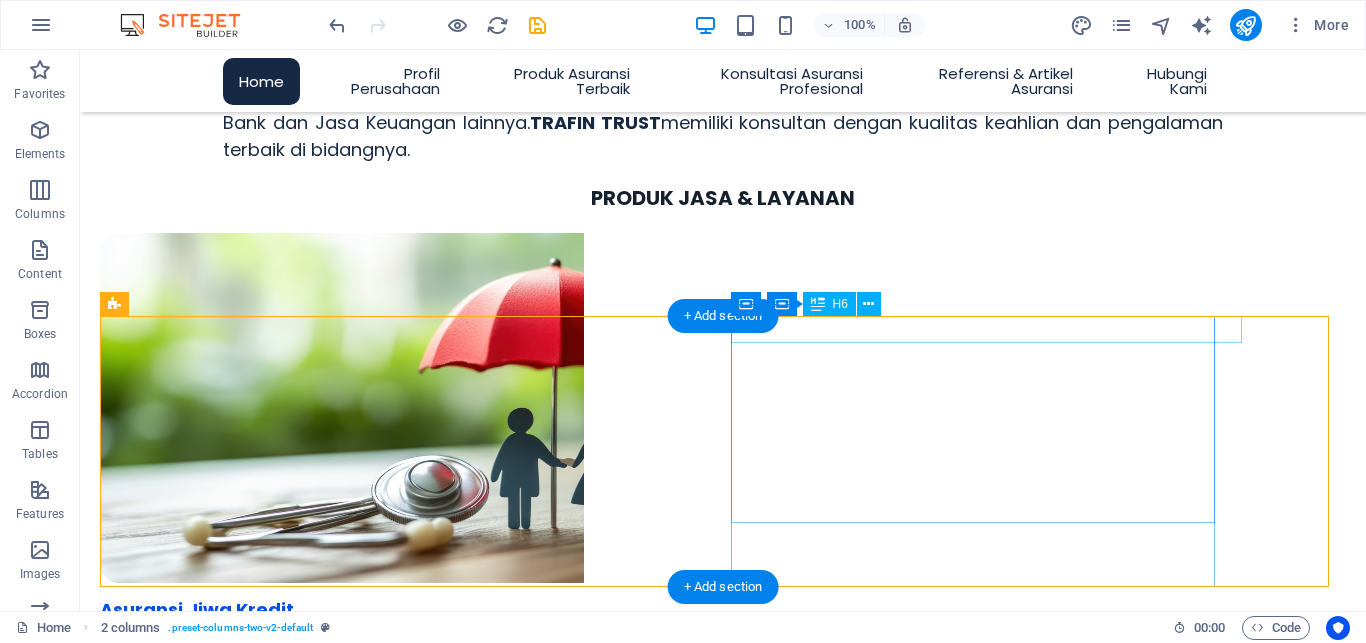 click on "Asuransi Kredit Perdagangan (Trade Credit Insurance)" at bounding box center (342, 1613) 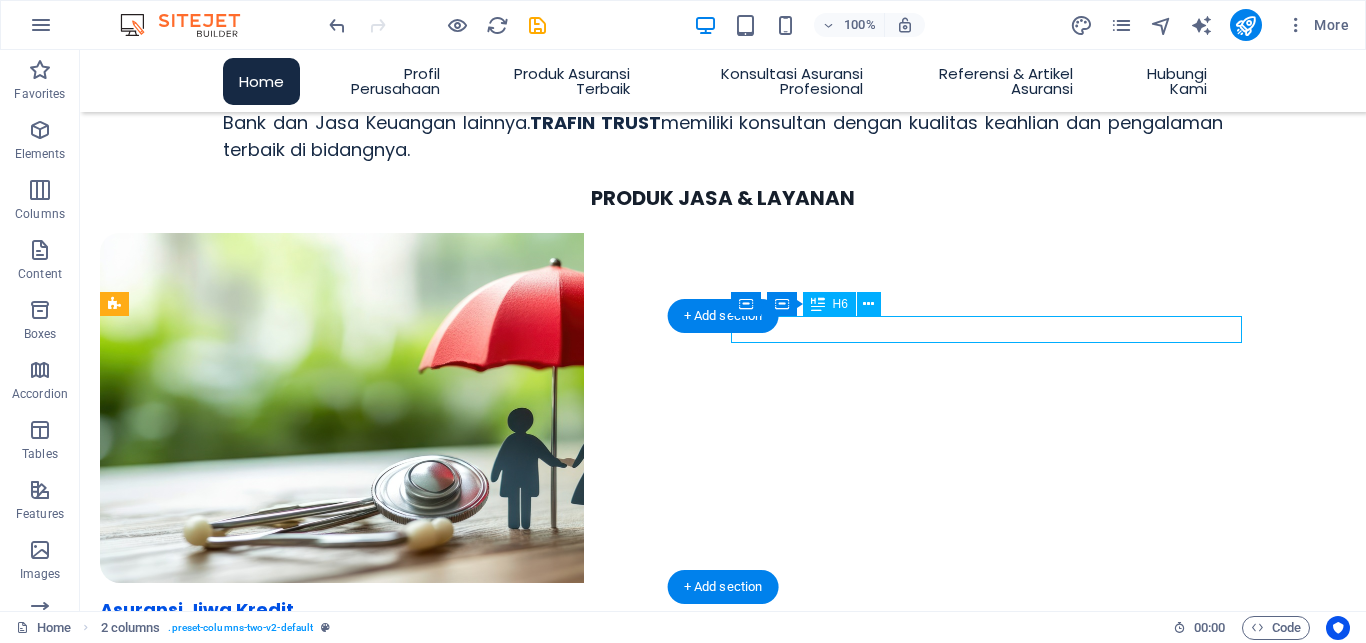 click on "Asuransi Kredit Perdagangan (Trade Credit Insurance)" at bounding box center [342, 1613] 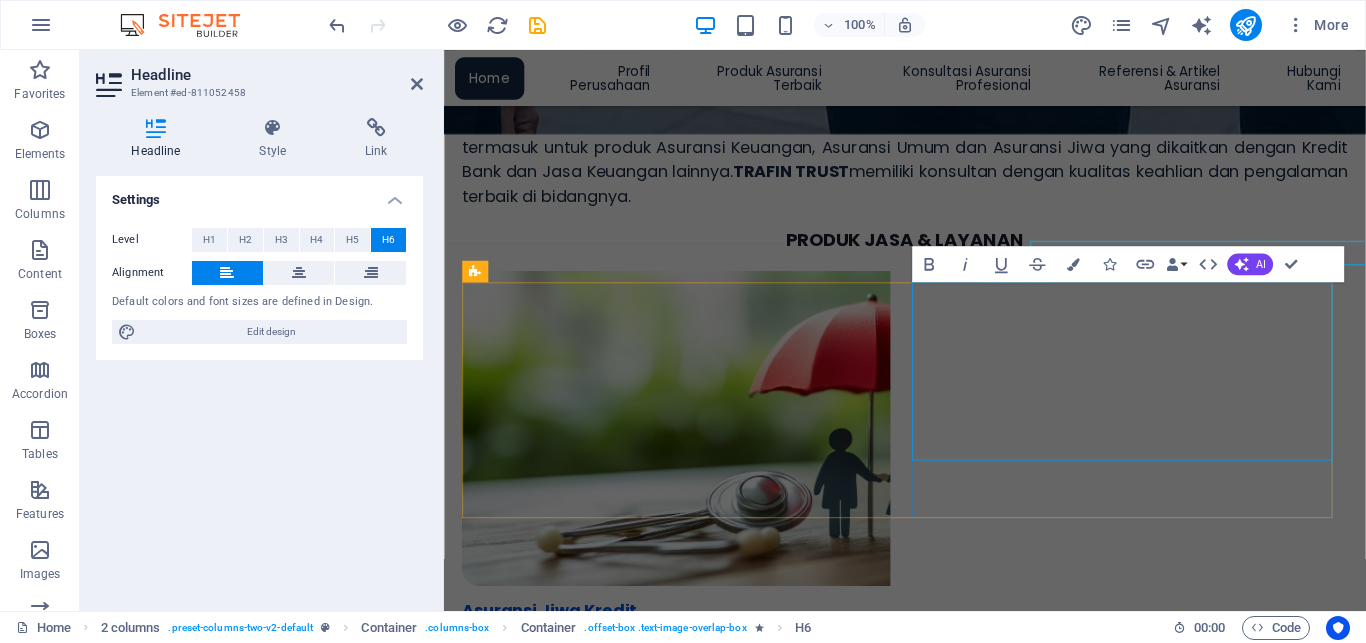 scroll, scrollTop: 1069, scrollLeft: 0, axis: vertical 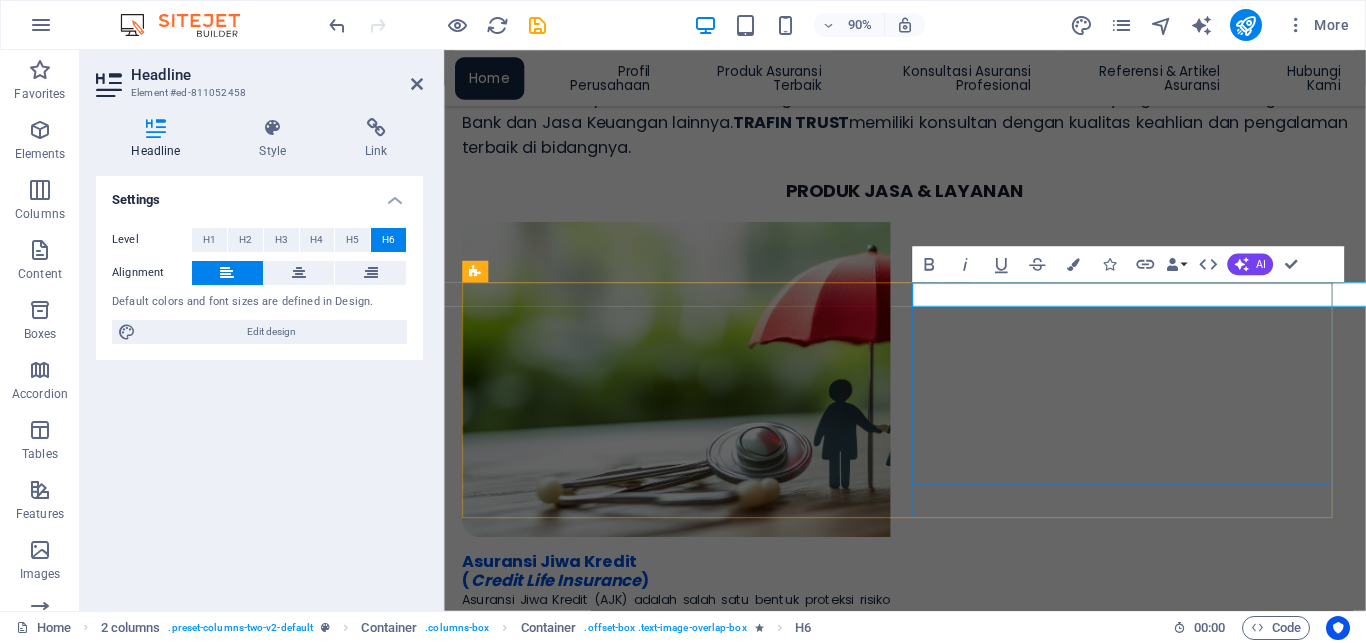 click on "Asuransi Kredit Perdagangan (Trade Credit Insurance)" at bounding box center [673, 1631] 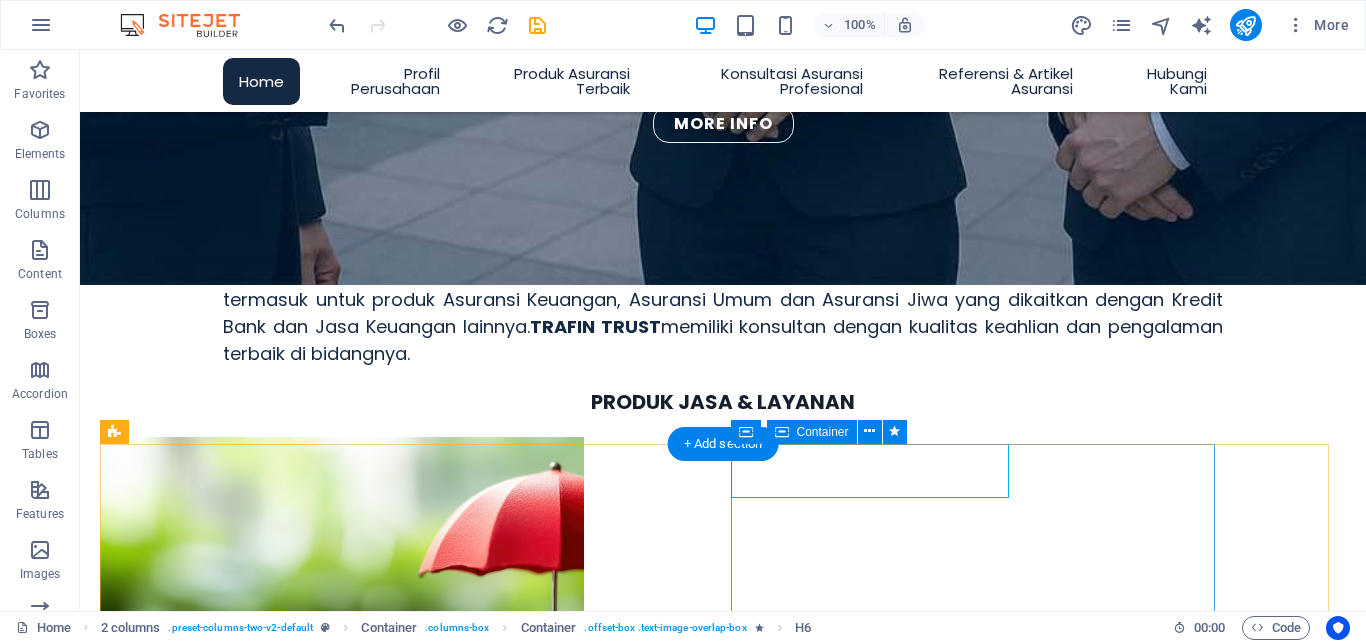 scroll, scrollTop: 1015, scrollLeft: 0, axis: vertical 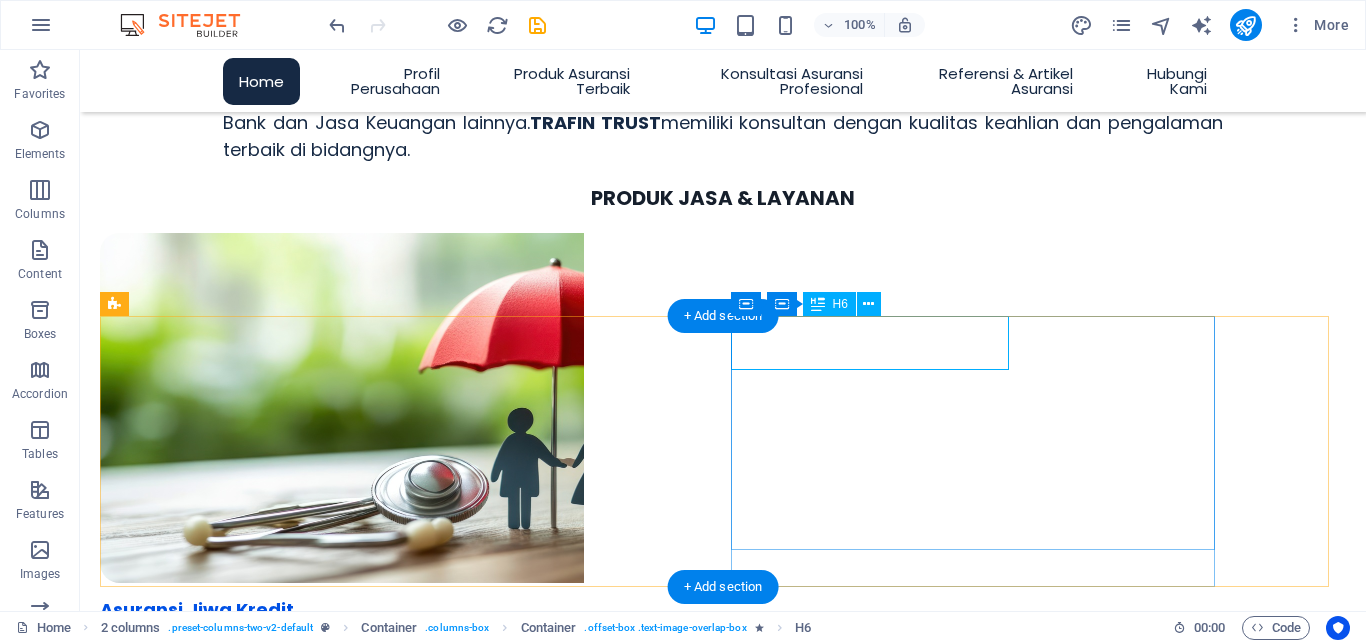 click on "Asuransi Kredit Perdagangan (Trade Credit Insurance)" at bounding box center [342, 1613] 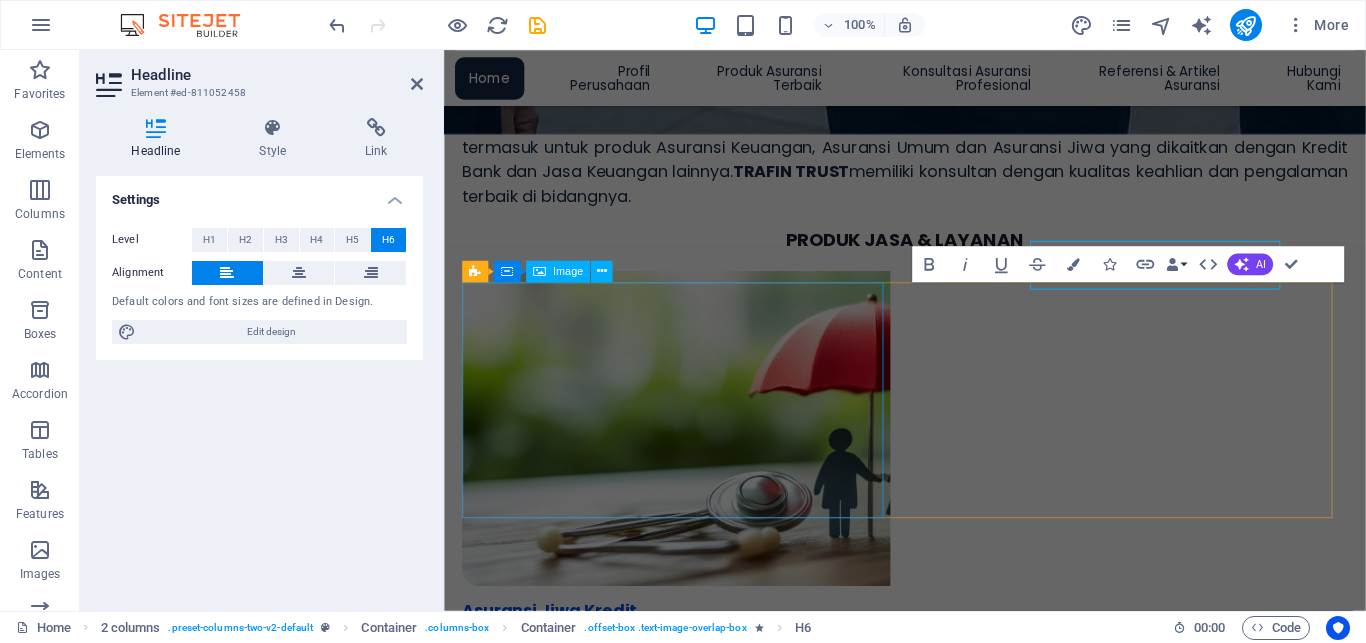 scroll, scrollTop: 1069, scrollLeft: 0, axis: vertical 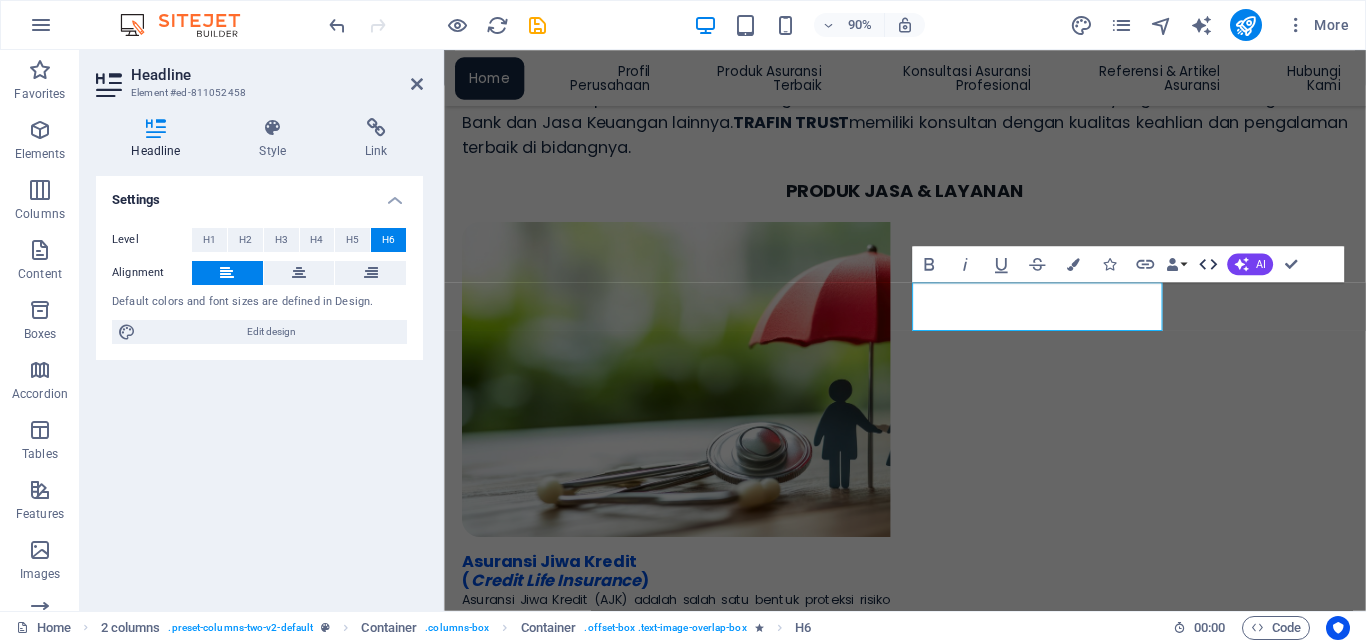 click 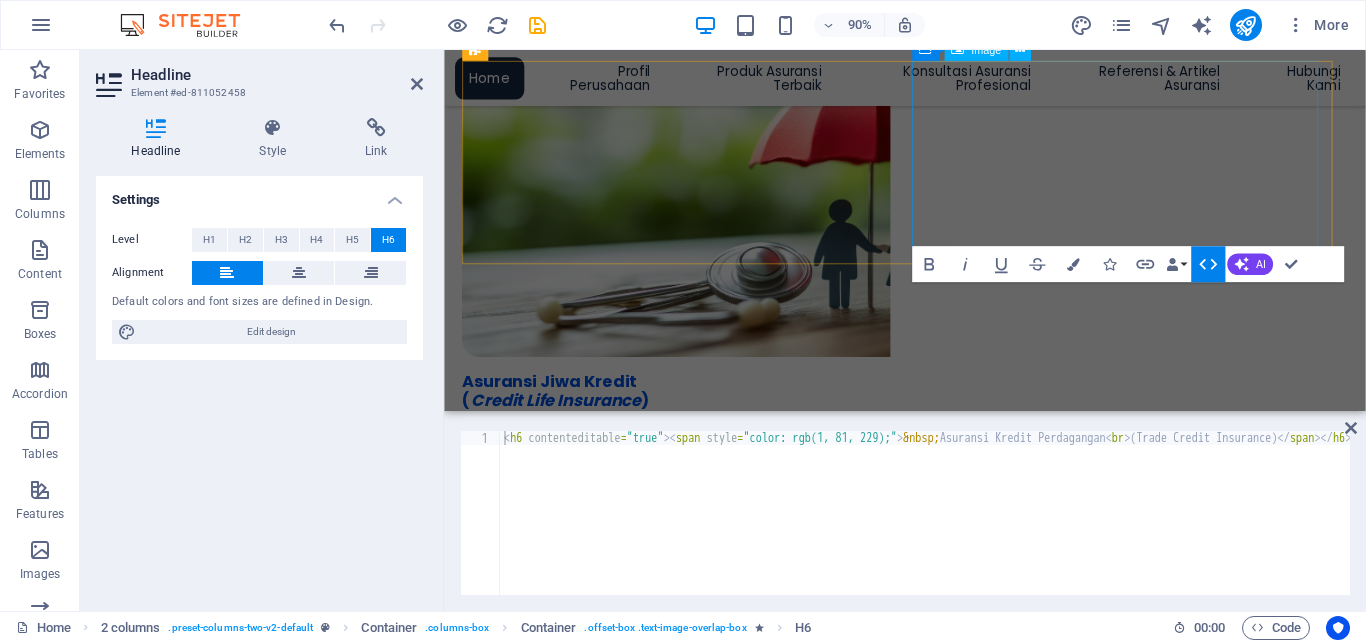 scroll, scrollTop: 869, scrollLeft: 0, axis: vertical 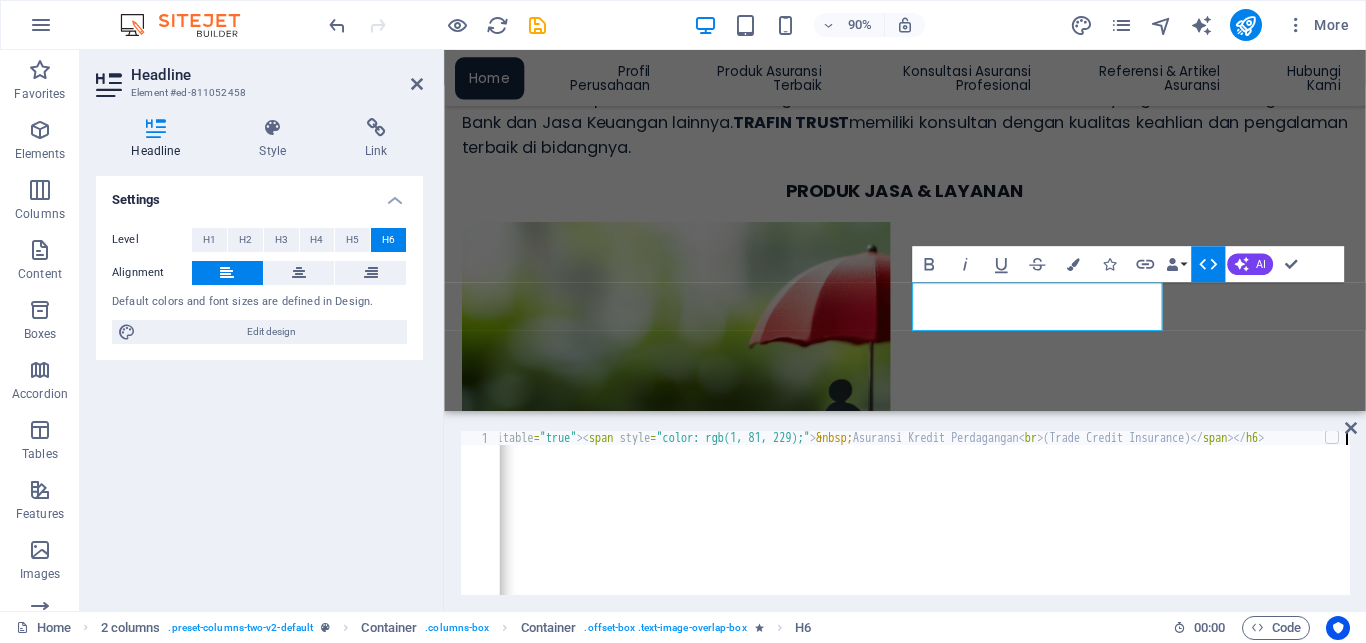 type on "Asuransi Kredit Perdagangan<br>(Trade Credit Insurance)" 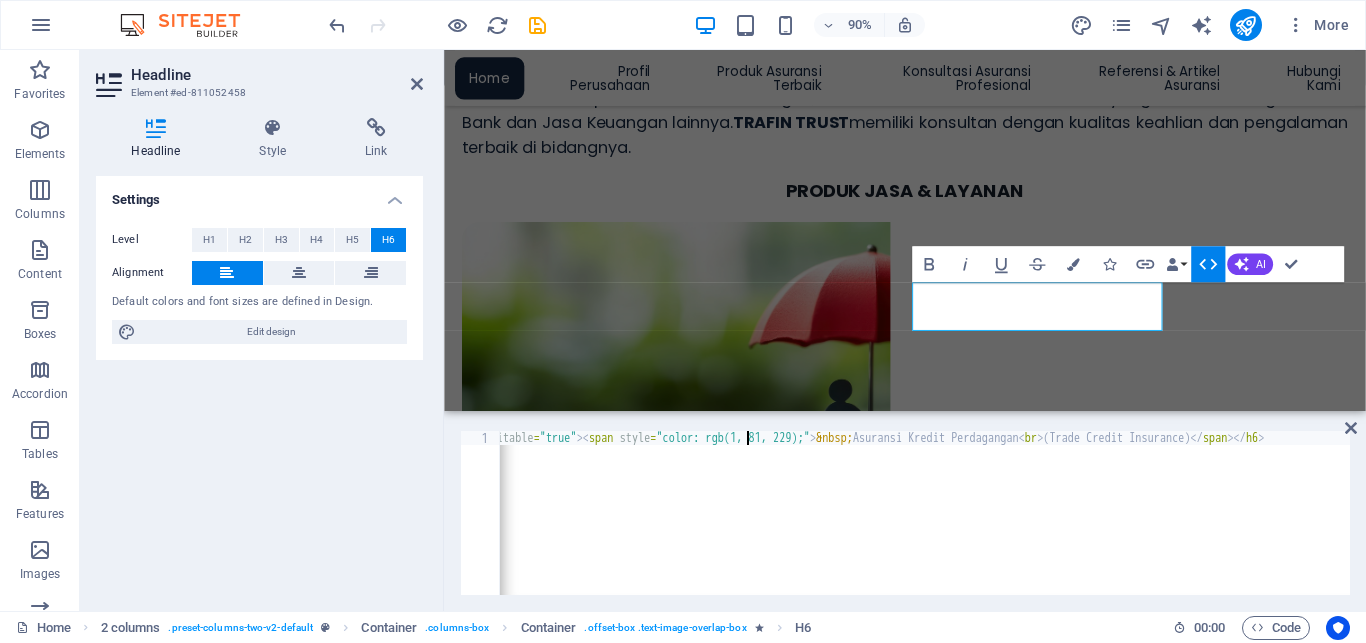 click on "< h6   contenteditable = "true" > < span   style = "color: rgb(1, 81, 229);" > &nbsp; Asuransi Kredit Perdagangan < br > (Trade Credit Insurance) </ span > </ h6 >" at bounding box center (881, 518) 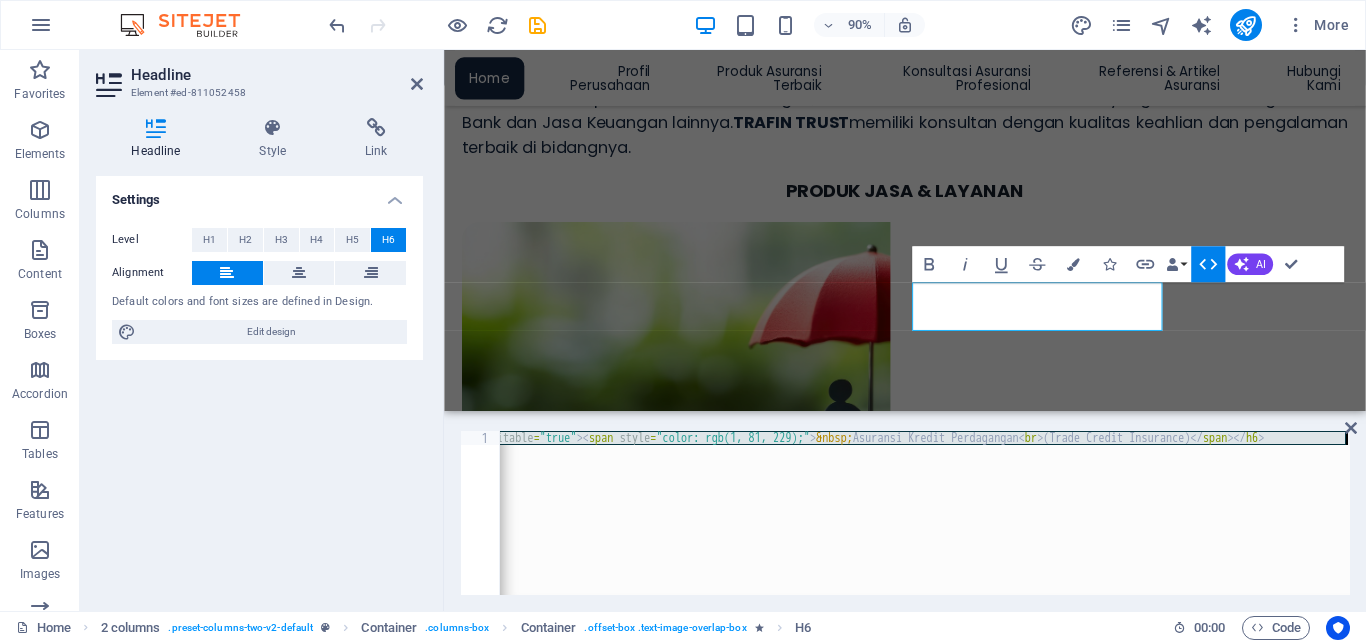 click on "< h6   contenteditable = "true" > < span   style = "color: rgb(1, 81, 229);" > &nbsp; Asuransi Kredit Perdagangan < br > (Trade Credit Insurance) </ span > </ h6 >" at bounding box center (925, 513) 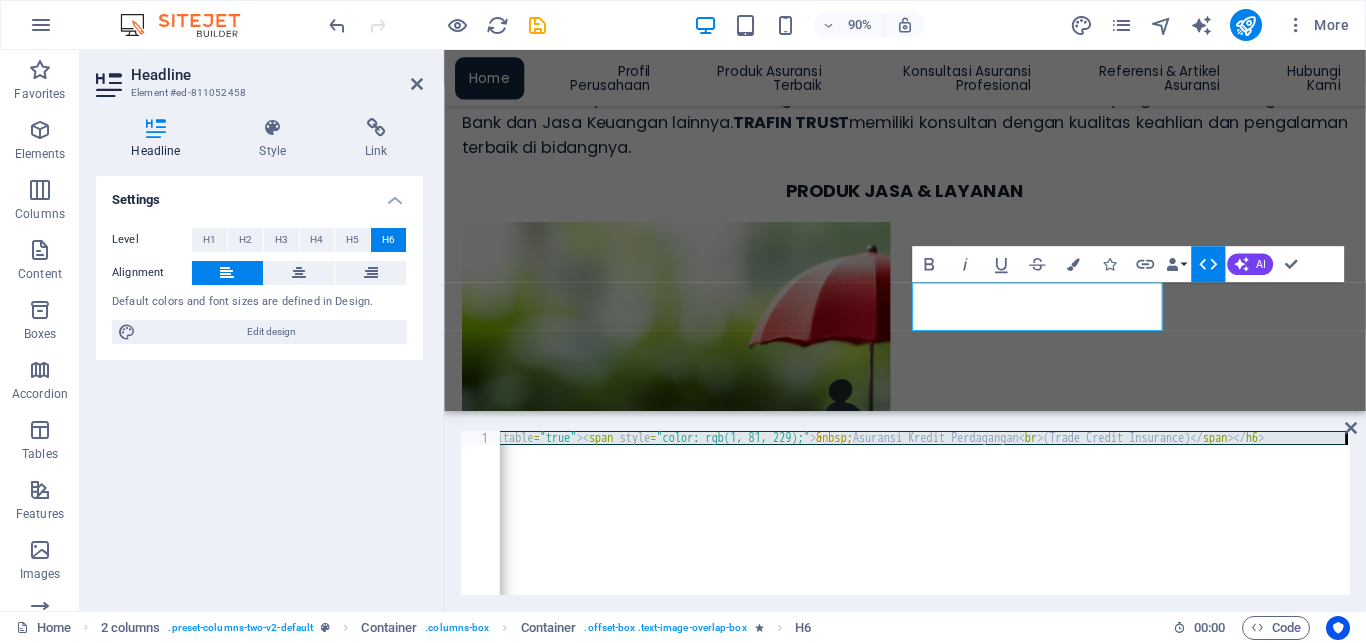 paste 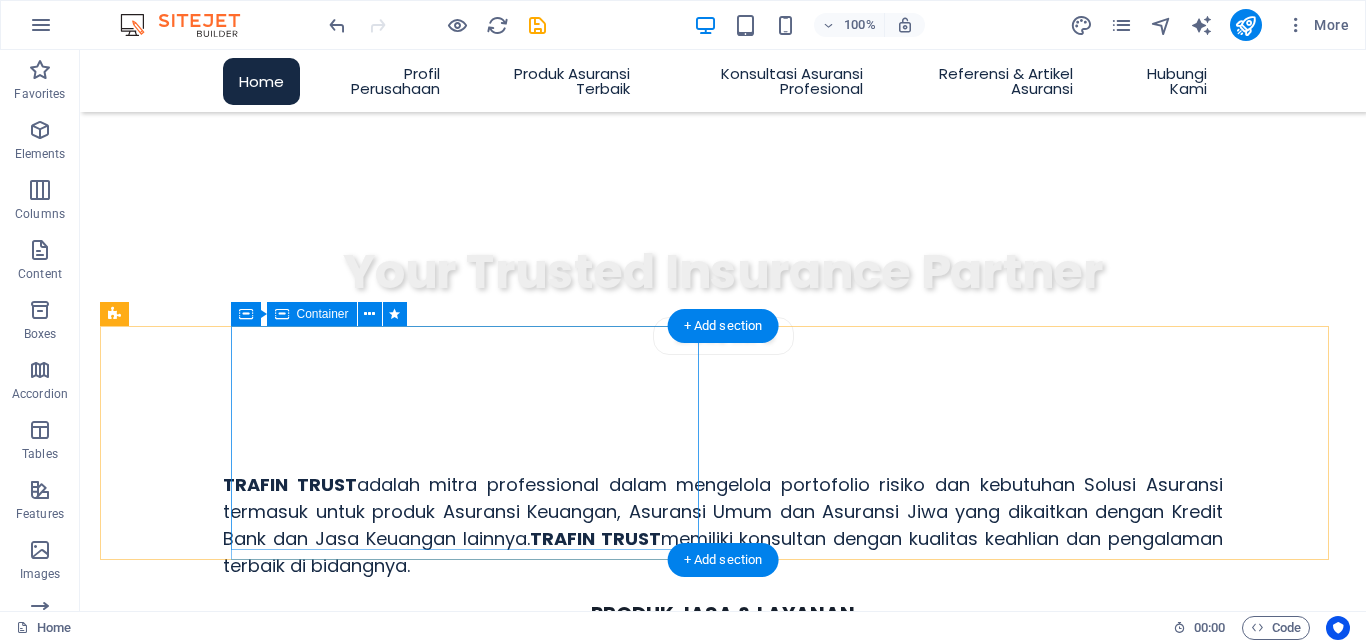 scroll, scrollTop: 811, scrollLeft: 0, axis: vertical 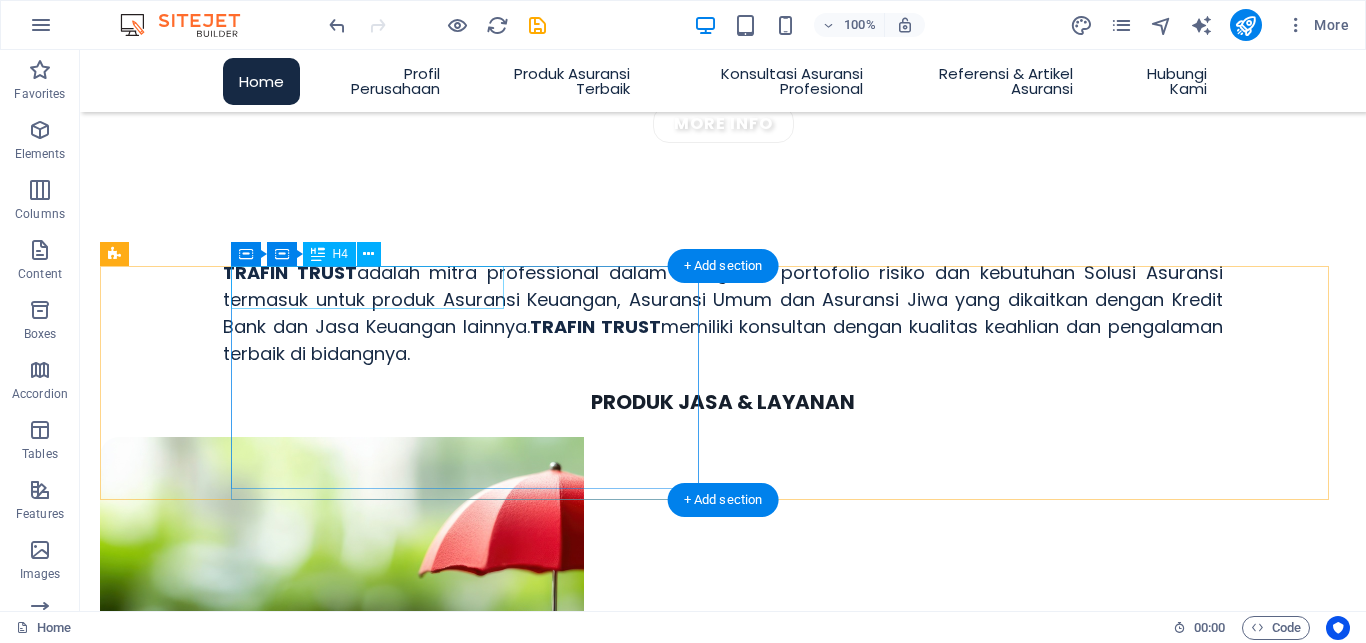 click on "Asuransi Kredit Konsumer ‌(Consumer Credit Insurance)" at bounding box center (350, 1299) 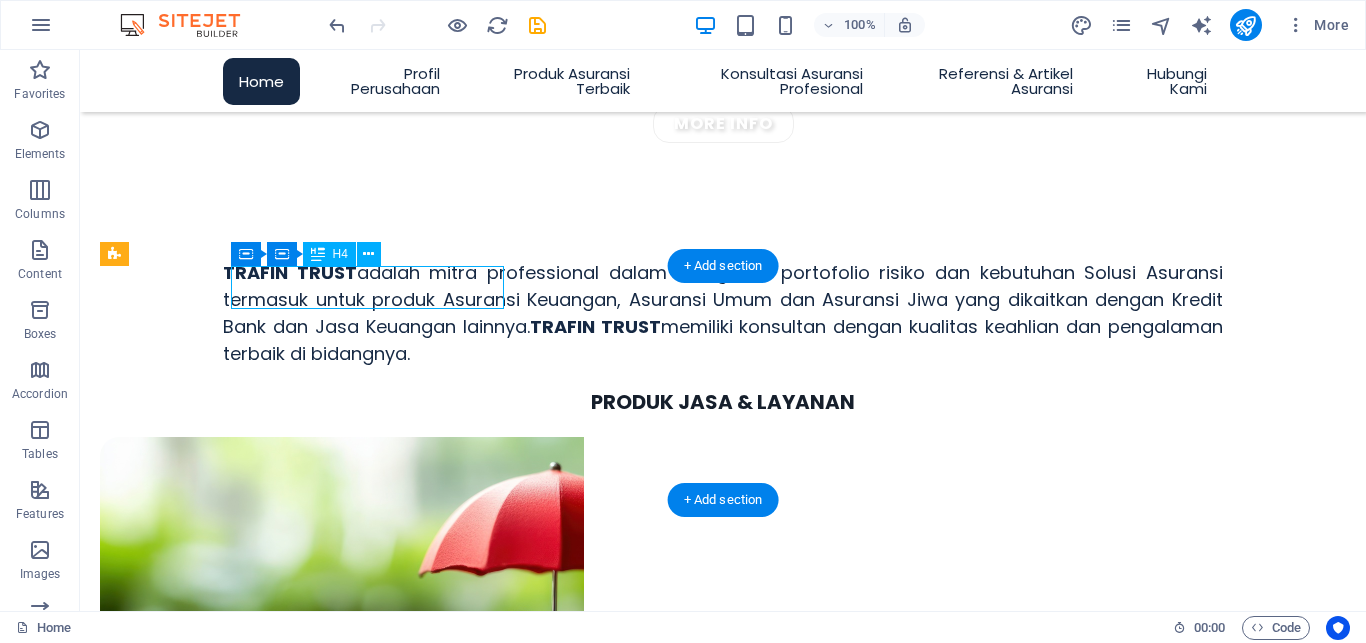 click on "Asuransi Kredit Konsumer ‌(Consumer Credit Insurance)" at bounding box center [350, 1299] 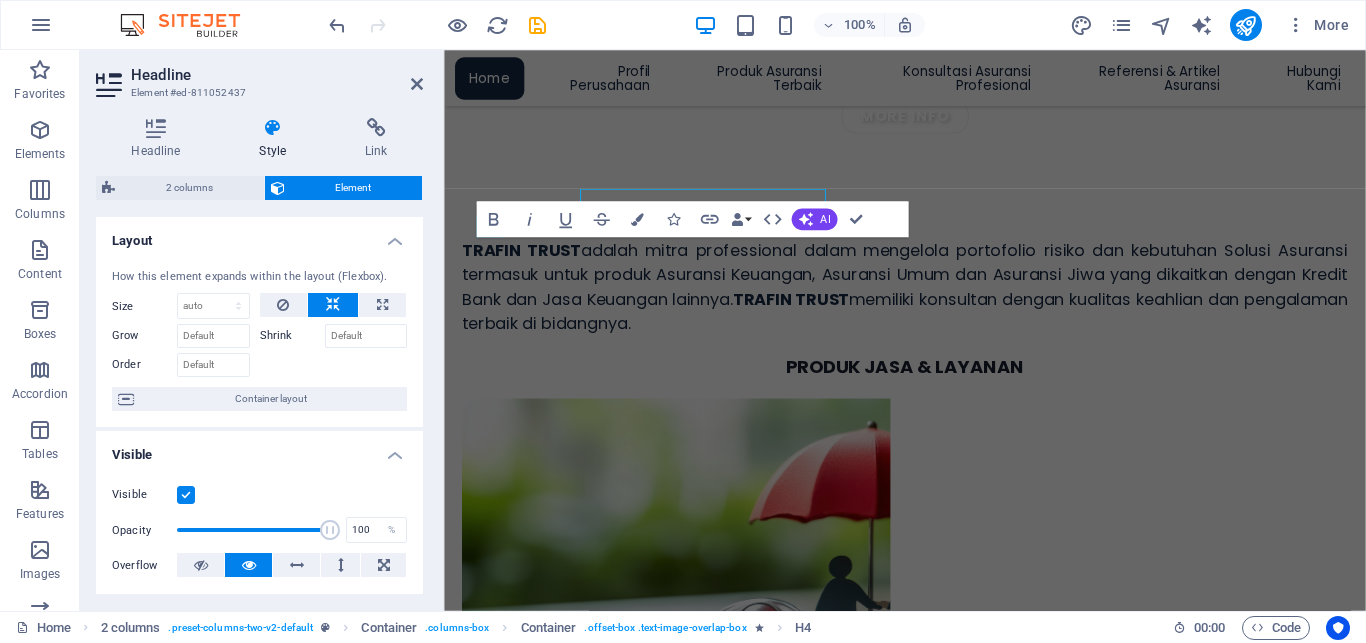 scroll, scrollTop: 873, scrollLeft: 0, axis: vertical 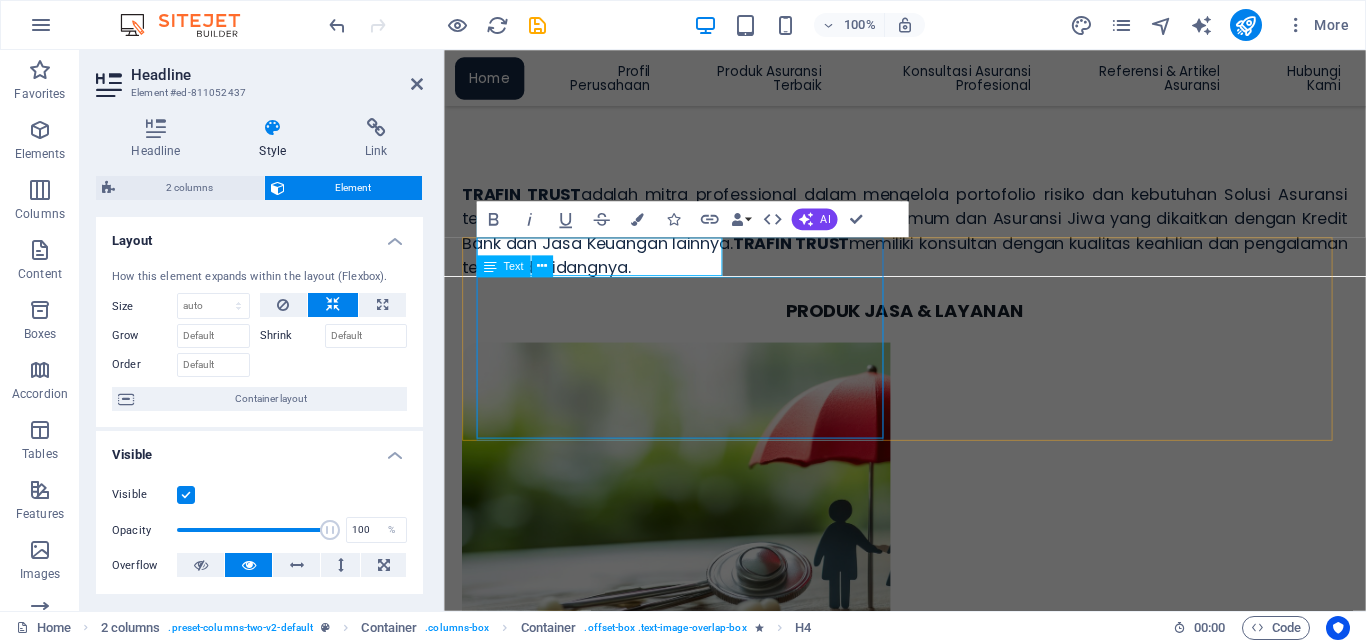 click on "Asuransi Kredit Konsumer ‌(Consumer Credit Insurance)" at bounding box center (621, 1233) 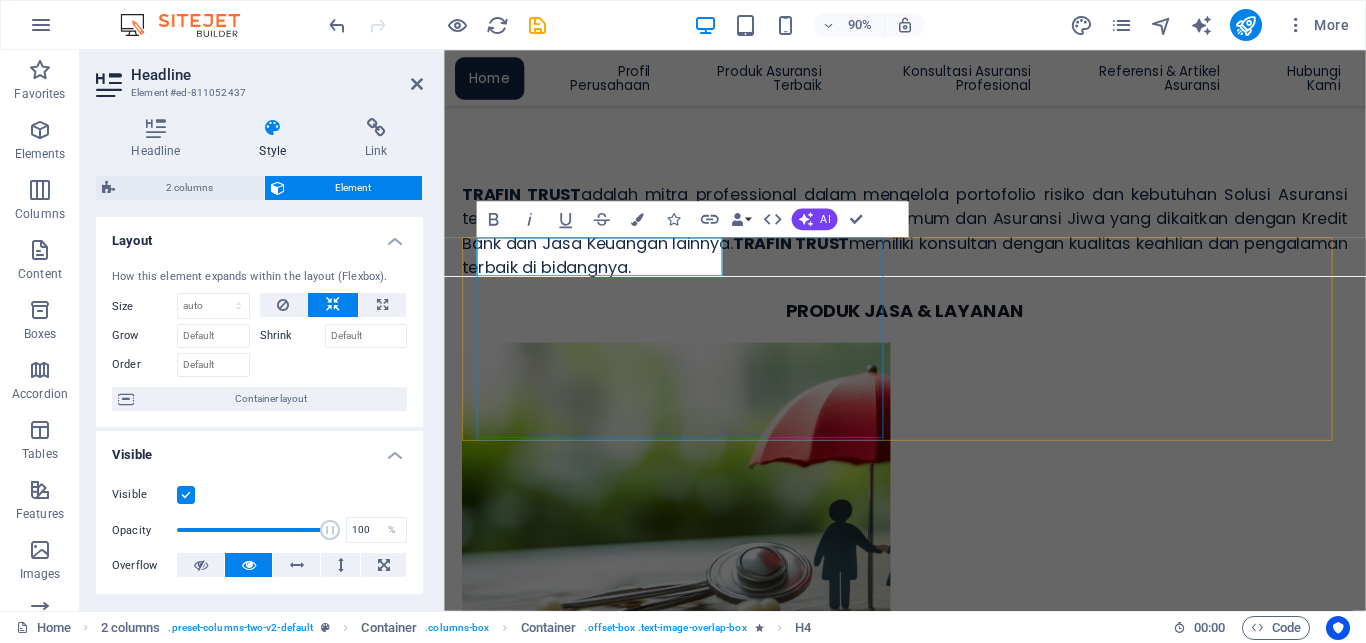drag, startPoint x: 482, startPoint y: 284, endPoint x: 758, endPoint y: 289, distance: 276.0453 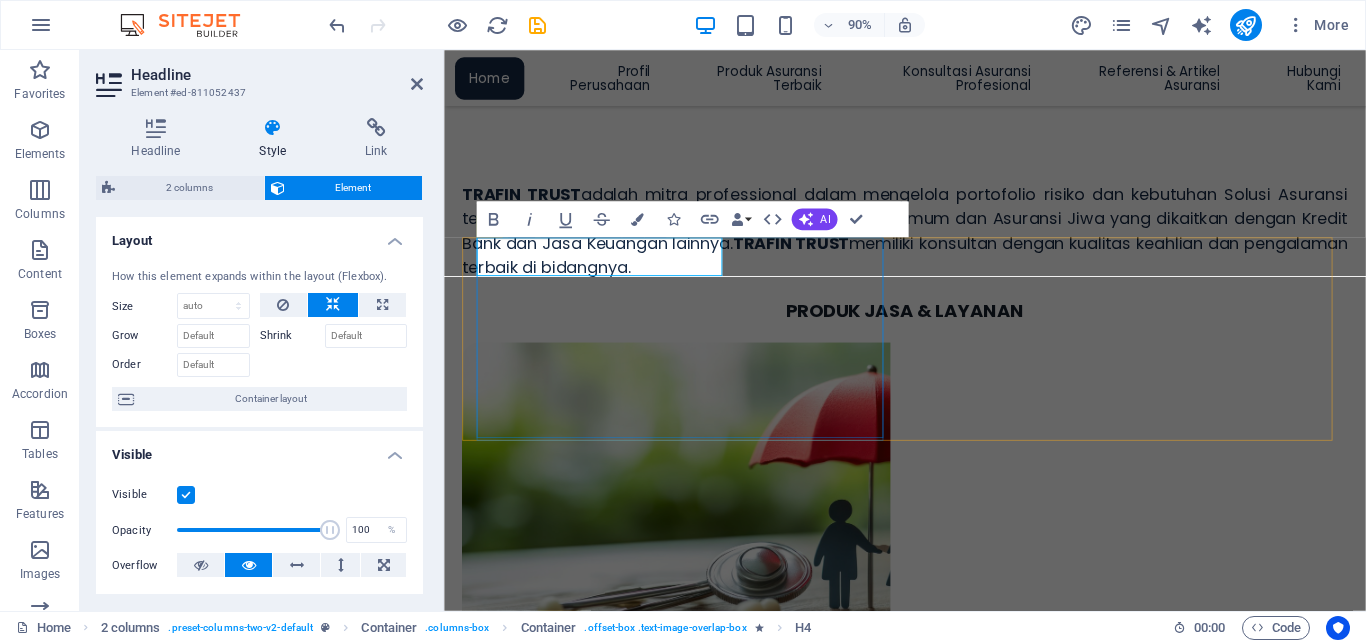 click on "Asuransi Kredit Konsumer ‌( [CONSUMER] [CREDIT] [INSURANCE] )  Asuransi Kedit Konsumer (AKK) adalah serupa dengan Asuransi Jiwa Kredit (AJK) yaitu slaah satu bentuk proteksi risiko Keuangan tetapi dengan segmentasi tertentu untuk kategori peminjam atau Debitur dan umumnya menjadi kesatuan dalam proses pengajuan Kredit Pemilikan Rumah (KPR), Kredit Kendaraan Bermotor (KKB) atau Kredit Multi Guna lainnya serta mengikuti syarat dan kondisi dalam pengajuan Kredit di Bank, Leasing atau Perusahaan Pembiayaan lainnya. Produk Asuransi ini memberikan kepastian. [Read more]" at bounding box center [710, 1323] 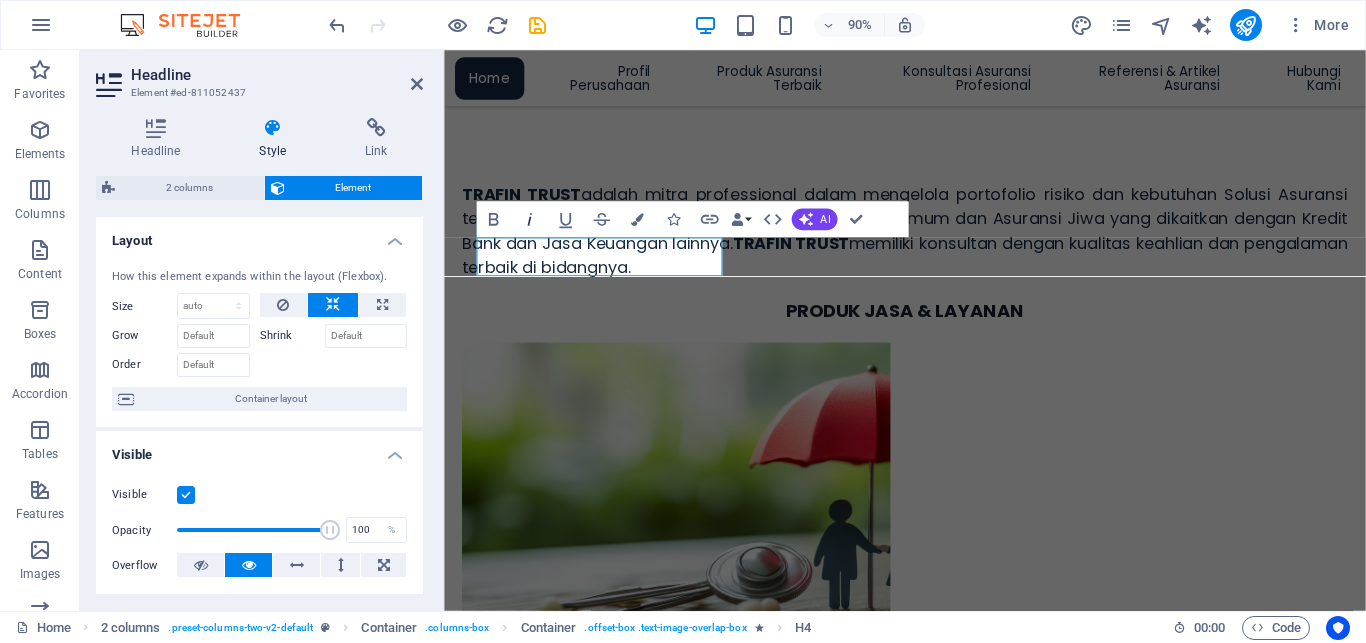 click 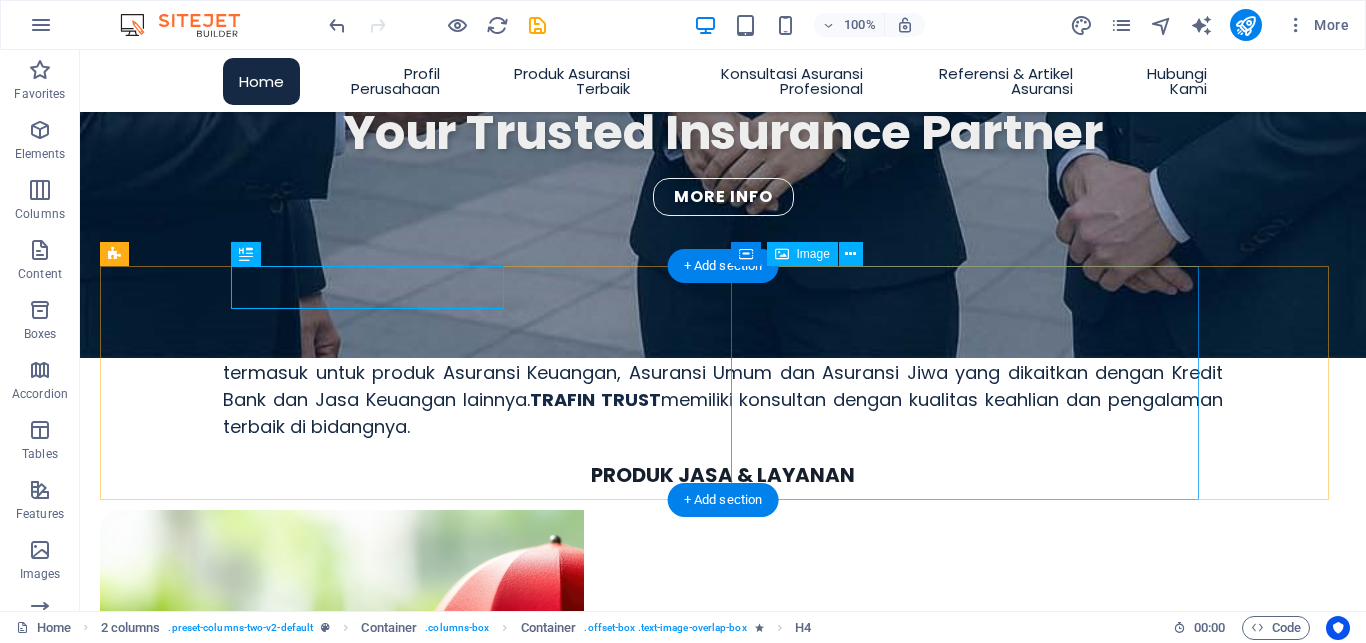 scroll, scrollTop: 709, scrollLeft: 0, axis: vertical 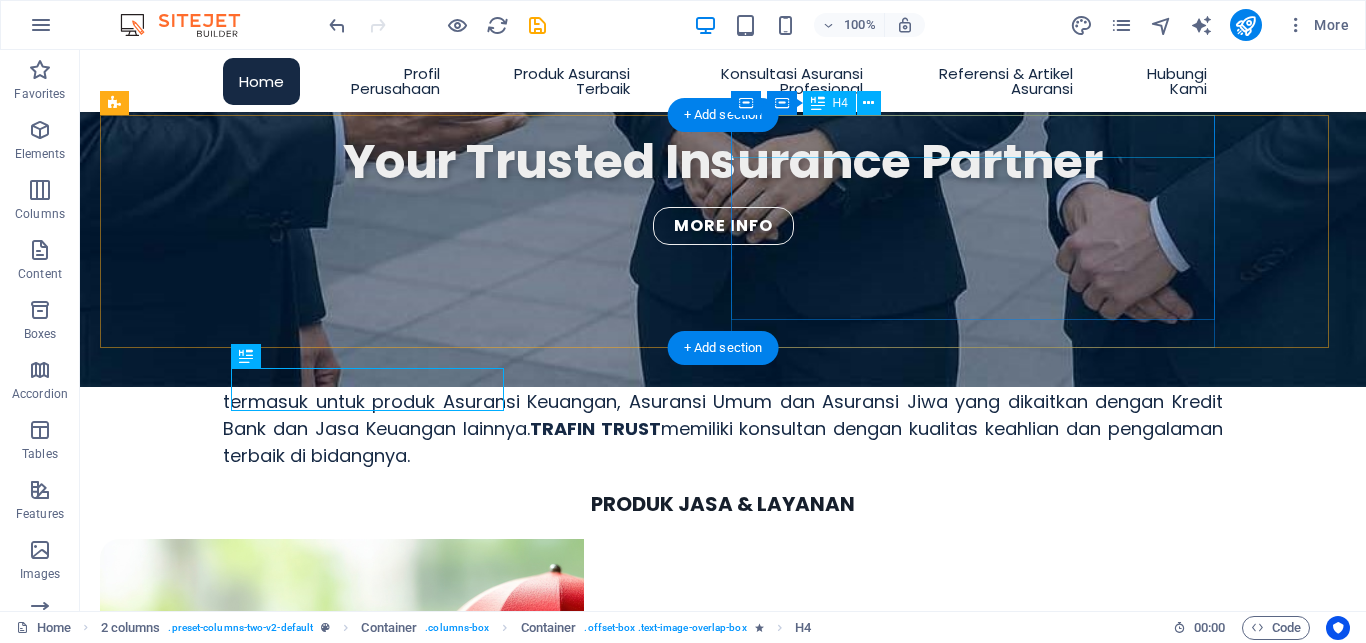 click on "Asuransi Jiwa Kredit ( Credit Life Insurance )" at bounding box center [342, 926] 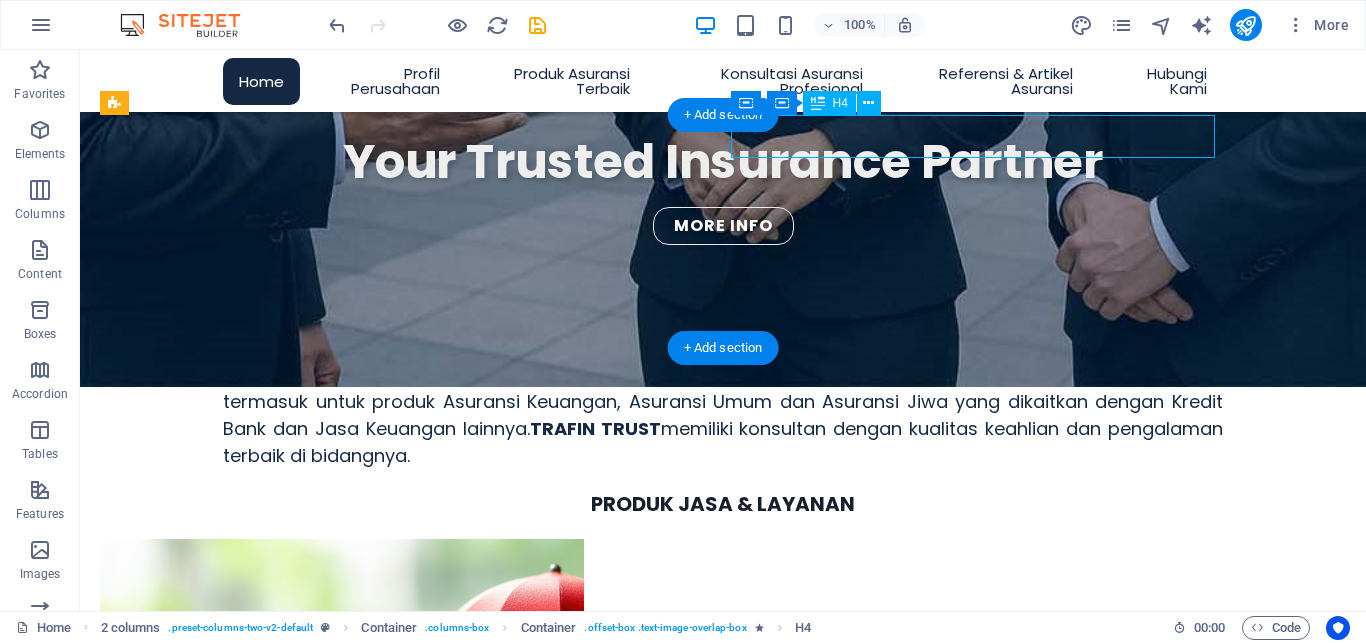 click on "Asuransi Jiwa Kredit ( Credit Life Insurance )" at bounding box center (342, 926) 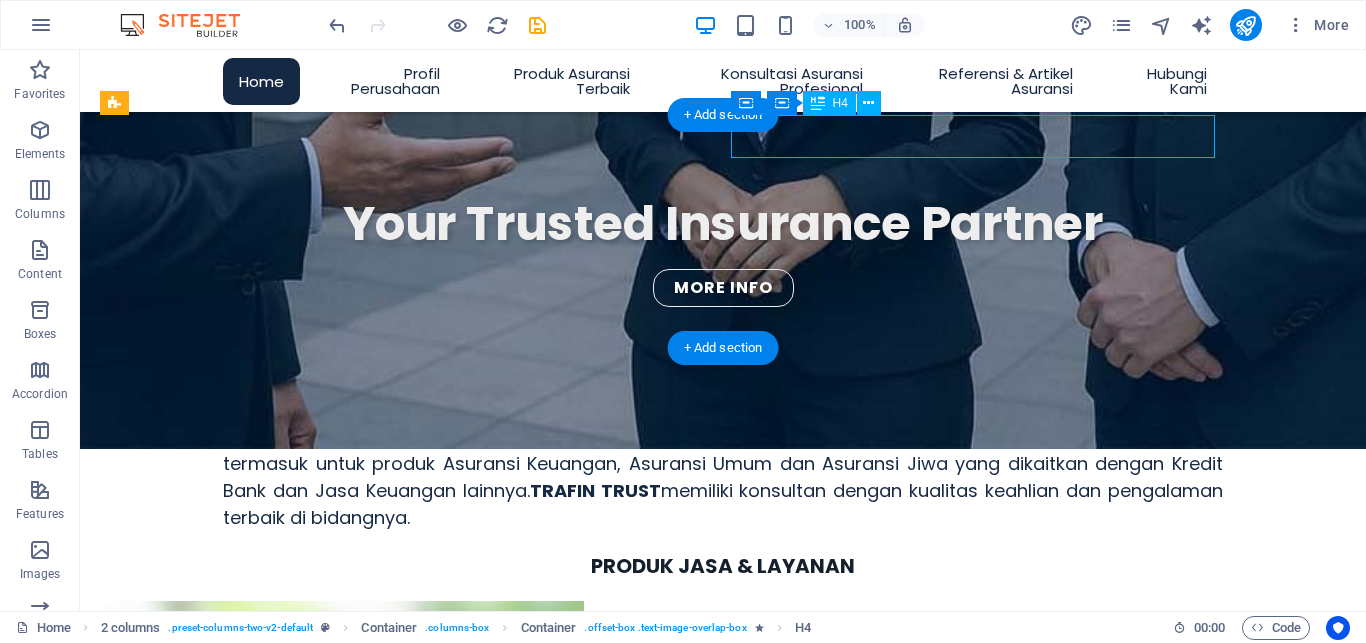 scroll, scrollTop: 771, scrollLeft: 0, axis: vertical 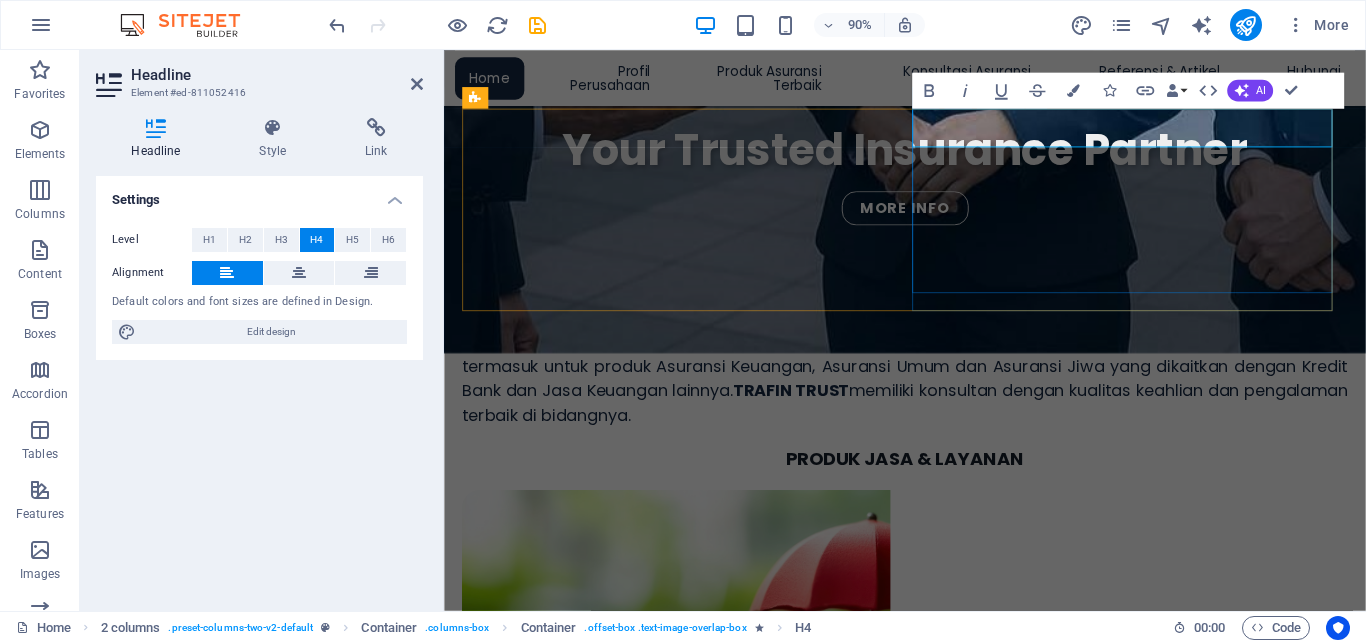 click on "Asuransi Jiwa Kredit ( Credit Life Insurance )" at bounding box center (568, 926) 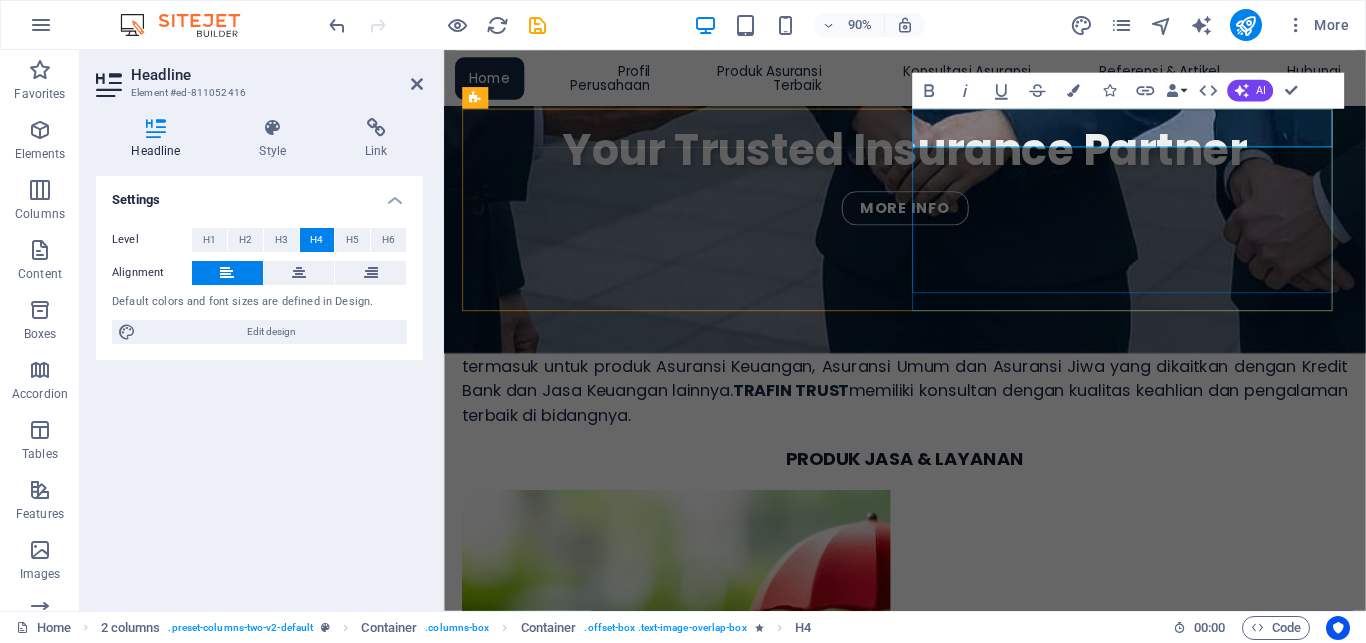 drag, startPoint x: 965, startPoint y: 148, endPoint x: 1180, endPoint y: 152, distance: 215.0372 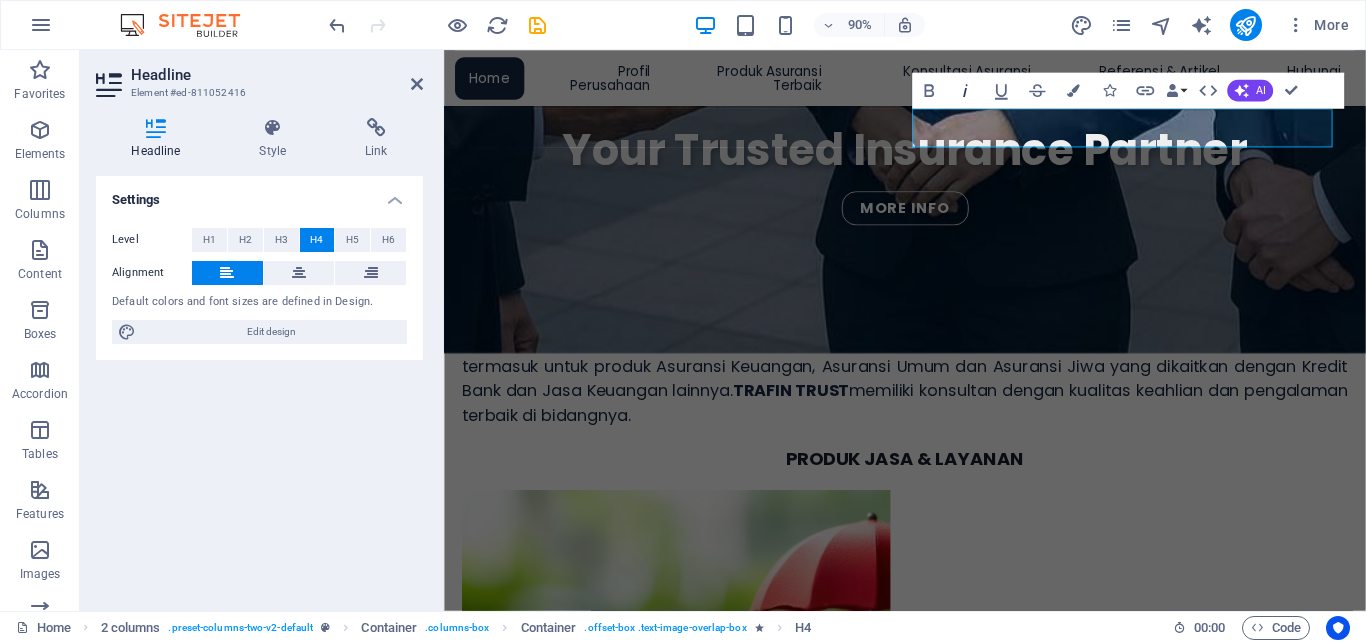 click 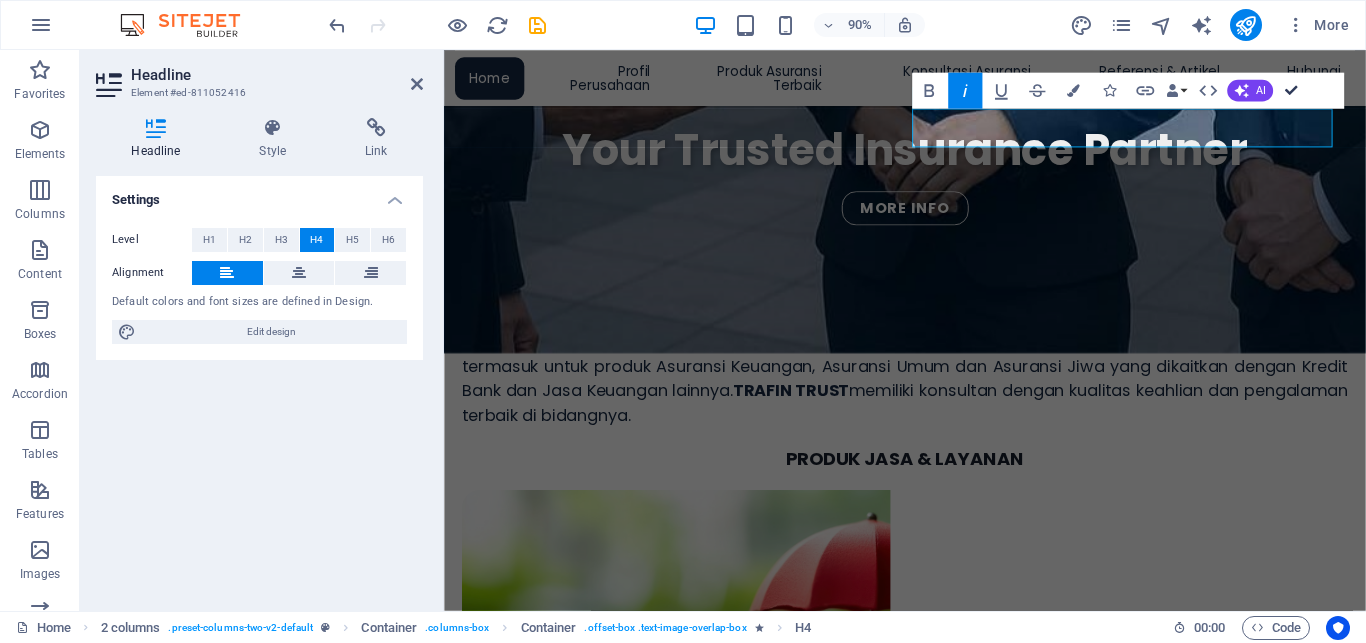 drag, startPoint x: 1292, startPoint y: 94, endPoint x: 1136, endPoint y: 135, distance: 161.29787 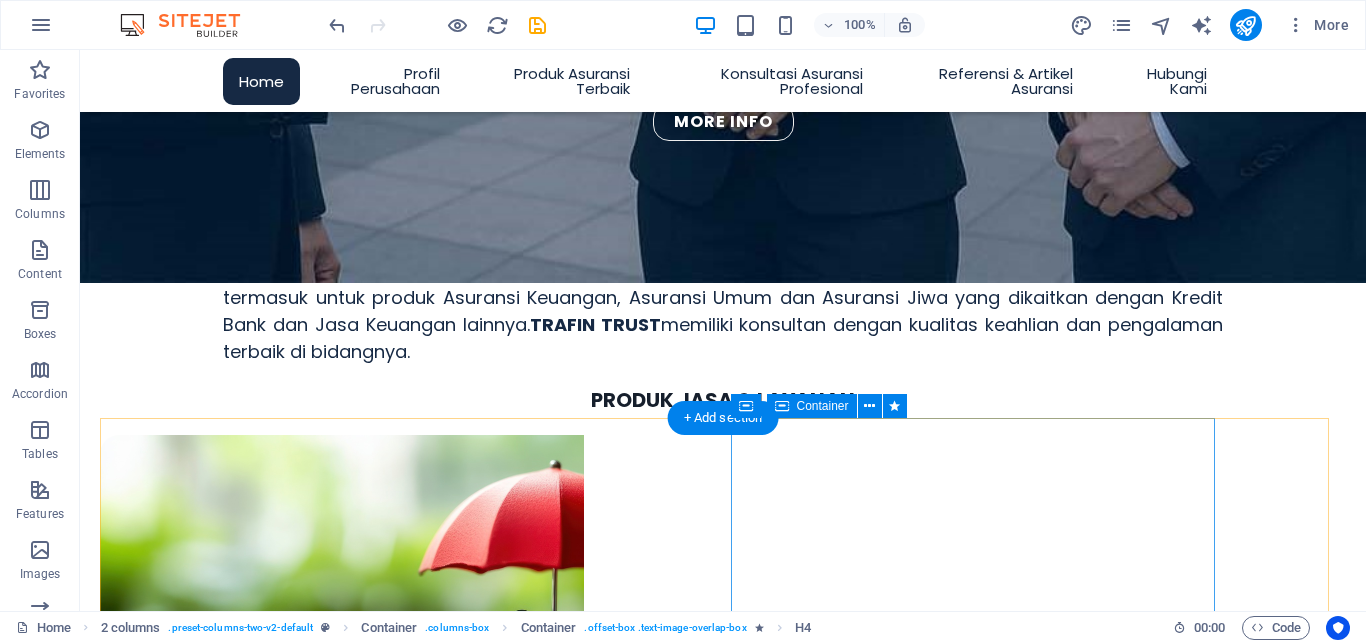 scroll, scrollTop: 913, scrollLeft: 0, axis: vertical 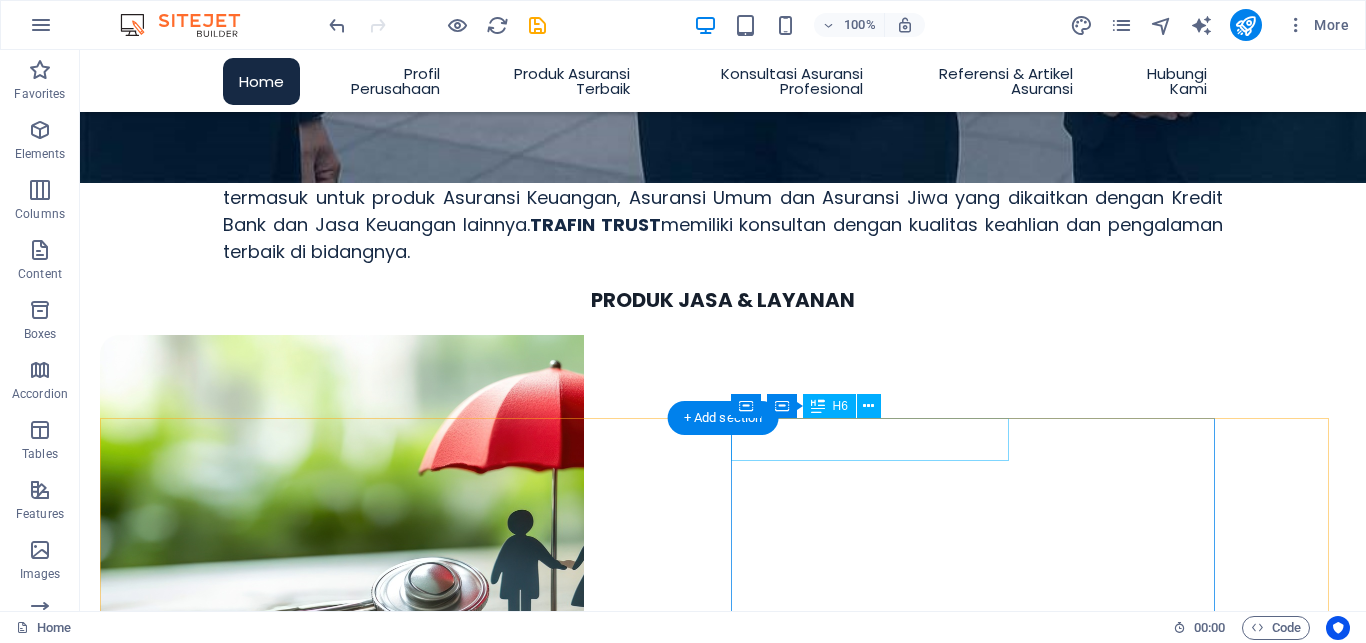 click on "Asuransi Kredit Perdagangan (Trade Credit Insurance)" at bounding box center (342, 1709) 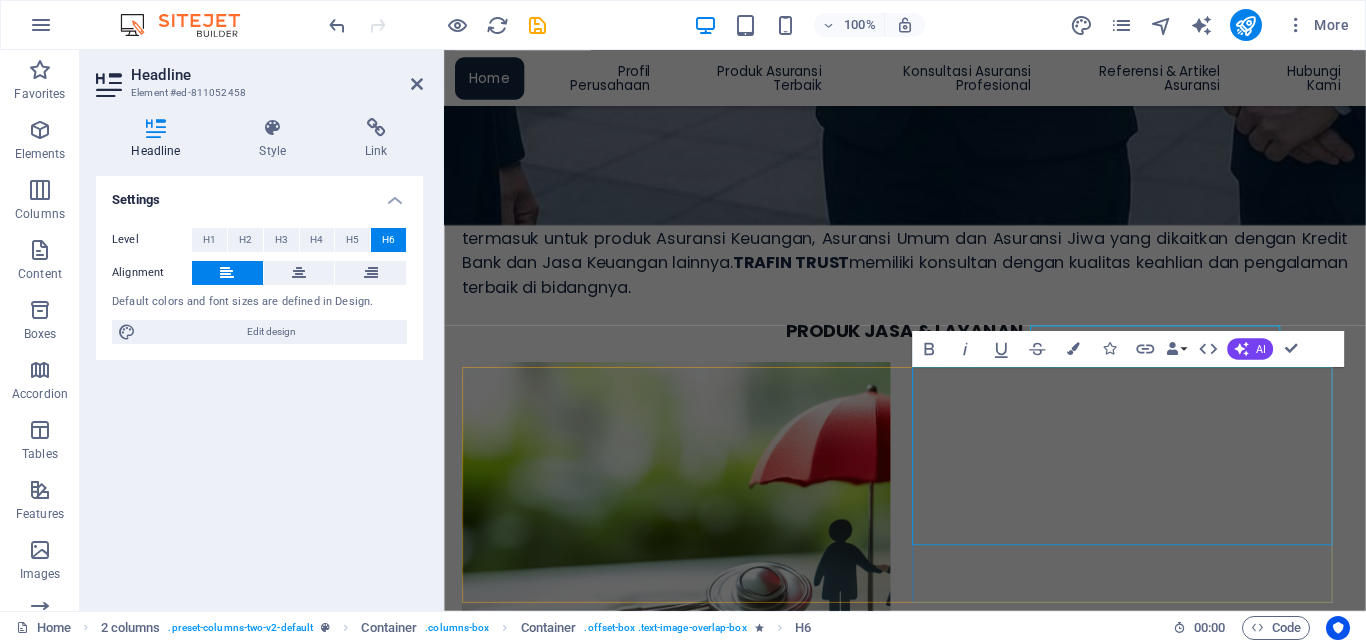 scroll, scrollTop: 975, scrollLeft: 0, axis: vertical 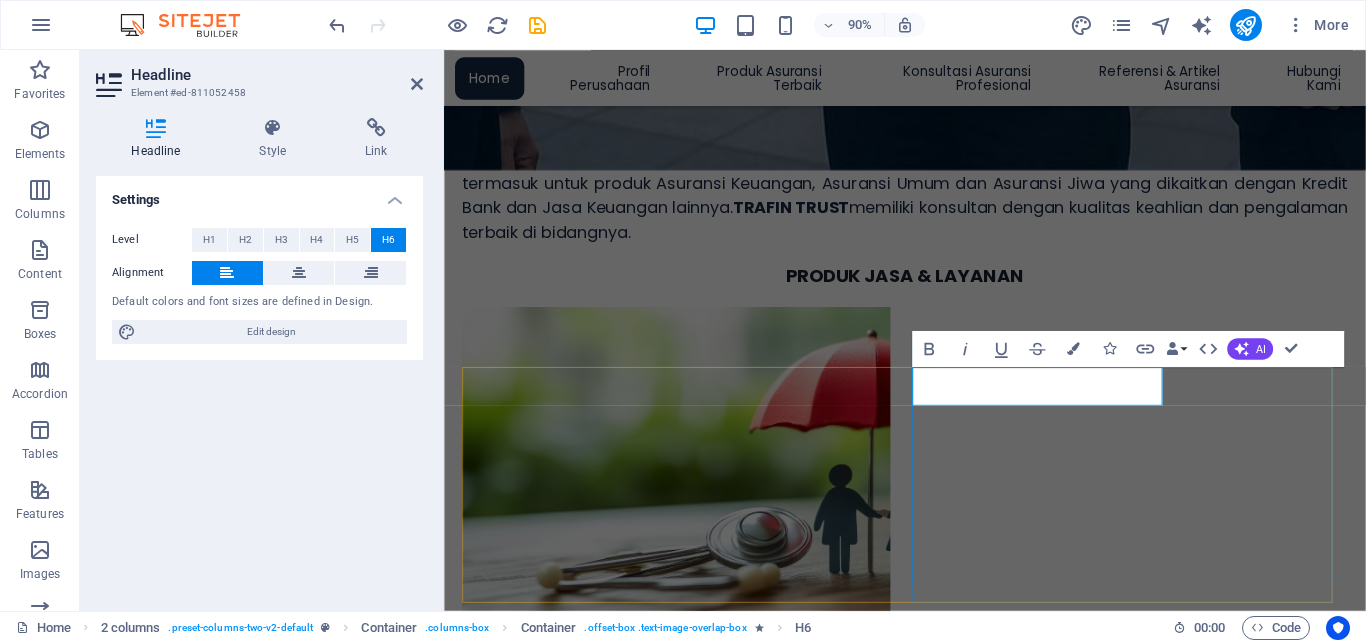 click on "Asuransi Kredit Perdagangan (Trade Credit Insurance)" at bounding box center (605, 1719) 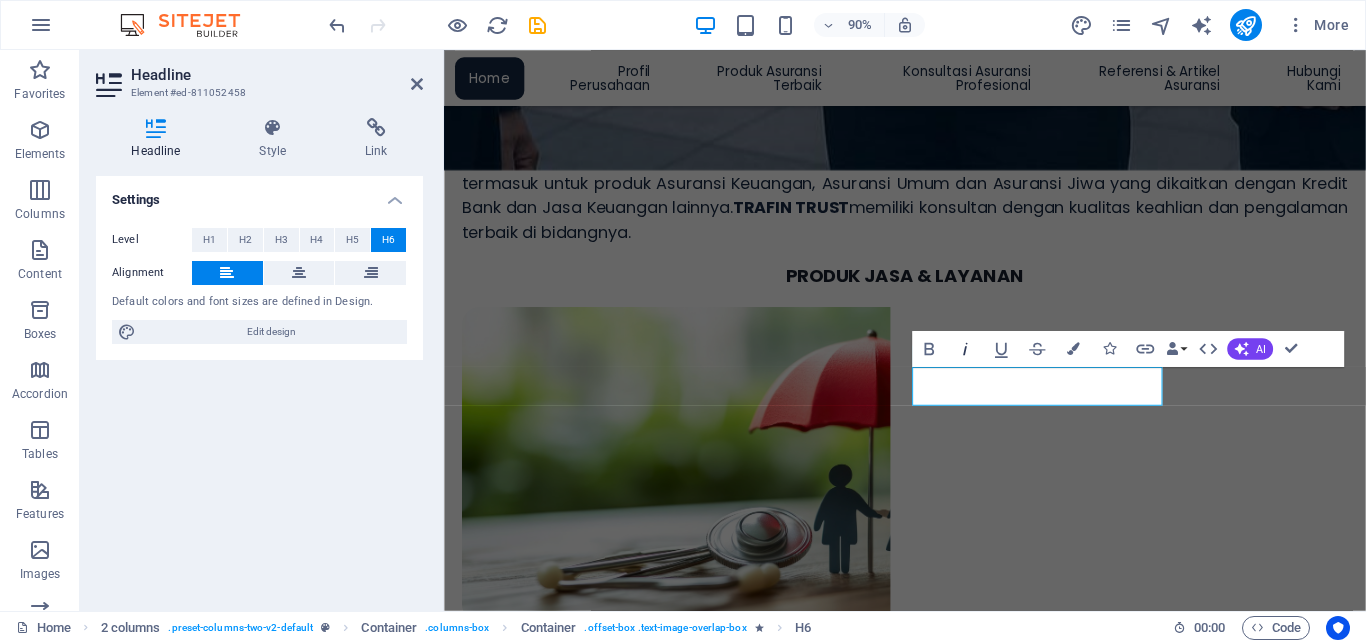 click 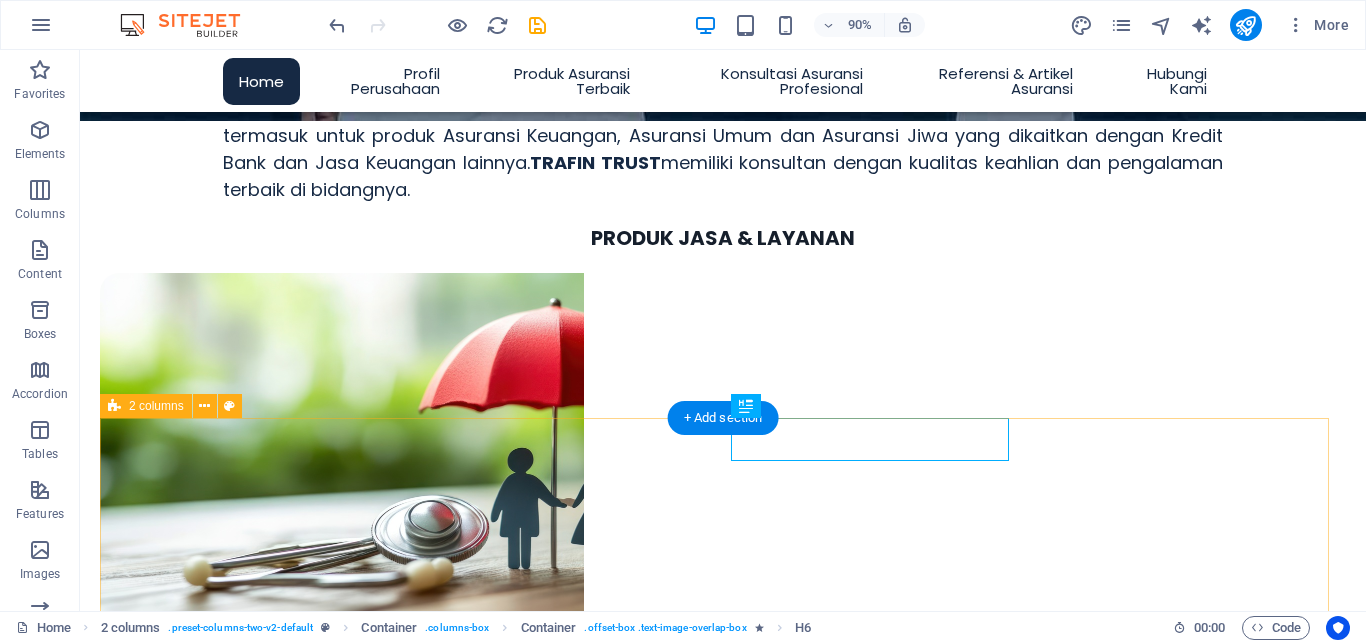 scroll, scrollTop: 913, scrollLeft: 0, axis: vertical 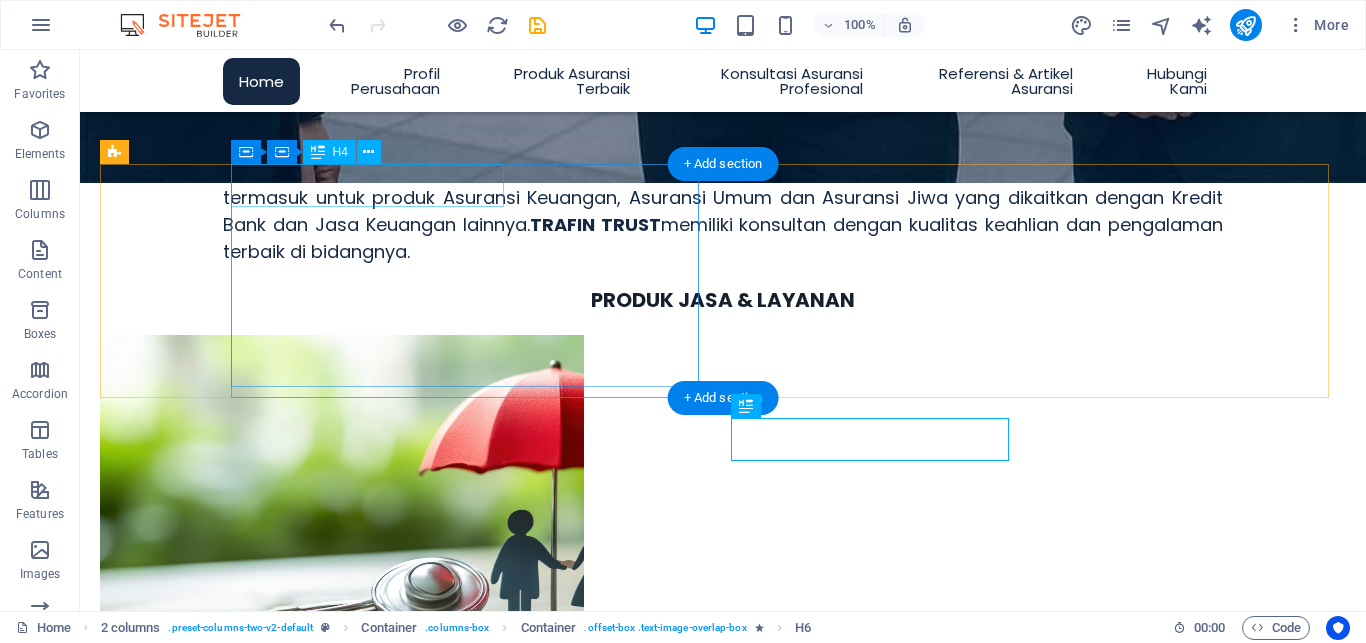 click on "Asuransi Kredit Konsumer (Consumer Credit Insurance)" at bounding box center [350, 1197] 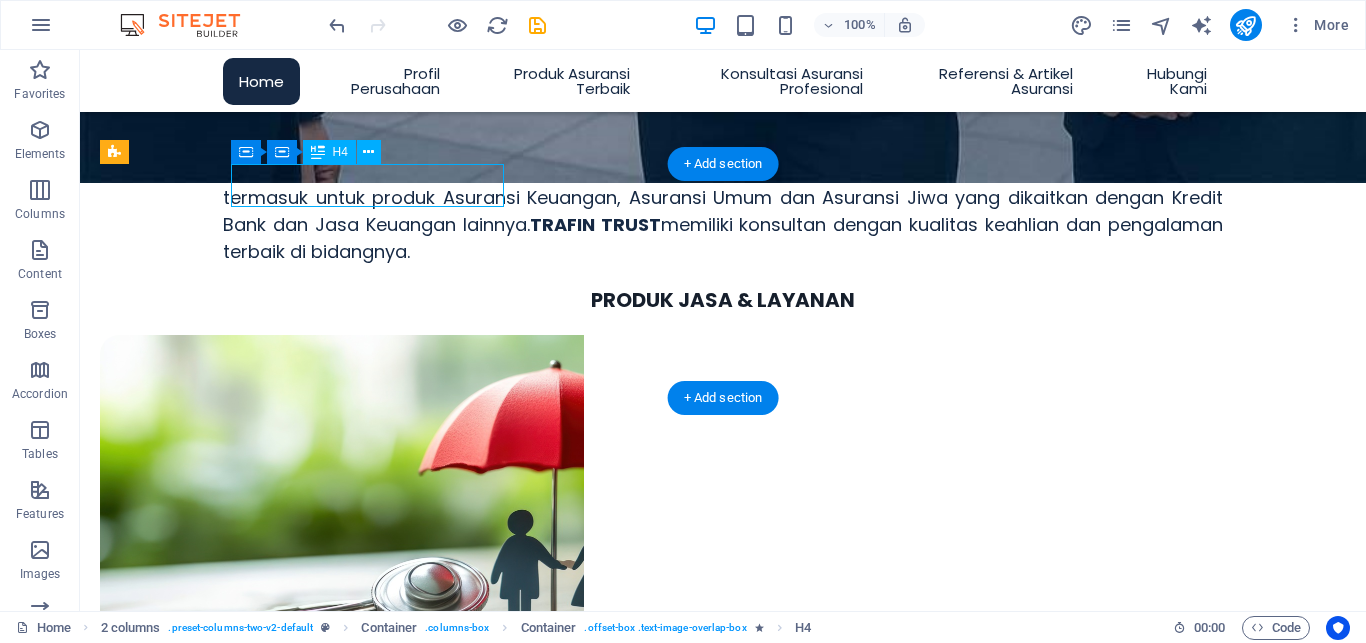 click on "Asuransi Kredit Konsumer (Consumer Credit Insurance)" at bounding box center [350, 1197] 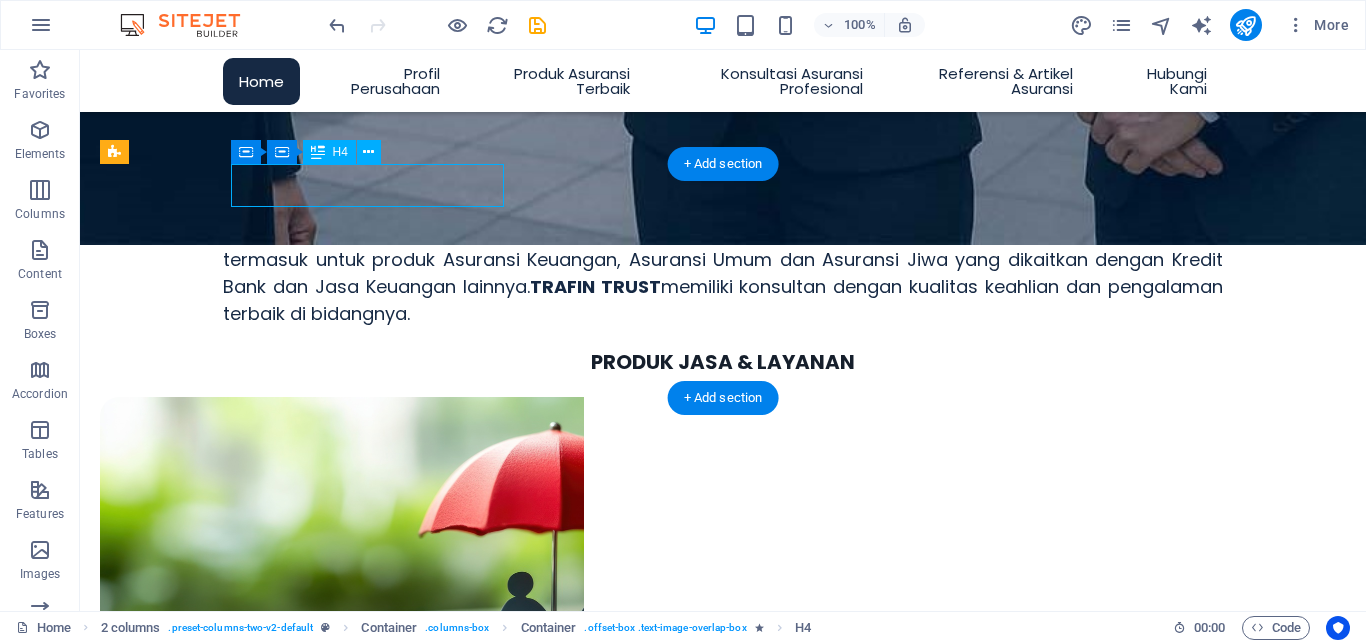 scroll, scrollTop: 975, scrollLeft: 0, axis: vertical 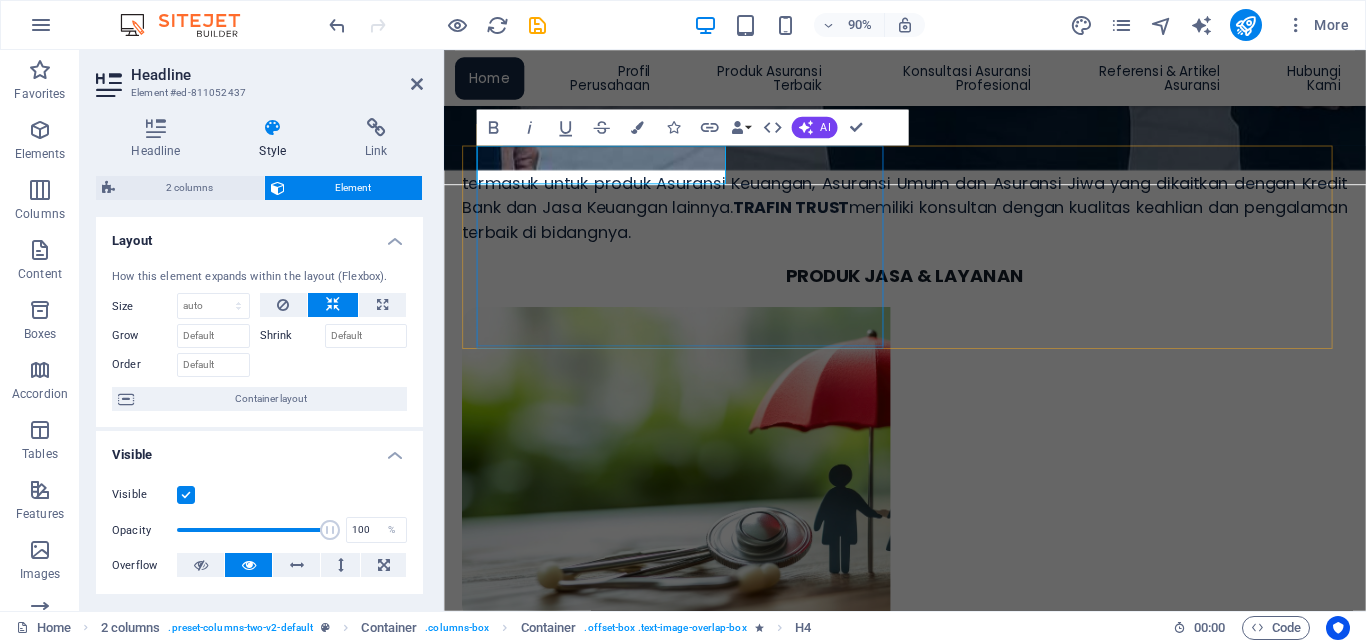 click on "(Consumer Credit Insurance)" at bounding box center [616, 1203] 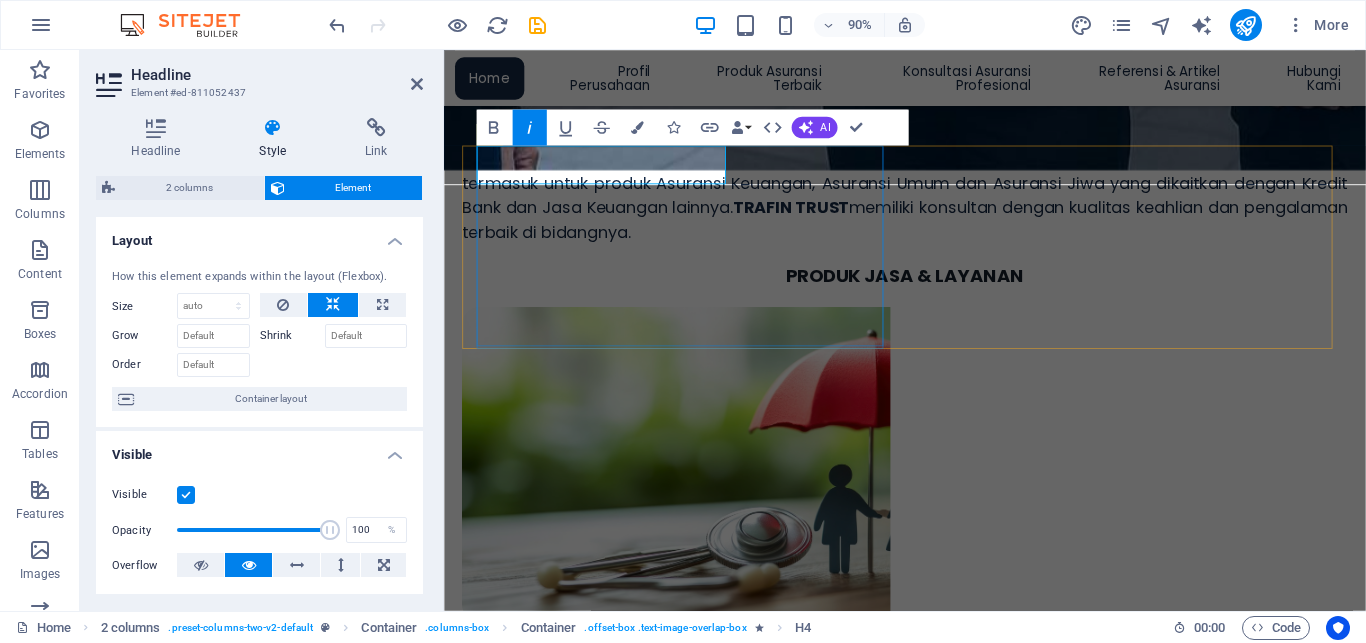 drag, startPoint x: 762, startPoint y: 190, endPoint x: 1076, endPoint y: 177, distance: 314.26898 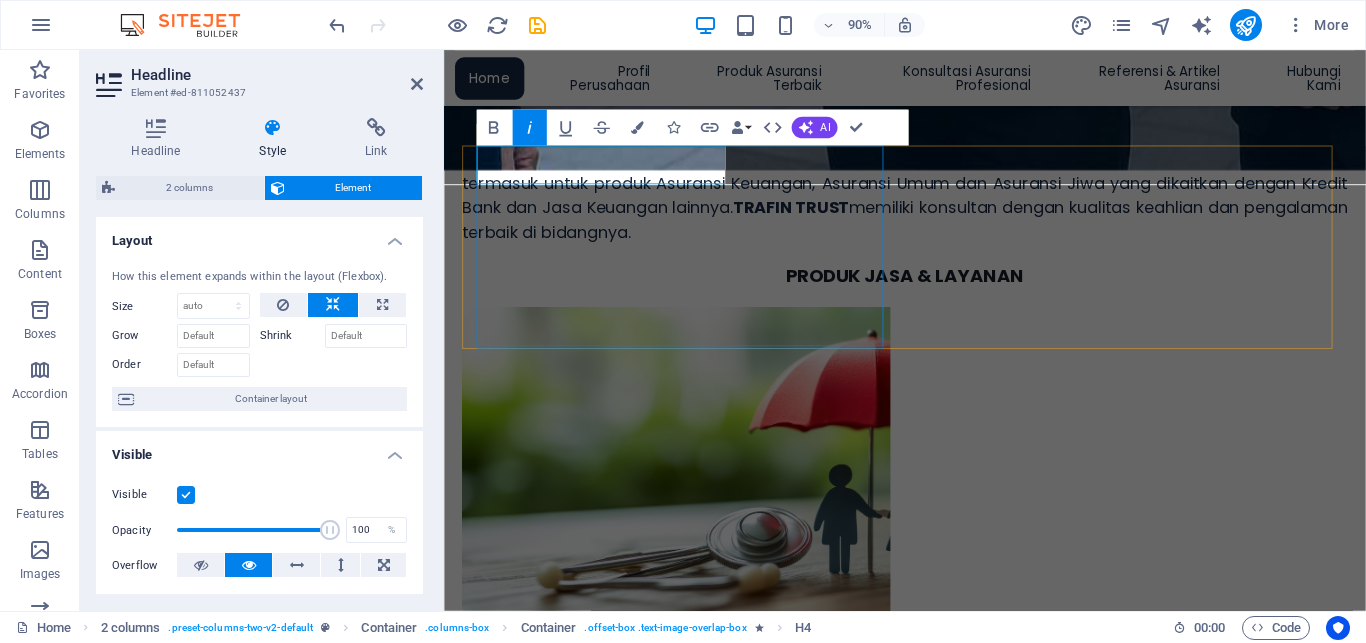 click on "Asuransi Kredit Konsumer (Consumer Credit Insurance)   Asuransi Kedit Konsumer (AKK) adalah serupa dengan Asuransi Jiwa Kredit (AJK) yaitu slaah satu bentuk proteksi risiko Keuangan tetapi dengan segmentasi tertentu untuk kategori peminjam atau Debitur dan umumnya menjadi kesatuan dalam proses pengajuan Kredit Pemilikan Rumah (KPR), Kredit Kendaraan Bermotor (KKB) atau Kredit Multi Guna lainnya serta mengikuti syarat dan kondisi dalam pengajuan Kredit di Bank, Leasing atau Perusahaan Pembiayaan lainnya. Produk Asuransi ini memberikan kepastian. [Read more]" at bounding box center (956, 1160) 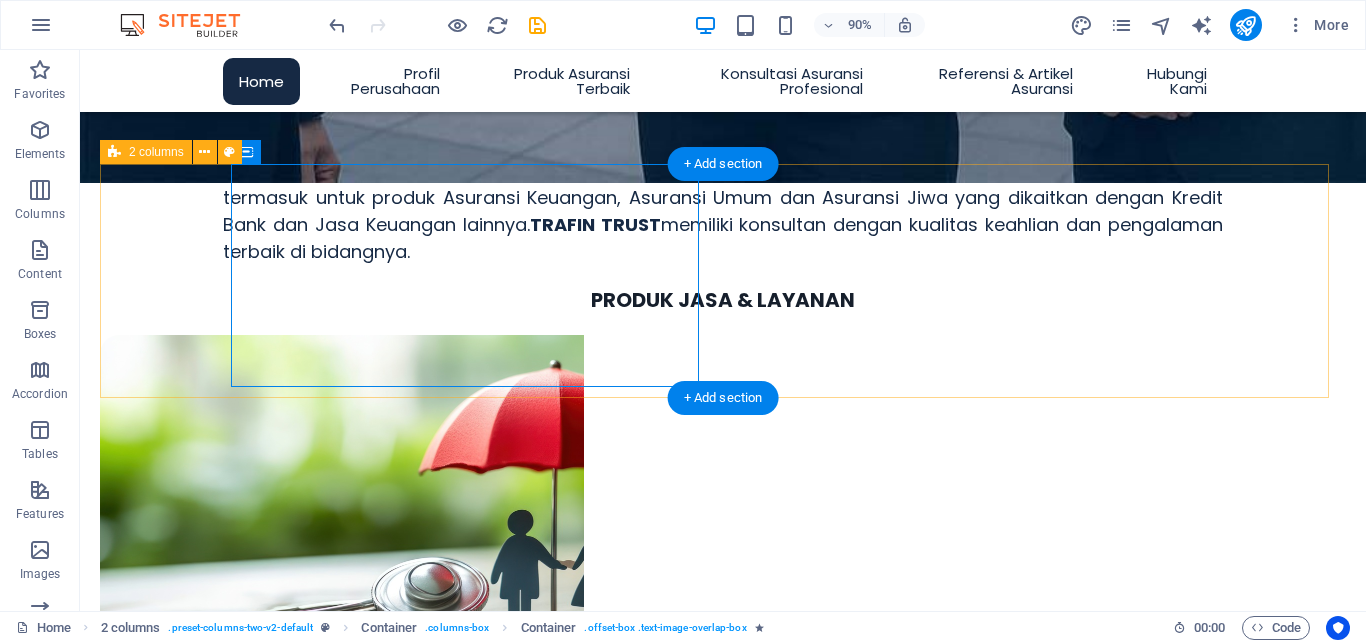click on "+ Add section" at bounding box center (723, 164) 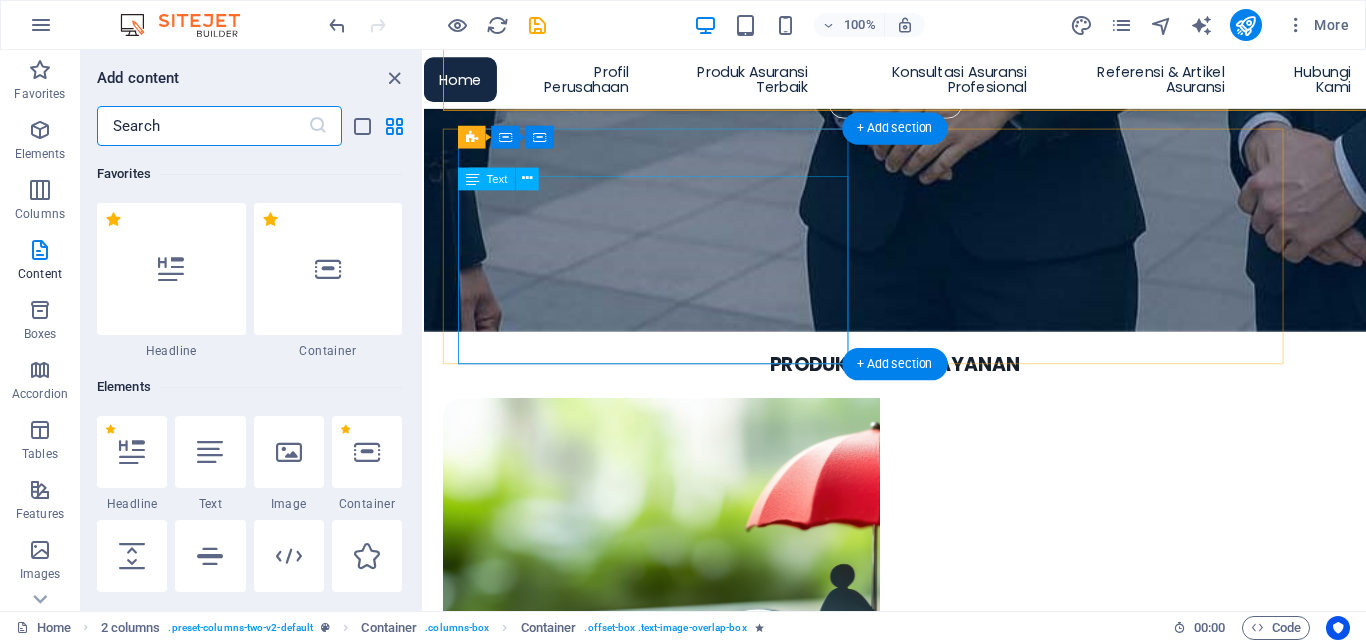 scroll, scrollTop: 943, scrollLeft: 0, axis: vertical 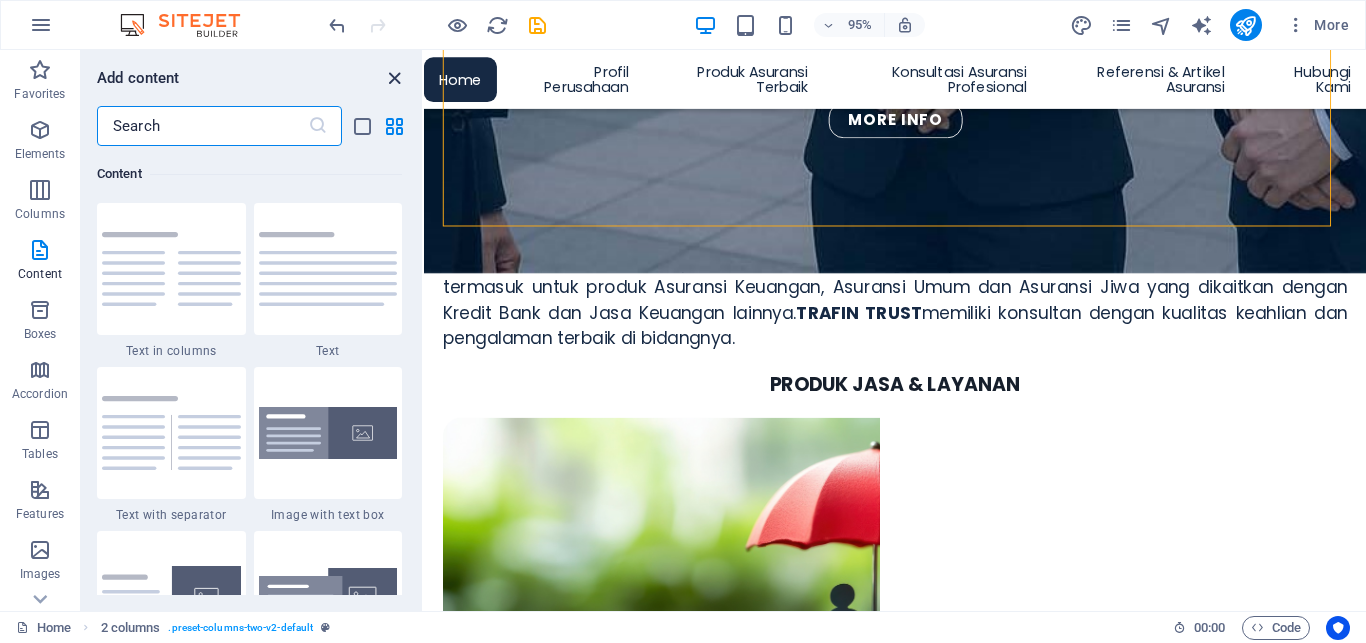 click at bounding box center [394, 78] 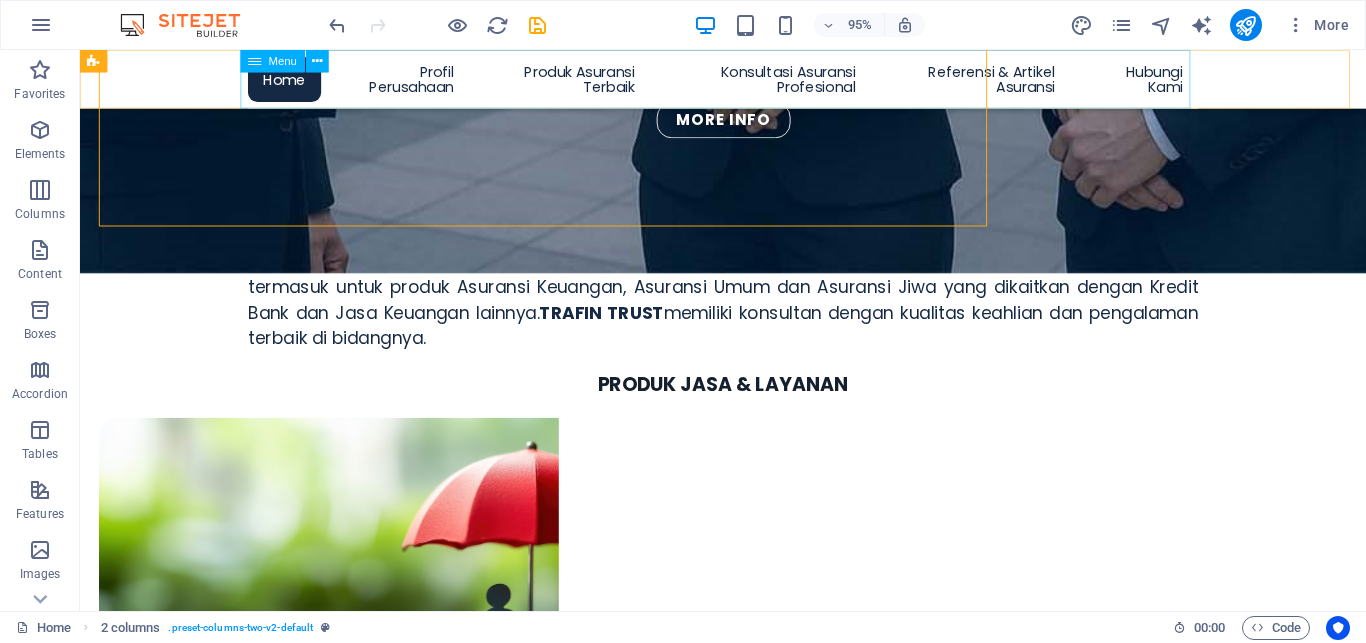 scroll, scrollTop: 811, scrollLeft: 0, axis: vertical 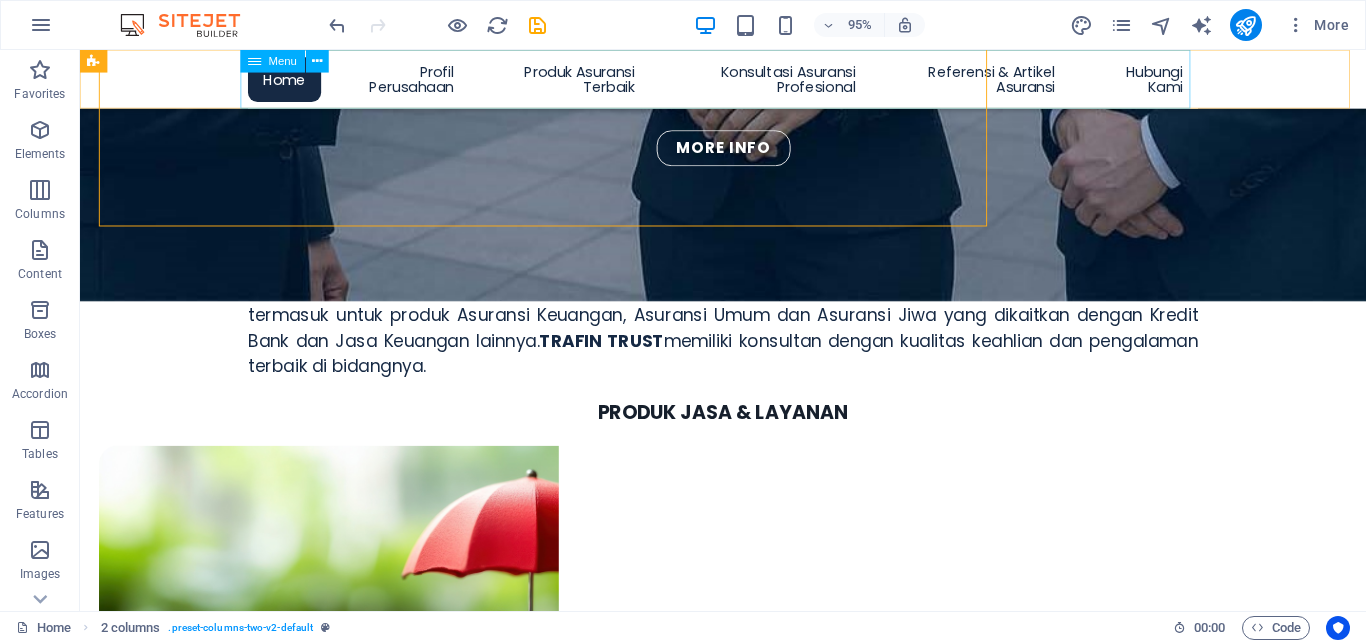 click on "Home Profil Perusahaan Produk Asuransi Terbaik Asuransi Jiwa Kredit Asuransi Kredit Konsumer Asuransi Kredit Perdagangan Asuransi Penjaminan Asuransi Kebakaran & Properti Asuransi Gempa Bumi Asuransi Tanggung Gugat Konsultasi Asuransi Profesional Konsultasi Kebutuhan Produk  Asuransi Umum untuk Korporasi Sesuai Jenis dan Tipe Industri Konsultasi Kebutuhan Produk Asuransi Sesuai Jenis Industri Konsultasi Efisiensi dan Efektifitas Program Asuransi Konsultasi Jasa Pialang dan Perusahaan Asuransi Konsultasi Pemahaman Kontrak Asuransi Konsultasi Proses Penanganan Klaim Asuransi Referensi & Artikel Asuransi Matriks Produk Asuransi Sesuai Industri Statistik Perasuransian di Indonesia Statistik Perasuransian Internasional Artikel Asuransi Jiwa Kredit Artikel Asuransi Penjaminan Jadwal Seminar & Pelatihan Asuransi Hubungi Kami" at bounding box center (757, 81) 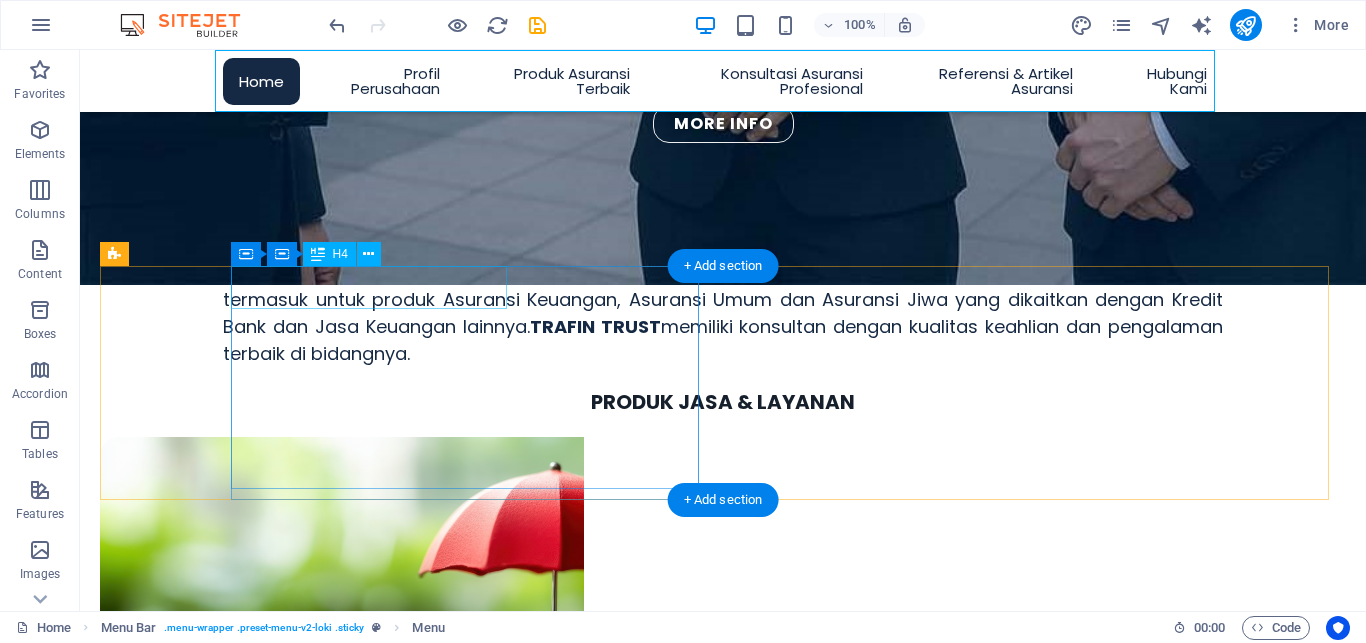 click on "Asuransi Kredit Konsumer (Consumer Credit Insurance)" at bounding box center (350, 1299) 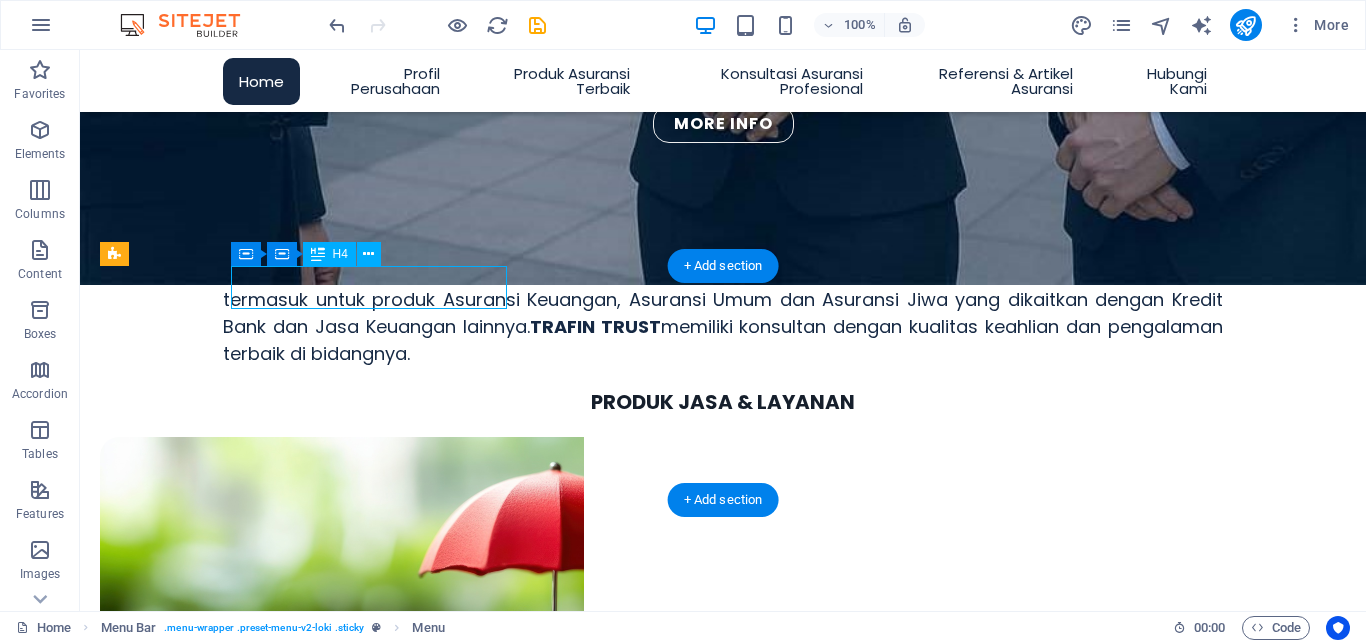 click on "Asuransi Kredit Konsumer (Consumer Credit Insurance)" at bounding box center [350, 1299] 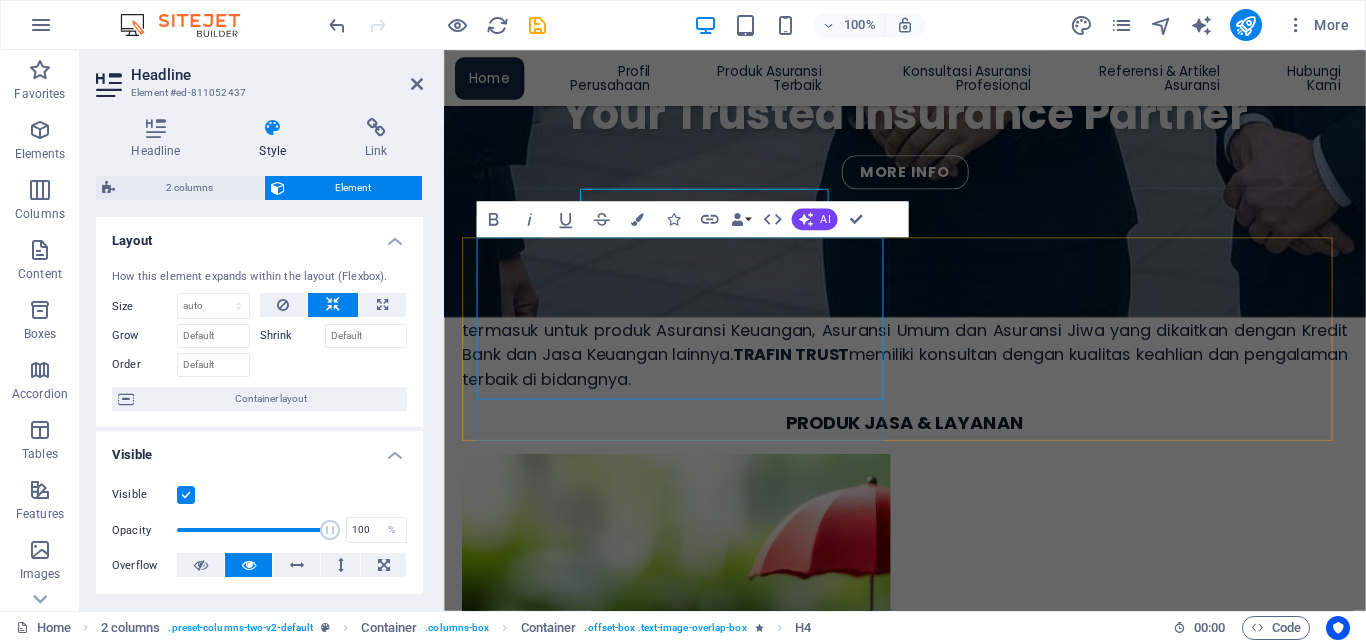 scroll, scrollTop: 873, scrollLeft: 0, axis: vertical 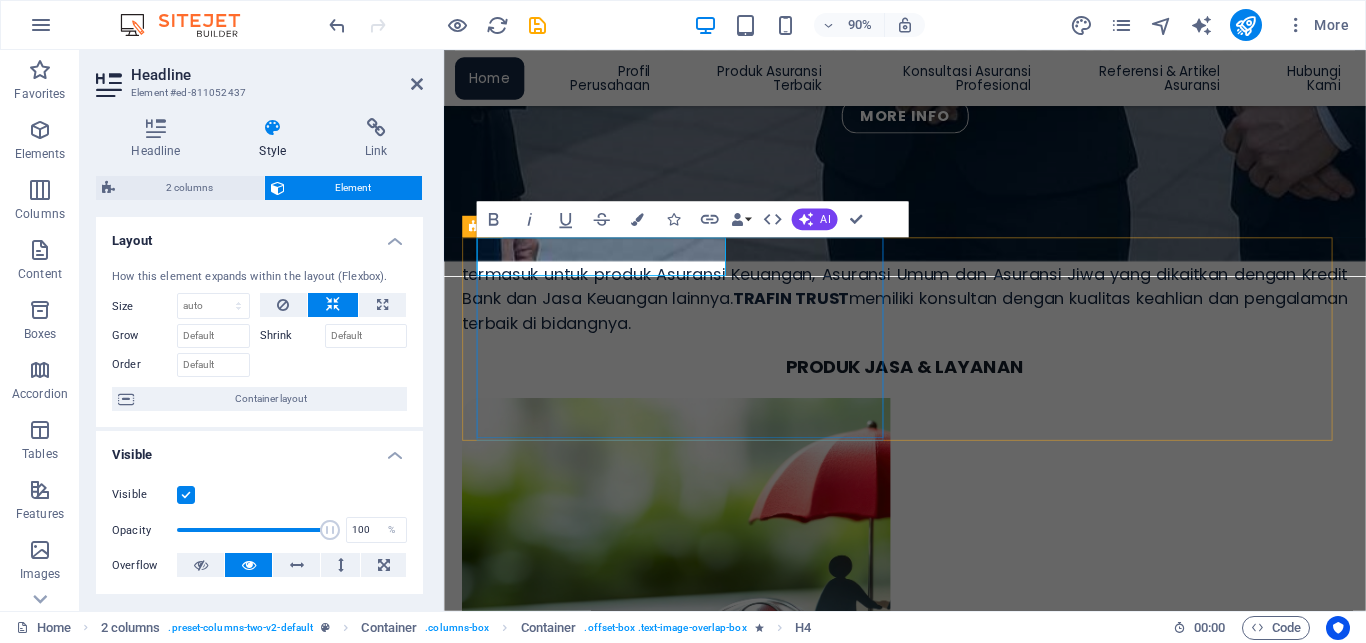 click on "Asuransi Kredit Konsumer (Consumer Credit Insurance)   Asuransi Kedit Konsumer (AKK) adalah serupa dengan Asuransi Jiwa Kredit (AJK) yaitu slaah satu bentuk proteksi risiko Keuangan tetapi dengan segmentasi tertentu untuk kategori peminjam atau Debitur dan umumnya menjadi kesatuan dalam proses pengajuan Kredit Pemilikan Rumah (KPR), Kredit Kendaraan Bermotor (KKB) atau Kredit Multi Guna lainnya serta mengikuti syarat dan kondisi dalam pengajuan Kredit di Bank, Leasing atau Perusahaan Pembiayaan lainnya. Produk Asuransi ini memberikan kepastian. [Read more]" at bounding box center [710, 1385] 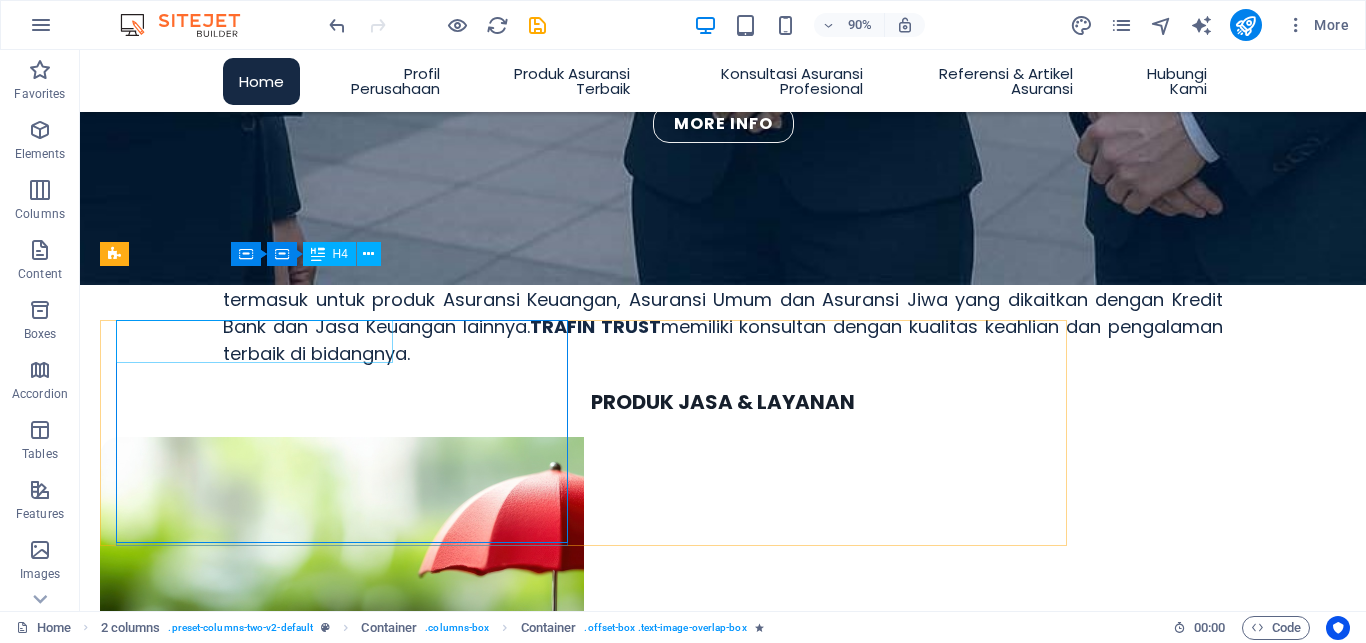 scroll, scrollTop: 811, scrollLeft: 0, axis: vertical 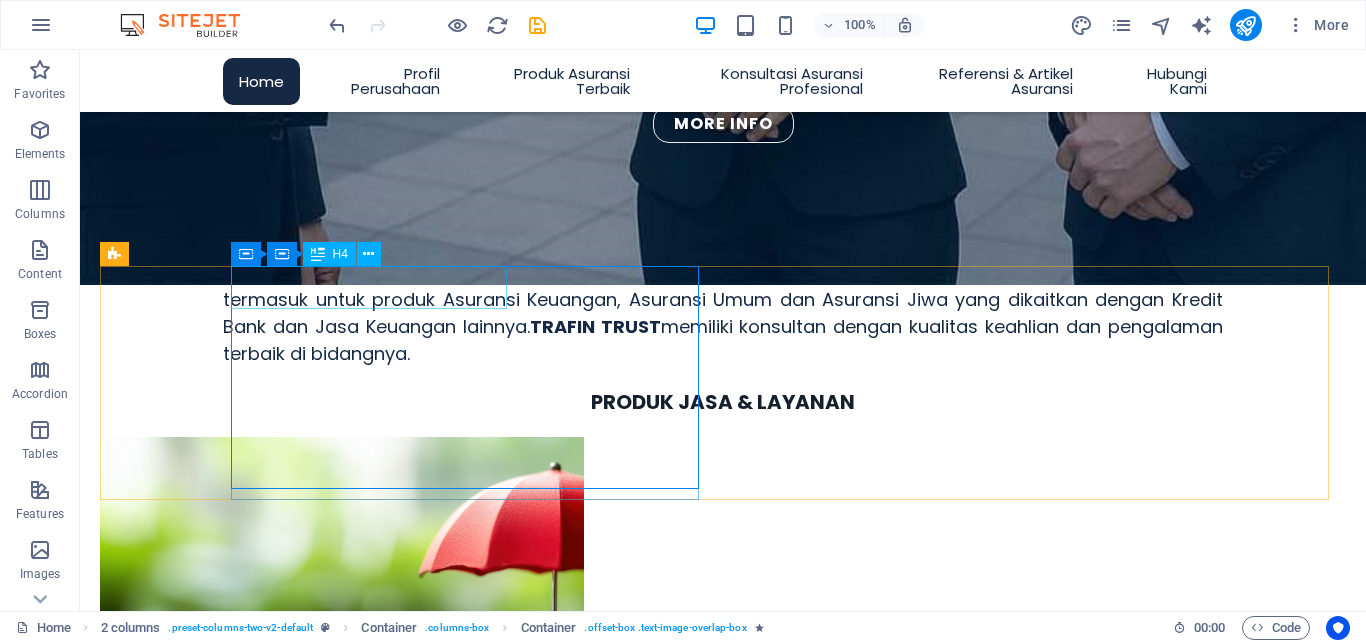 drag, startPoint x: 382, startPoint y: 288, endPoint x: 717, endPoint y: 264, distance: 335.8586 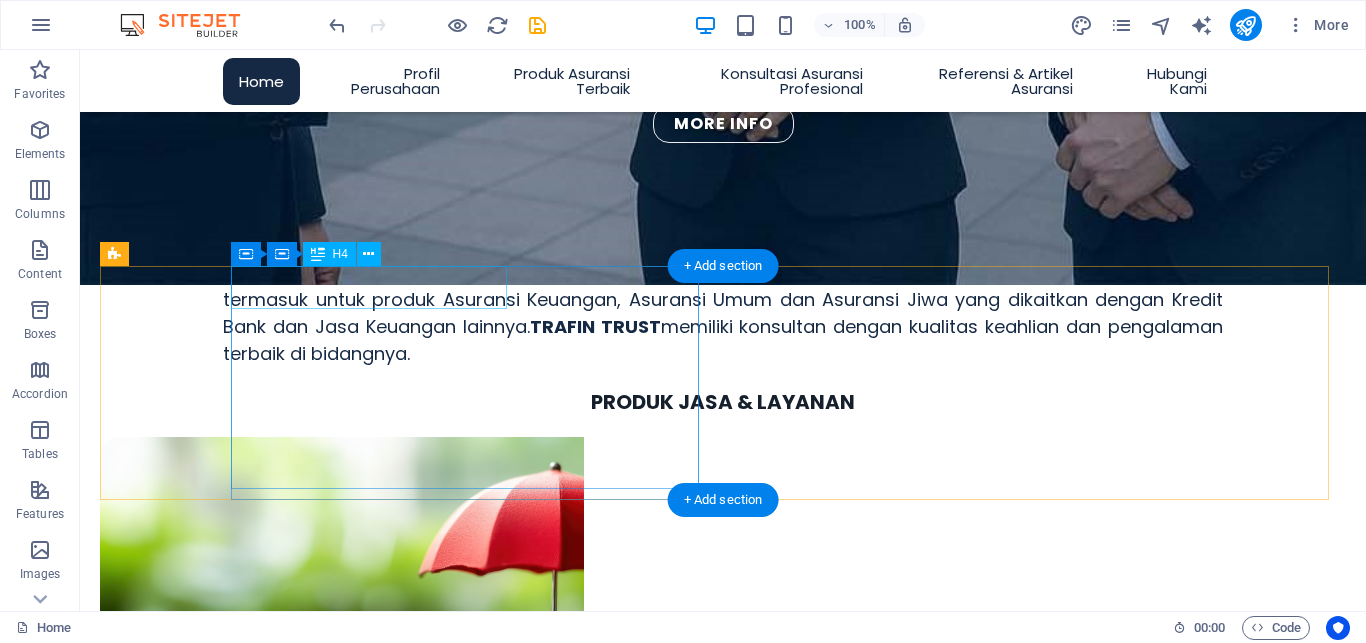click on "Asuransi Kredit Konsumer (Consumer Credit Insurance)" at bounding box center (350, 1299) 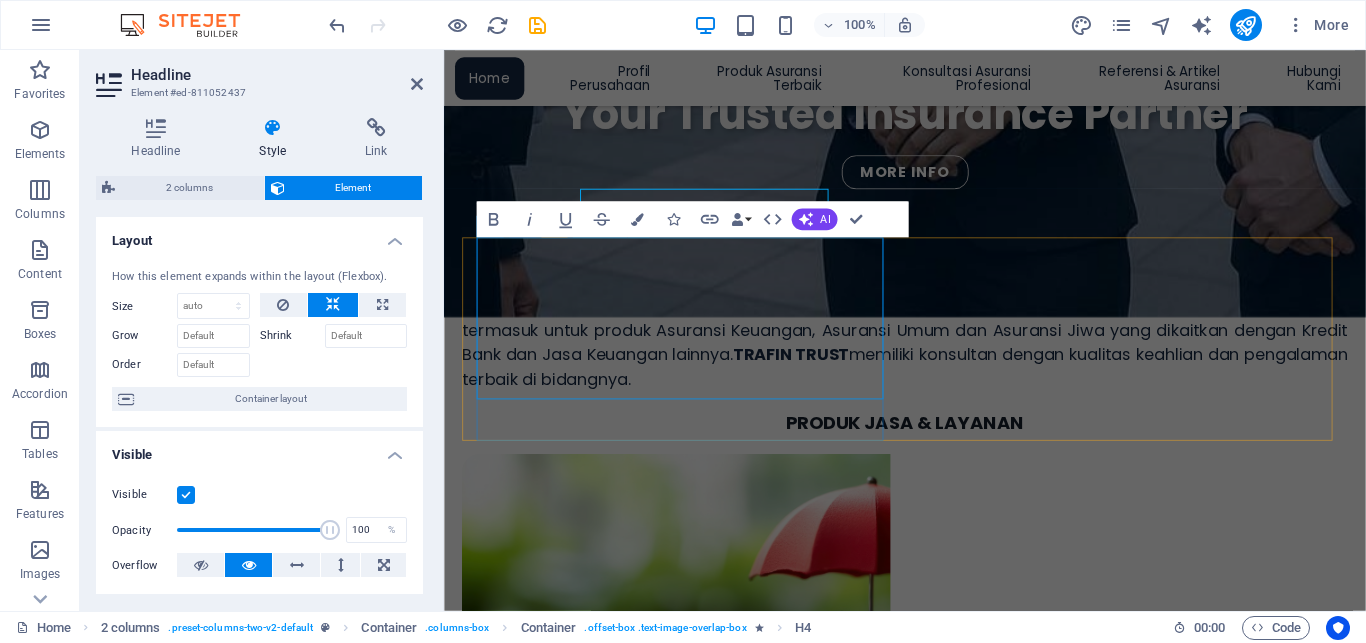 scroll, scrollTop: 873, scrollLeft: 0, axis: vertical 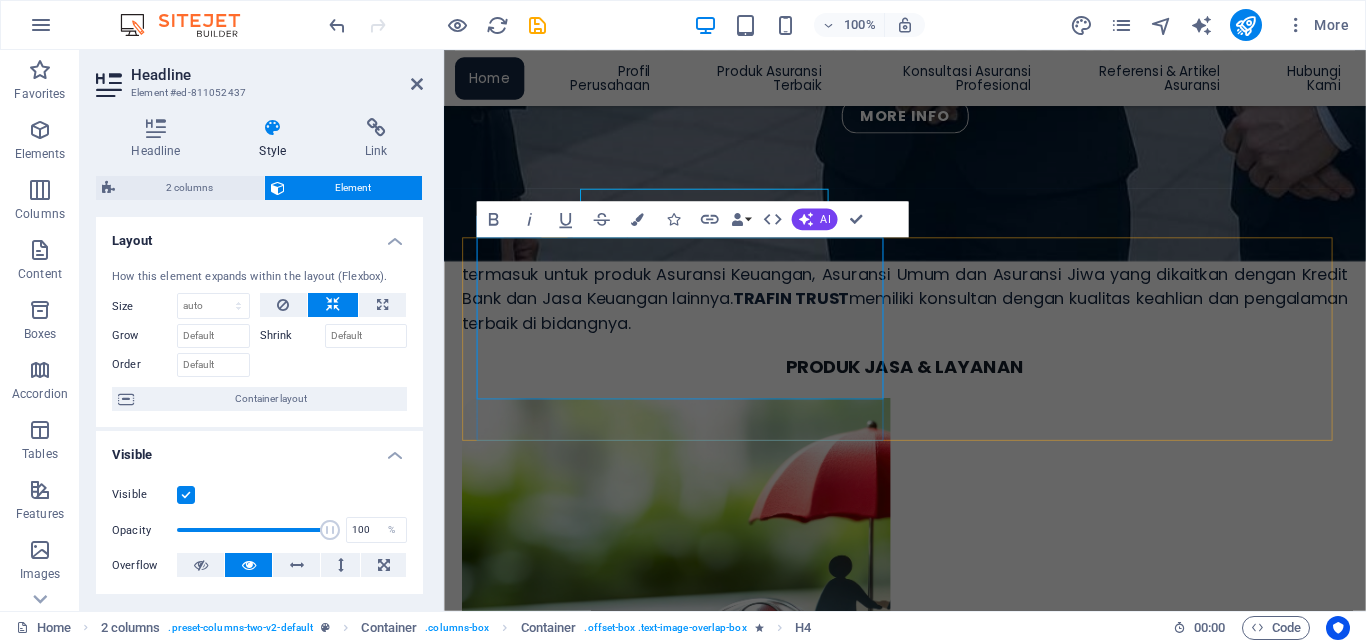 click on "(Consumer Credit Insurance)" at bounding box center (616, 1305) 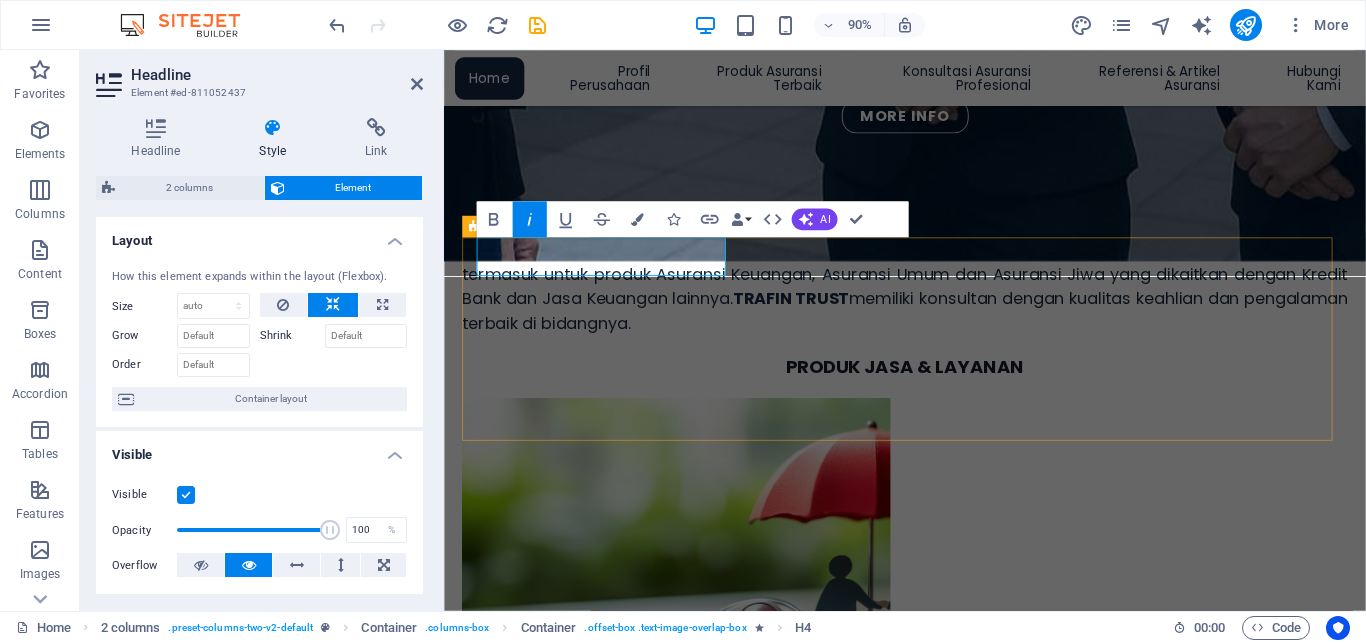 drag, startPoint x: 608, startPoint y: 313, endPoint x: 480, endPoint y: 287, distance: 130.61394 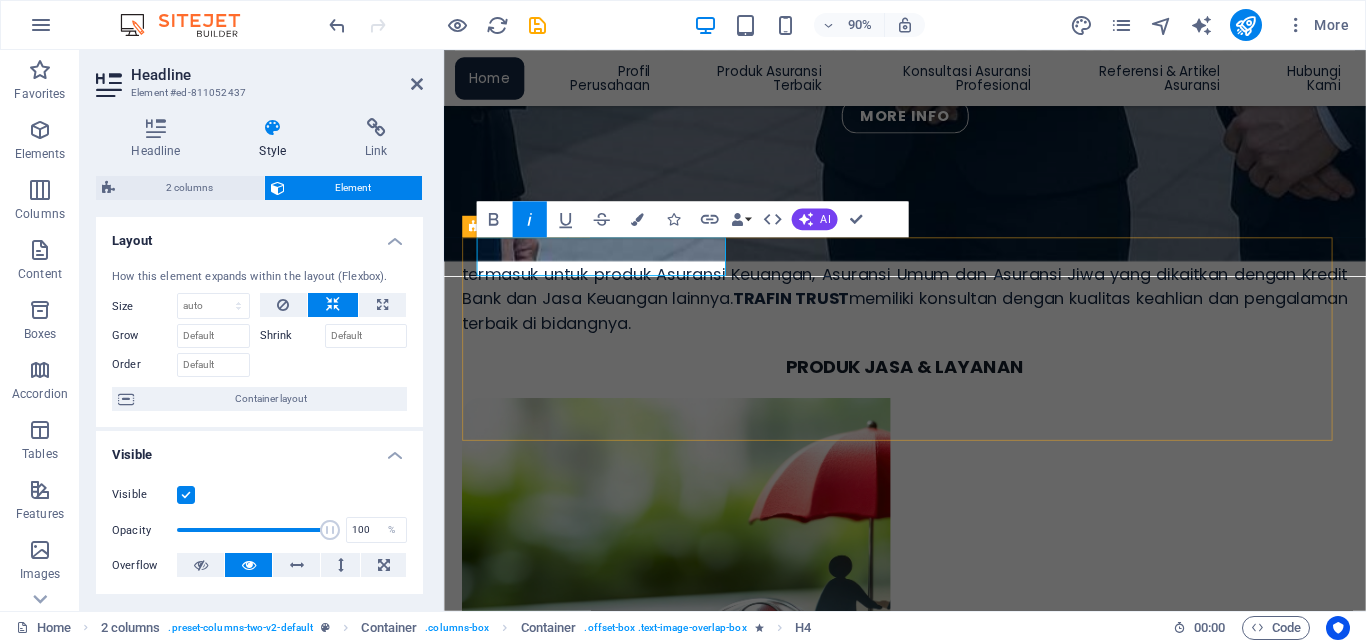 click on "Asuransi Kredit Konsumer (Consumer Credit Insurance)   Asuransi Kedit Konsumer (AKK) adalah serupa dengan Asuransi Jiwa Kredit (AJK) yaitu slaah satu bentuk proteksi risiko Keuangan tetapi dengan segmentasi tertentu untuk kategori peminjam atau Debitur dan umumnya menjadi kesatuan dalam proses pengajuan Kredit Pemilikan Rumah (KPR), Kredit Kendaraan Bermotor (KKB) atau Kredit Multi Guna lainnya serta mengikuti syarat dan kondisi dalam pengajuan Kredit di Bank, Leasing atau Perusahaan Pembiayaan lainnya. Produk Asuransi ini memberikan kepastian. [Read more]" at bounding box center (956, 1262) 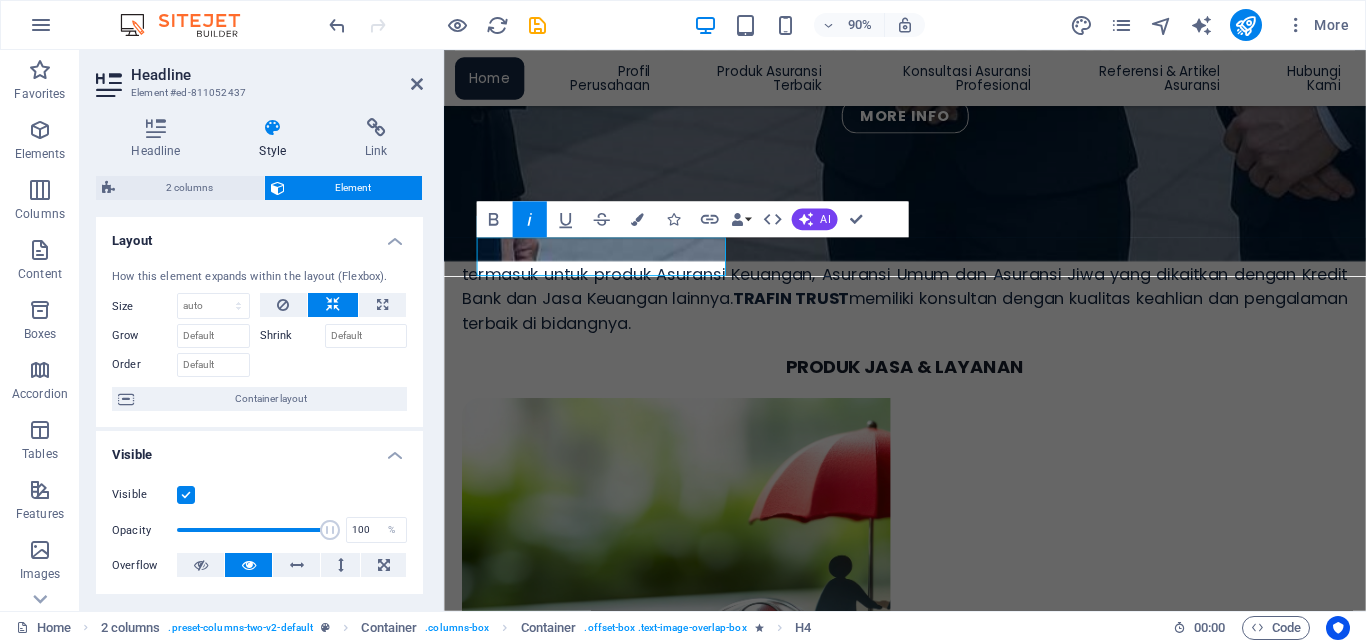 click 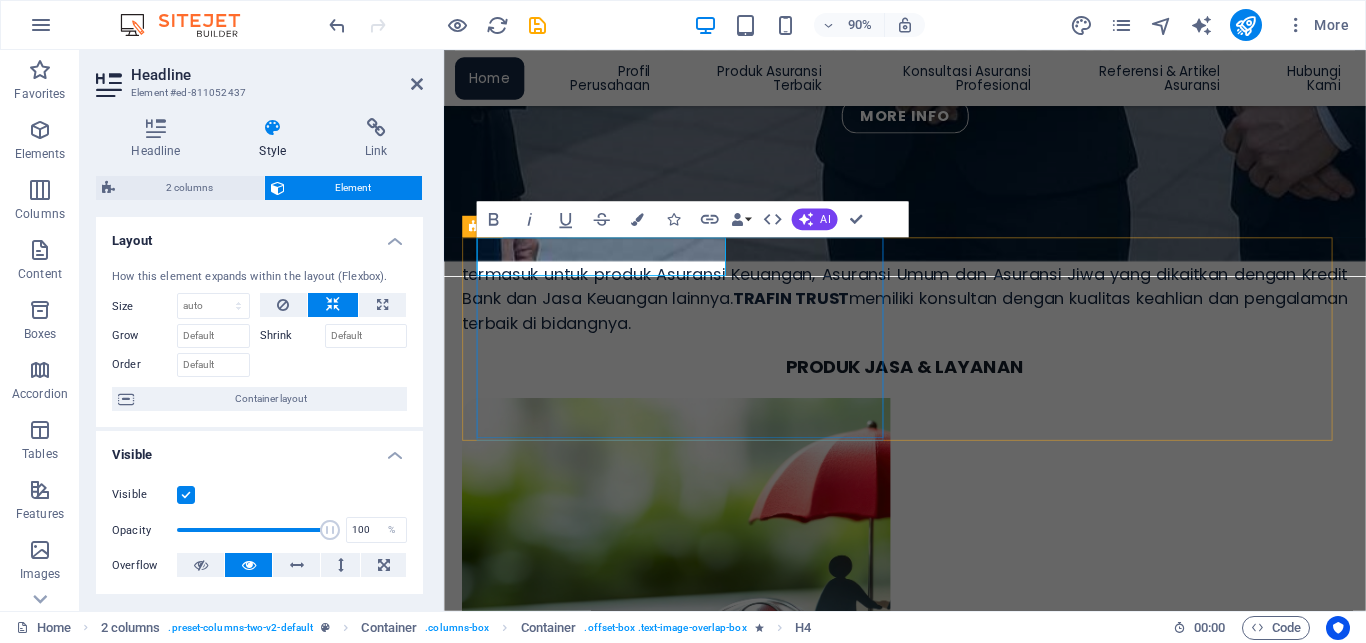 click on "Asuransi Kredit Konsumer (Consumer Credit Insurance)" at bounding box center [621, 1295] 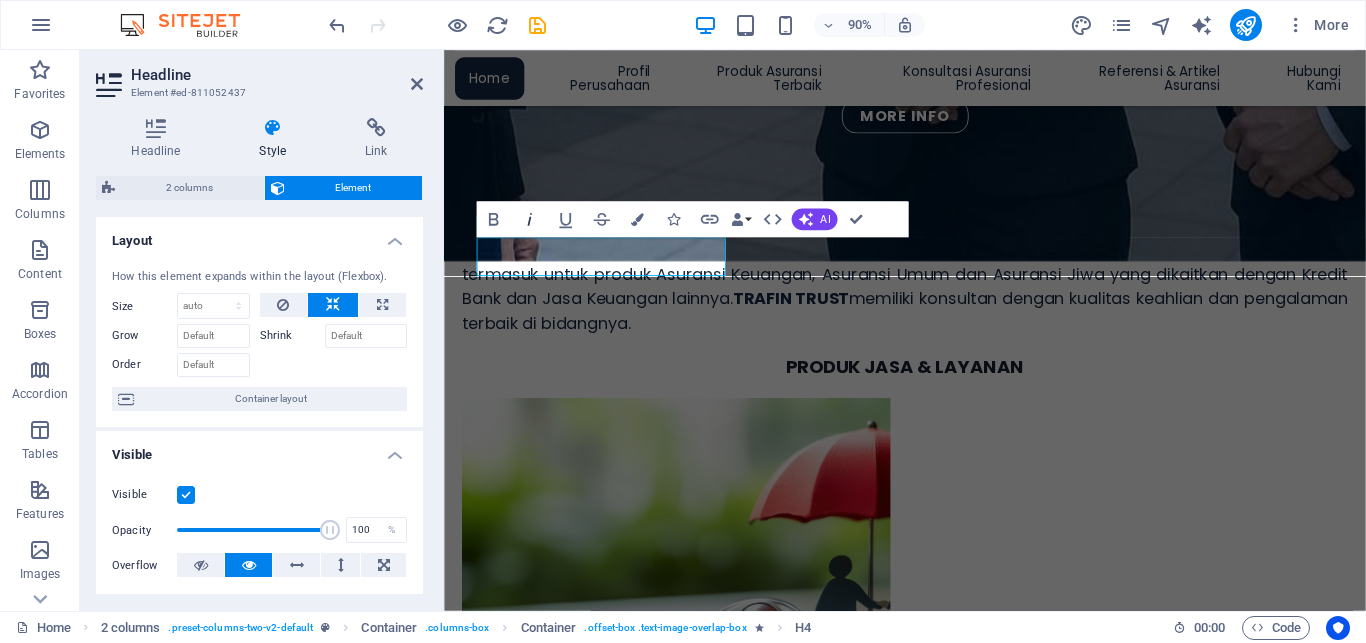 click 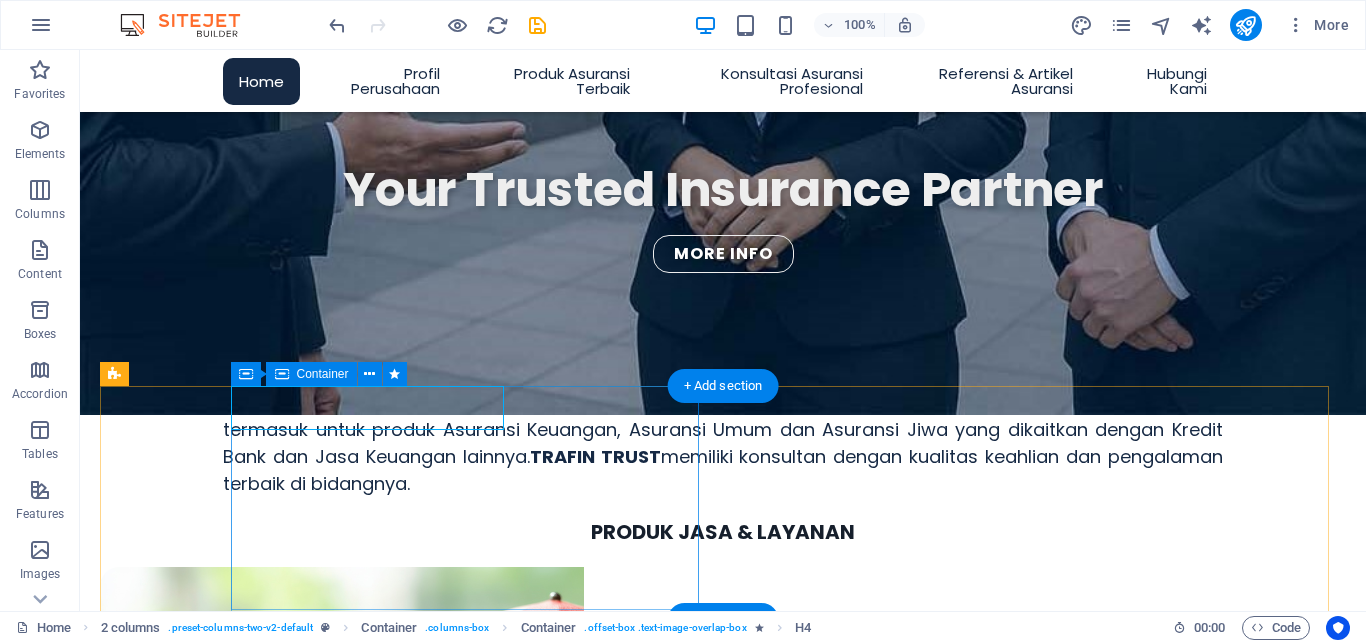 scroll, scrollTop: 709, scrollLeft: 0, axis: vertical 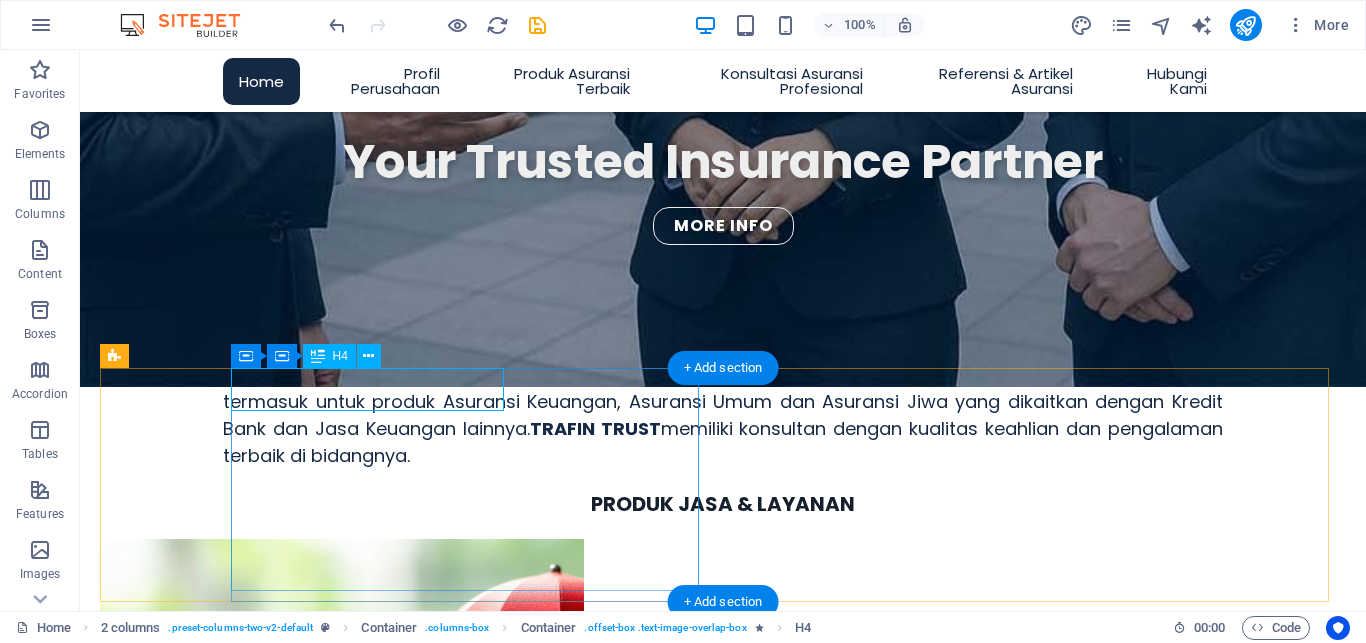 click on "Asuransi Kredit Konsumer ( Consumer Credit Insurance )" at bounding box center [350, 1401] 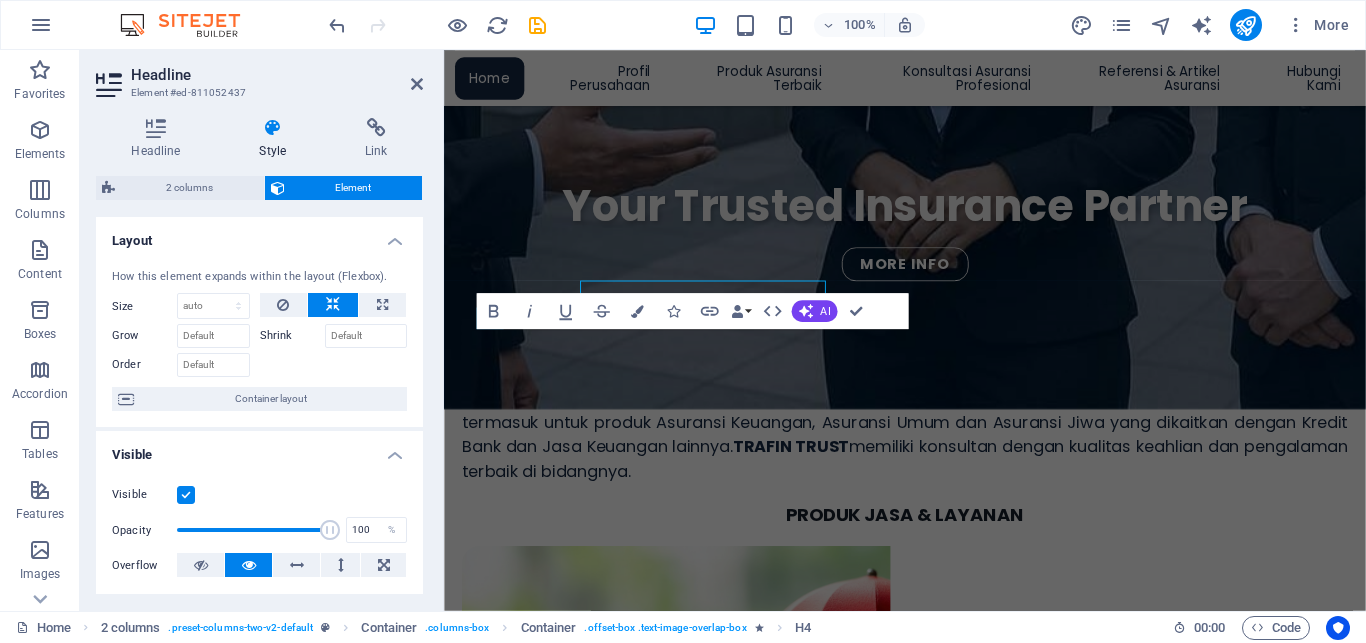 scroll, scrollTop: 771, scrollLeft: 0, axis: vertical 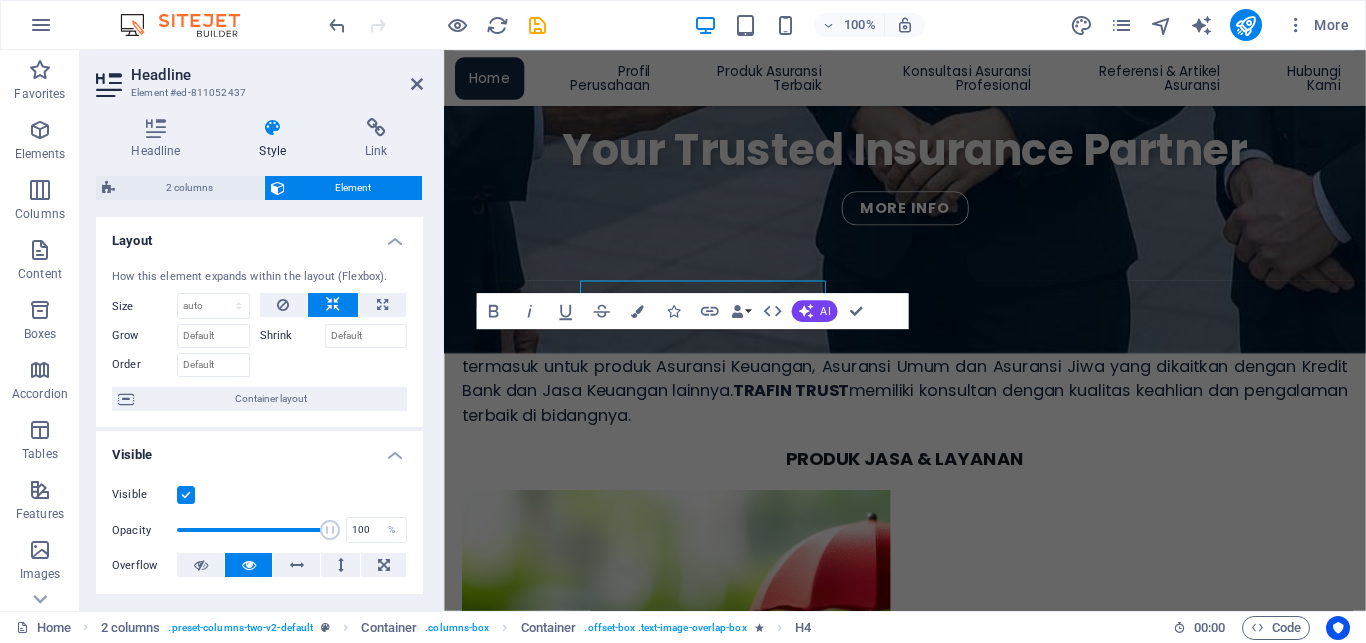 click on "Consumer Credit Insurance" at bounding box center [617, 1407] 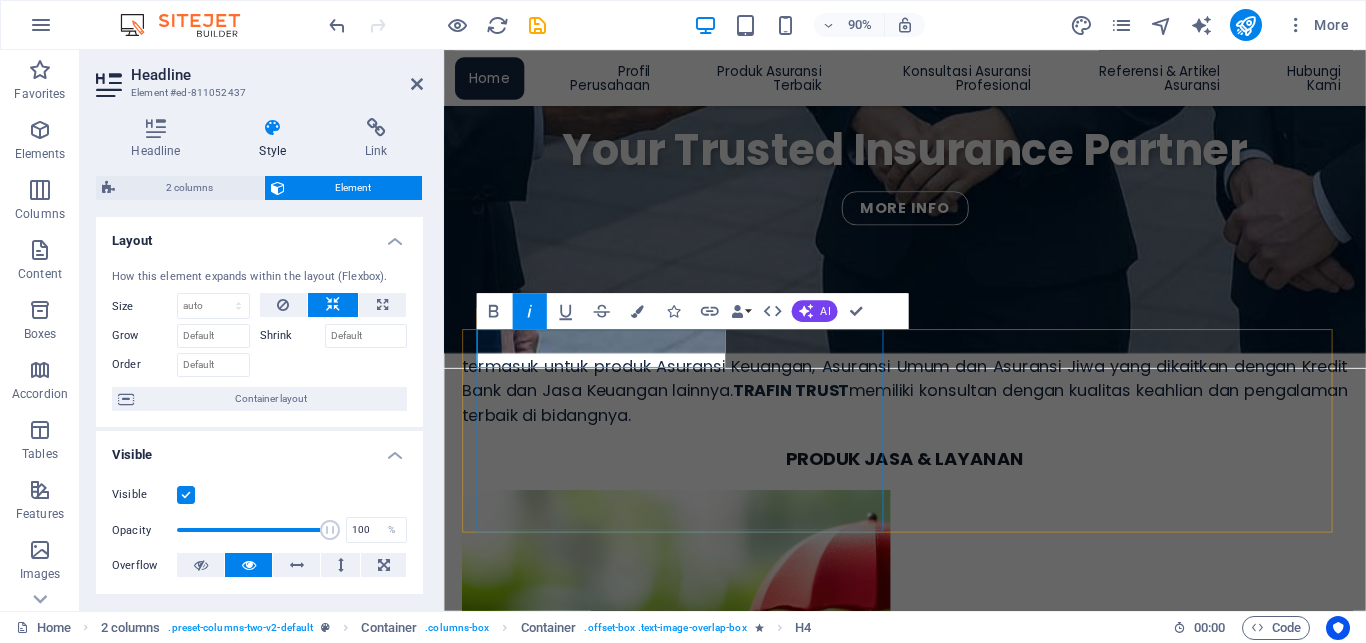 click on "Consumer Credit Insurance" at bounding box center [617, 1407] 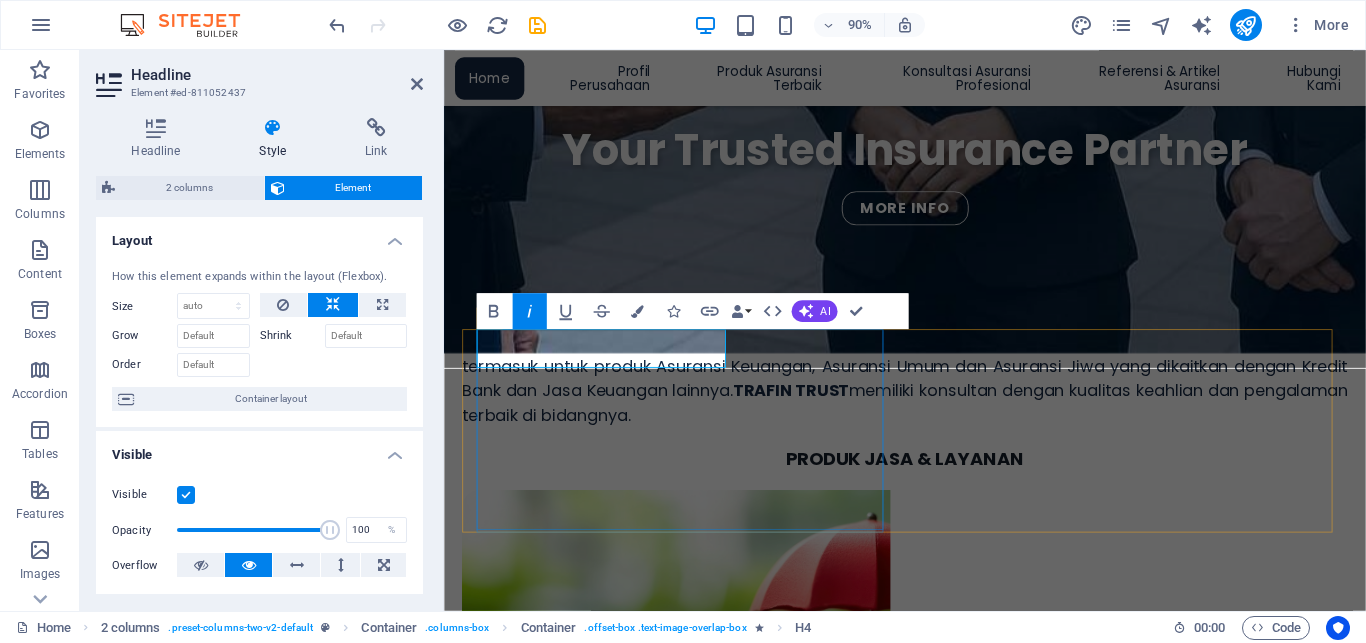 click on "Asuransi Kredit Konsumer ( Consumer Credit Insurance )" at bounding box center [617, 1397] 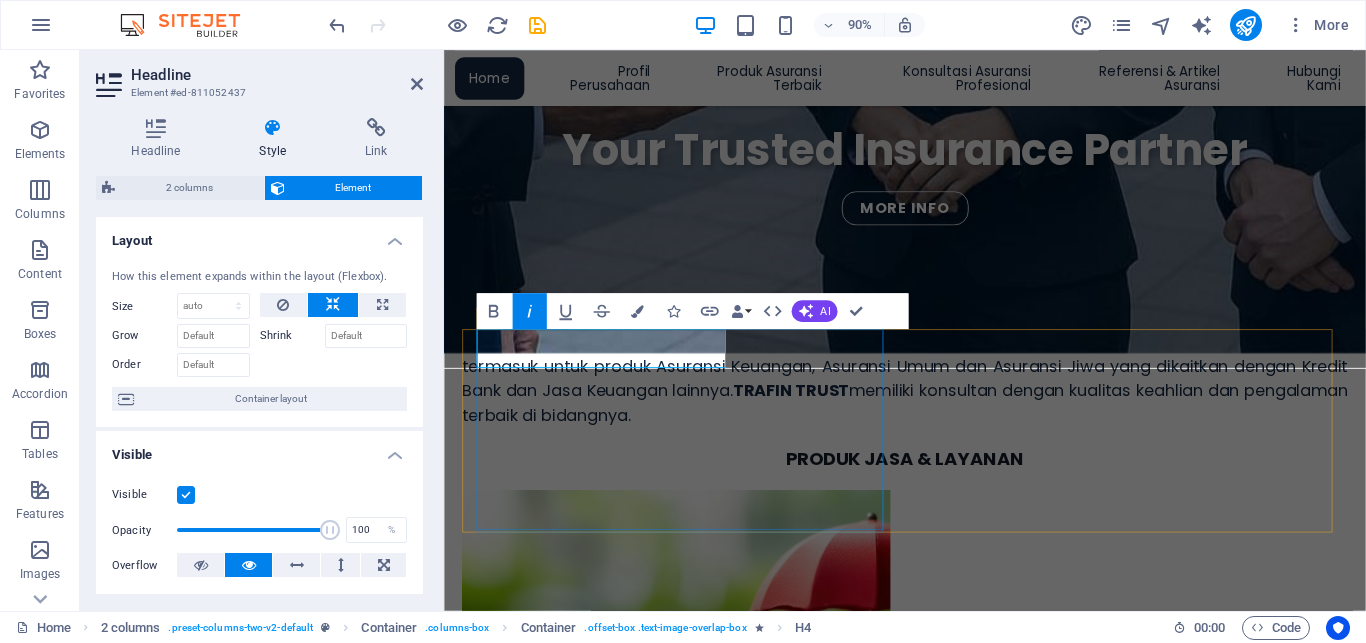 click on "Asuransi Kredit Konsumer ( Consumer Credit Insurance )" at bounding box center (617, 1397) 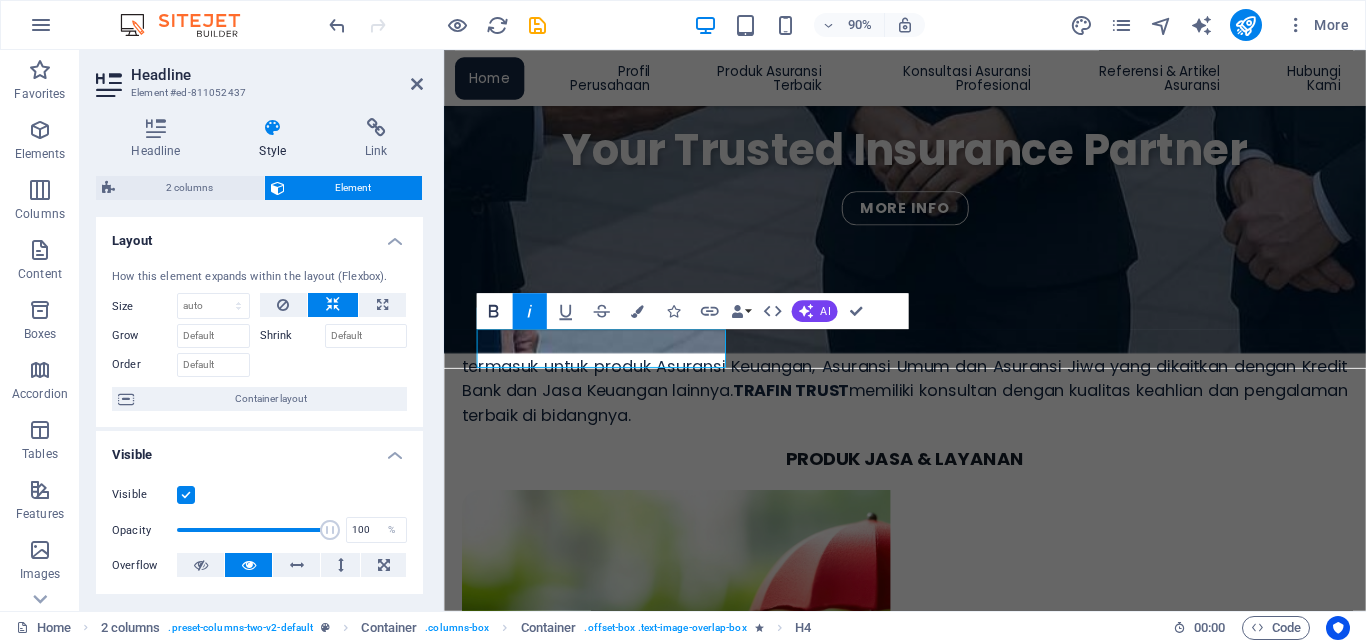 click 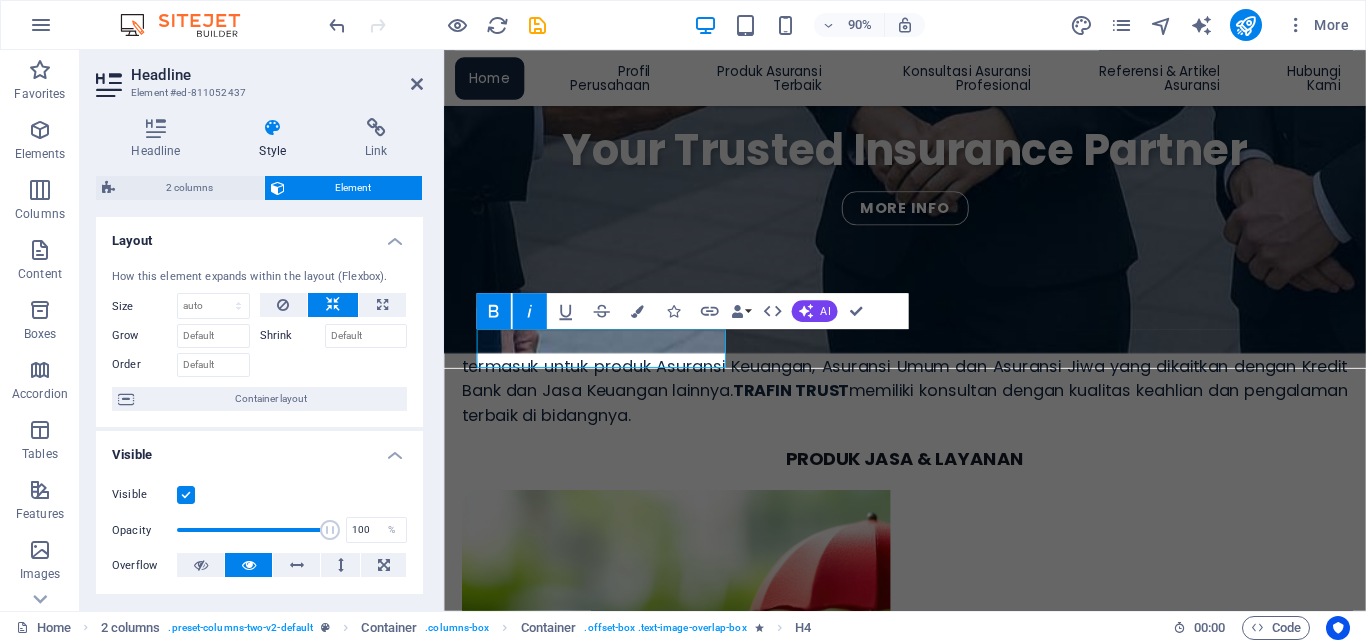 click 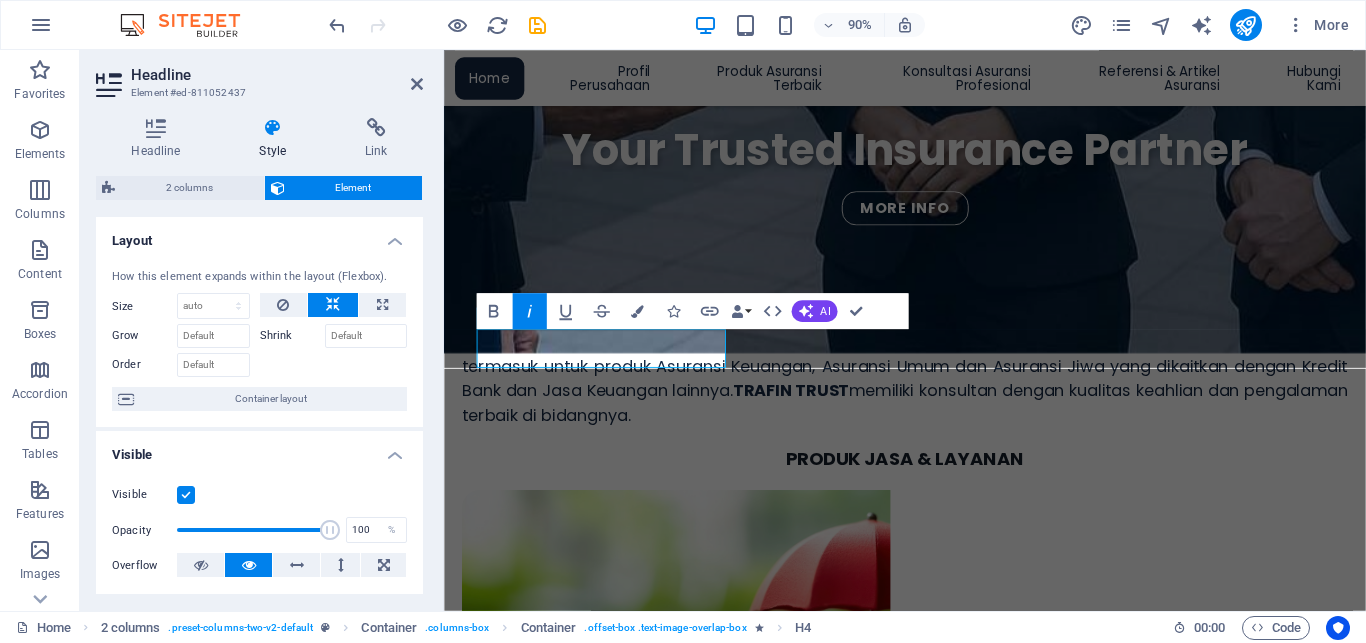 click 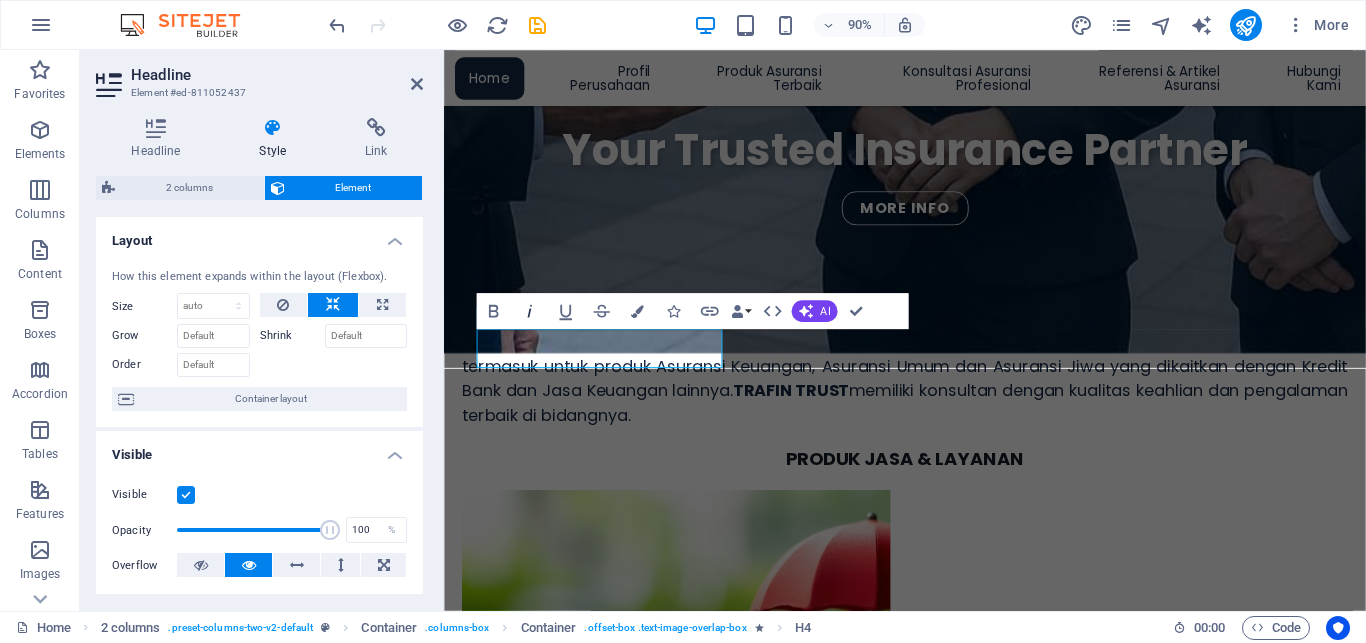 click 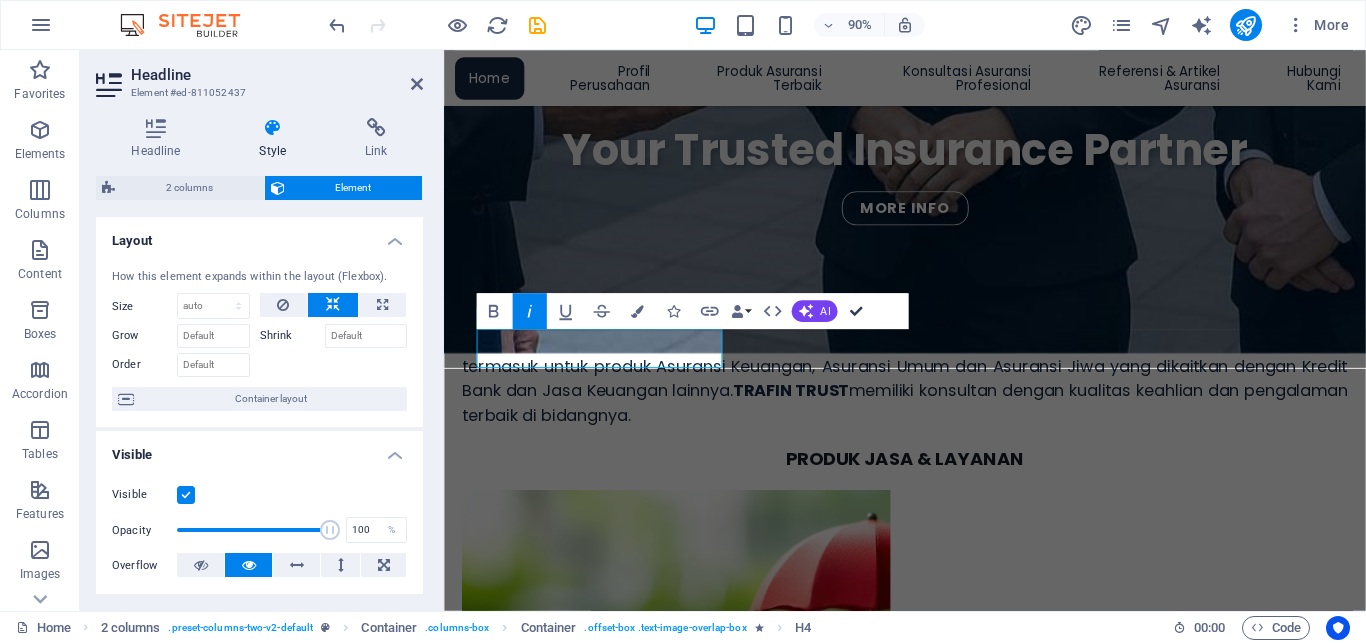 drag, startPoint x: 854, startPoint y: 310, endPoint x: 996, endPoint y: 230, distance: 162.98466 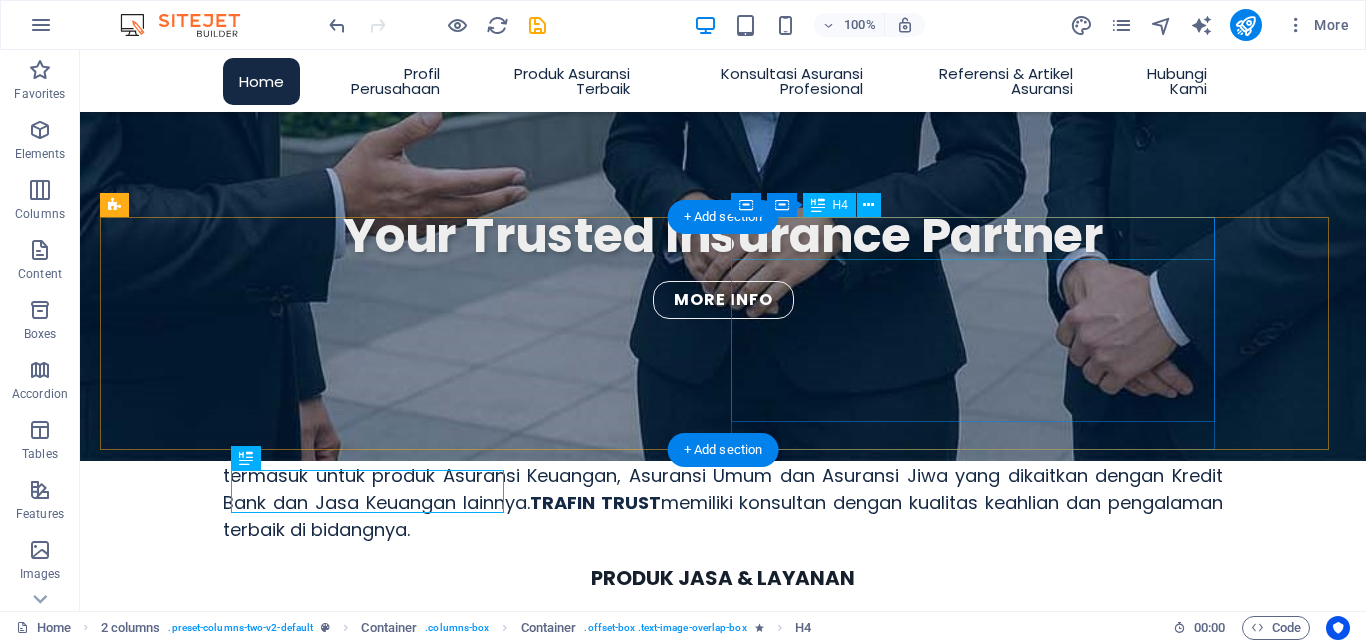 scroll, scrollTop: 607, scrollLeft: 0, axis: vertical 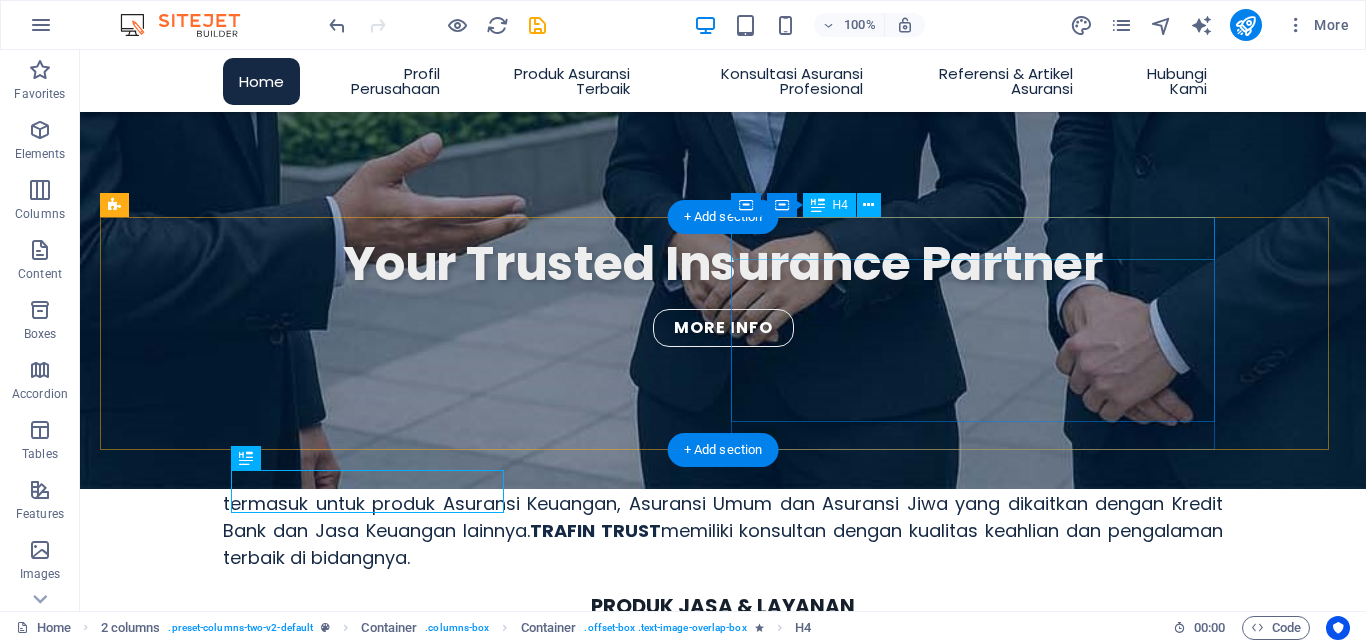 click on "Asuransi Jiwa Kredit (Credit Life Insurance)" at bounding box center [342, 1028] 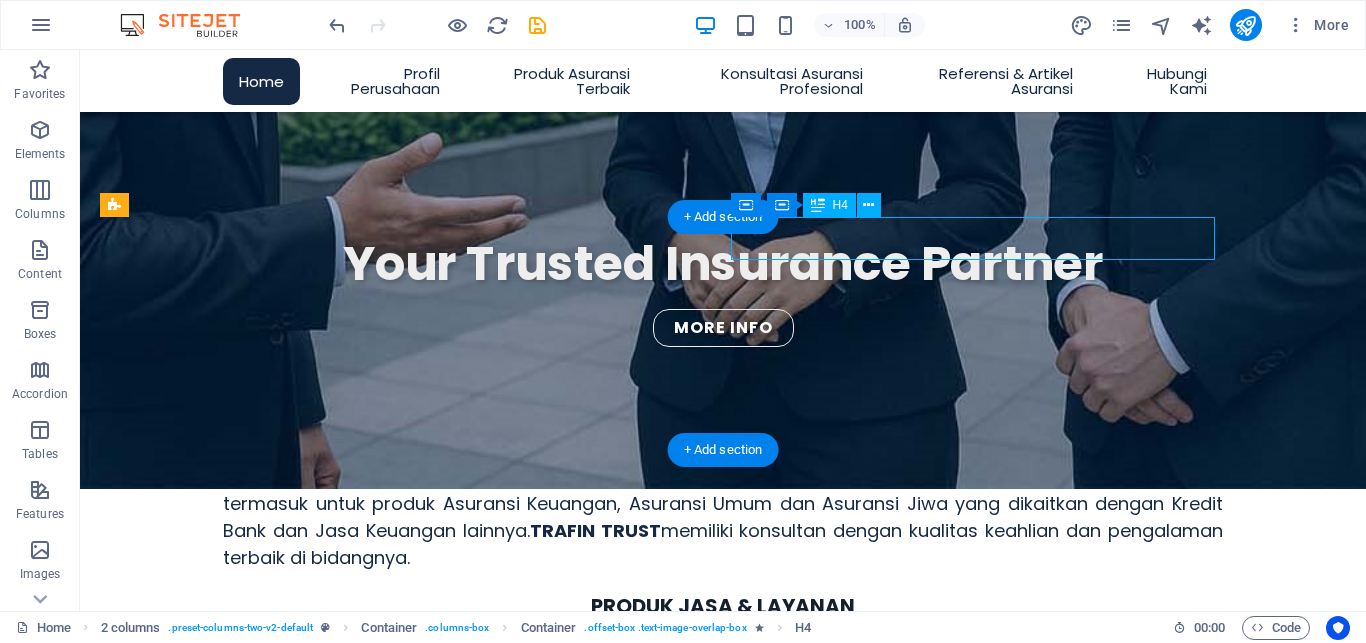 click on "Asuransi Jiwa Kredit (Credit Life Insurance)" at bounding box center [342, 1028] 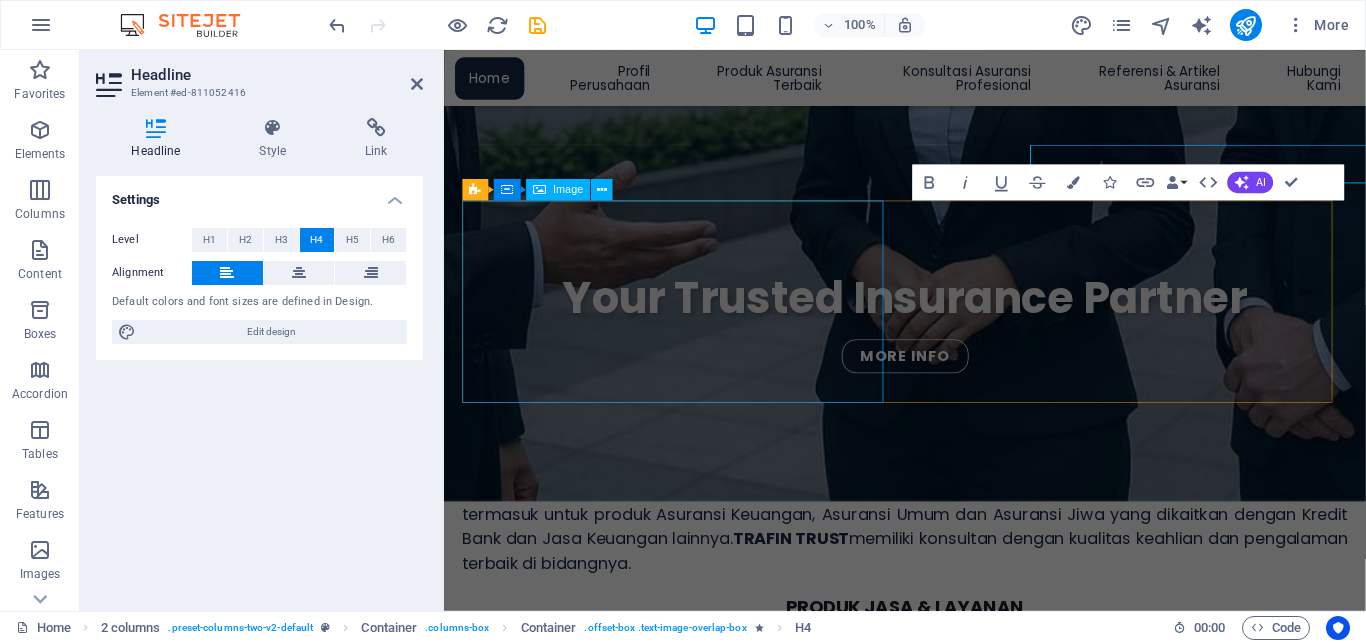 scroll, scrollTop: 669, scrollLeft: 0, axis: vertical 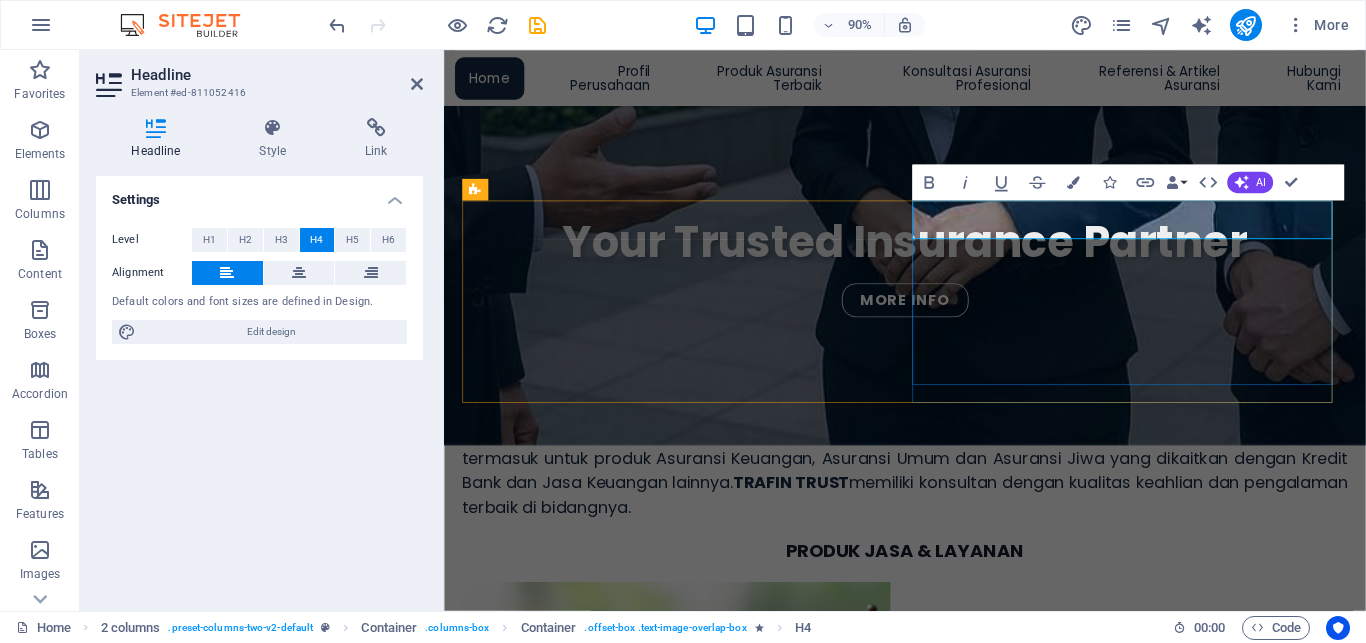 click on "(Credit Life Insurance)" at bounding box center (567, 1038) 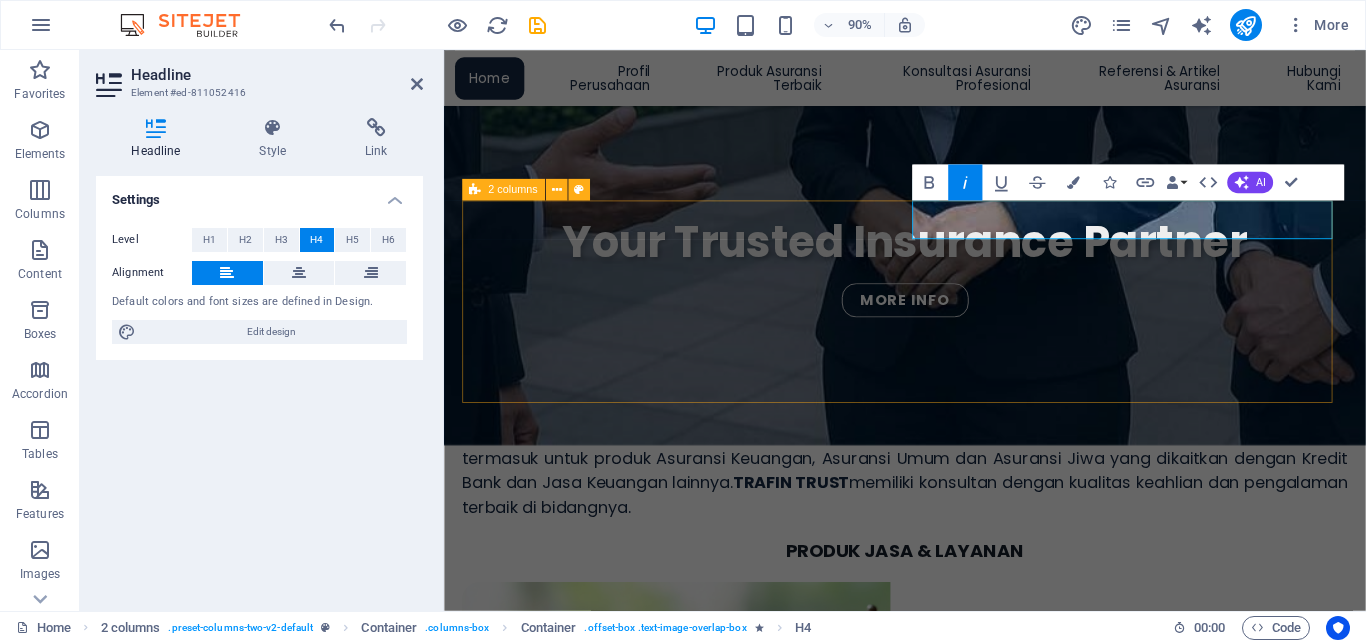 drag, startPoint x: 1171, startPoint y: 251, endPoint x: 961, endPoint y: 253, distance: 210.00952 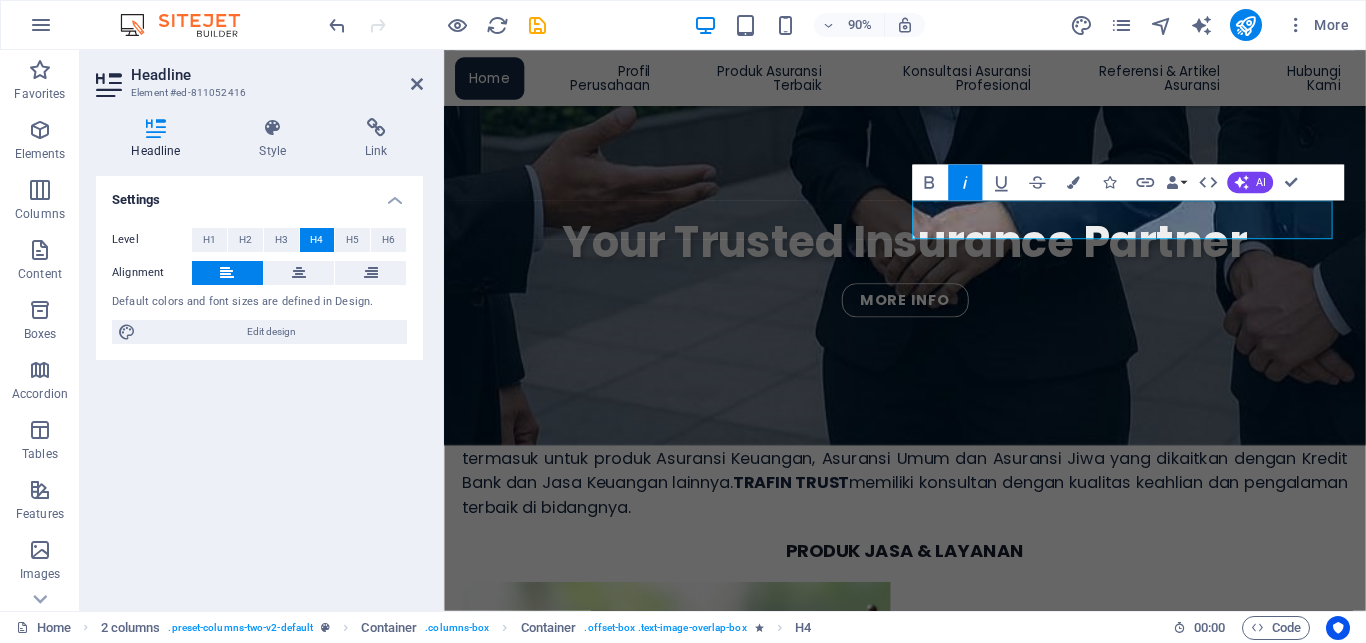 click on "Italic" at bounding box center [965, 183] 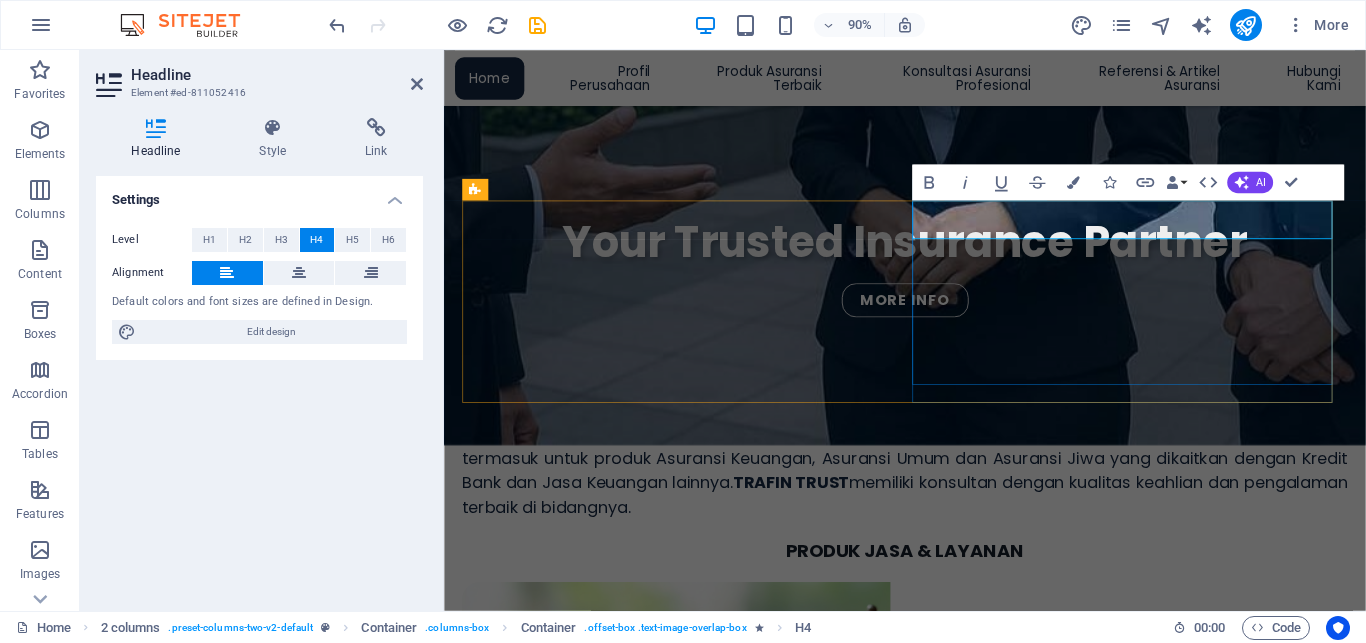 click on "Asuransi Jiwa Kredit (Credit Life Insurance)" at bounding box center (574, 1028) 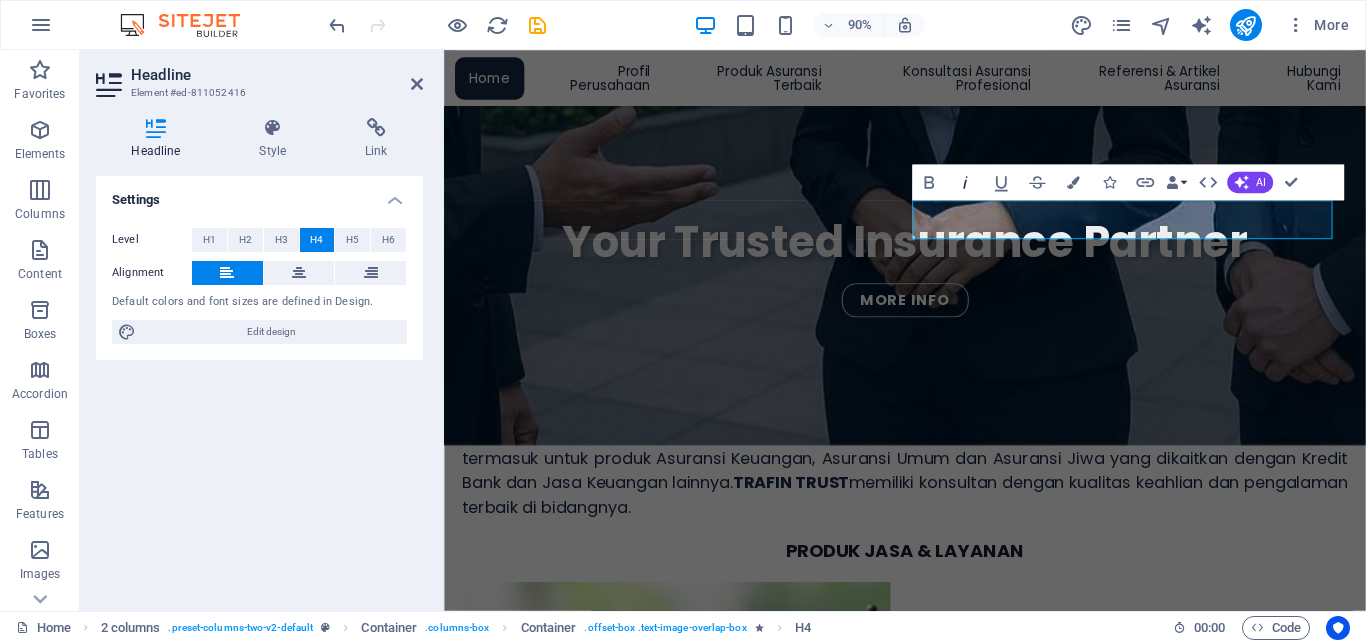 click 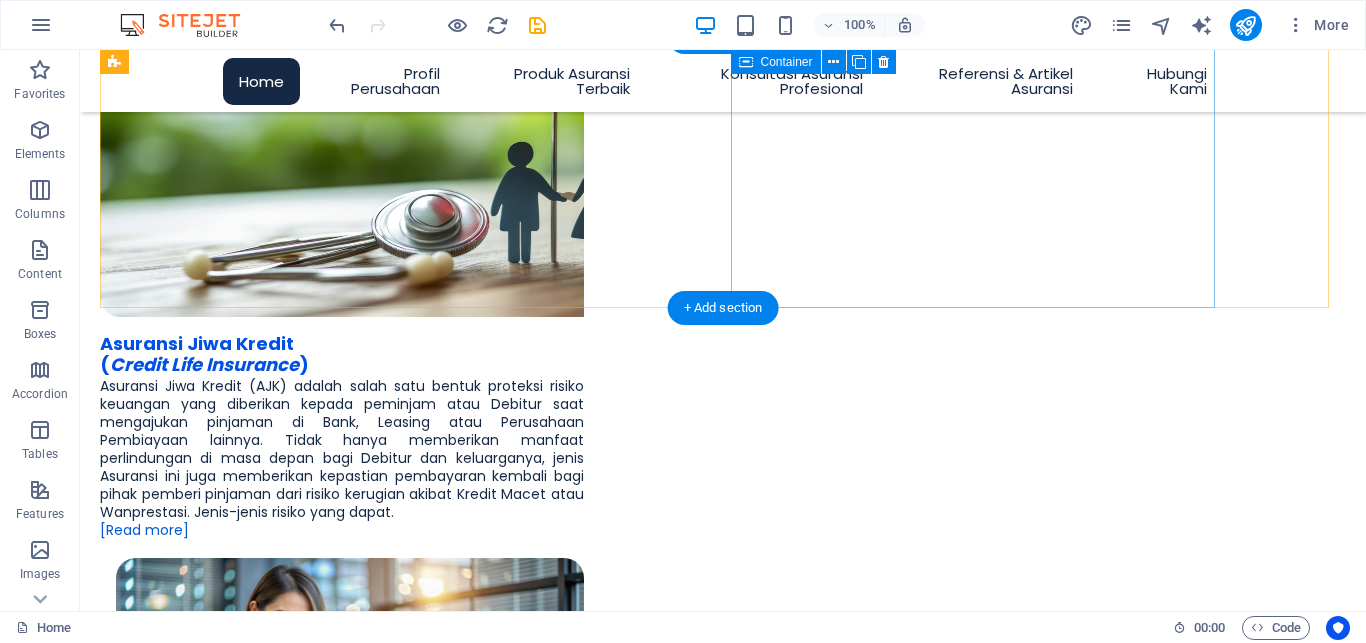 scroll, scrollTop: 1321, scrollLeft: 0, axis: vertical 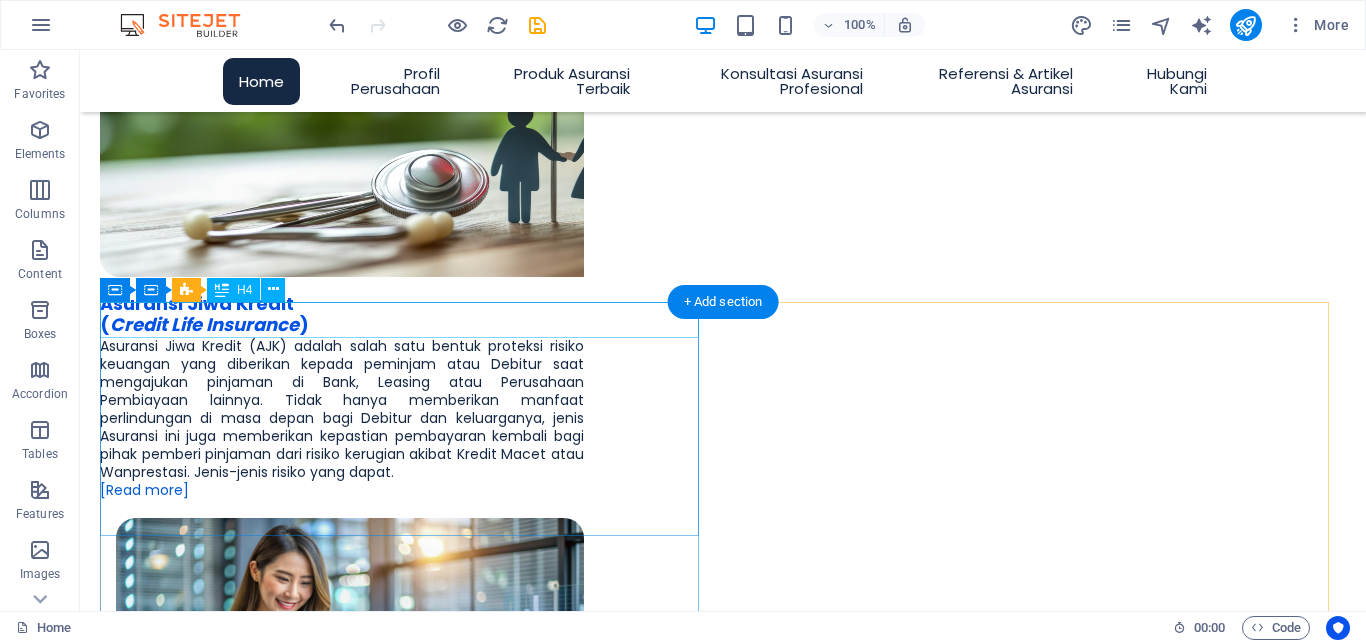 click on "Penjaminan (Surety )" at bounding box center (403, 1963) 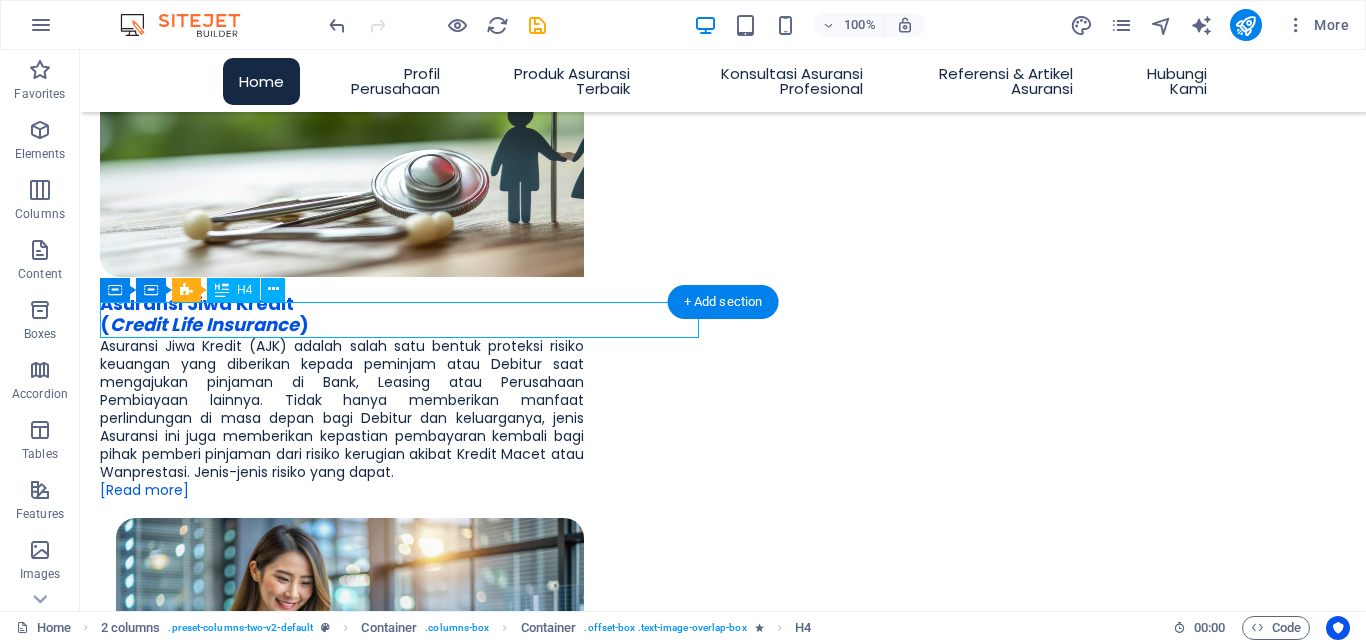 click on "Penjaminan (Surety )" at bounding box center (403, 1963) 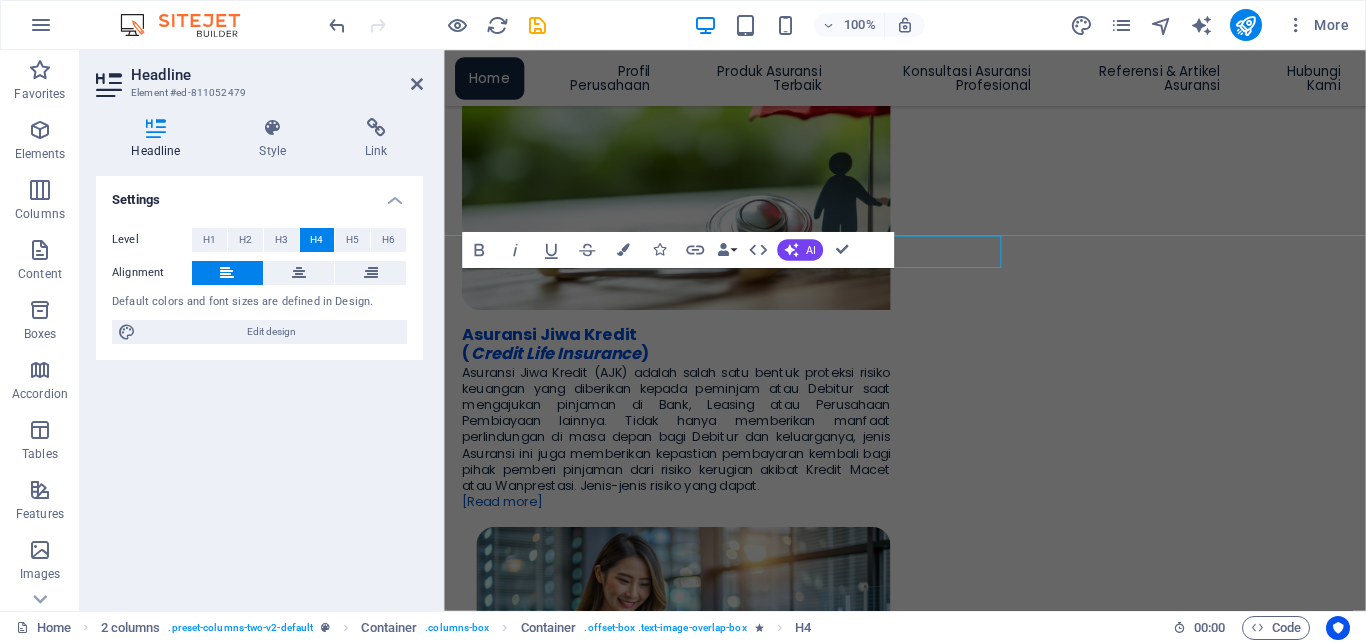 scroll, scrollTop: 1367, scrollLeft: 0, axis: vertical 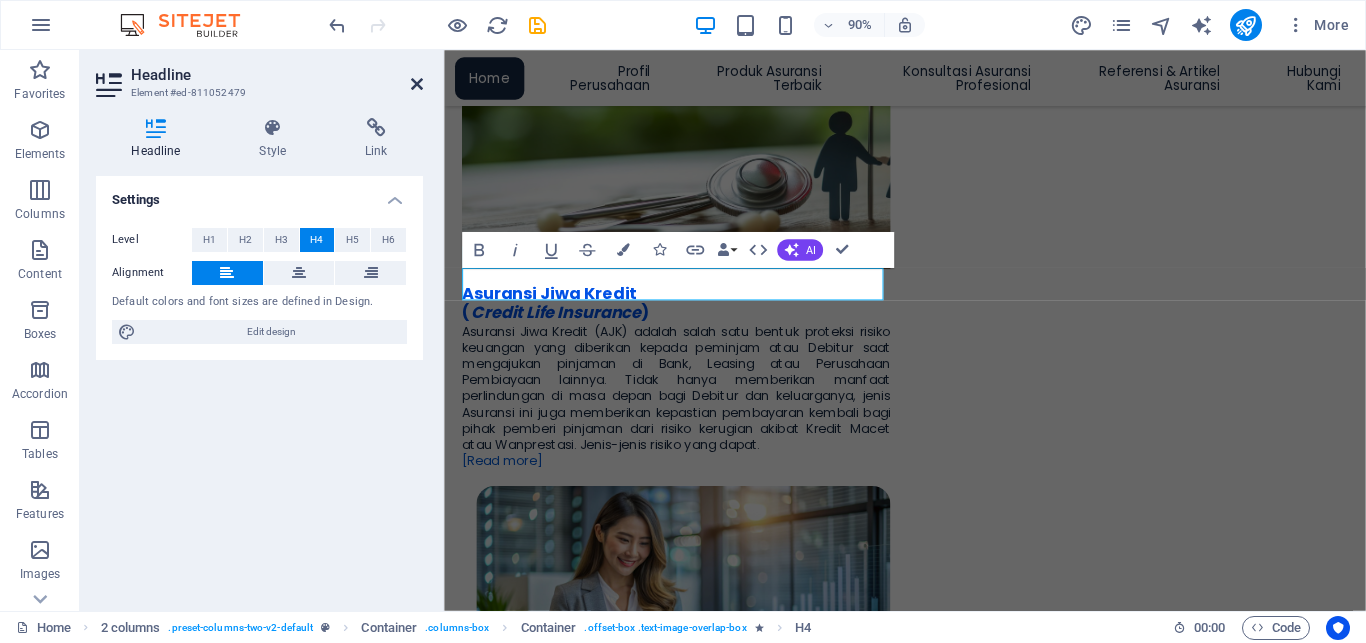 click at bounding box center [417, 84] 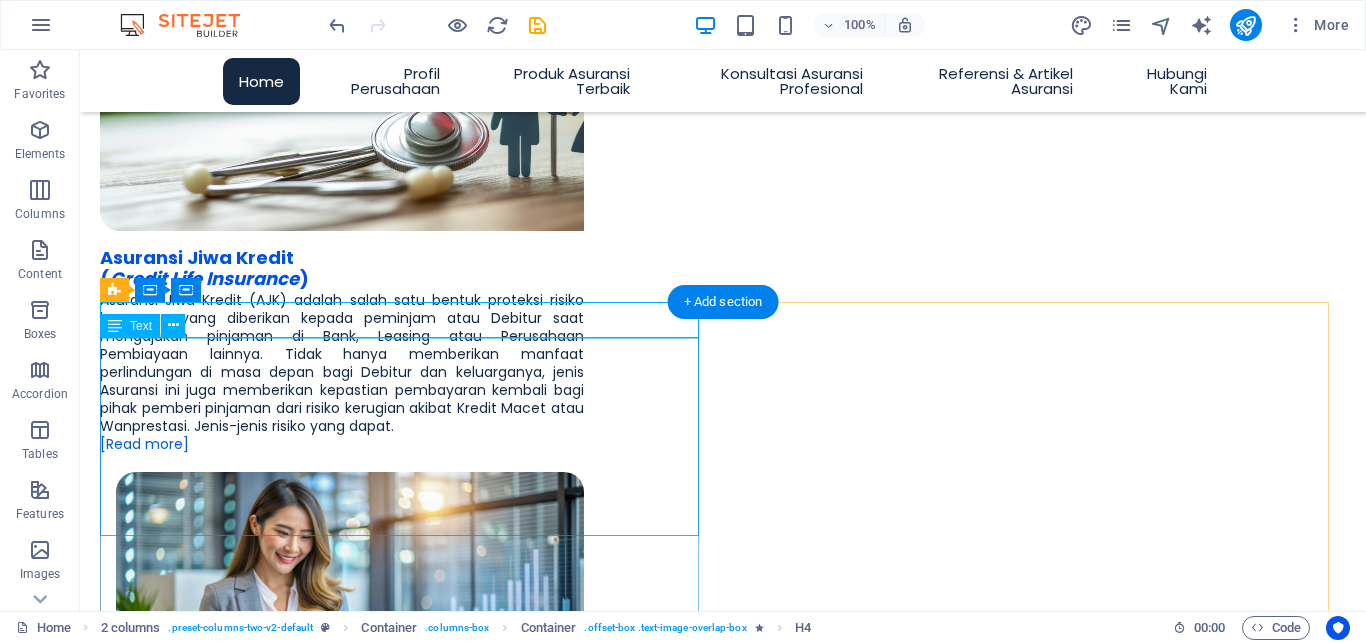 scroll, scrollTop: 1321, scrollLeft: 0, axis: vertical 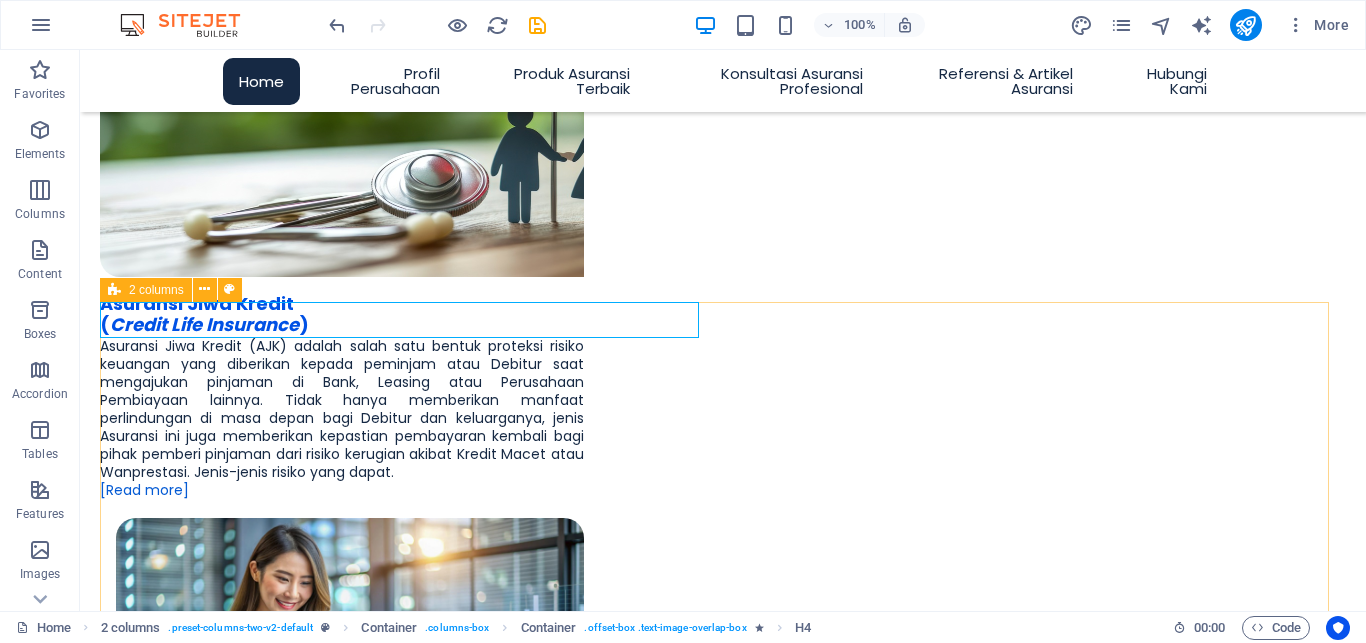 click at bounding box center [114, 290] 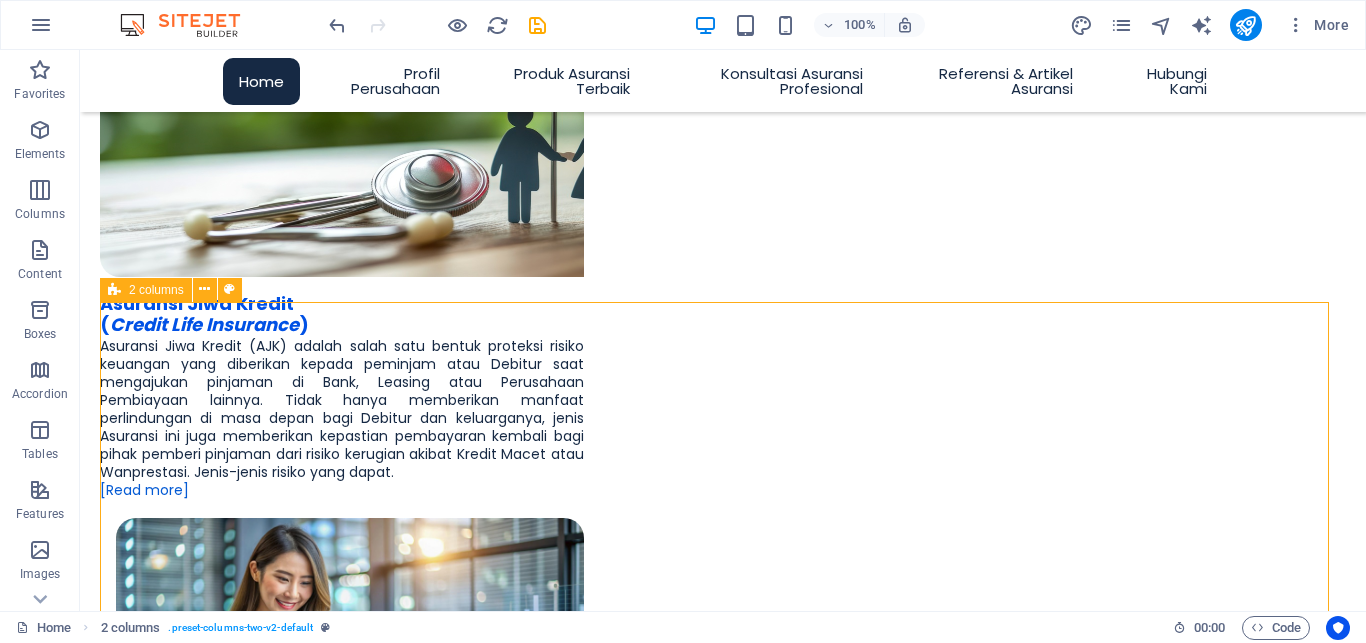 click at bounding box center (114, 290) 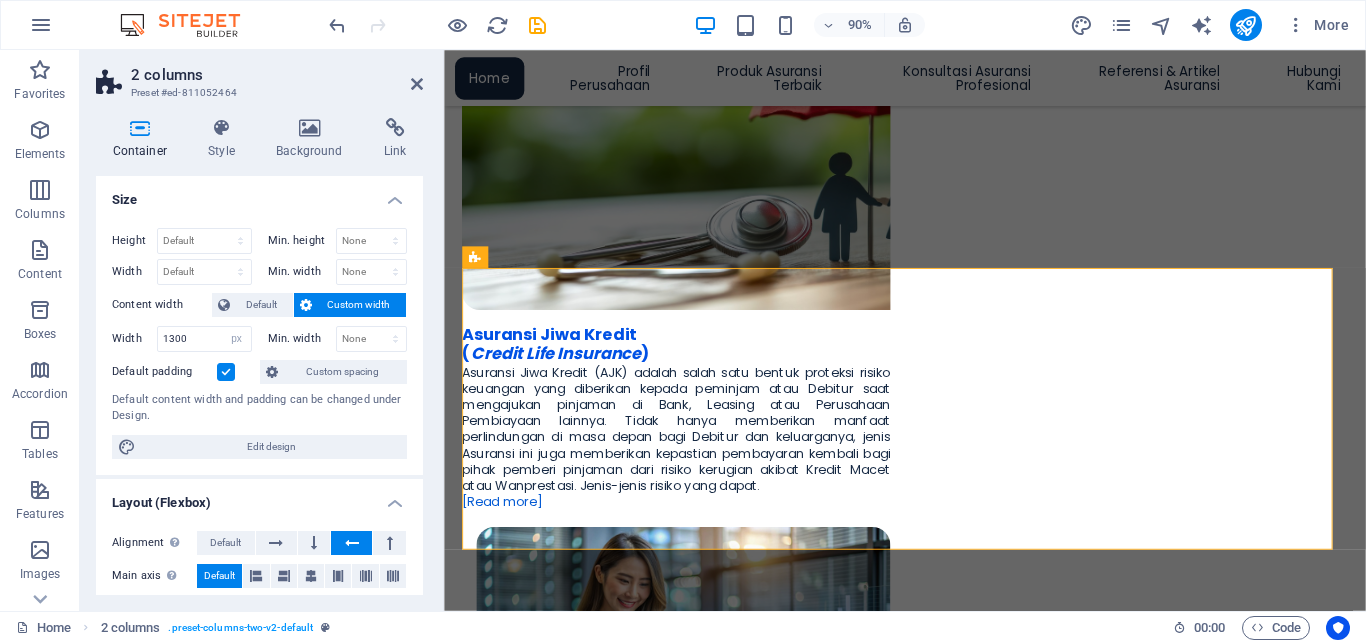 scroll, scrollTop: 1367, scrollLeft: 0, axis: vertical 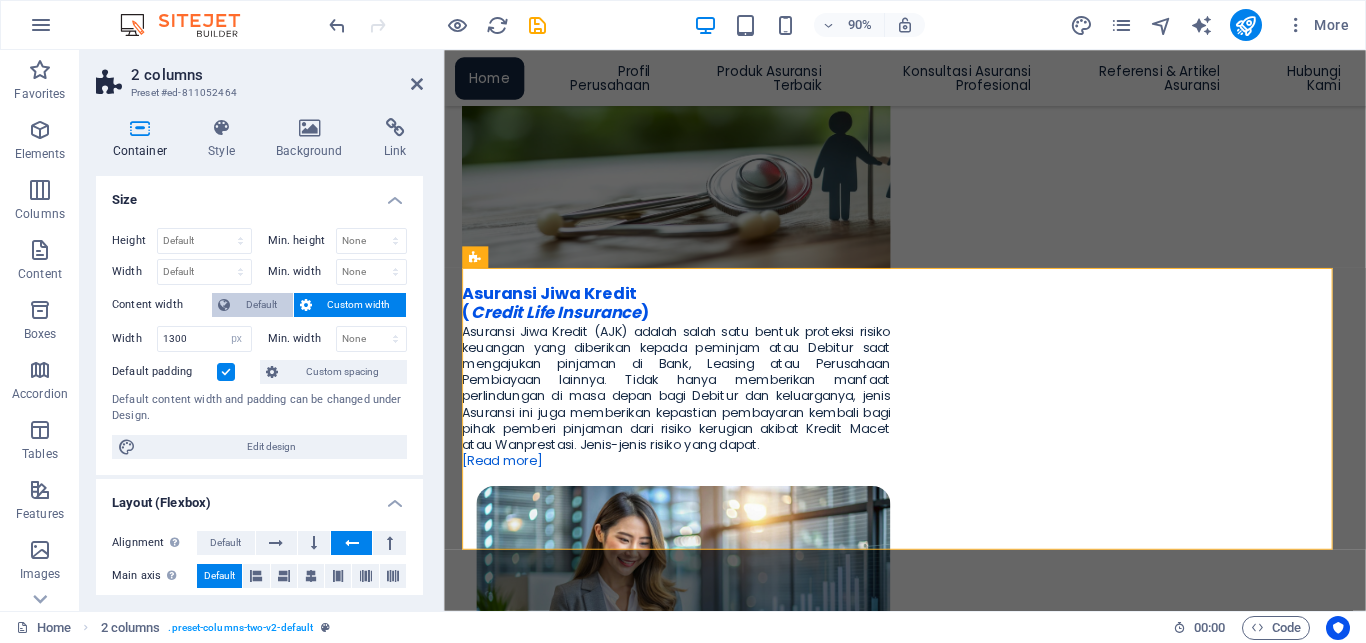 click on "Default" at bounding box center (261, 305) 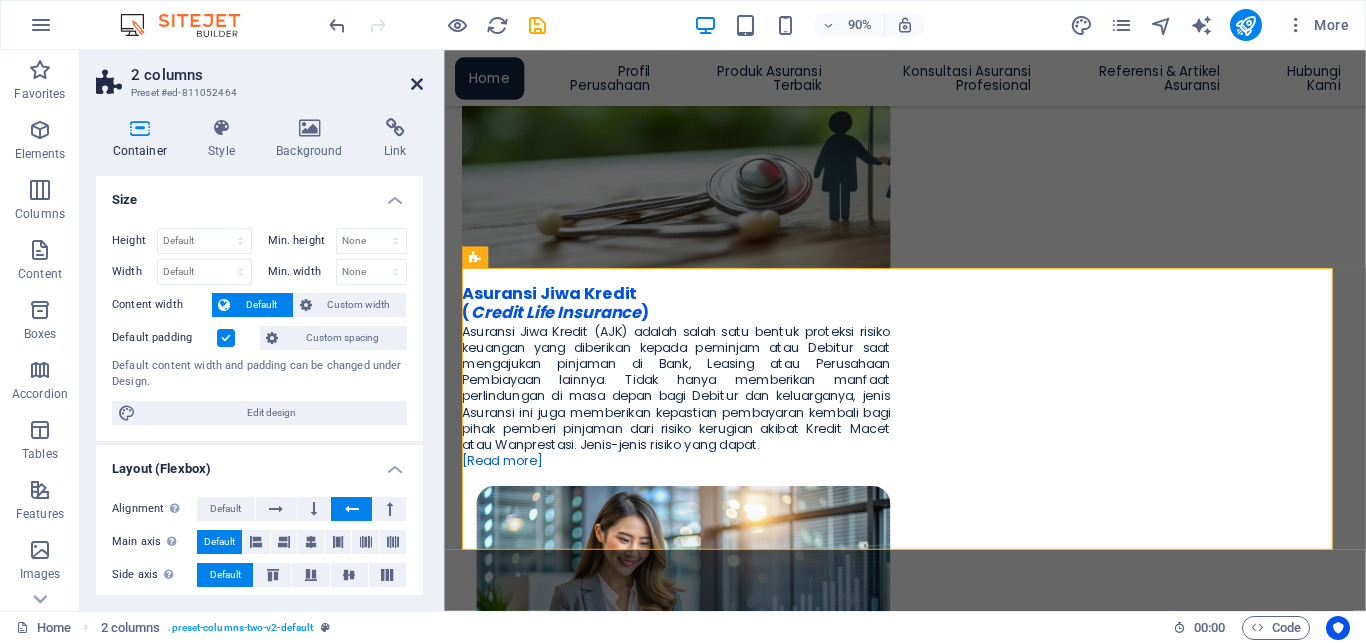 click at bounding box center (417, 84) 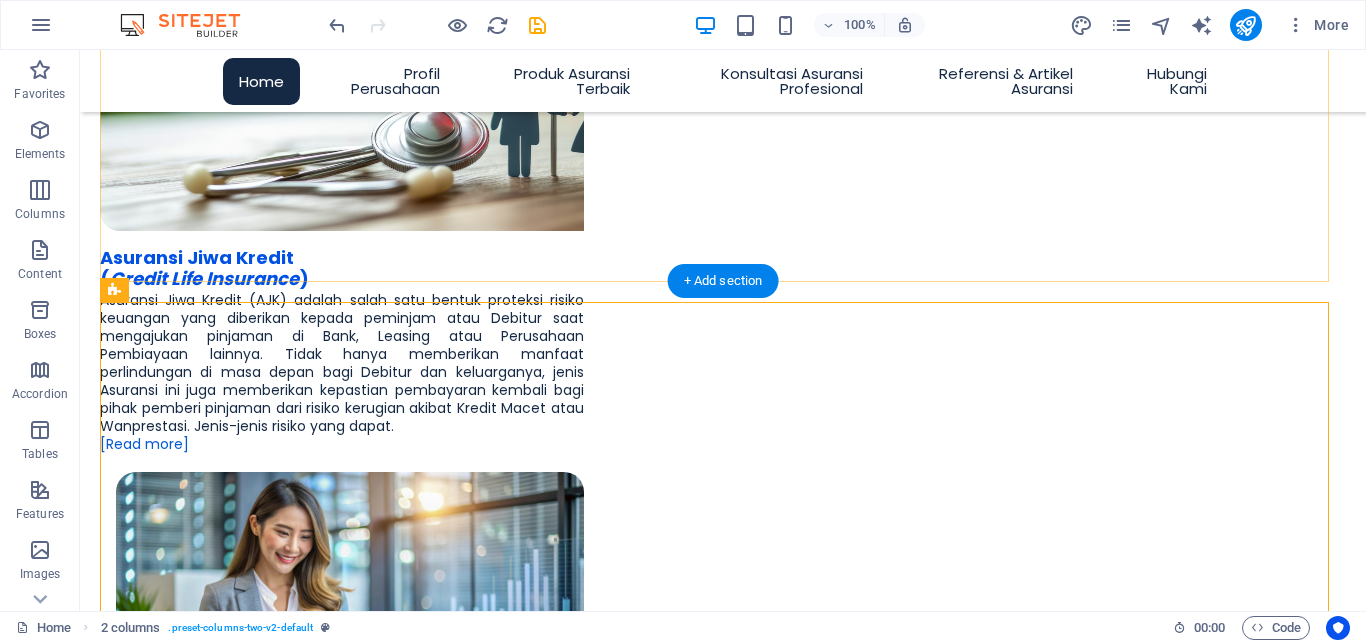 scroll, scrollTop: 1321, scrollLeft: 0, axis: vertical 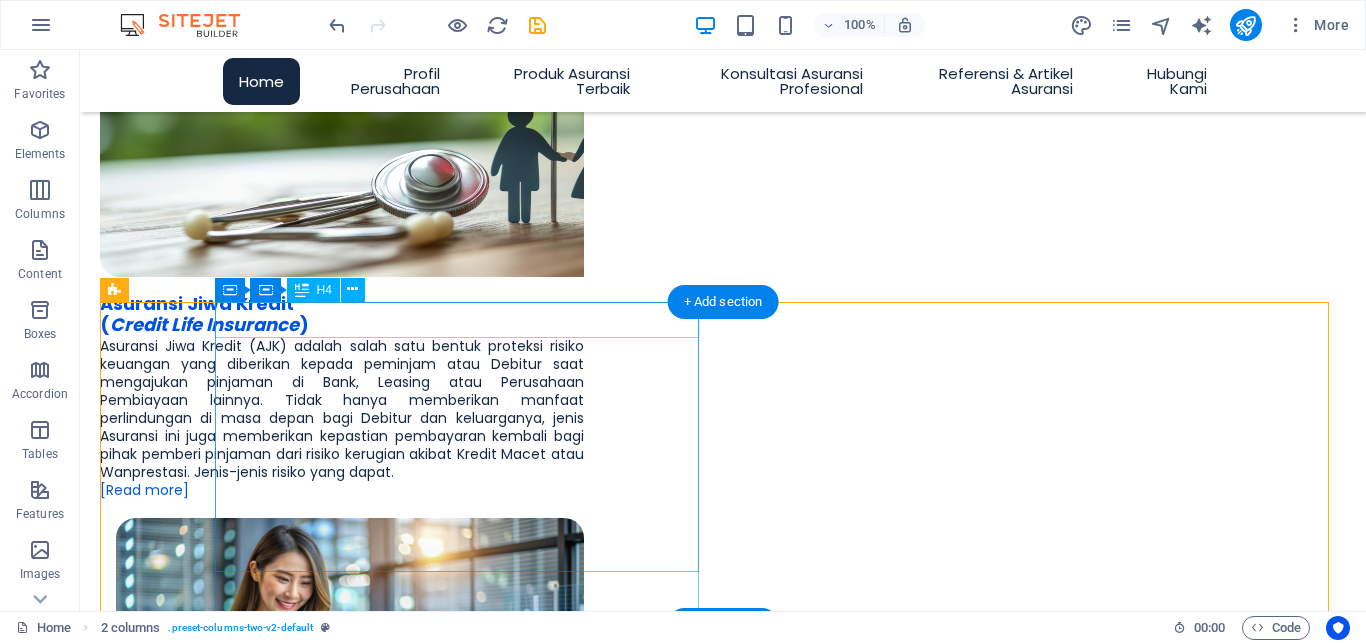 click on "Penjaminan (Surety )" at bounding box center (342, 1880) 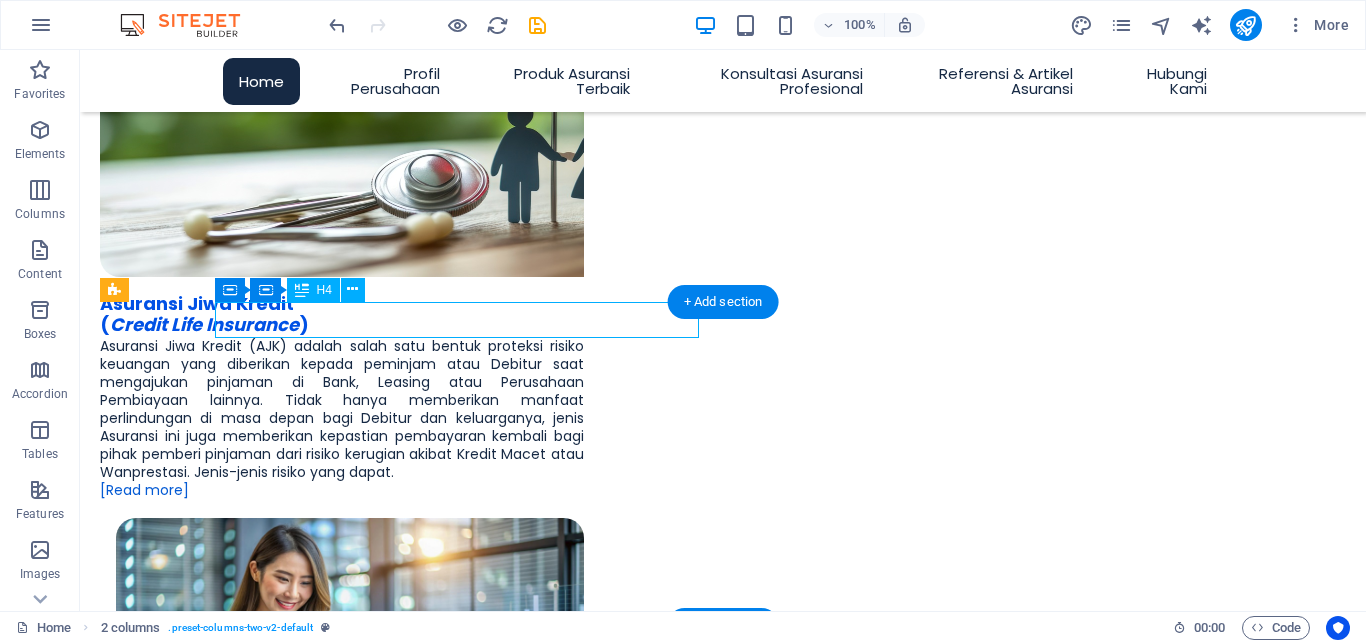 click on "Penjaminan (Surety )" at bounding box center [342, 1880] 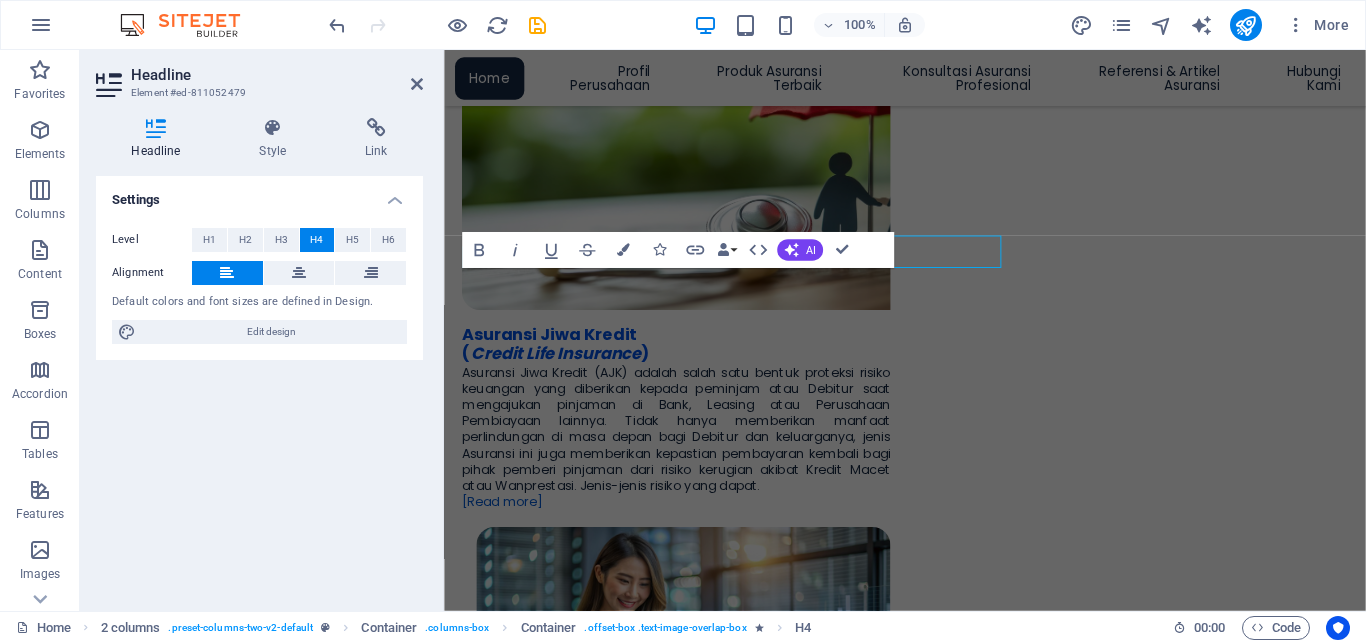 scroll, scrollTop: 1367, scrollLeft: 0, axis: vertical 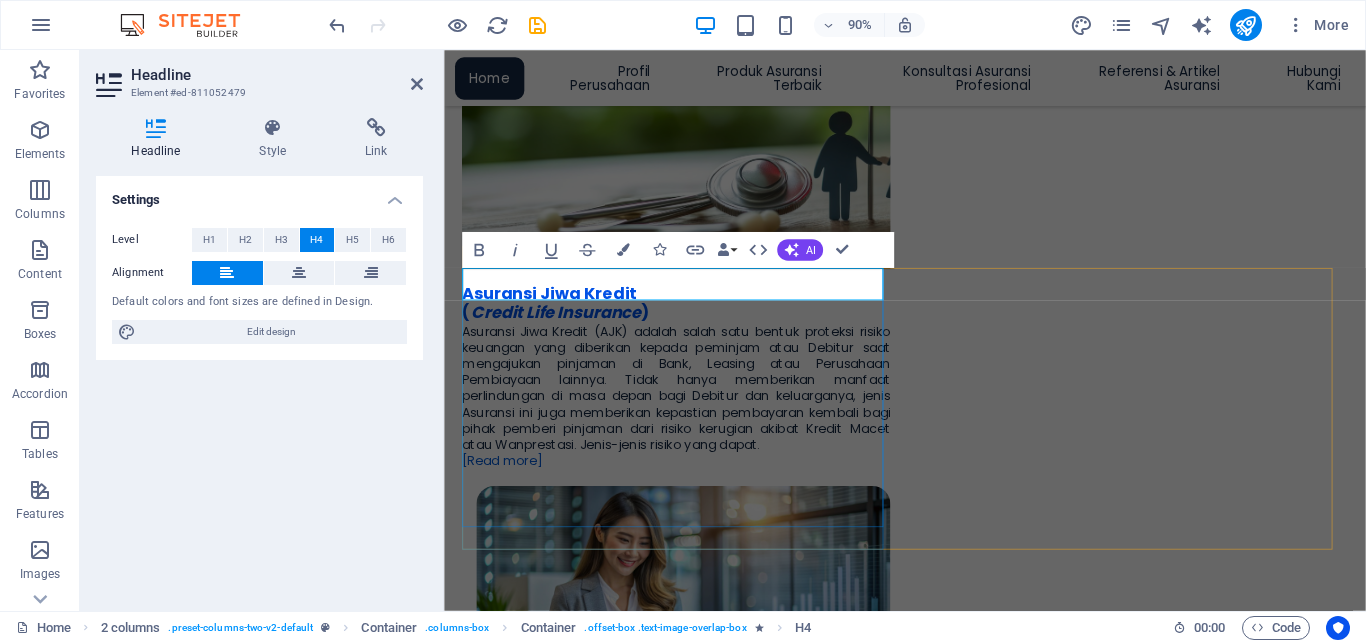 click on "Penjaminan (Surety )" at bounding box center [566, 1900] 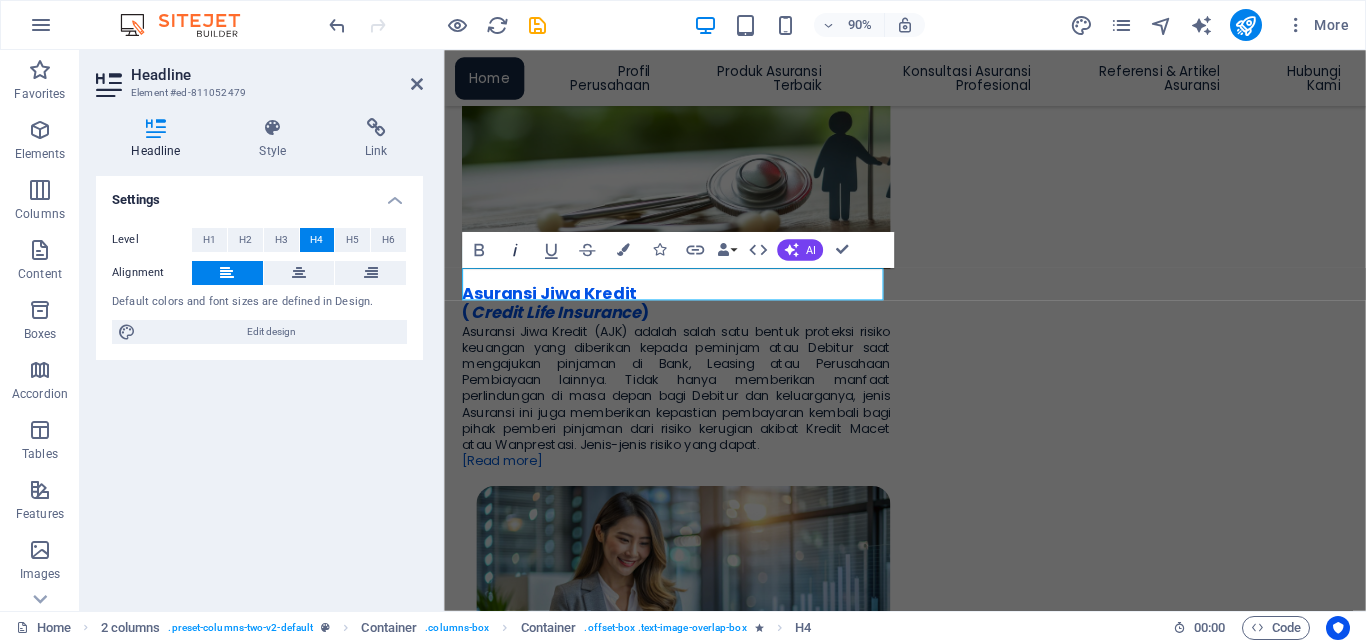 click 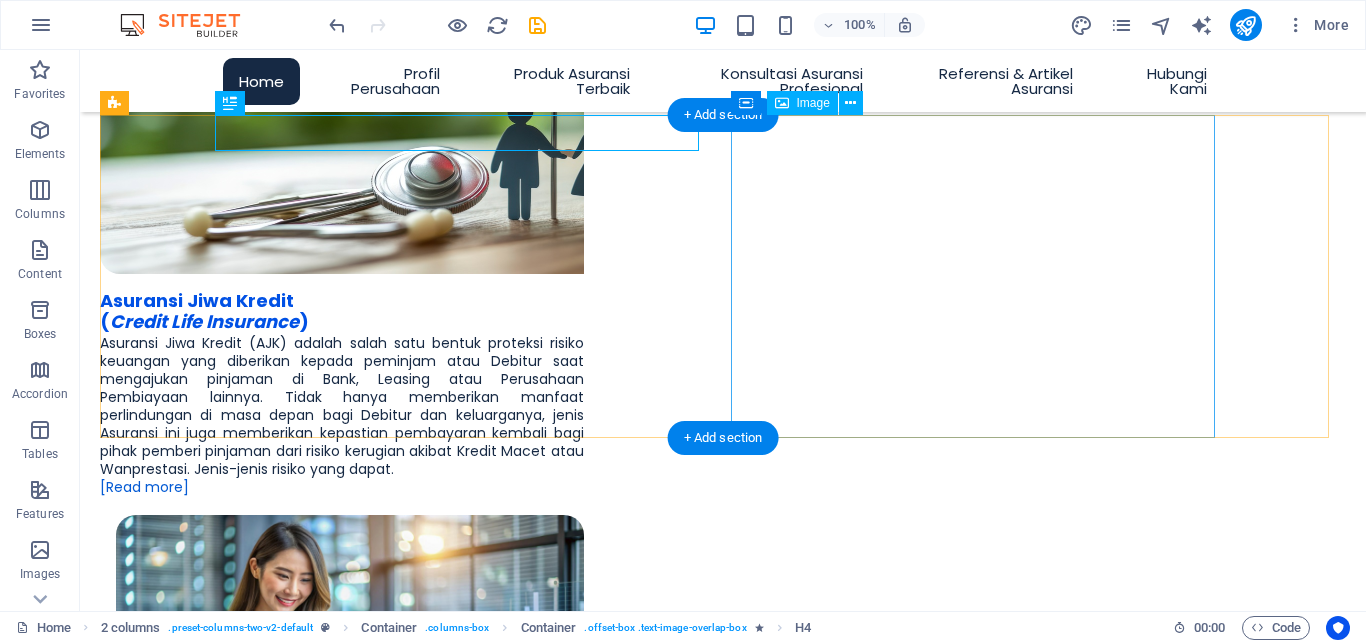 scroll, scrollTop: 1627, scrollLeft: 0, axis: vertical 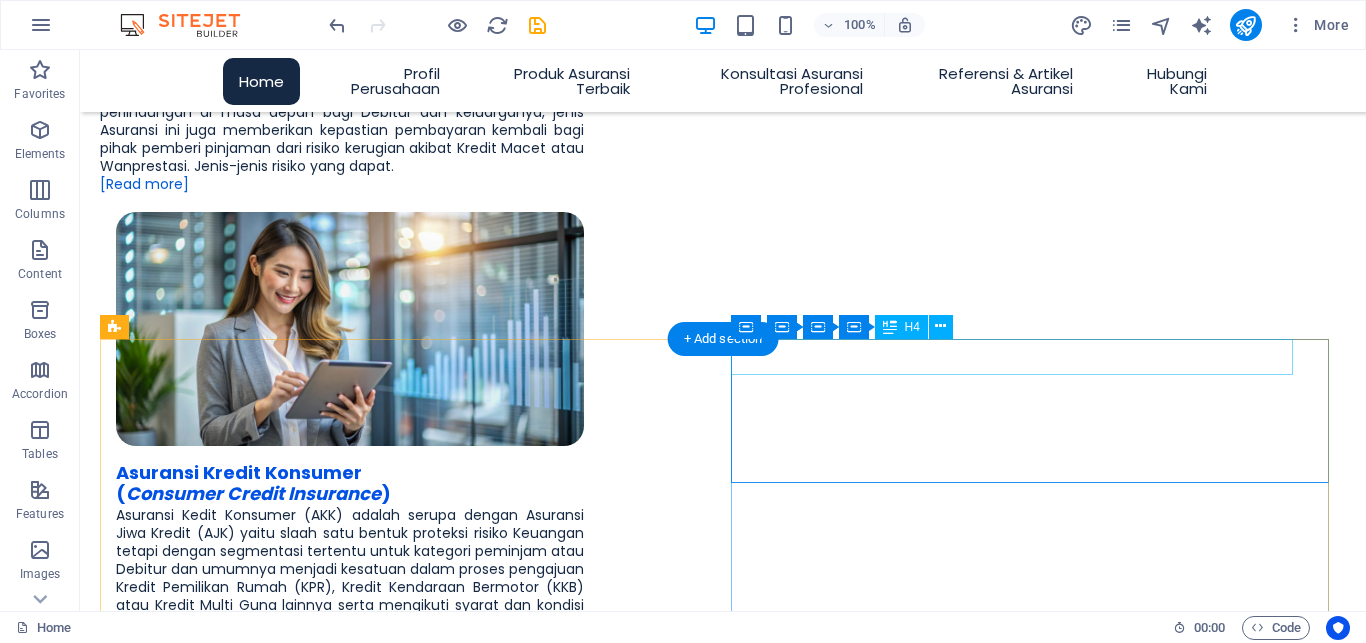 click on "Asuransi Kebakaran & Properti (Fire and Property Insurance)" at bounding box center (403, 2309) 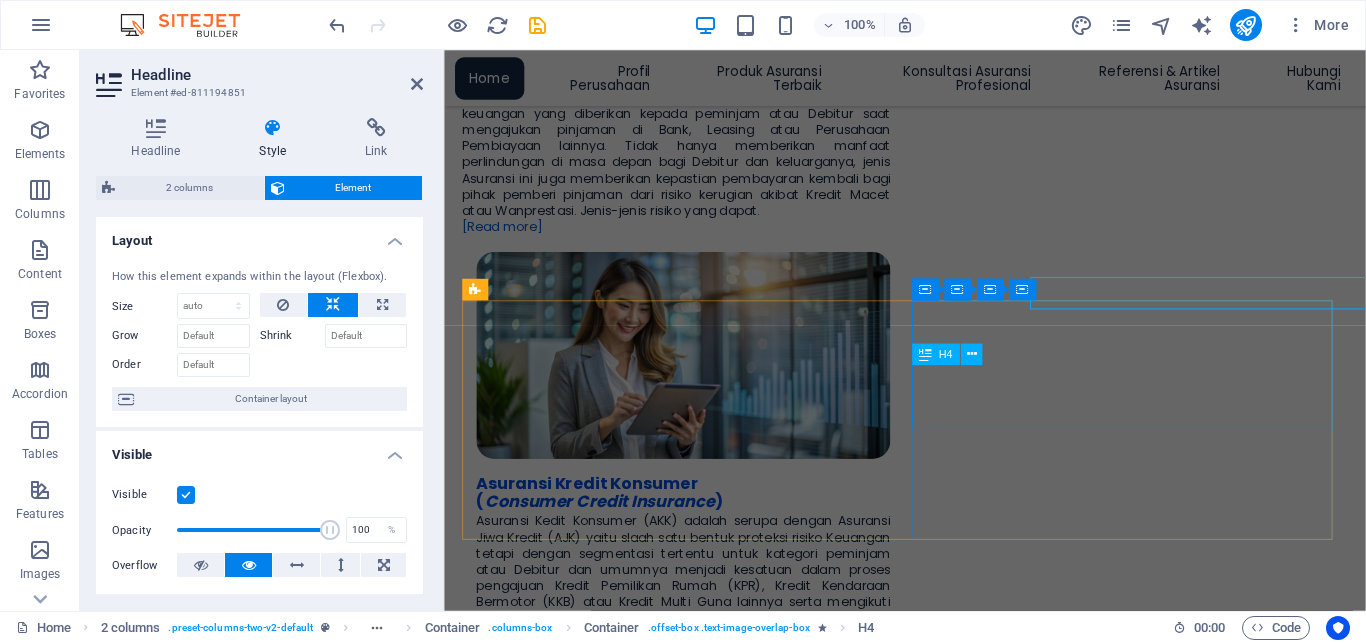 scroll, scrollTop: 1664, scrollLeft: 0, axis: vertical 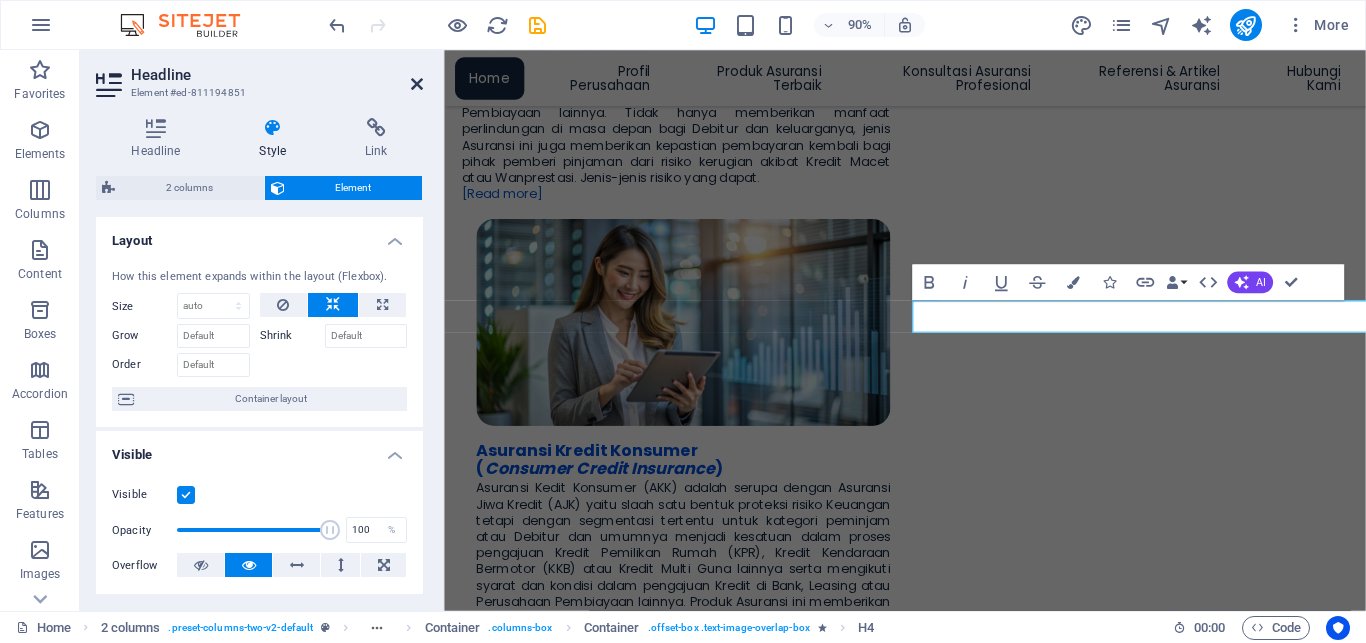 drag, startPoint x: 422, startPoint y: 81, endPoint x: 406, endPoint y: 158, distance: 78.64477 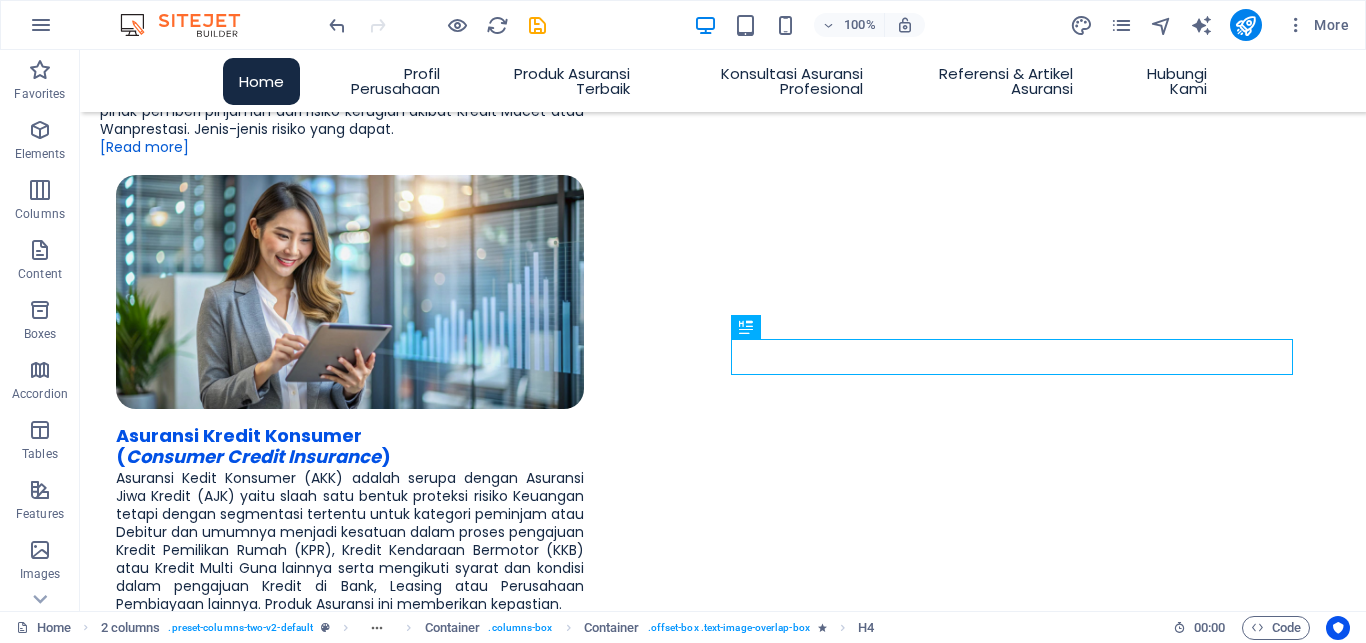 scroll, scrollTop: 1627, scrollLeft: 0, axis: vertical 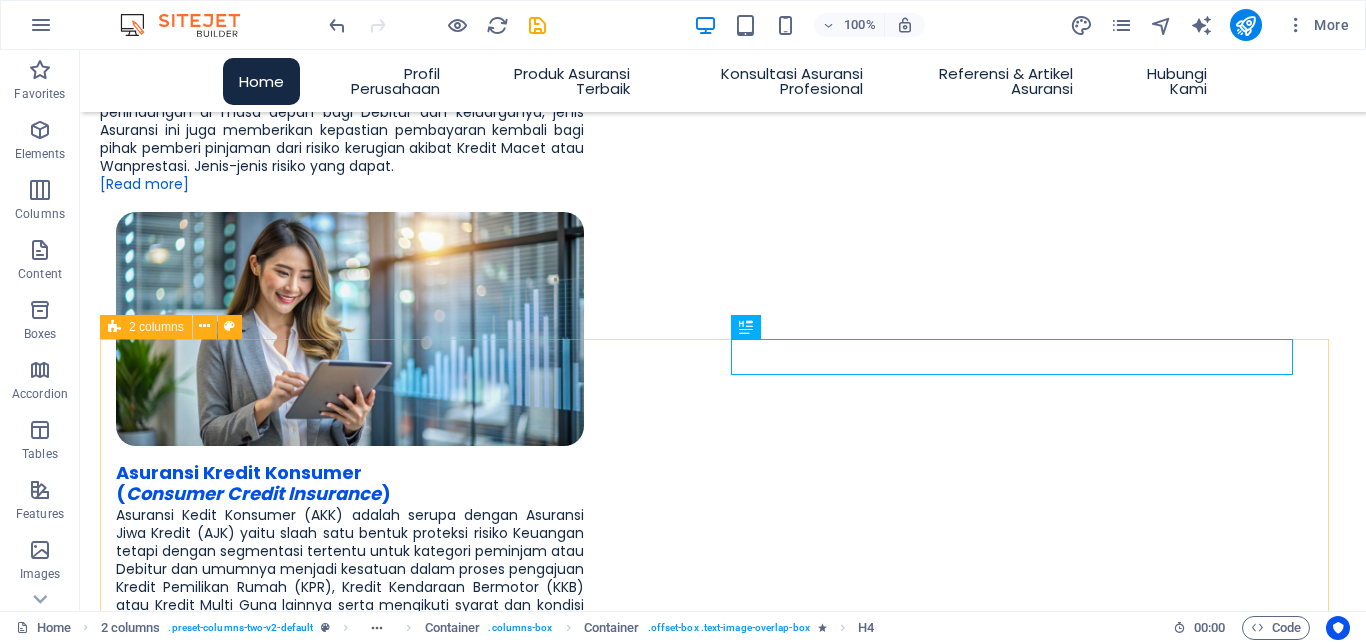 click at bounding box center [114, 327] 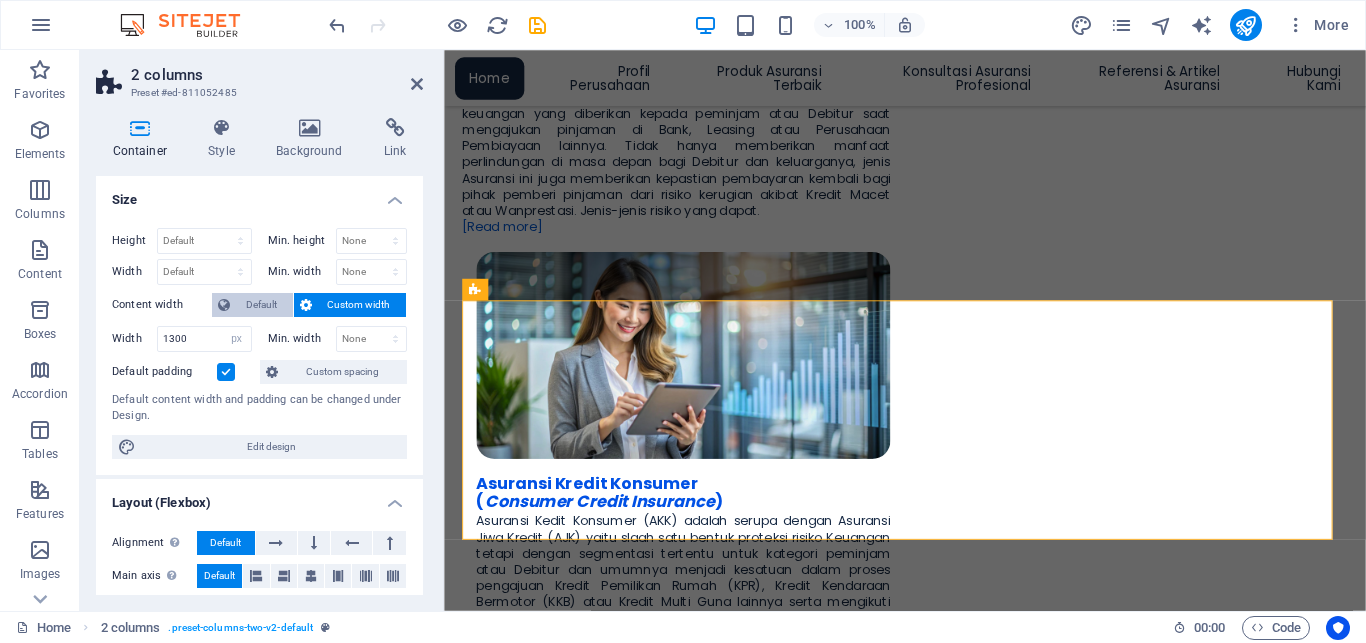 scroll, scrollTop: 1664, scrollLeft: 0, axis: vertical 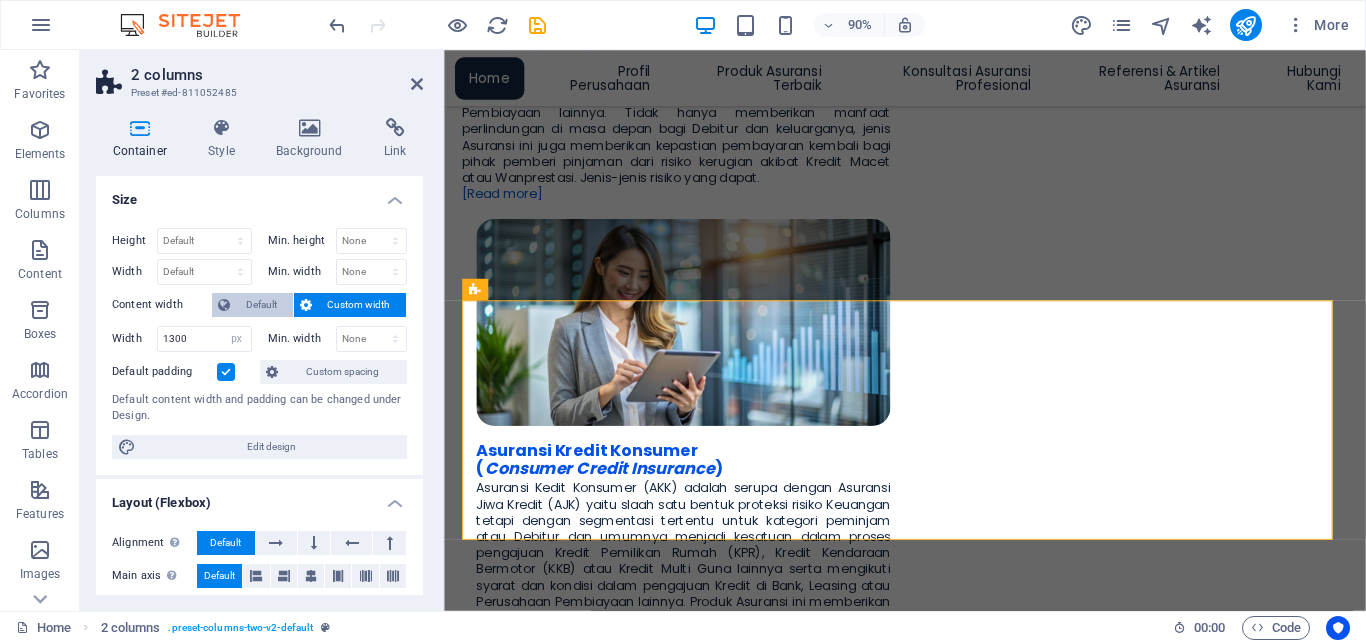click on "Default" at bounding box center (261, 305) 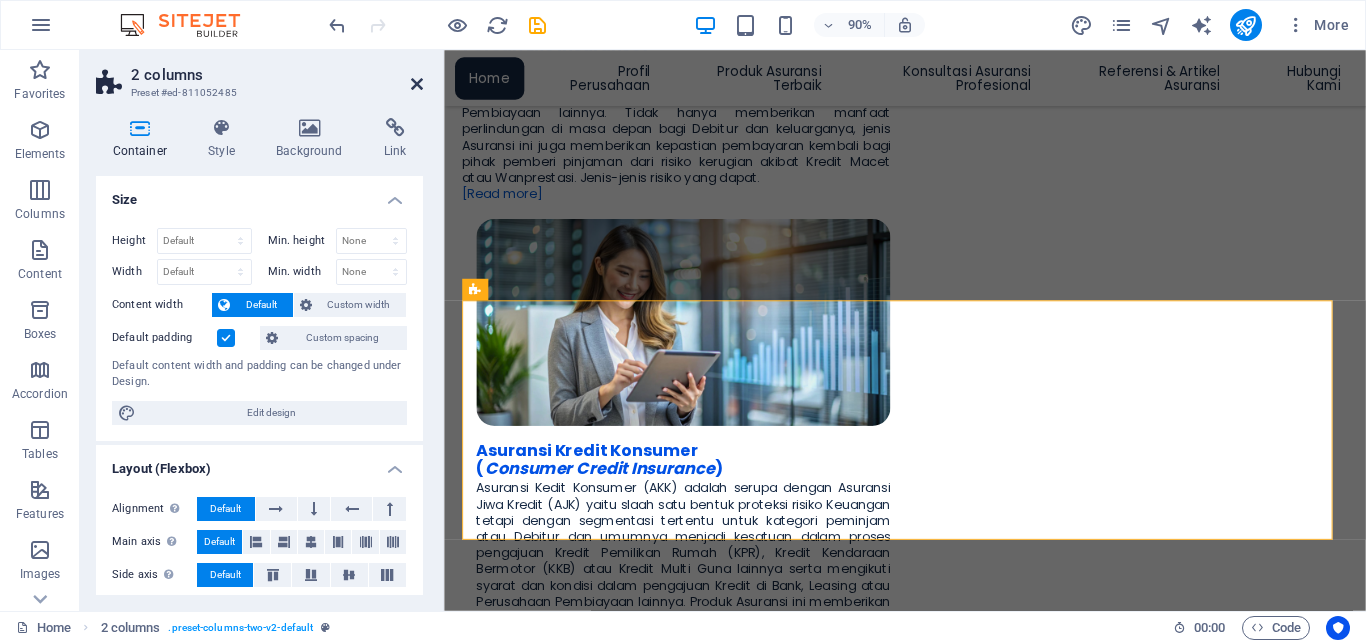 click at bounding box center [417, 84] 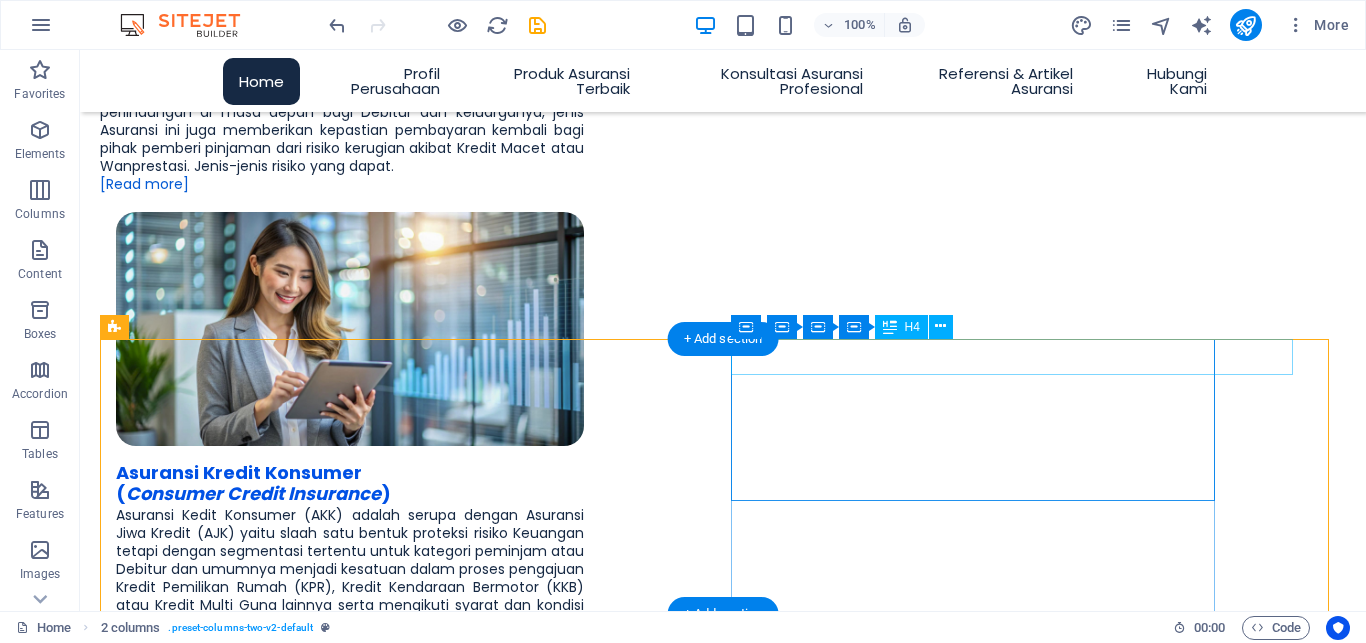 click on "Asuransi Kebakaran & Properti (Fire and Property Insurance)" at bounding box center [342, 2327] 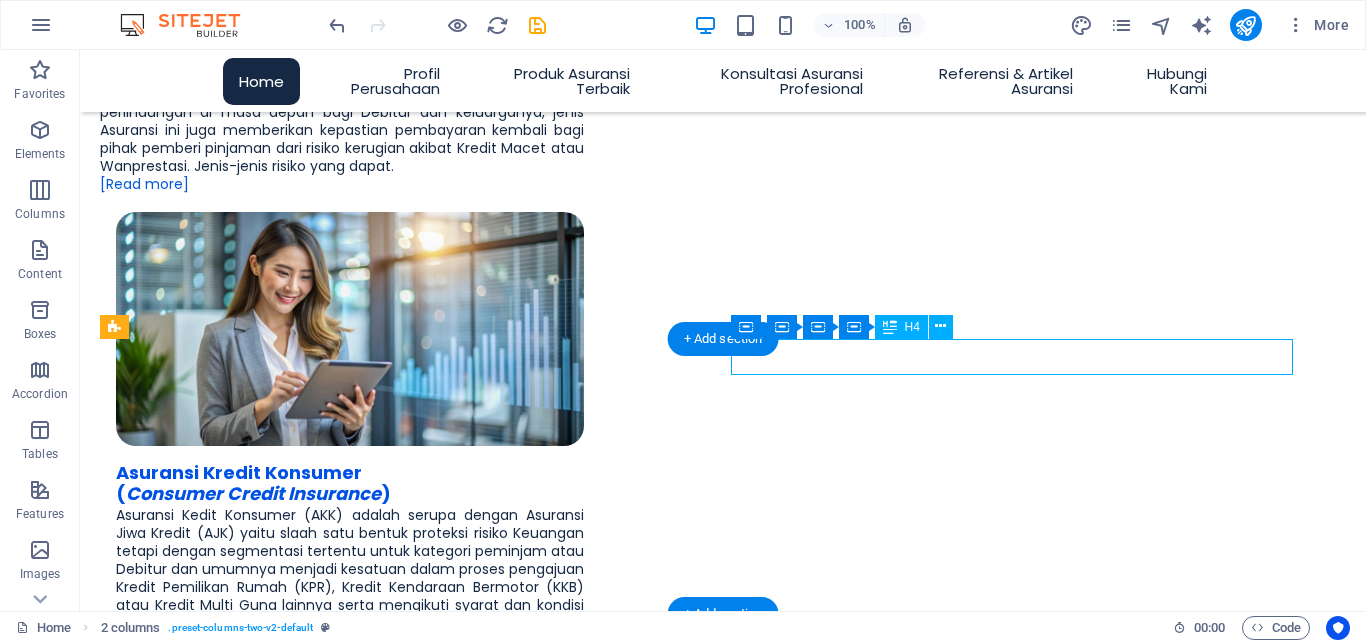 click on "Asuransi Kebakaran & Properti (Fire and Property Insurance)" at bounding box center (342, 2327) 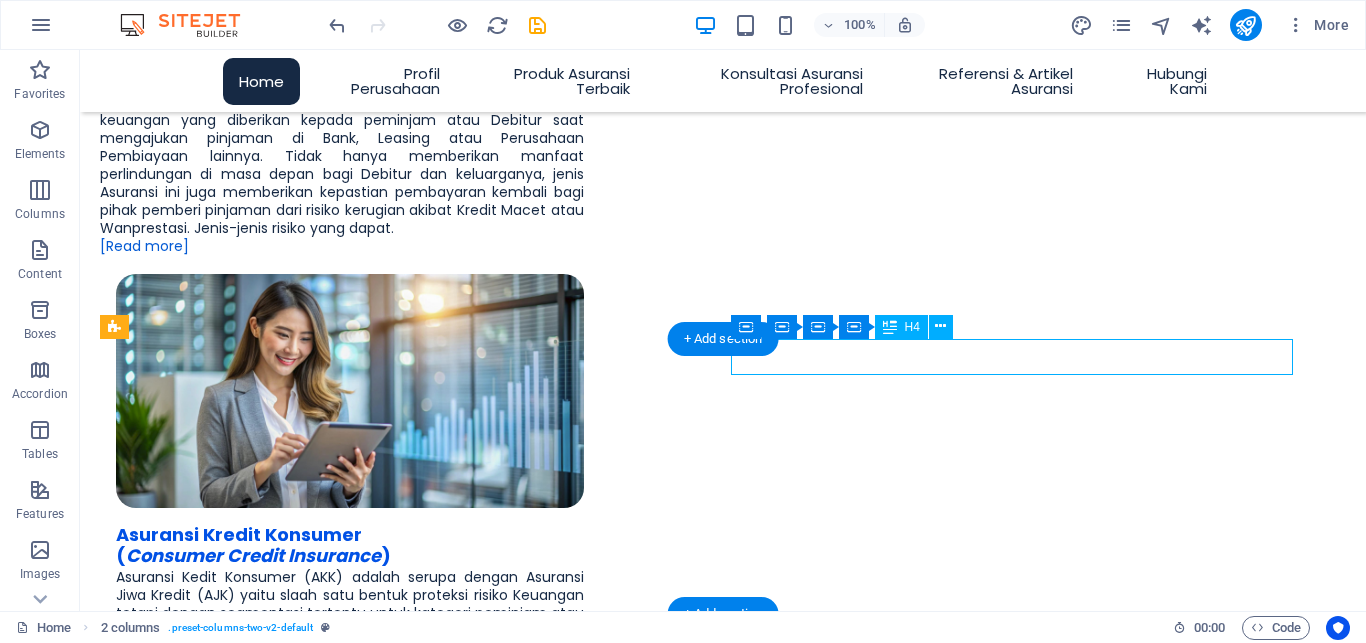 scroll, scrollTop: 1664, scrollLeft: 0, axis: vertical 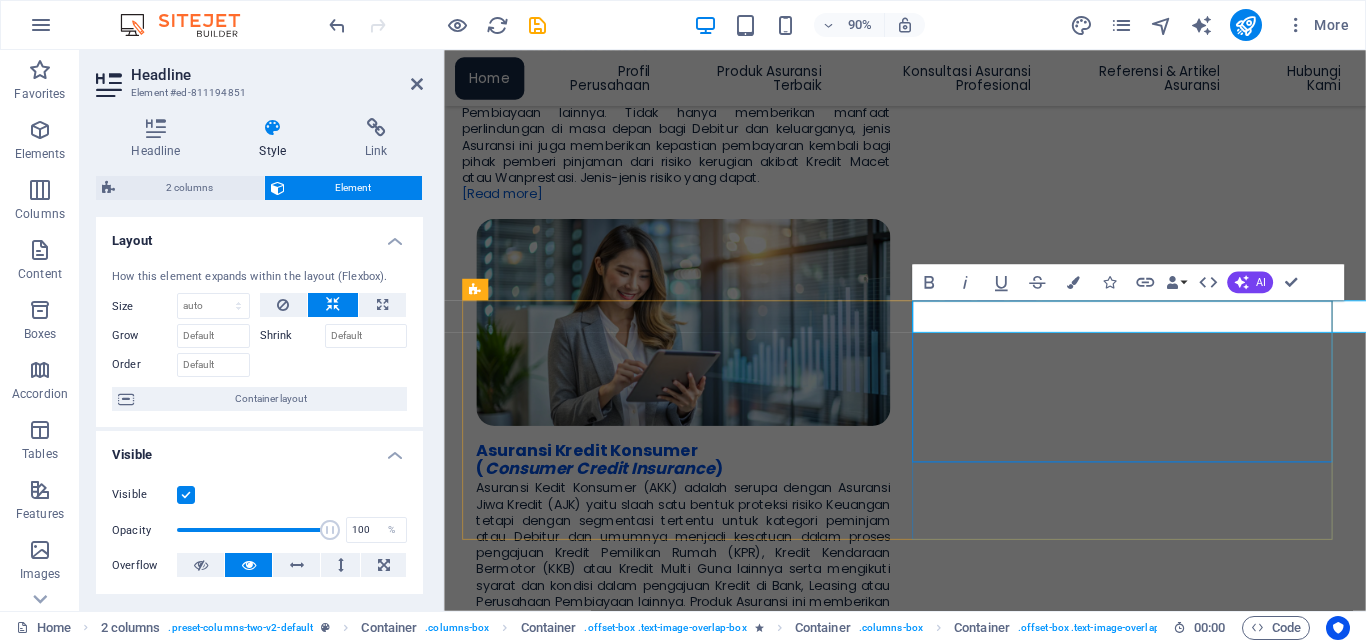 click on "Asuransi Kebakaran & Properti (Fire and Property Insurance)" at bounding box center (701, 2355) 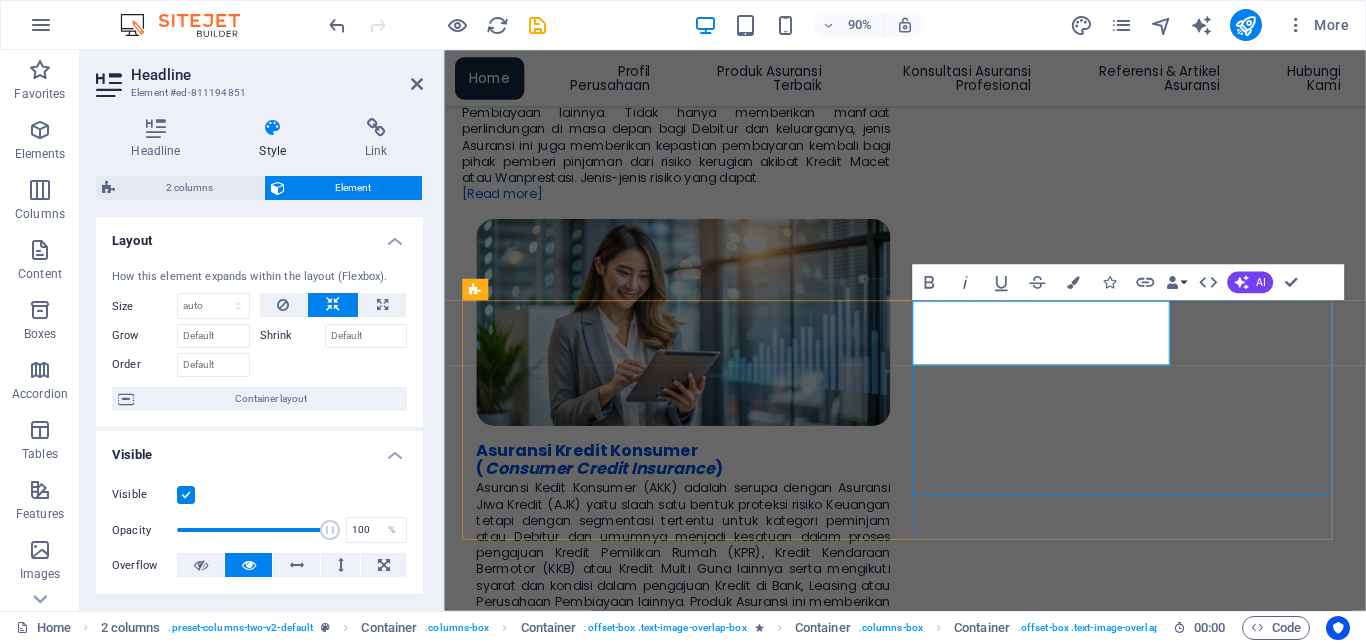 drag, startPoint x: 972, startPoint y: 387, endPoint x: 1227, endPoint y: 381, distance: 255.07057 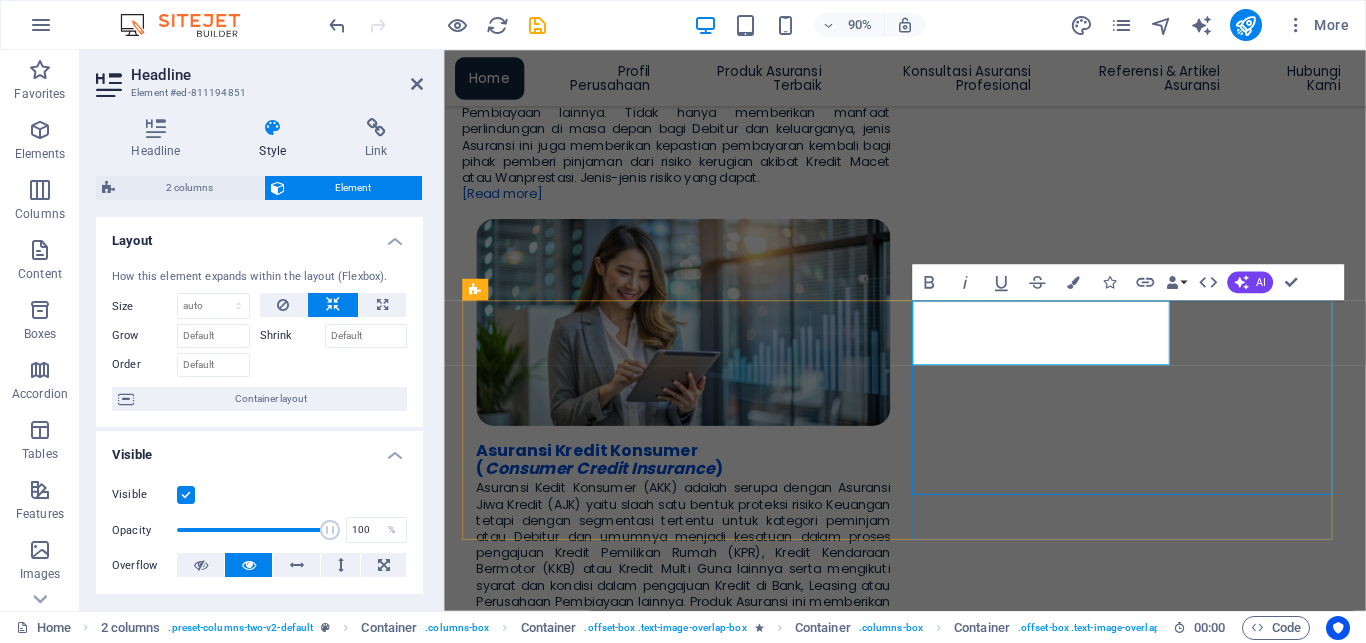 click on "Asuransi Kebakaran & Properti  ‌( [FIRE] and [PROPERTY] [INSURANCE] )" at bounding box center [611, 2355] 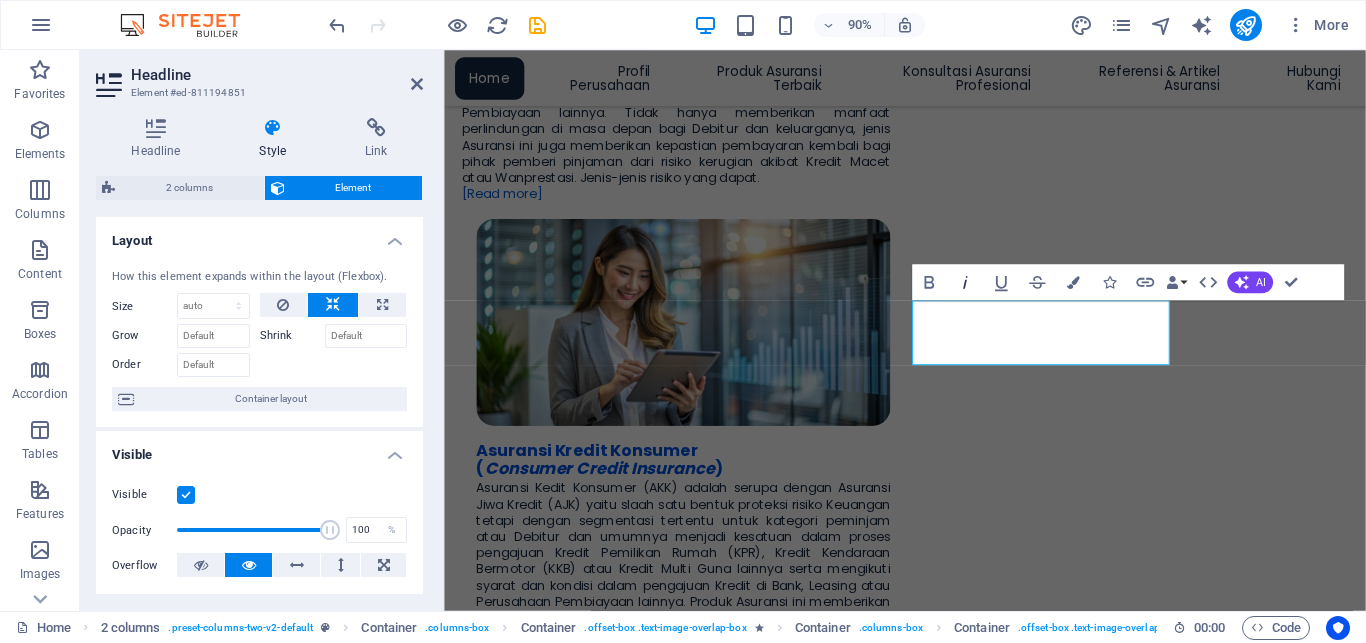 click 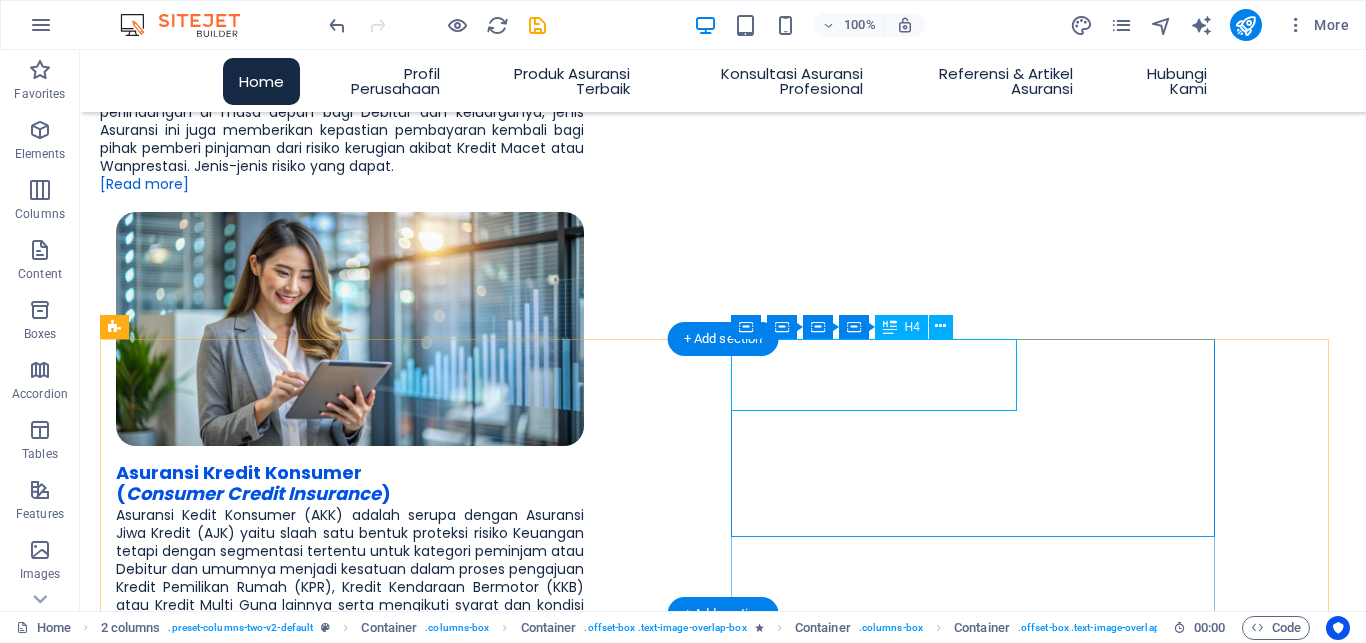 click on "Asuransi Kebakaran & Properti  ( Fire and Property Insurance )" at bounding box center (342, 2327) 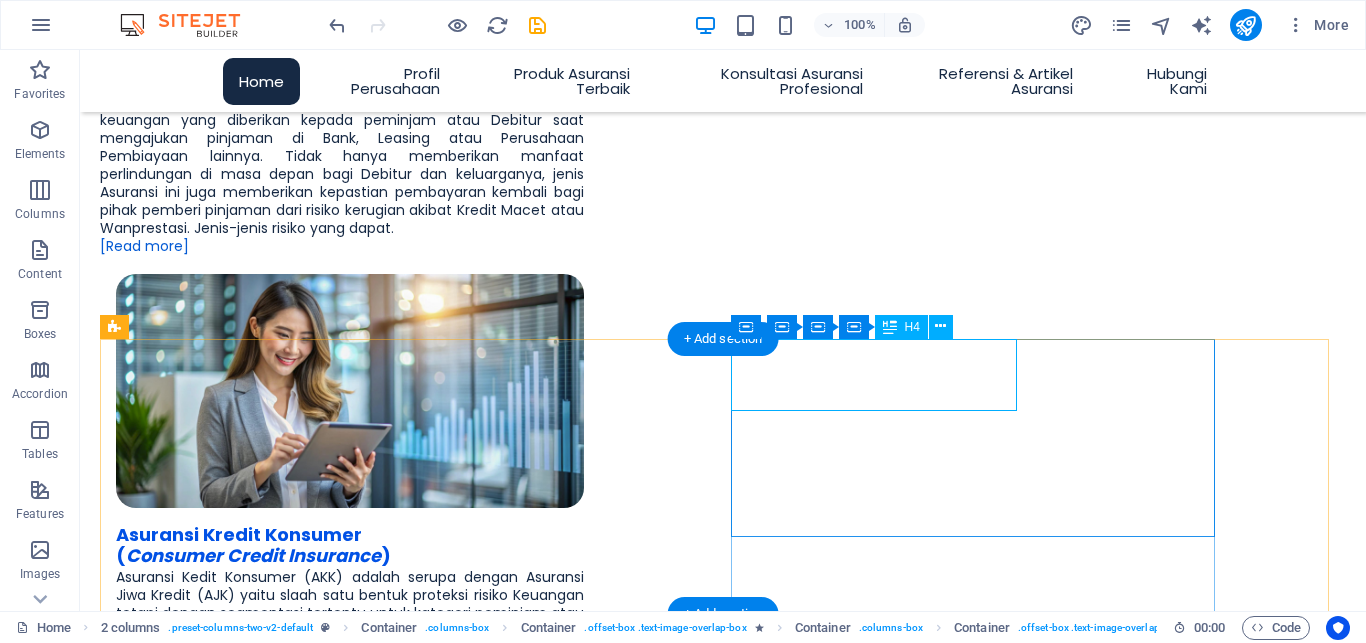 scroll, scrollTop: 1664, scrollLeft: 0, axis: vertical 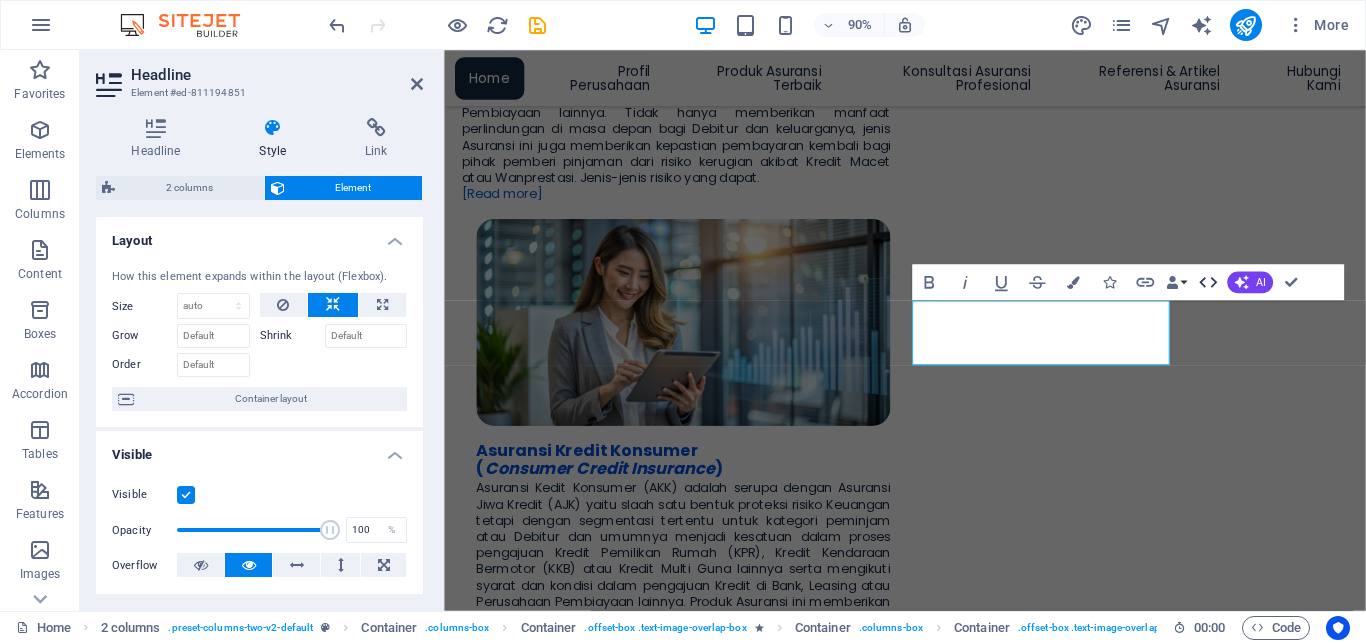 click 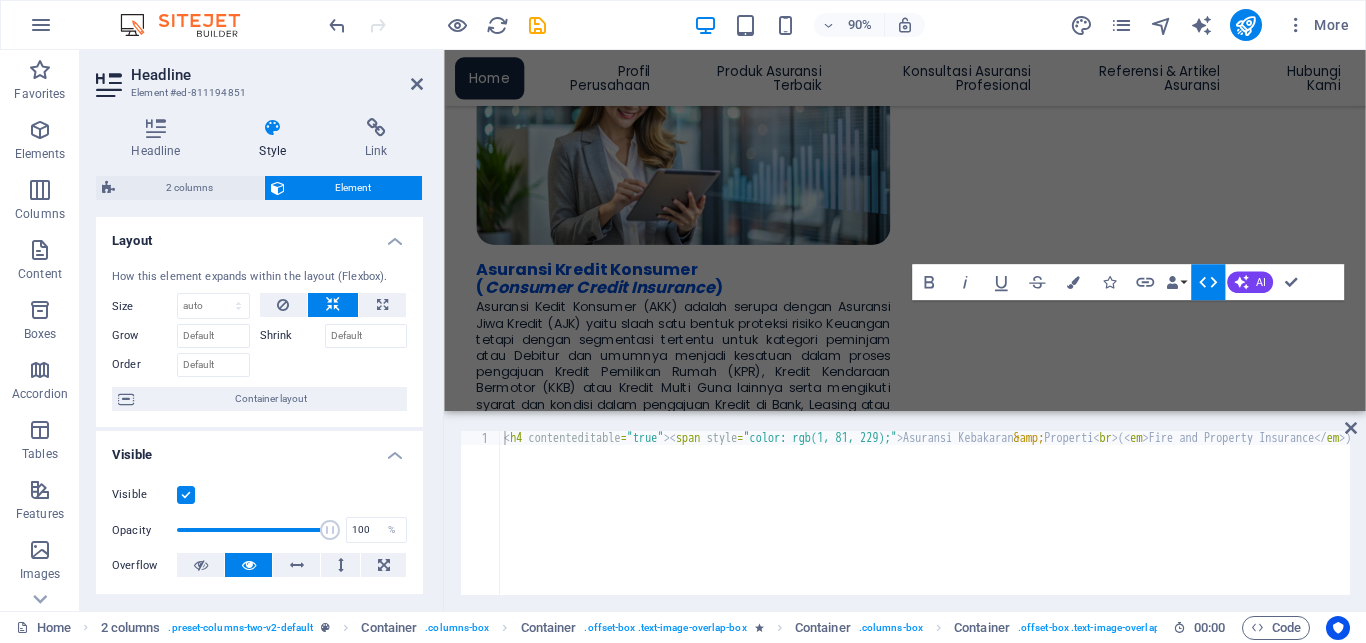 scroll, scrollTop: 0, scrollLeft: 0, axis: both 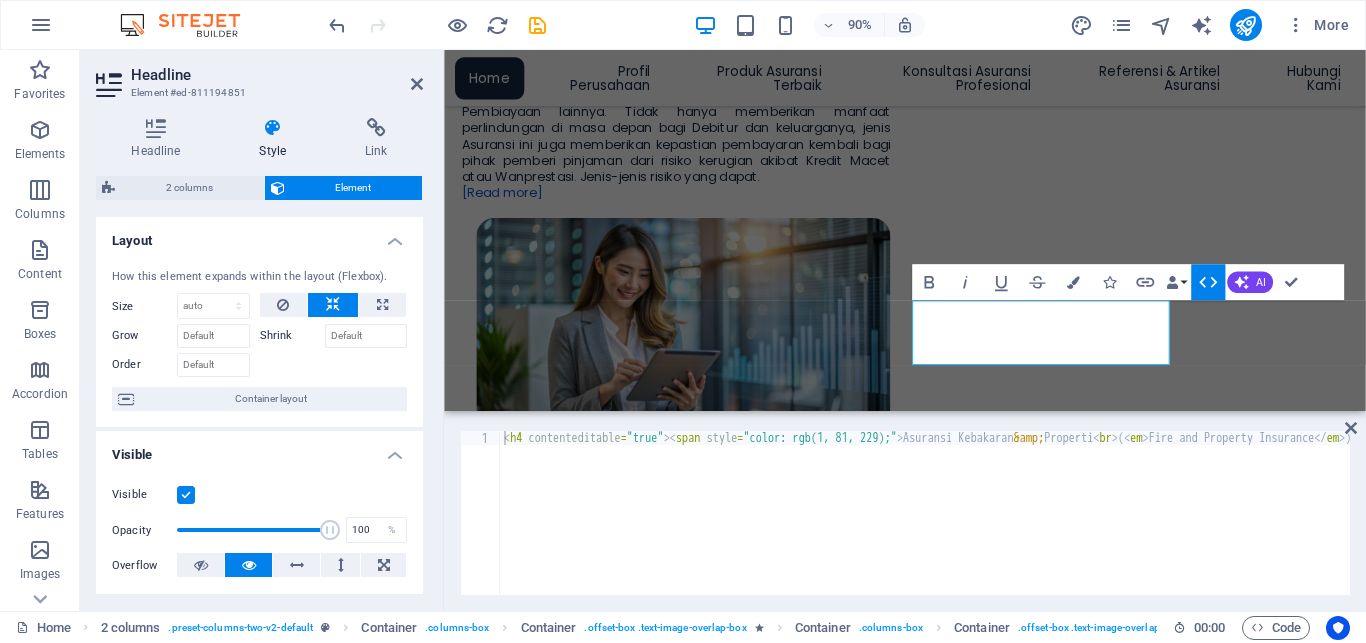 click on "Asuransi Kebakaran  &  Properti  ( Fire and Property Insurance )" at bounding box center [1019, 518] 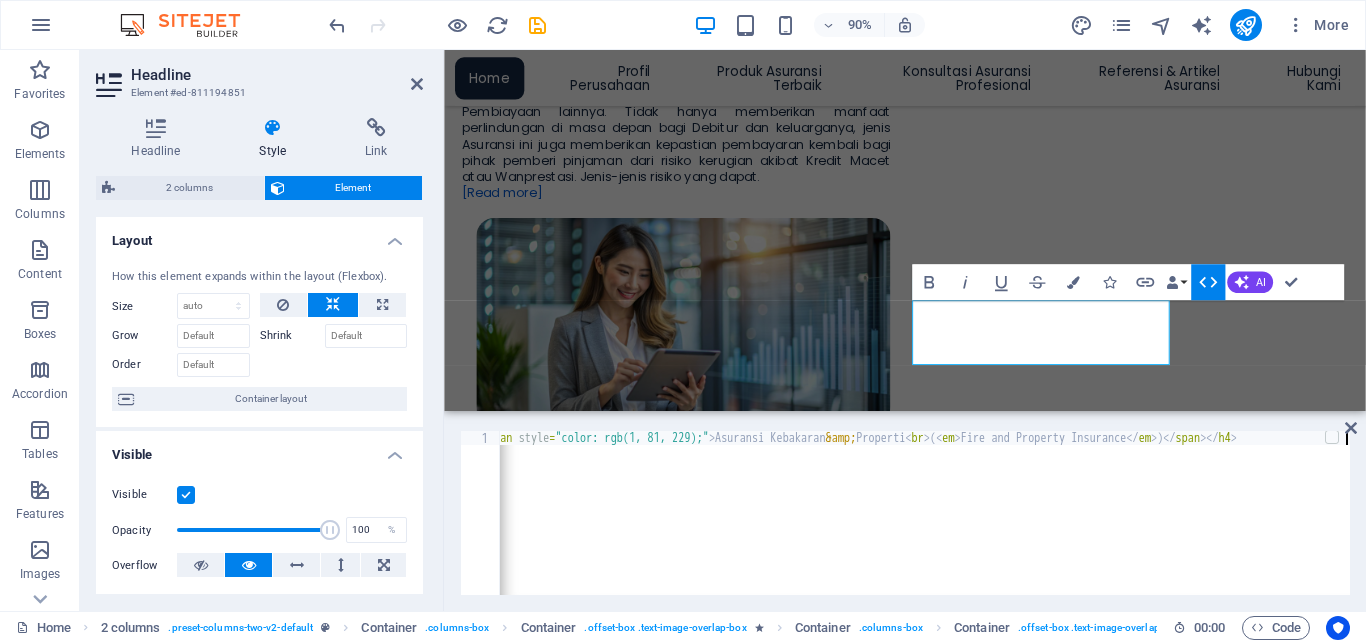 scroll, scrollTop: 0, scrollLeft: 188, axis: horizontal 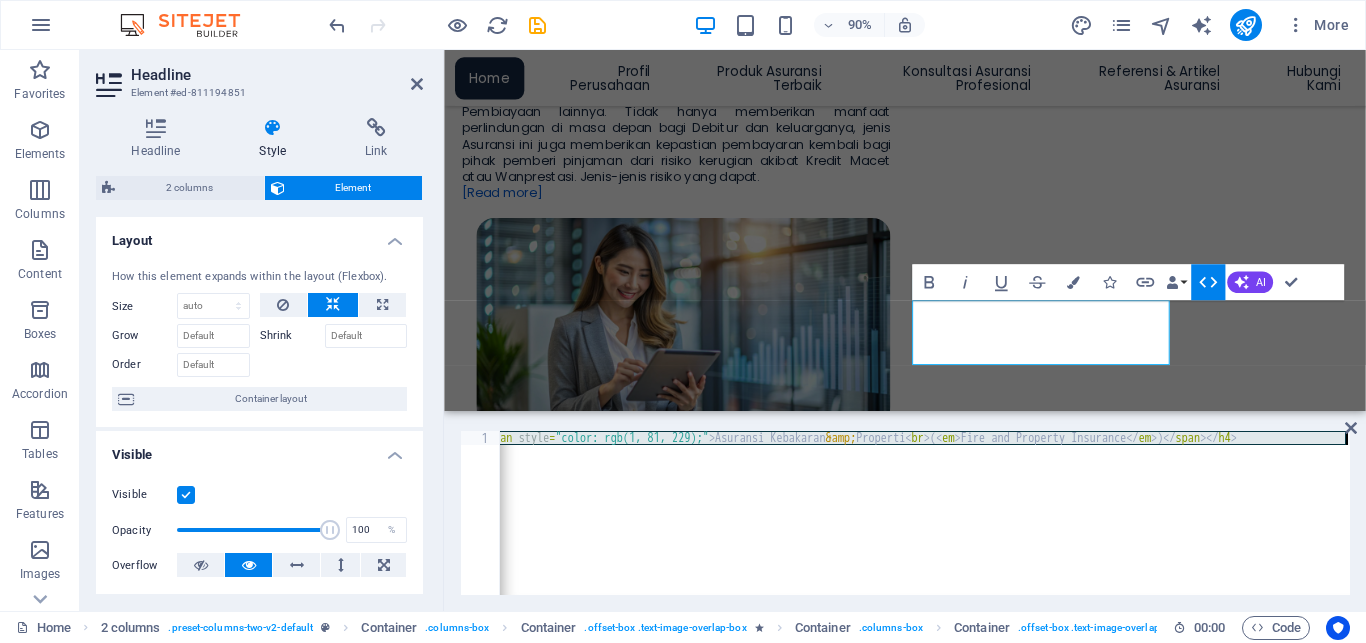 click on "Asuransi Kebakaran  &  Properti  ( Fire and Property Insurance )" at bounding box center [925, 513] 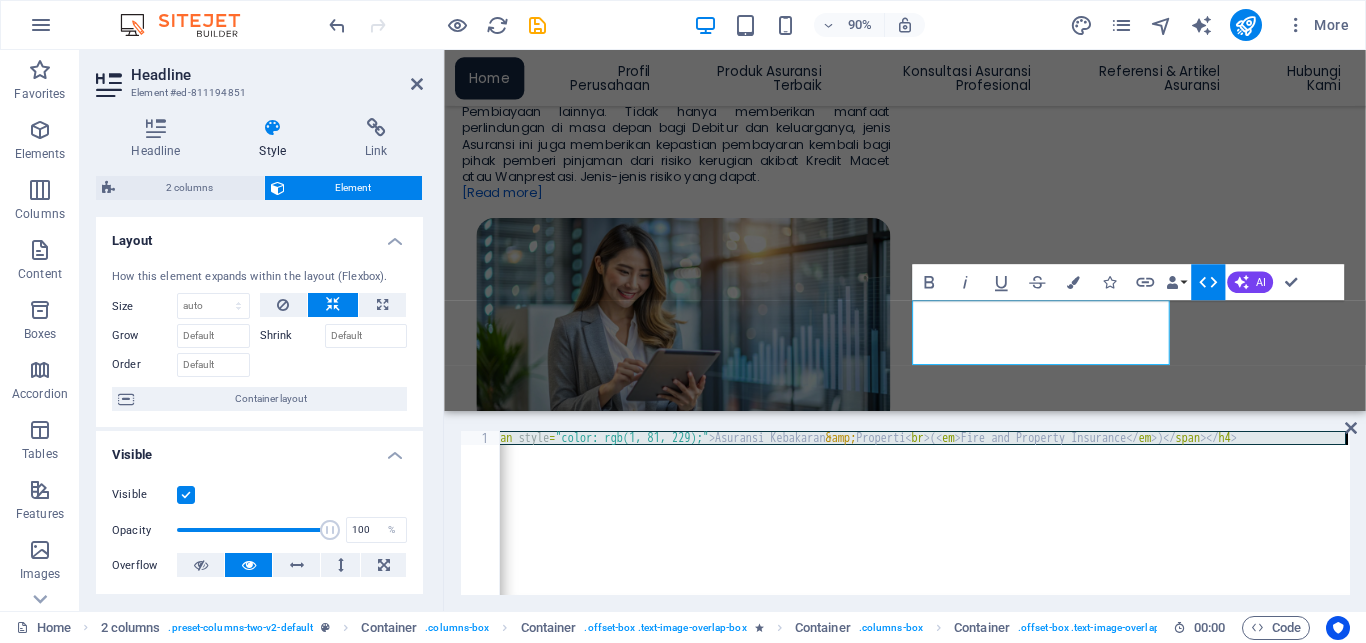 paste 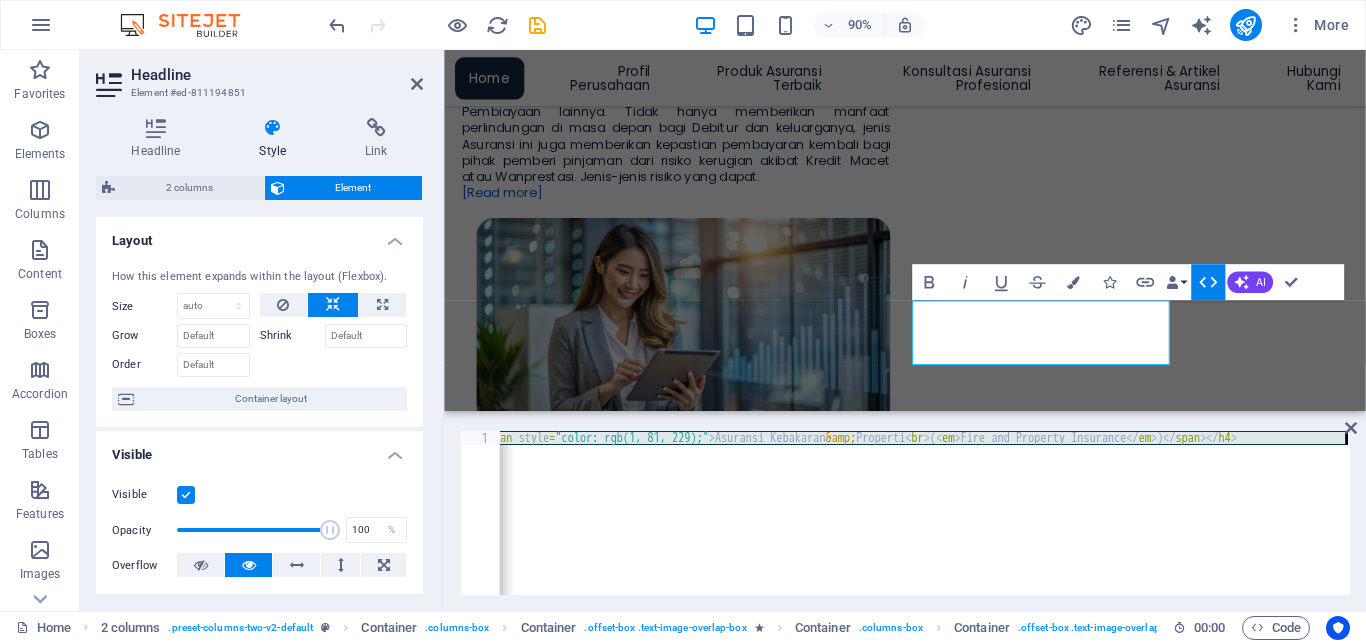 type 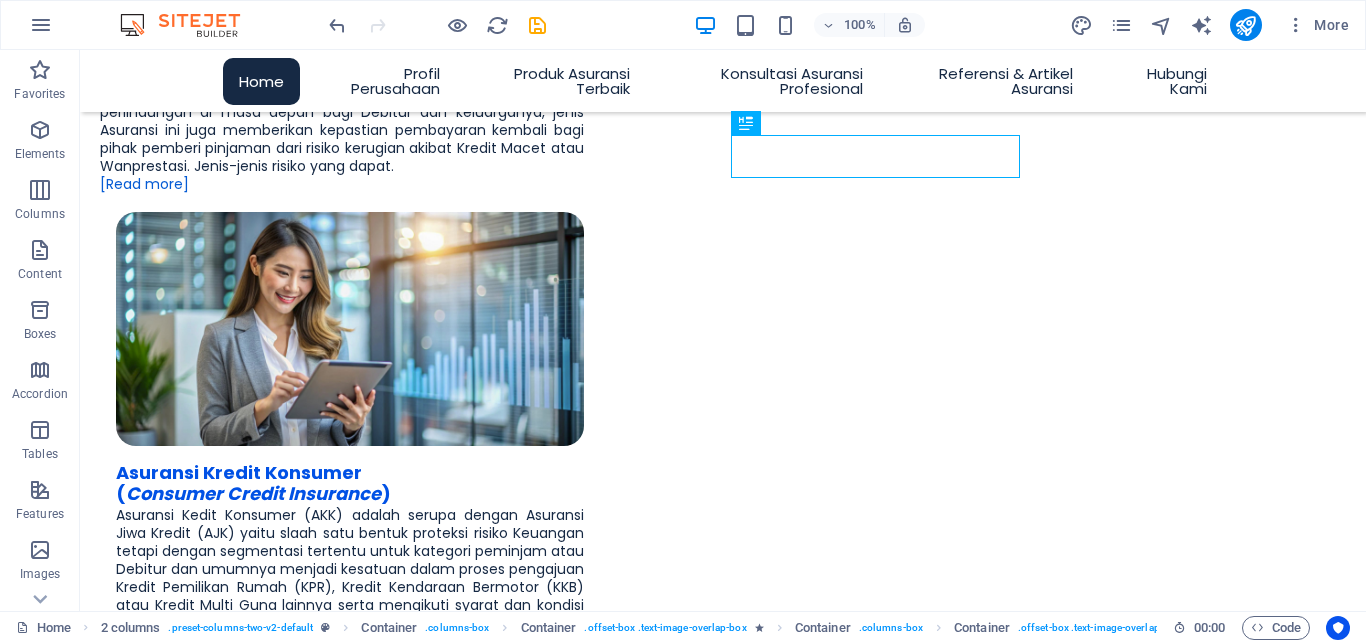 scroll, scrollTop: 1831, scrollLeft: 0, axis: vertical 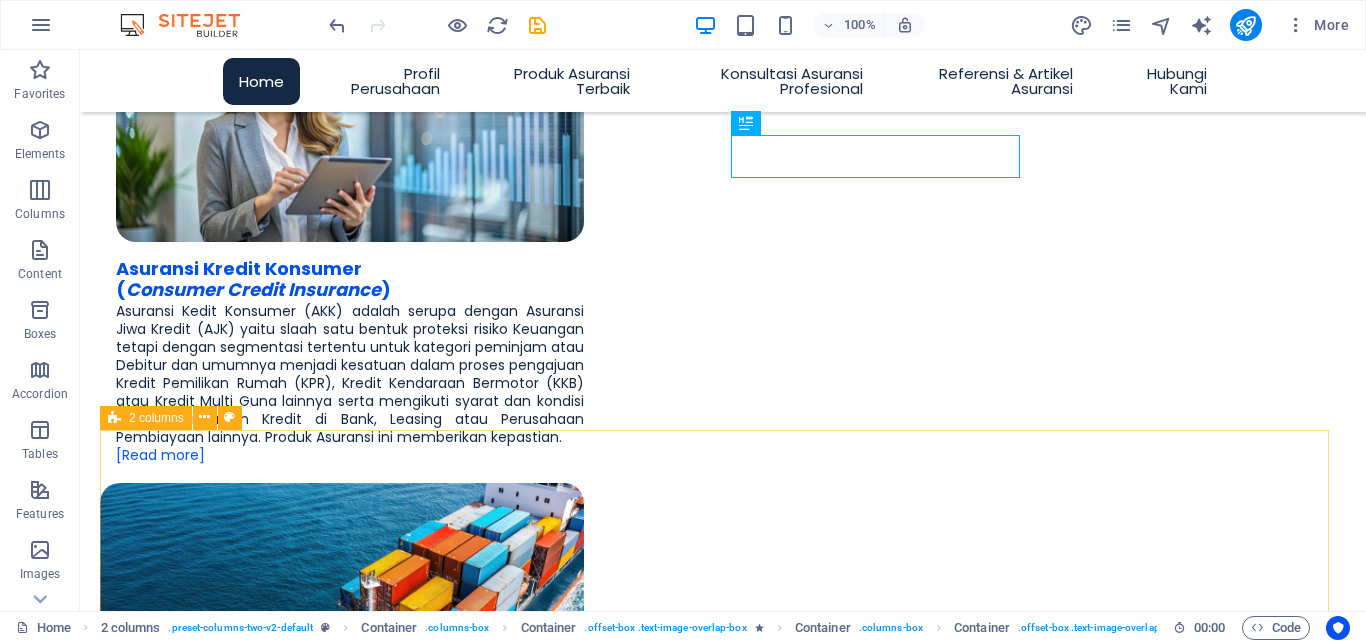 click at bounding box center (114, 418) 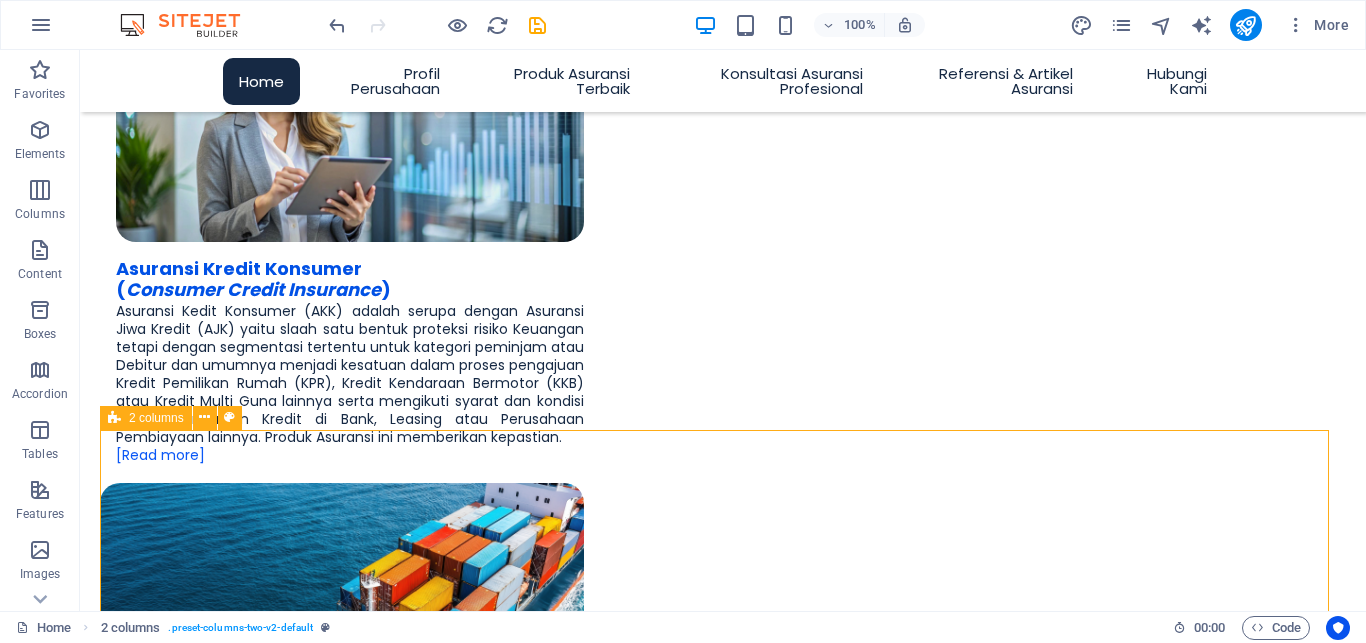 click at bounding box center [114, 418] 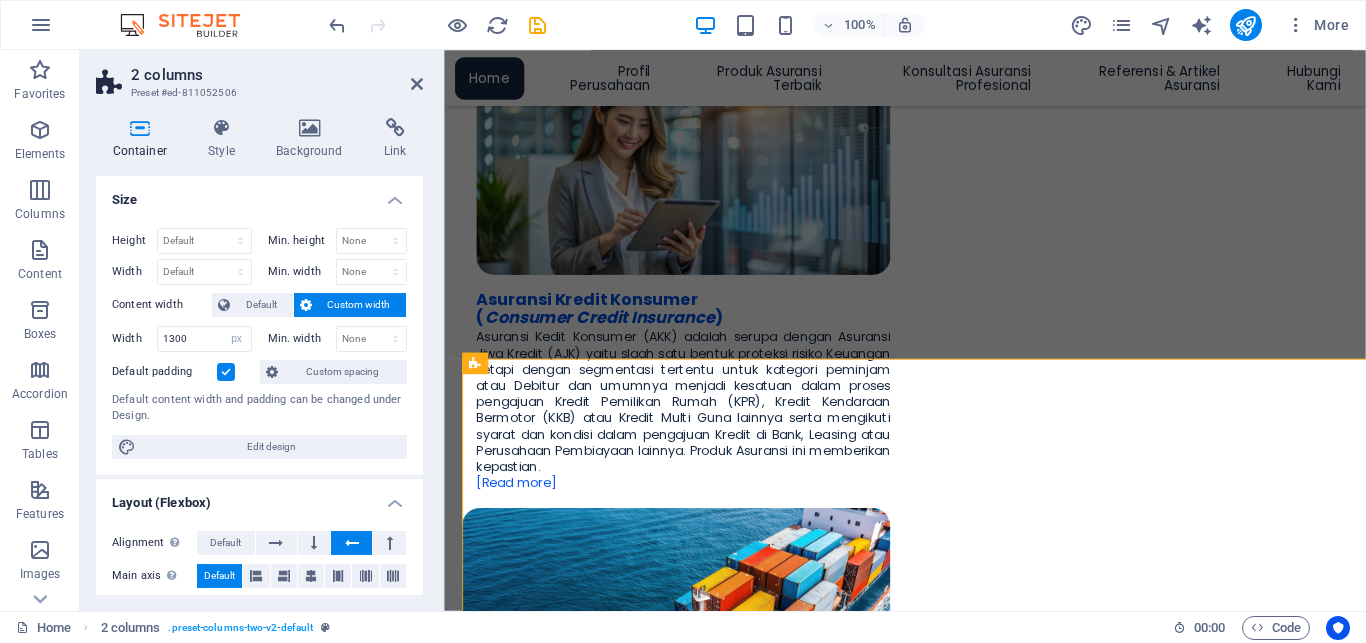 scroll, scrollTop: 1868, scrollLeft: 0, axis: vertical 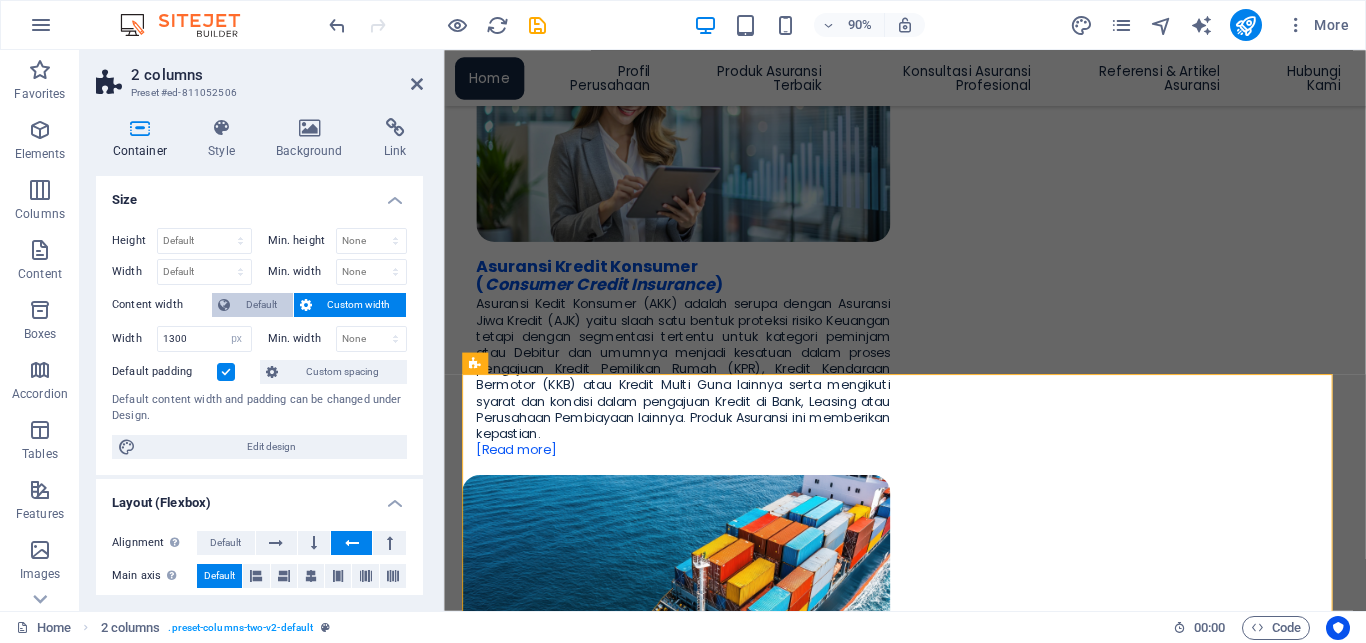 click on "Default" at bounding box center [261, 305] 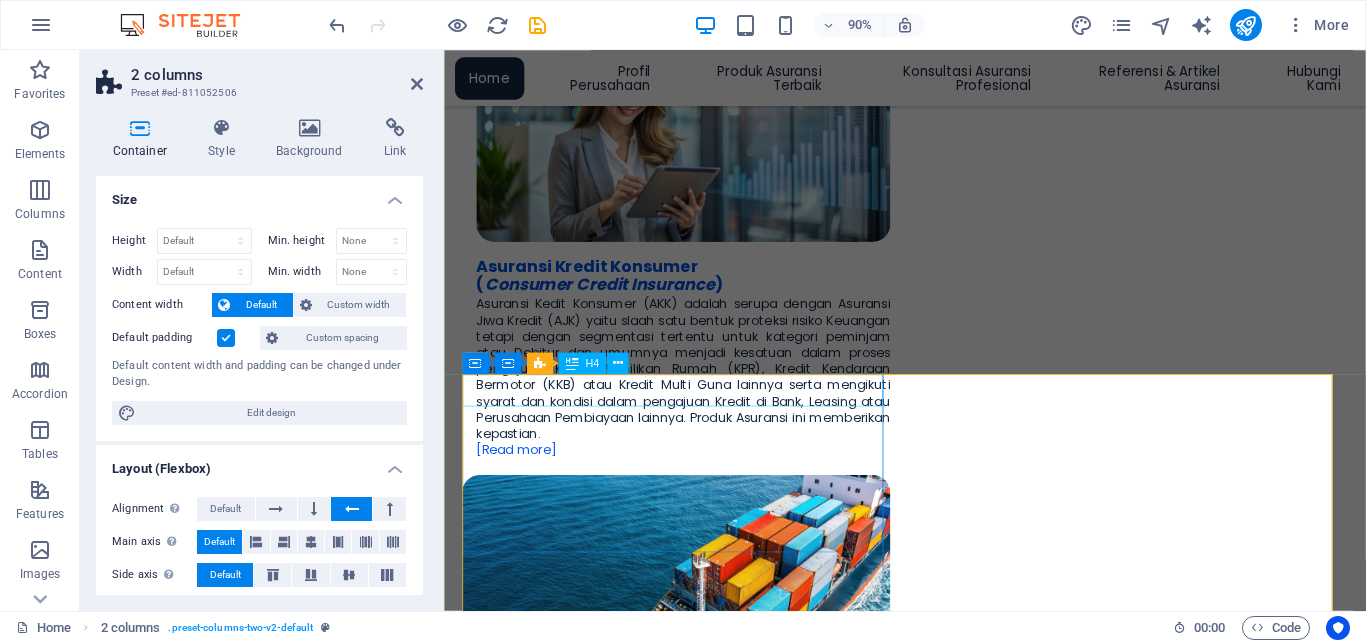 click on "Asuransi Gempa Bumi (Earthquake Insurance)" at bounding box center (702, 2767) 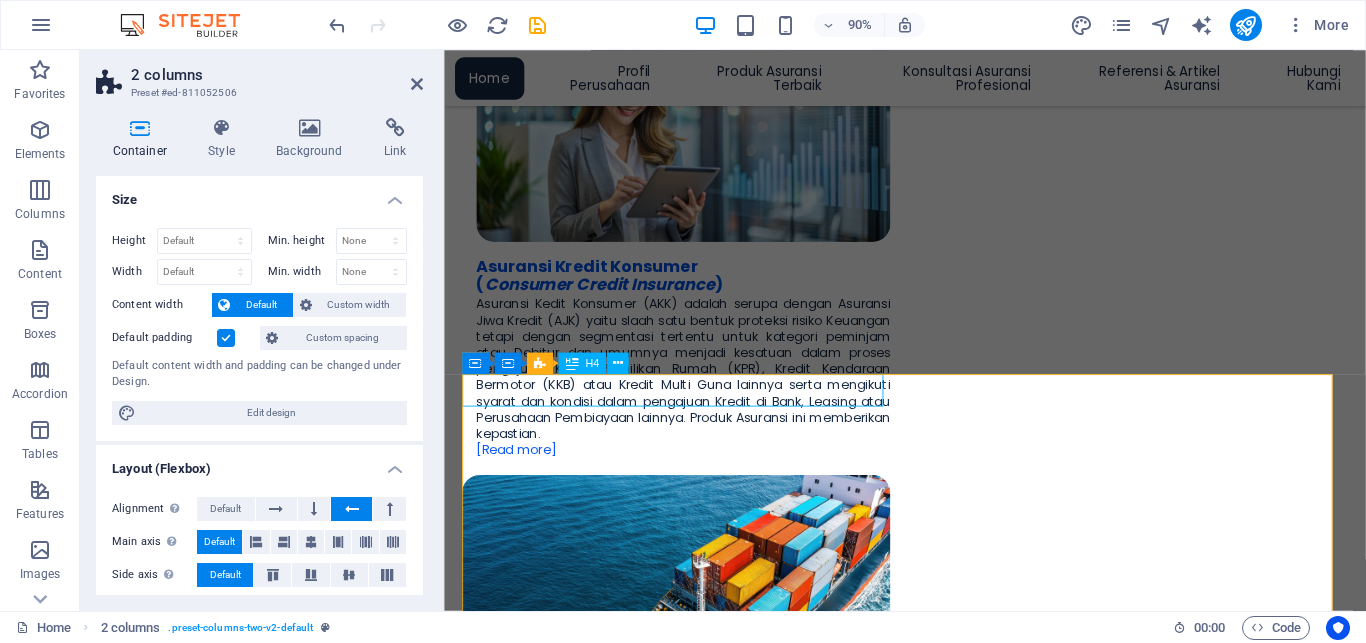 click on "Asuransi Gempa Bumi (Earthquake Insurance)" at bounding box center [702, 2767] 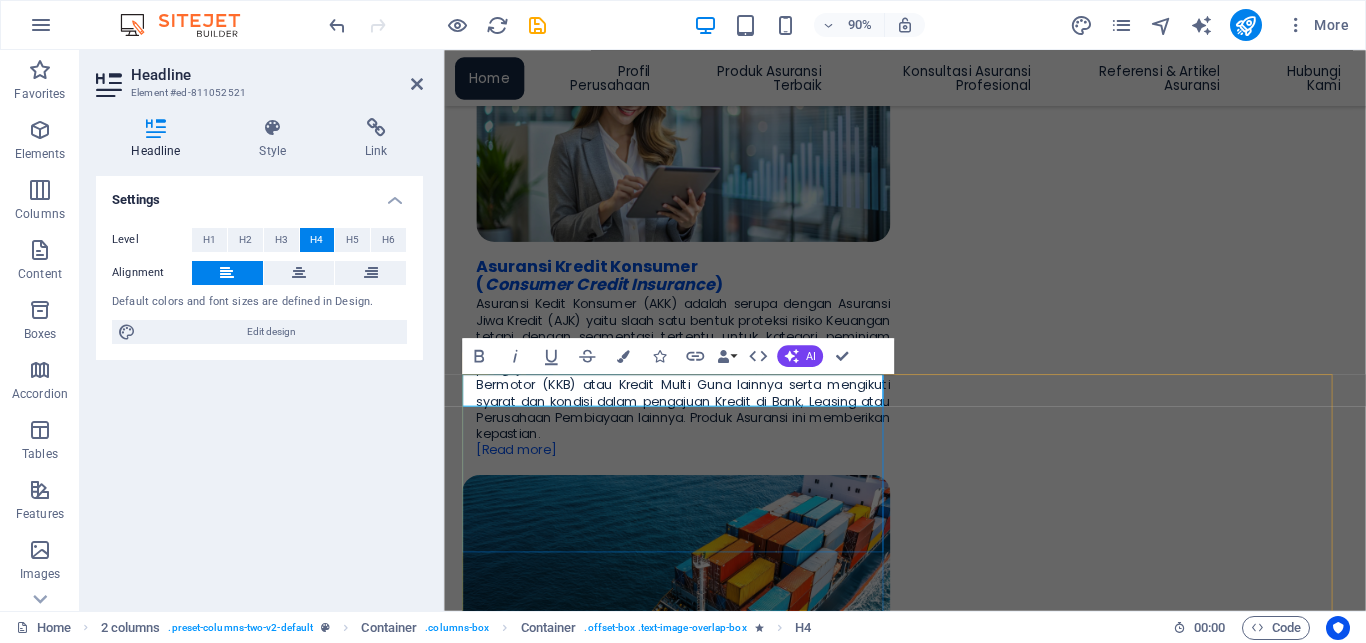 click on "Asuransi Gempa Bumi (Earthquake Insurance)" at bounding box center (687, 2766) 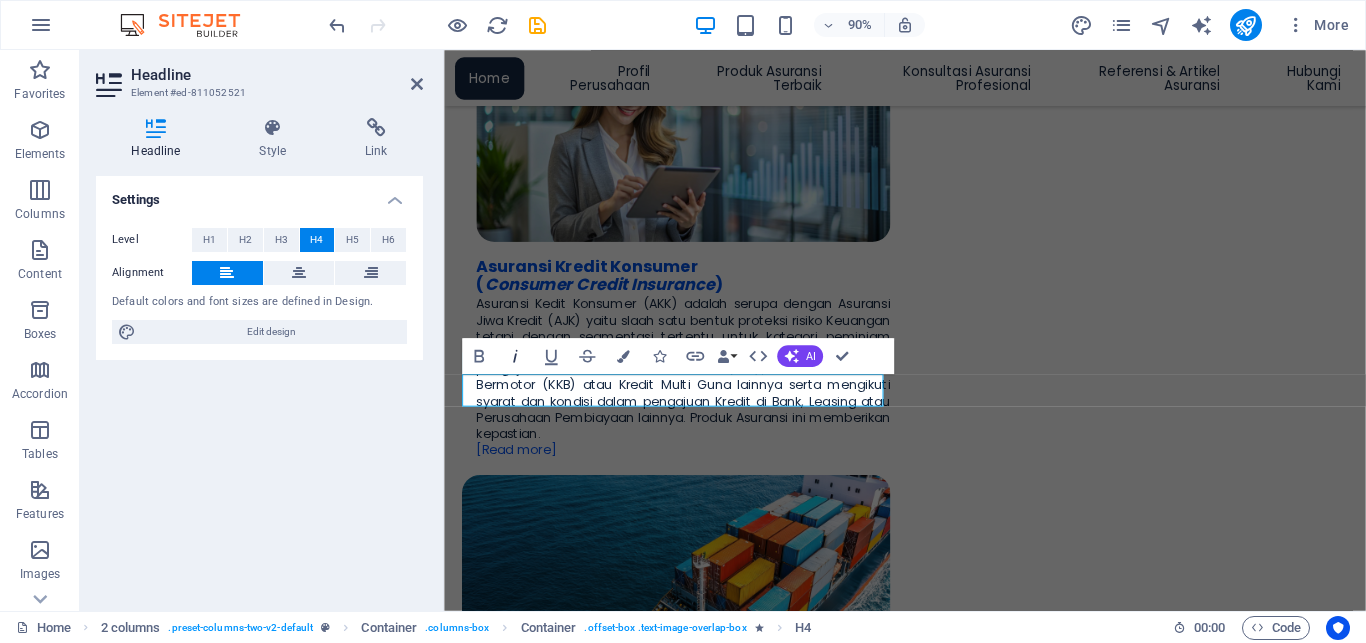 click 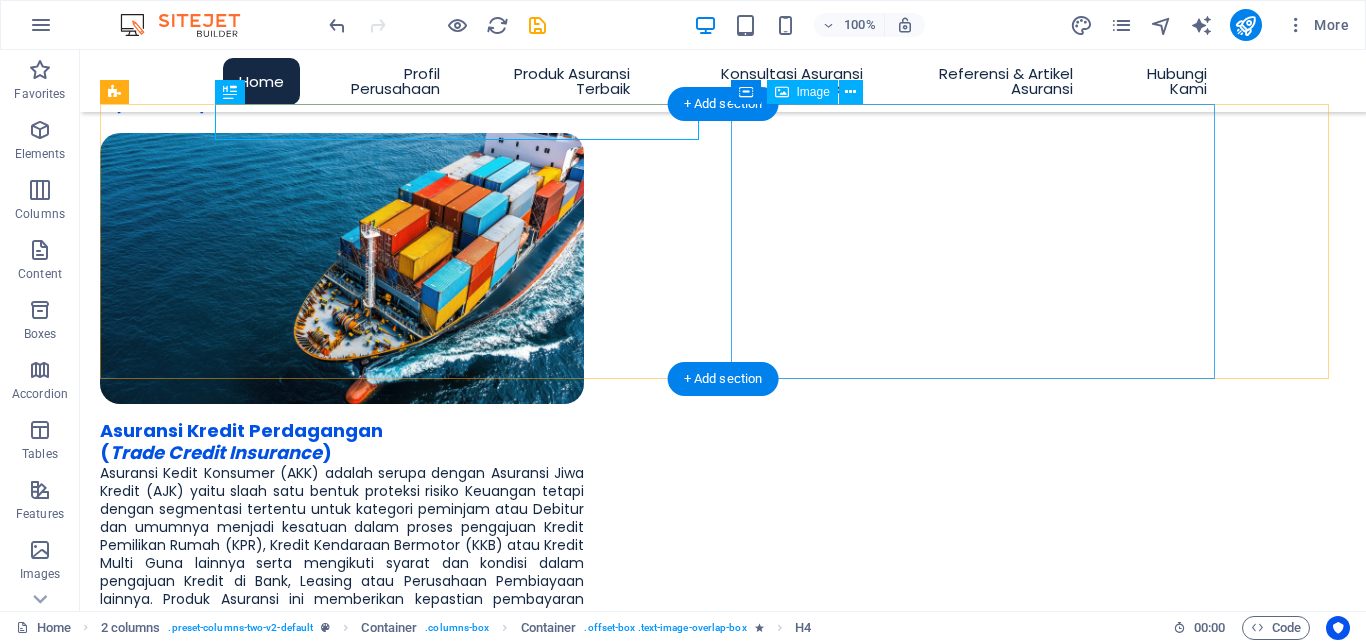 scroll, scrollTop: 2239, scrollLeft: 0, axis: vertical 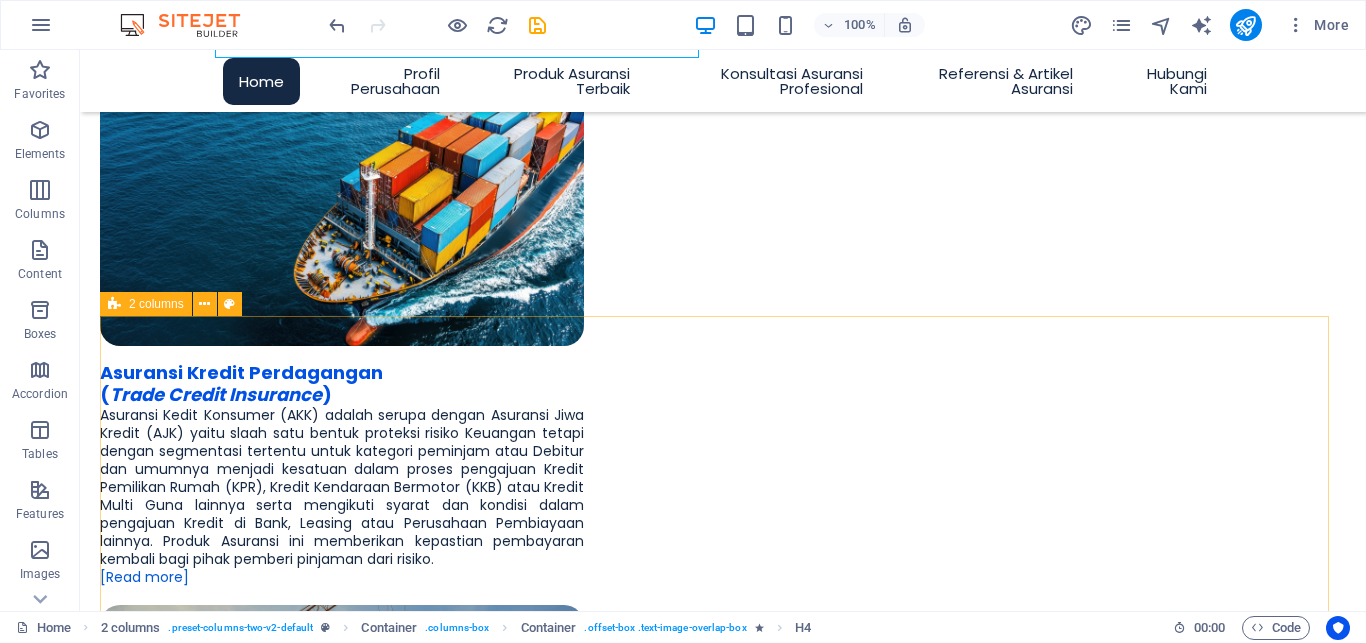click at bounding box center (114, 304) 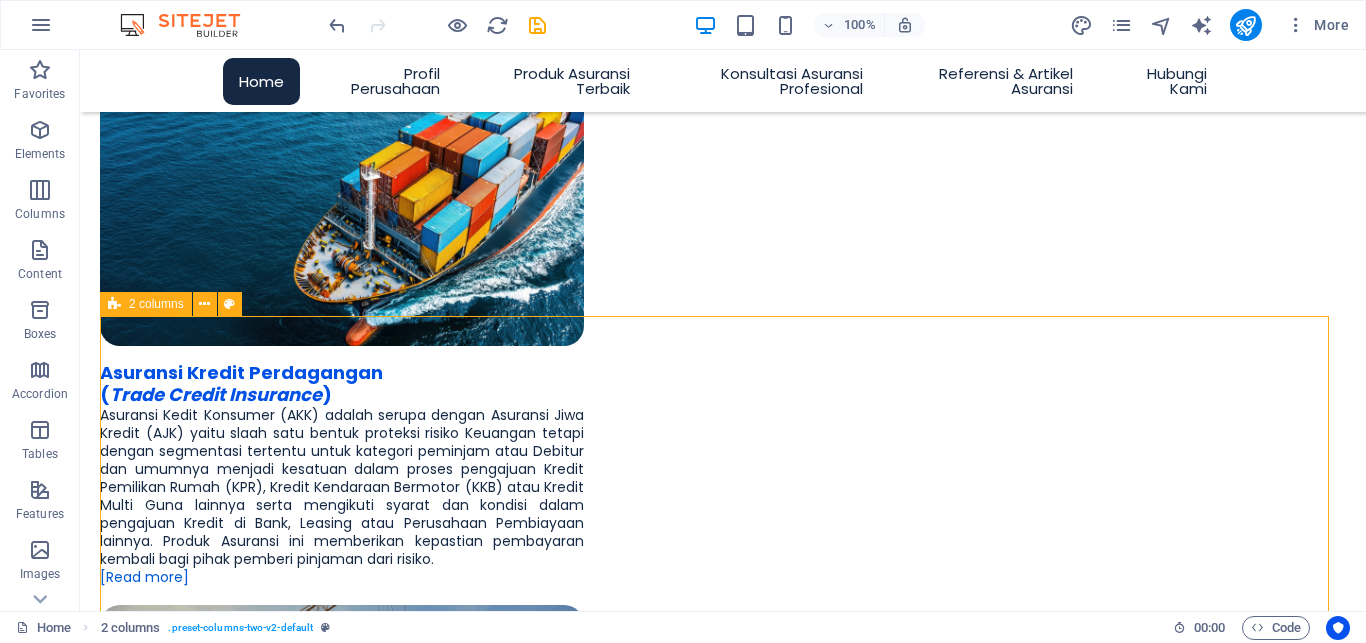 click at bounding box center [114, 304] 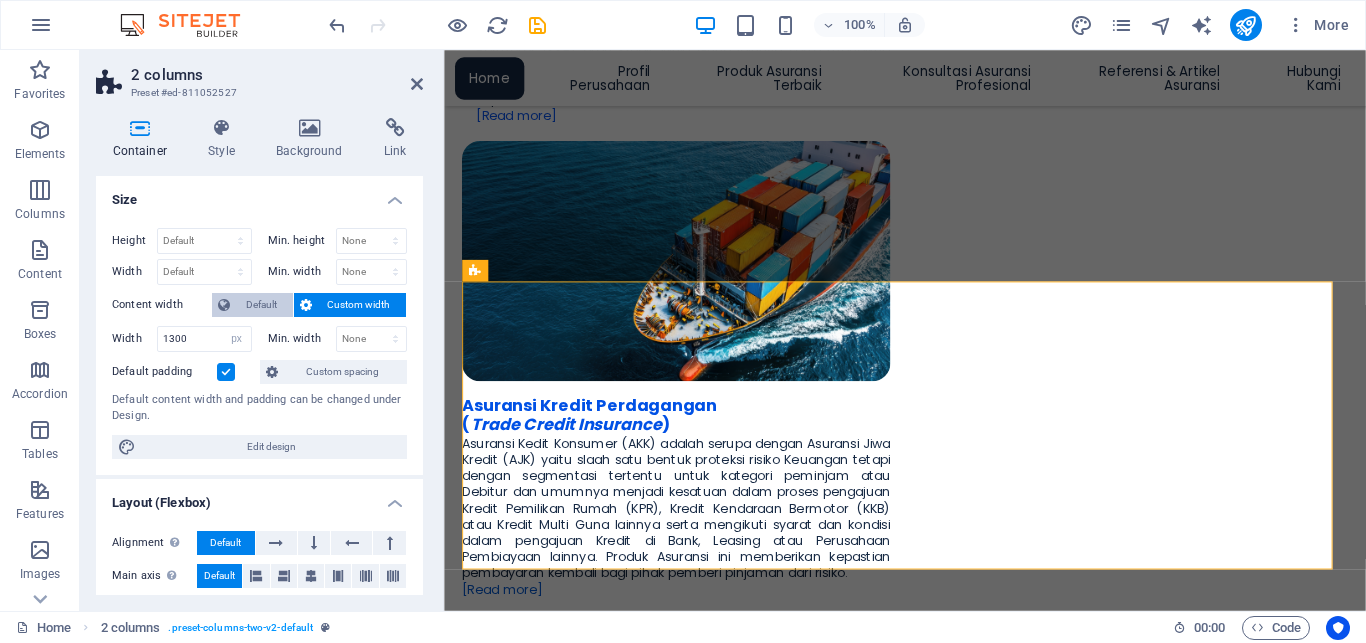 scroll, scrollTop: 2256, scrollLeft: 0, axis: vertical 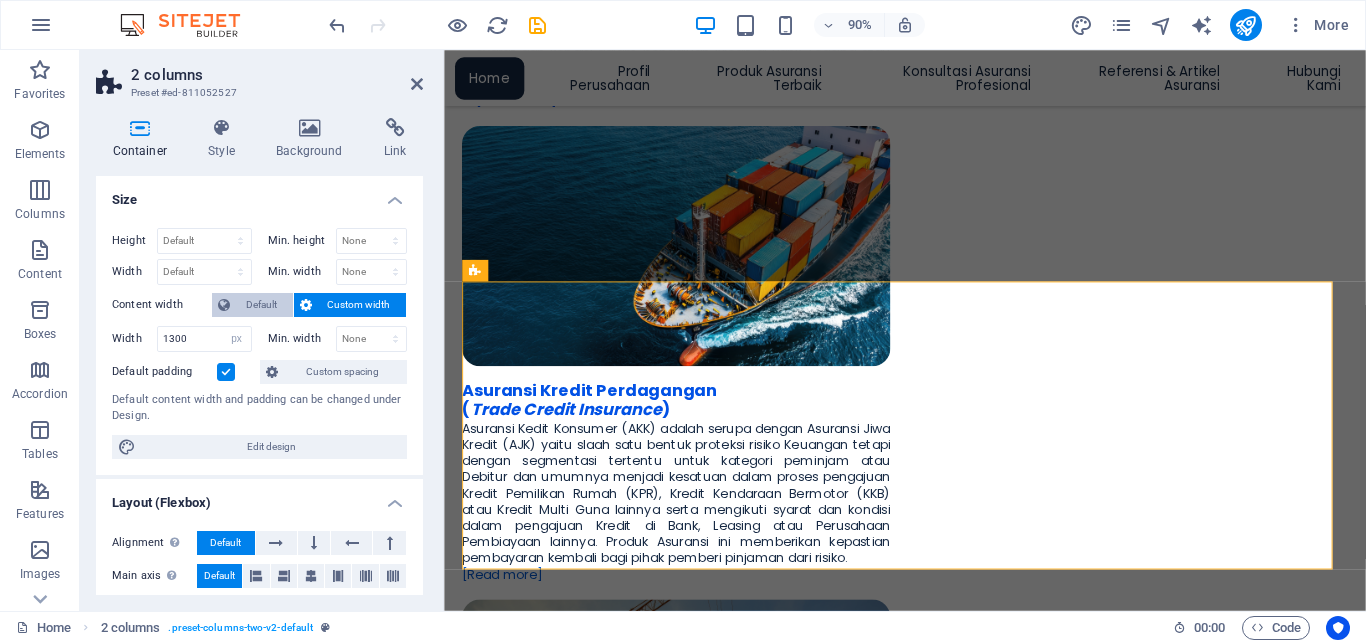 click on "Default" at bounding box center [261, 305] 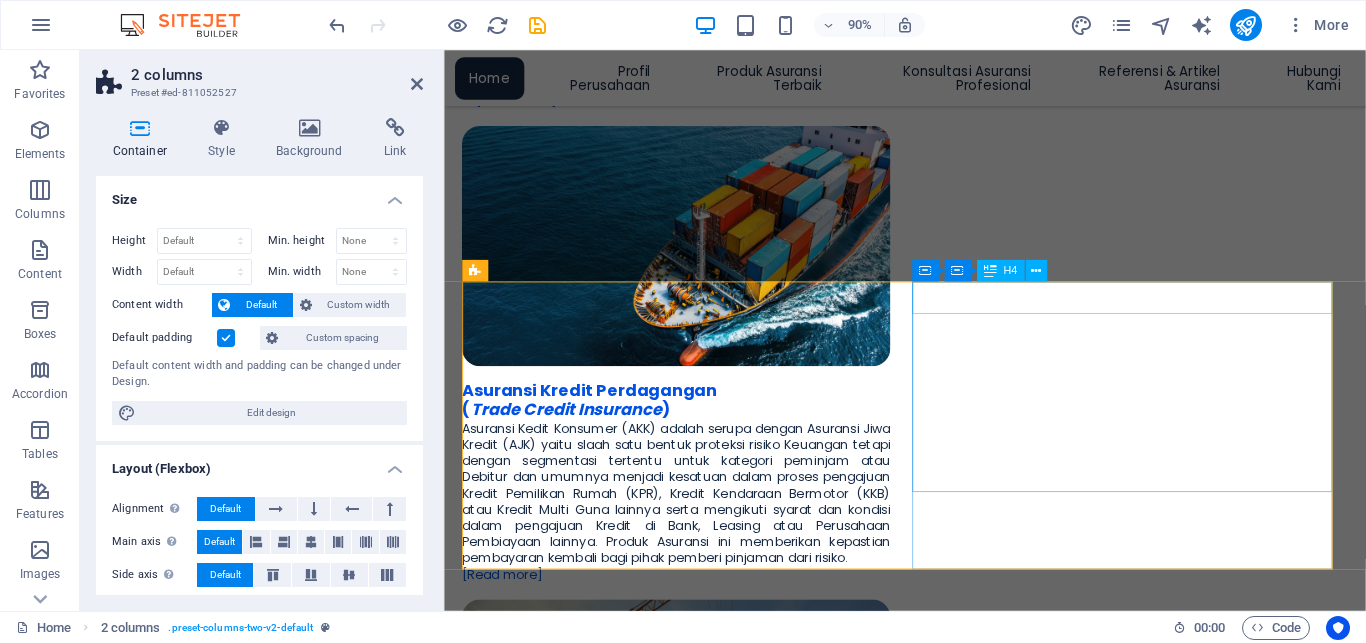 click on "Asuransi Tanggung Gugat (Liability Insurance)" at bounding box center [702, 3129] 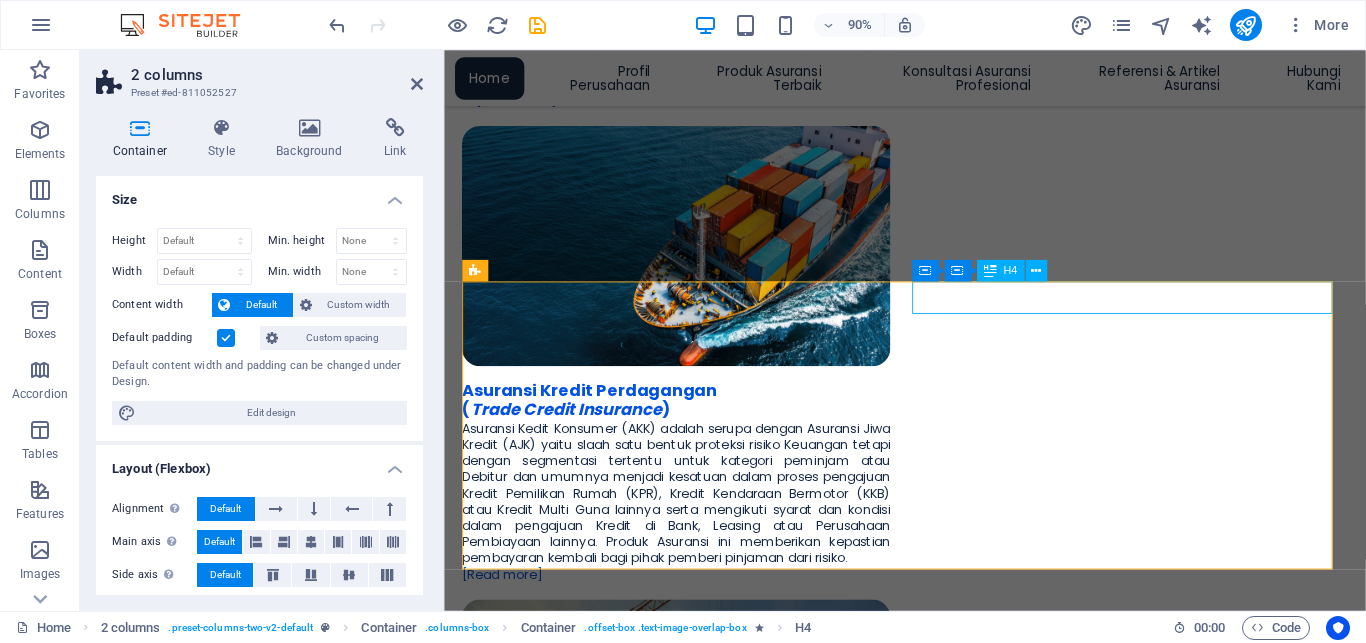 click on "Asuransi Tanggung Gugat (Liability Insurance)" at bounding box center (702, 3129) 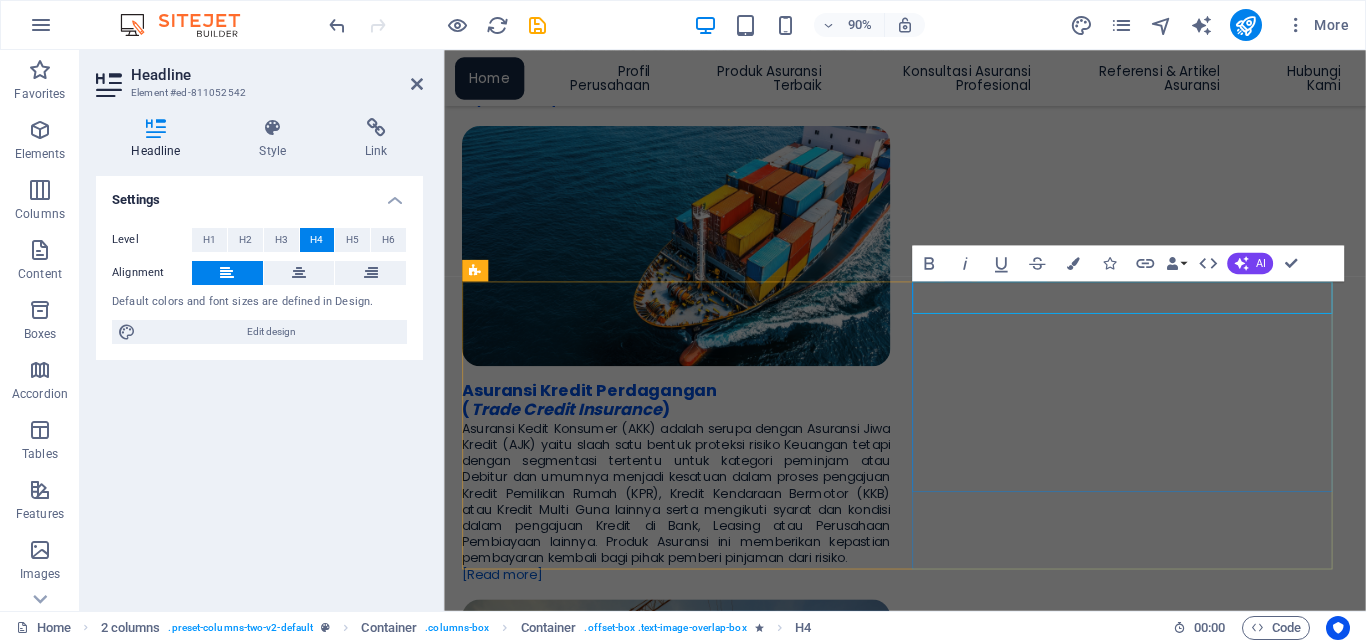 click on "Asuransi Tanggung Gugat (Liability Insurance)" at bounding box center [688, 3128] 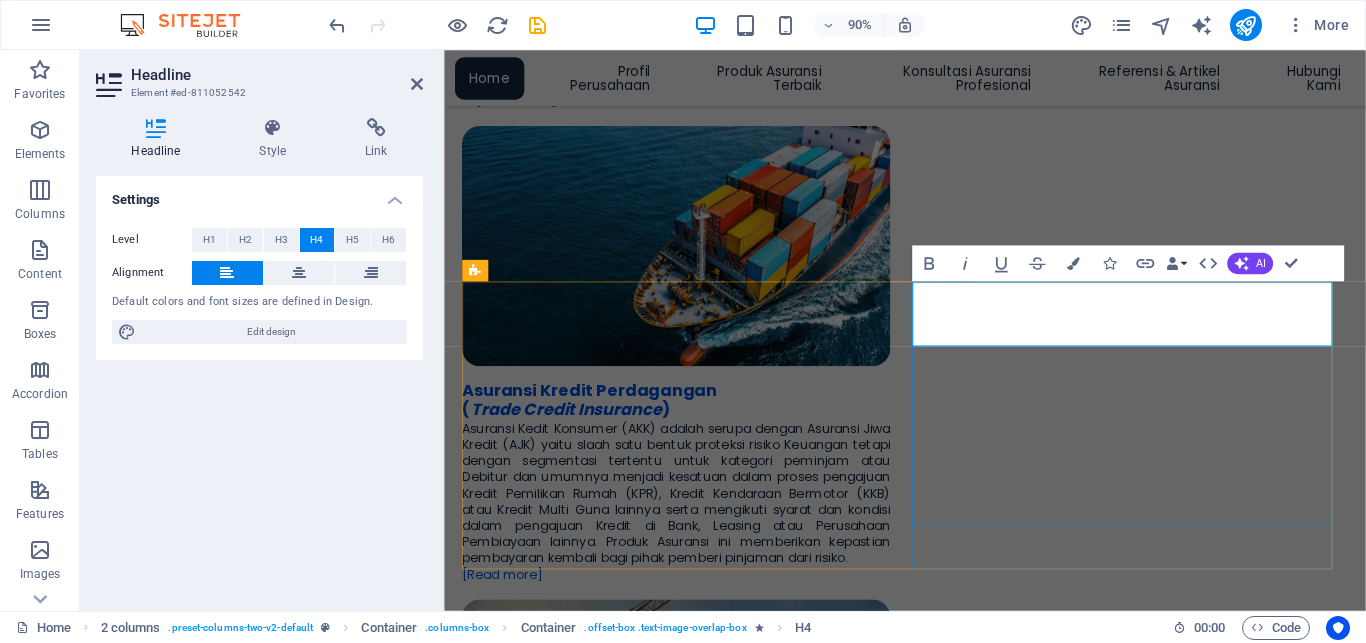drag, startPoint x: 973, startPoint y: 361, endPoint x: 1137, endPoint y: 361, distance: 164 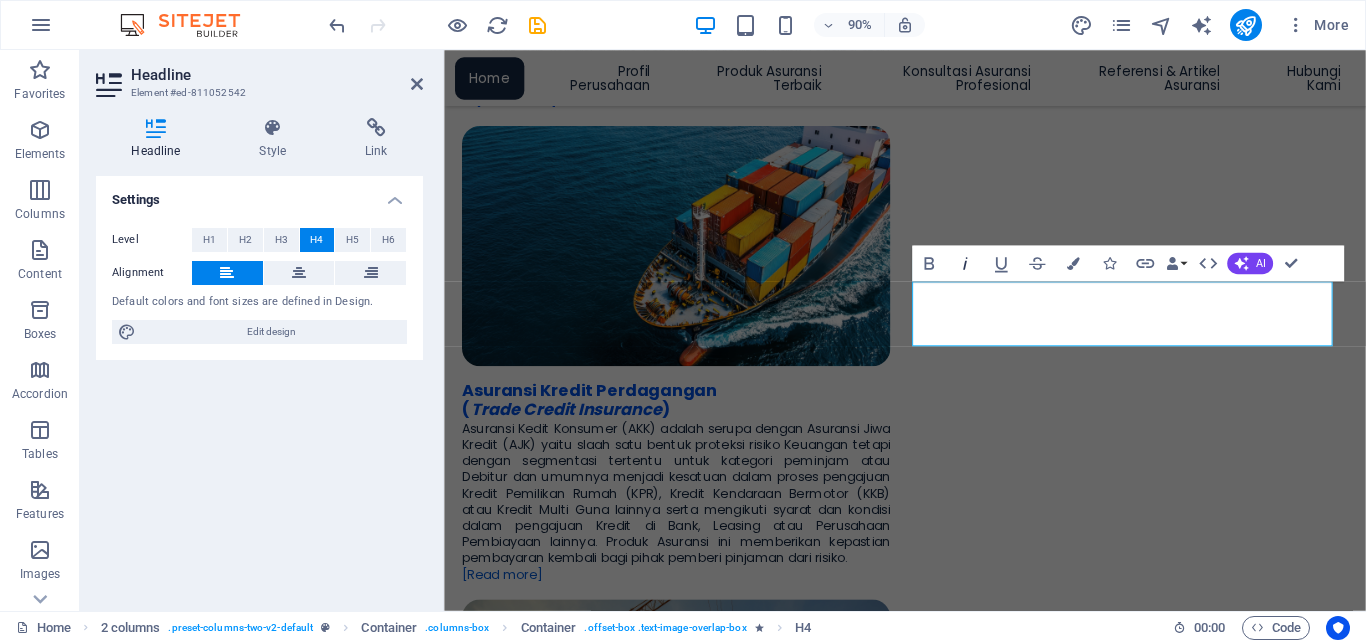 click 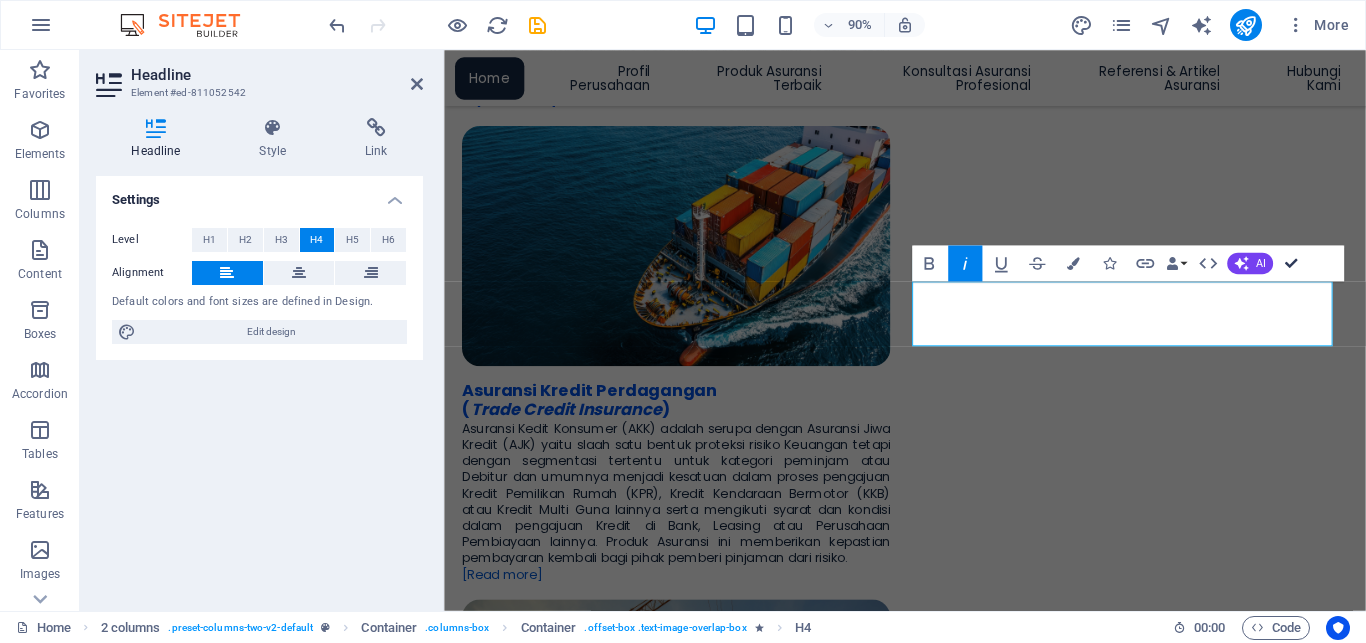 drag, startPoint x: 1295, startPoint y: 260, endPoint x: 857, endPoint y: 254, distance: 438.0411 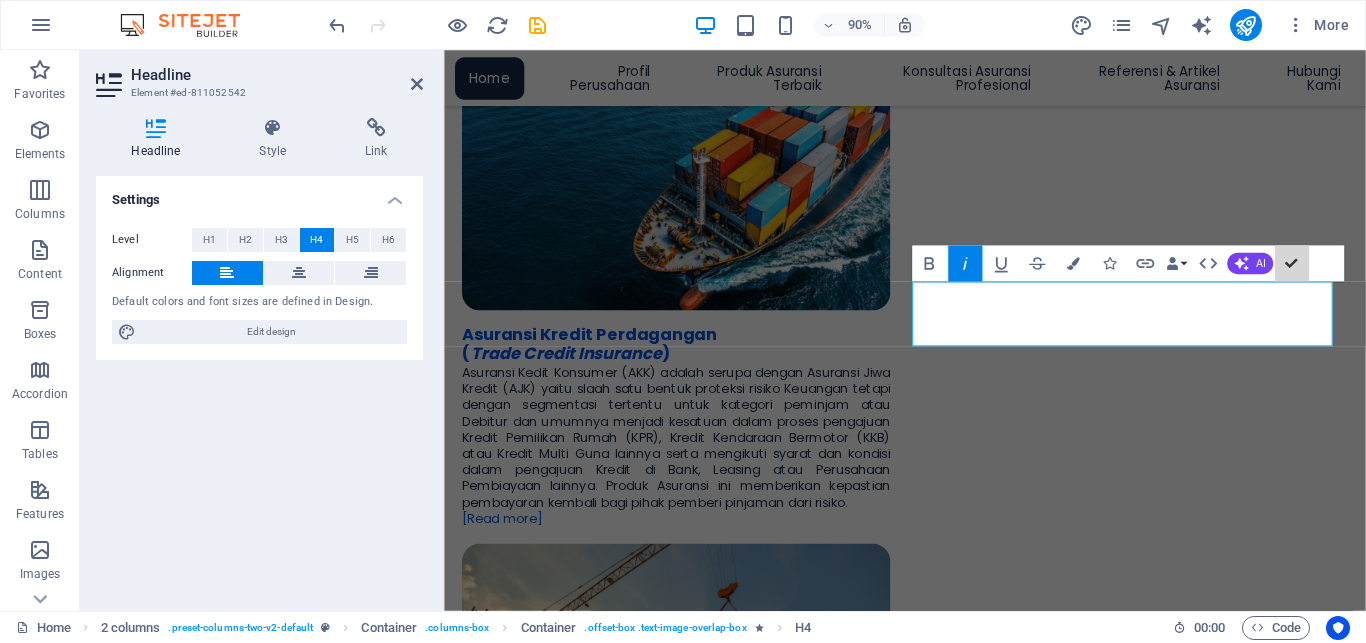 scroll, scrollTop: 2239, scrollLeft: 0, axis: vertical 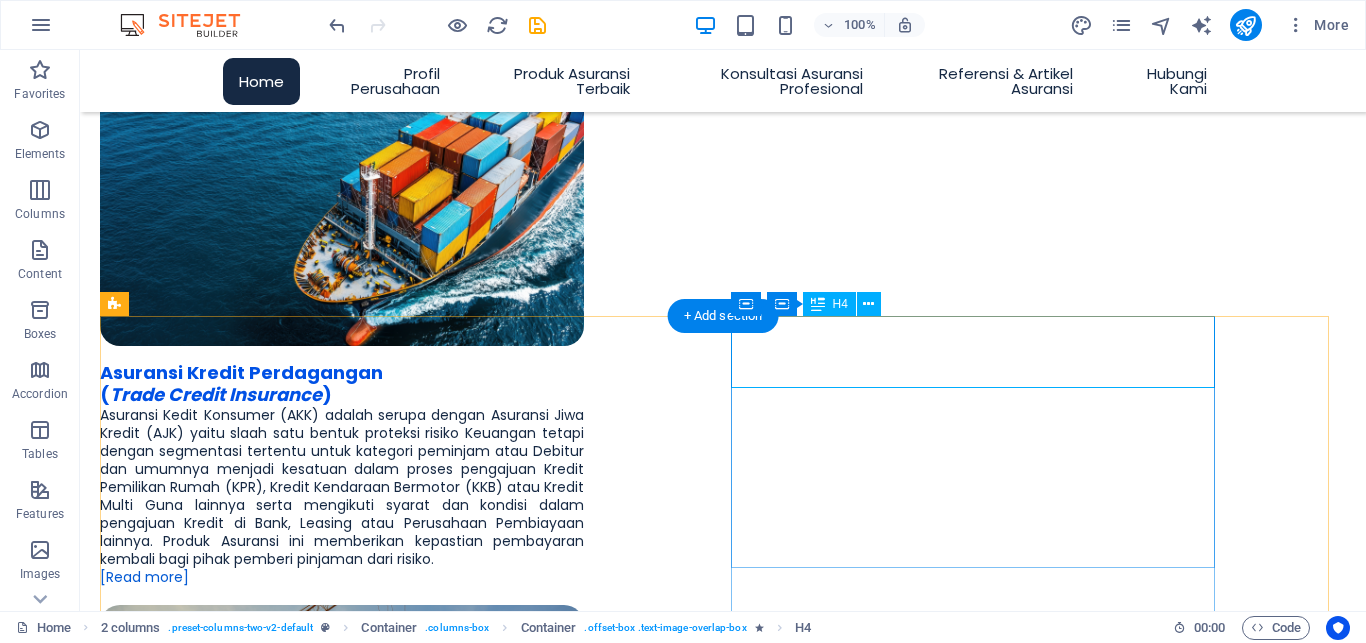 click on "Asuransi Tanggung Gugat ( Liability Insurance )" at bounding box center [342, 3098] 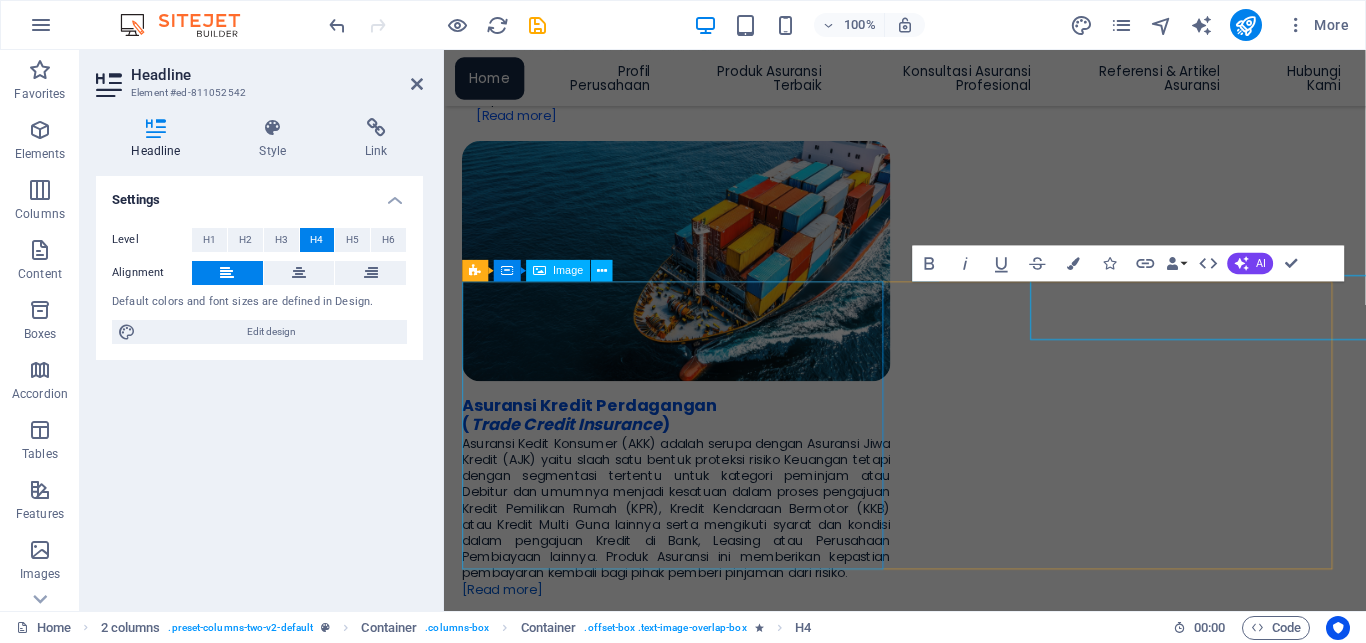 scroll, scrollTop: 2256, scrollLeft: 0, axis: vertical 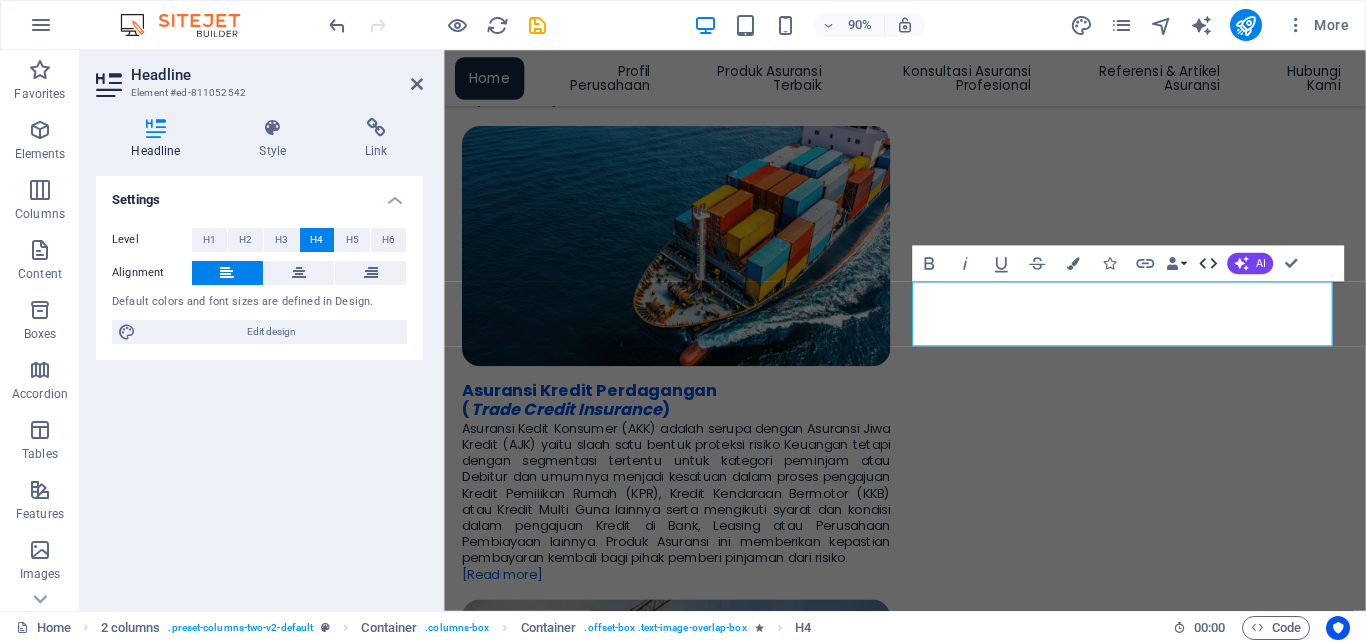 click 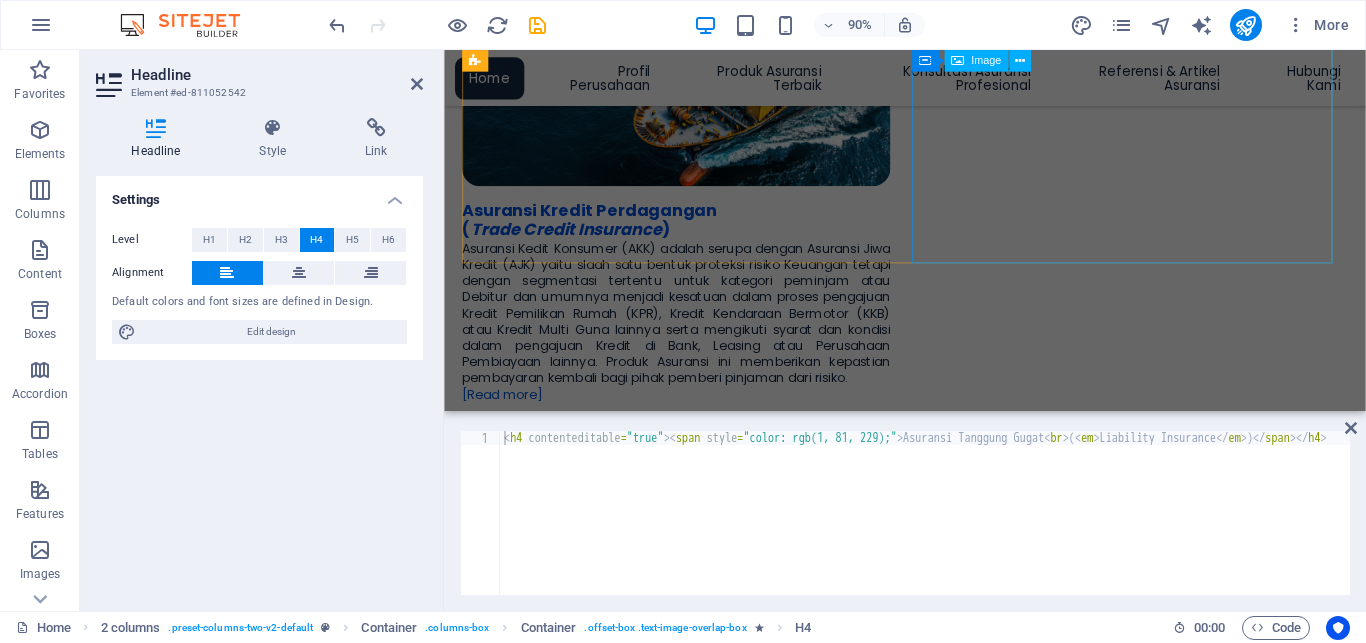 scroll, scrollTop: 2056, scrollLeft: 0, axis: vertical 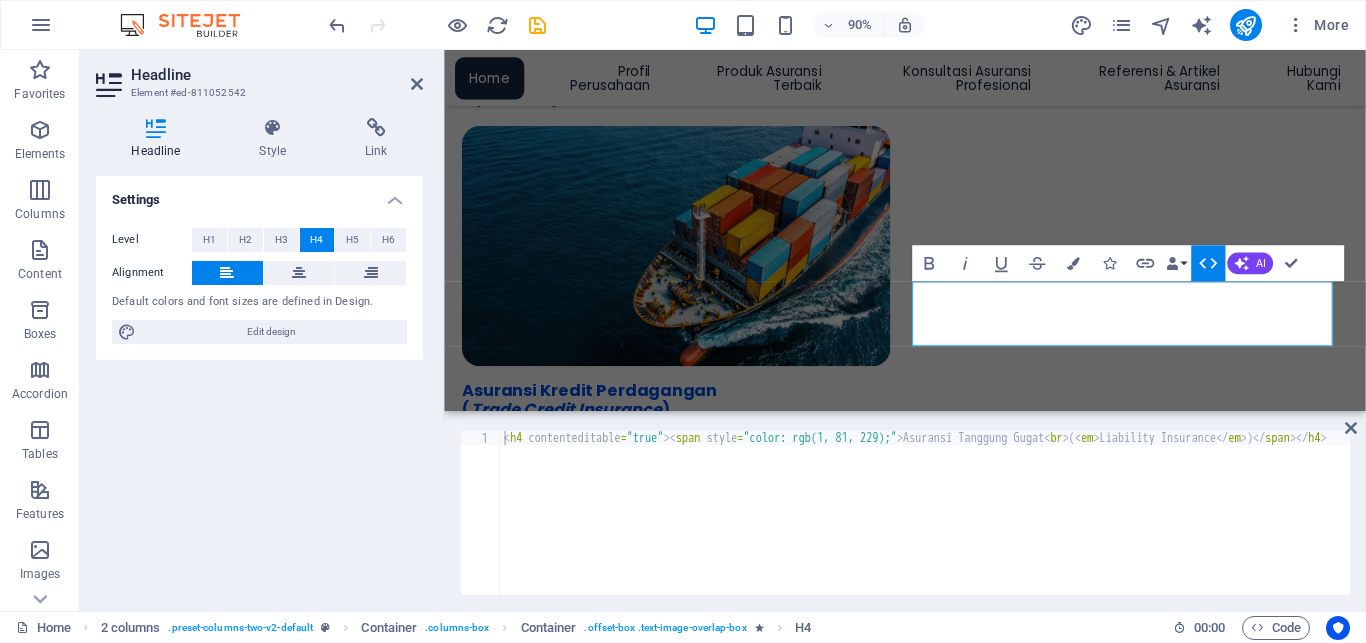 click on "Asuransi Tanggung Gugat
( Liability Insurance )" at bounding box center (955, 518) 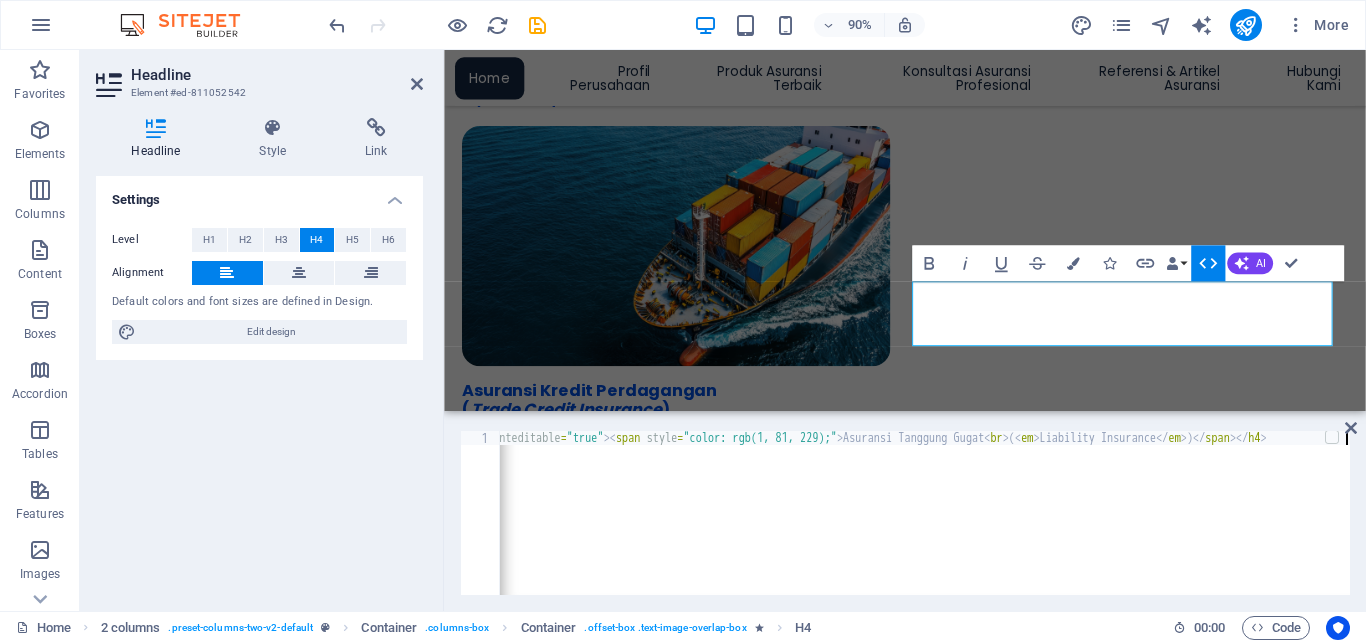 scroll, scrollTop: 0, scrollLeft: 60, axis: horizontal 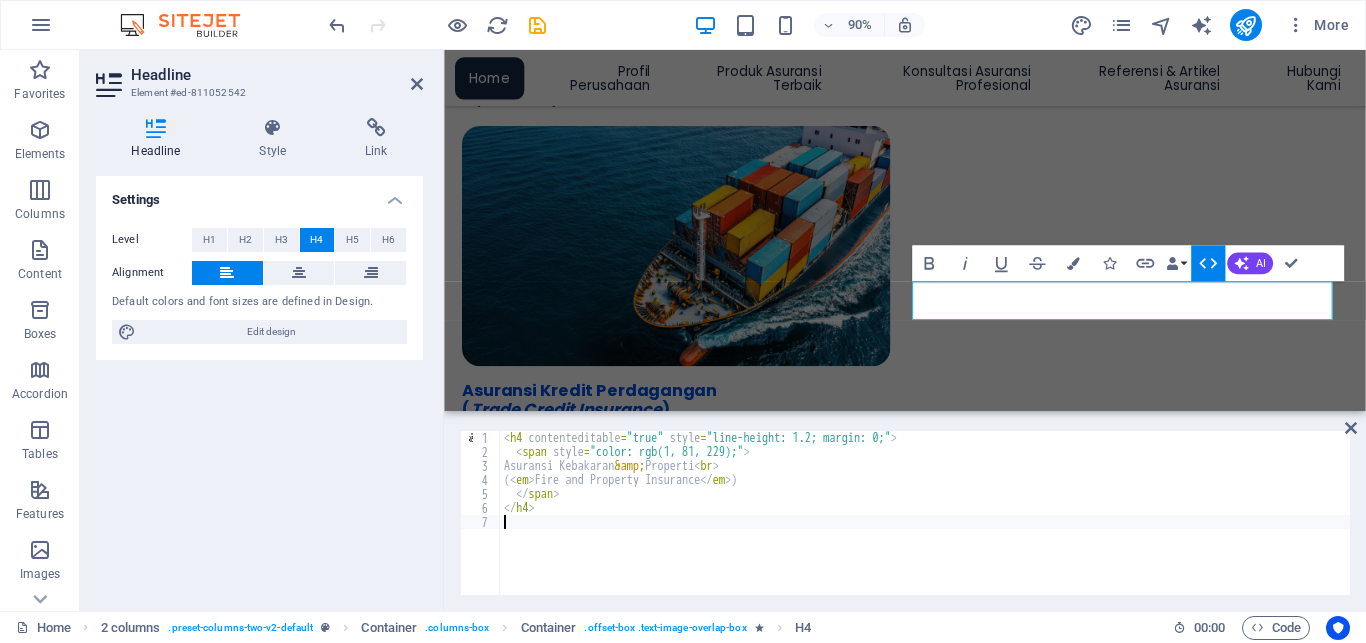 type on "<h4 contenteditable="true"><span style="color: rgb(1, 81, 229);">Asuransi Tanggung Gugat<br>( [LIABILITY] [INSURANCE] )</span></h4>" 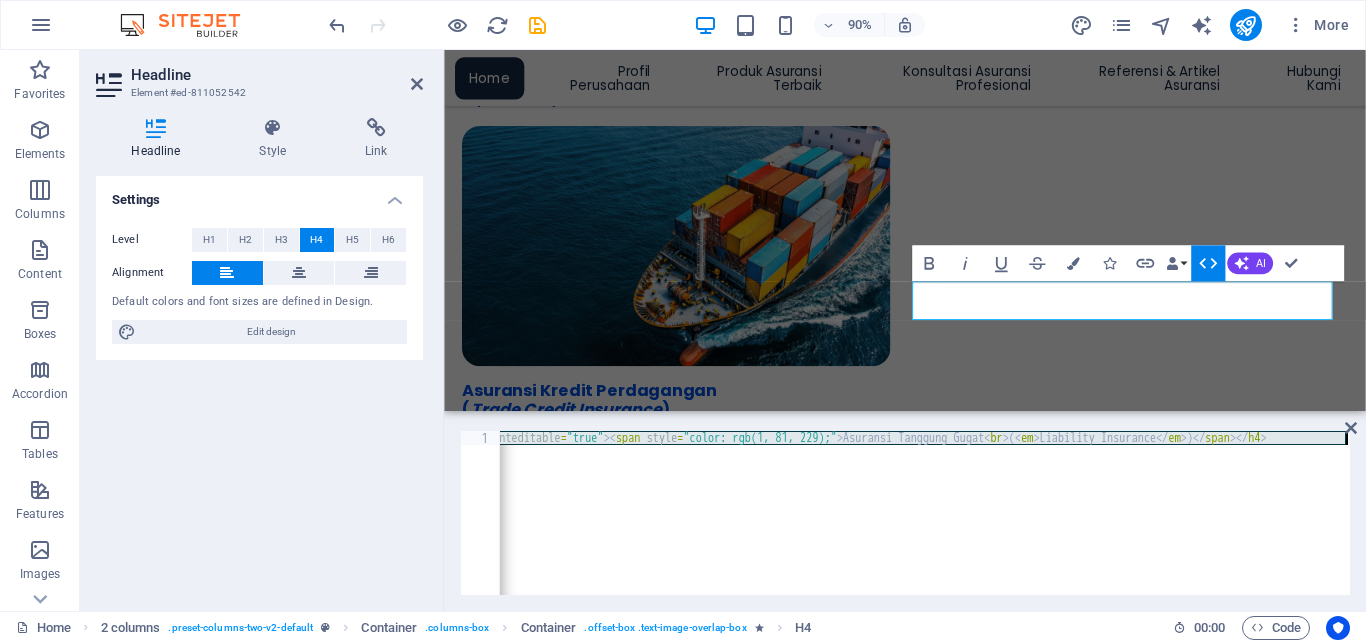 scroll, scrollTop: 0, scrollLeft: 60, axis: horizontal 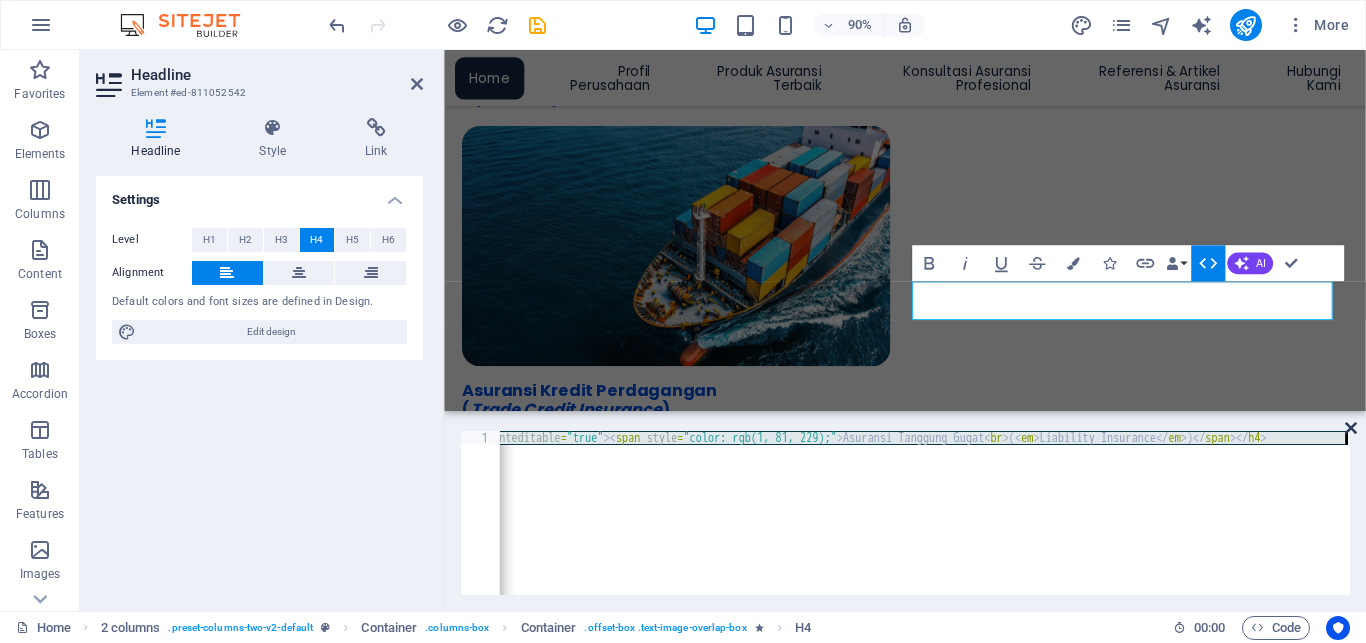 click at bounding box center (1351, 428) 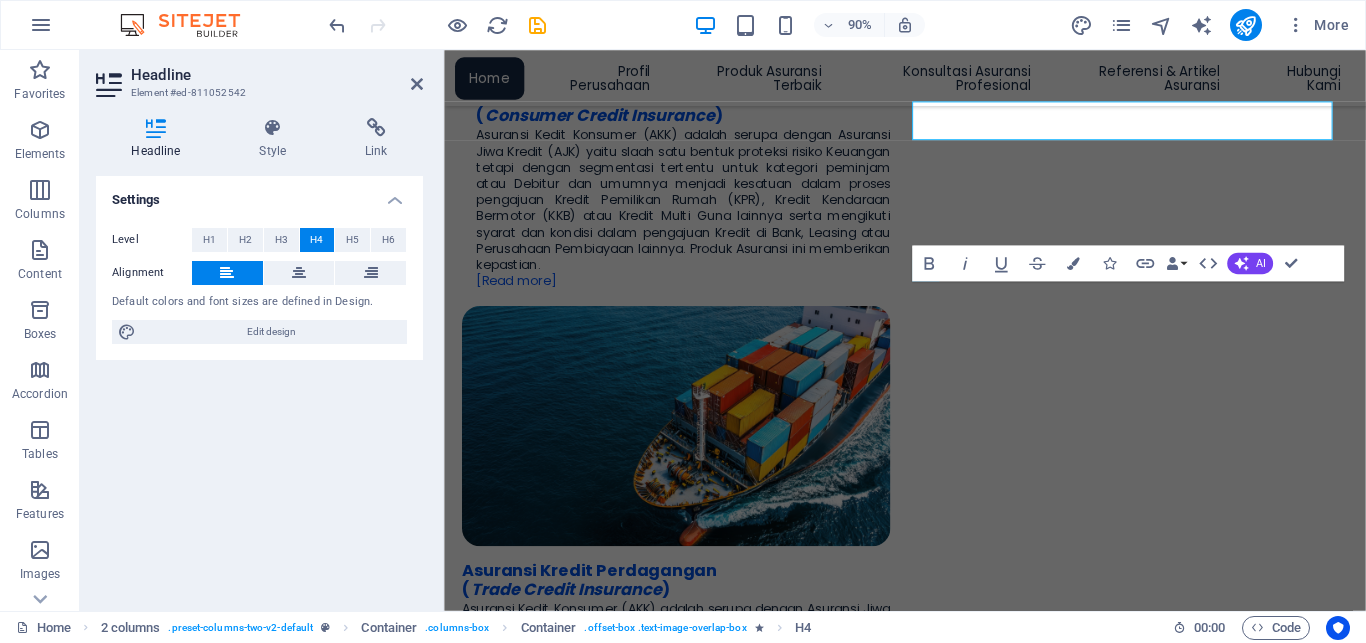 scroll, scrollTop: 2256, scrollLeft: 0, axis: vertical 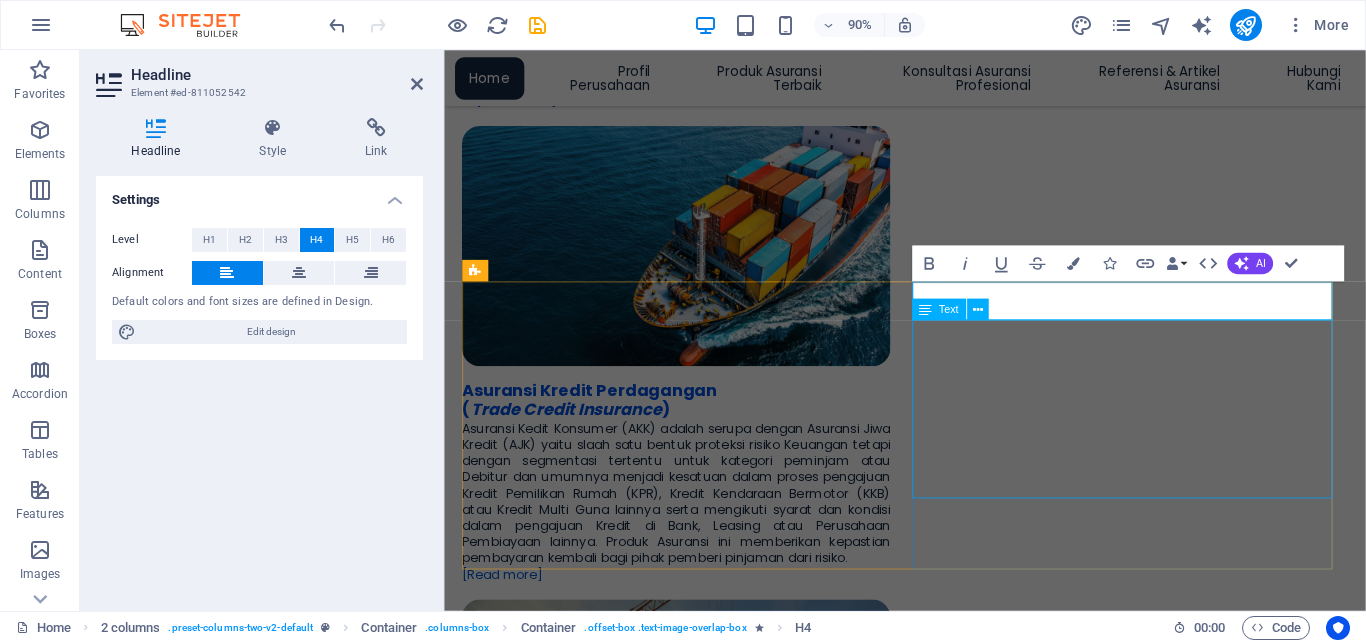 click on "Asuransi Tanggung Gugat memberikan ganti rugi terhadap kerugian finansial akibat tanggung jawab hukum yang timbul dari tuntutan pihak lain atas terjadinya cedera fisik, kerusakan Properti, atau kerugian lainnya yang secara langsung disebabkan oleh tindakan, kelalaian, atau kegagalan dalam memenuhi kewajiban dari pihak yang disebutkan sebagai tertanggung dalam Polis Asuransi. Jenis Asuransi ini termasuk memberikan kompensasi terhadap biaya hukum (legal cost) yang timbul dalam proses tuntutan hukum hingga keputusan ganti rugi yang diwajibkan oleh hukum. [Read More]" at bounding box center (702, 3253) 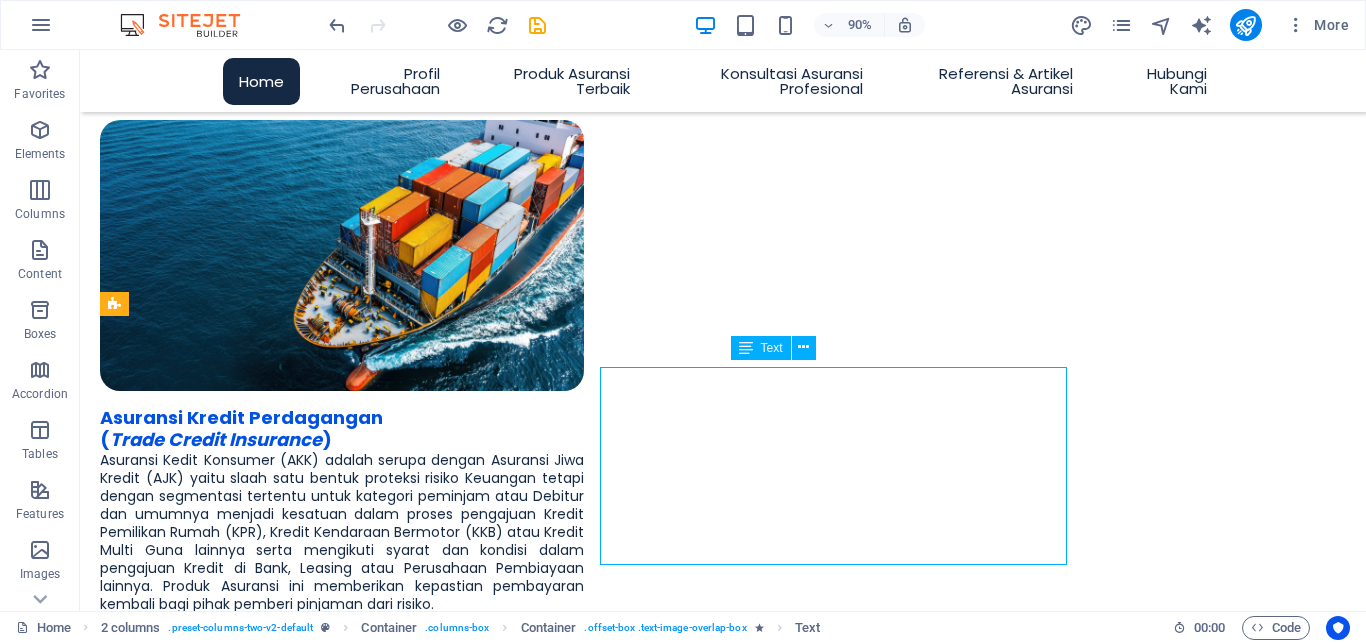 scroll, scrollTop: 2239, scrollLeft: 0, axis: vertical 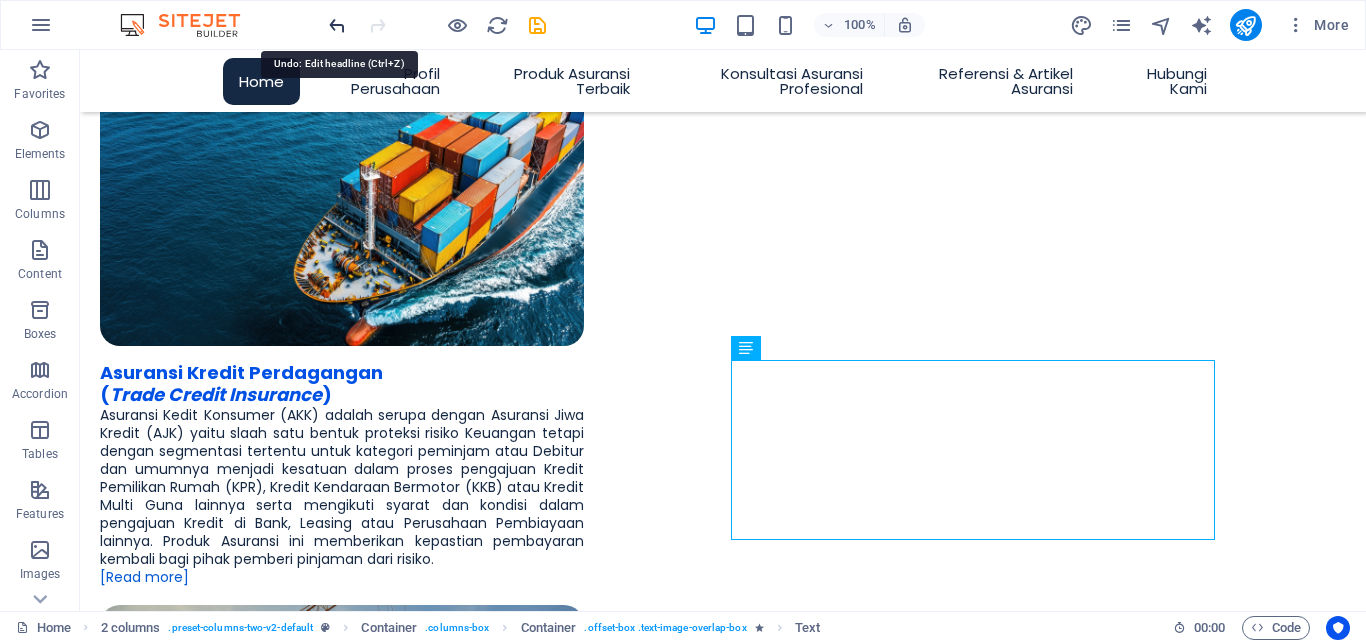 click at bounding box center (337, 25) 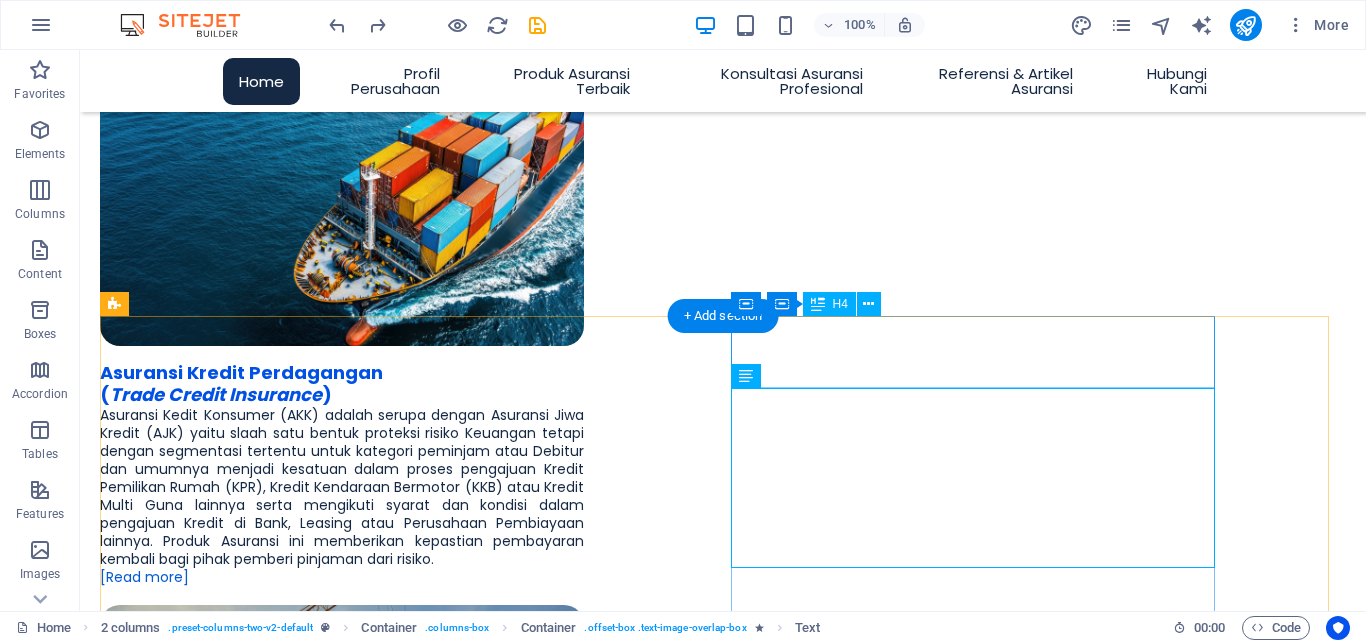 click on "Asuransi Tanggung Gugat ( Liability Insurance )" at bounding box center [342, 3098] 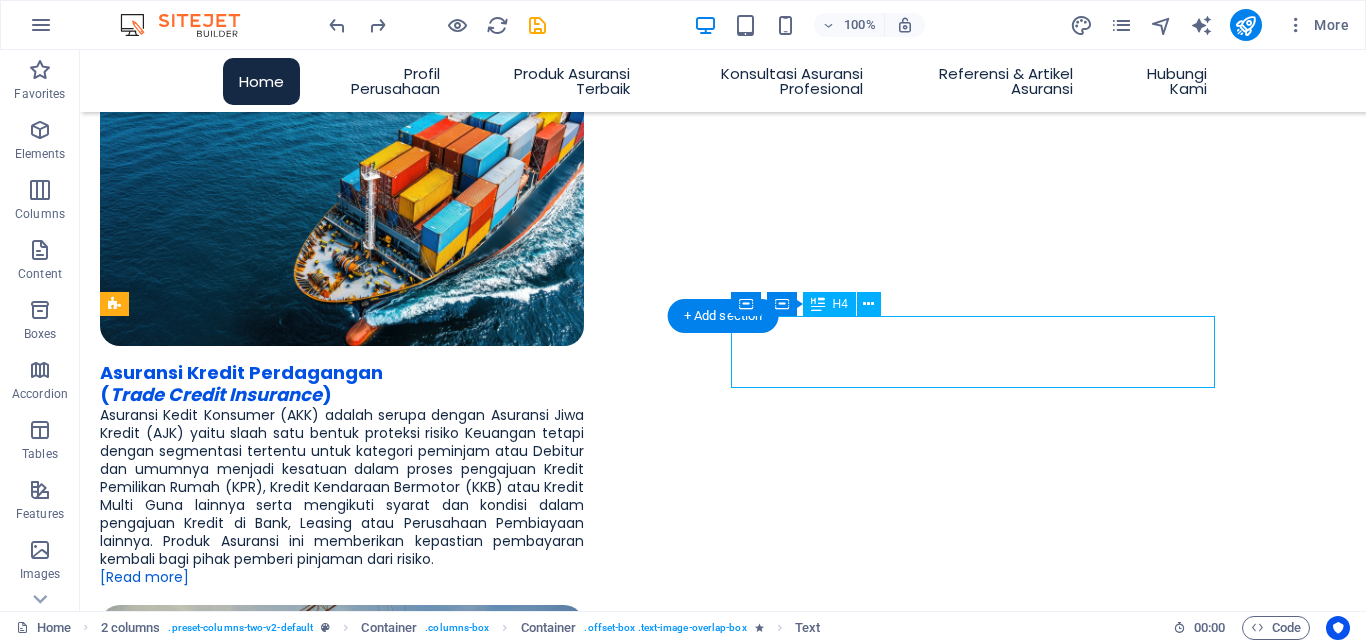 click on "Asuransi Tanggung Gugat ( Liability Insurance )" at bounding box center (342, 3098) 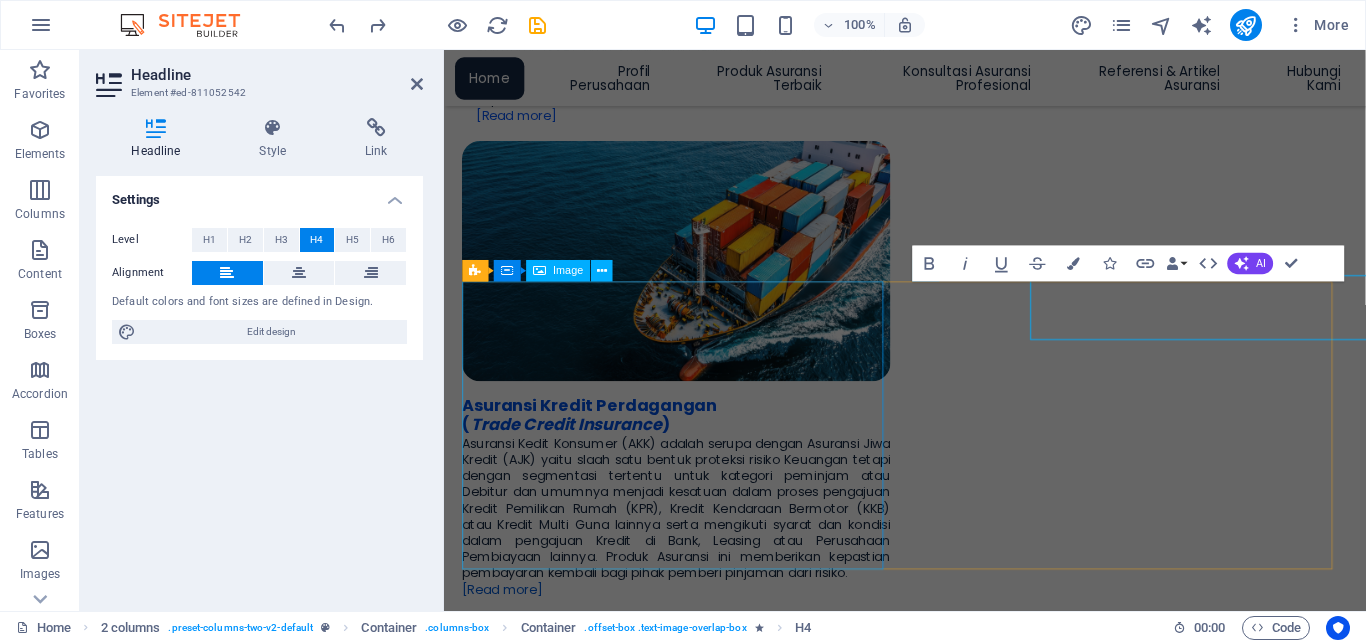 scroll, scrollTop: 2256, scrollLeft: 0, axis: vertical 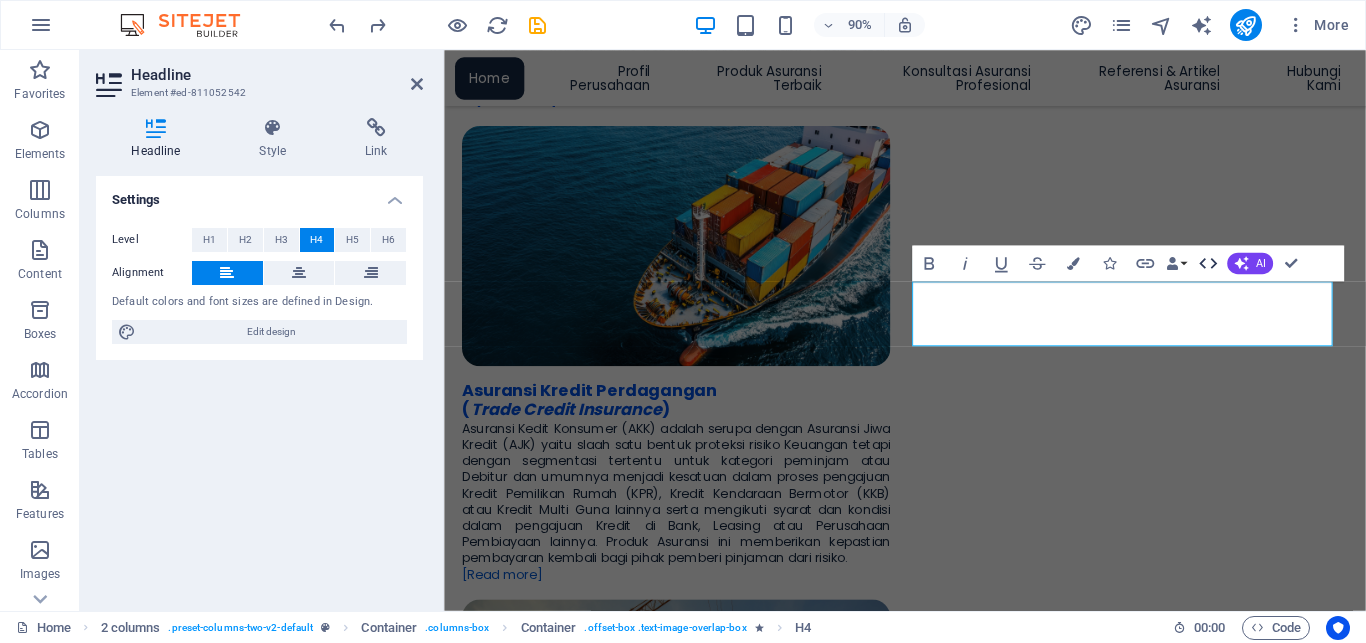 click 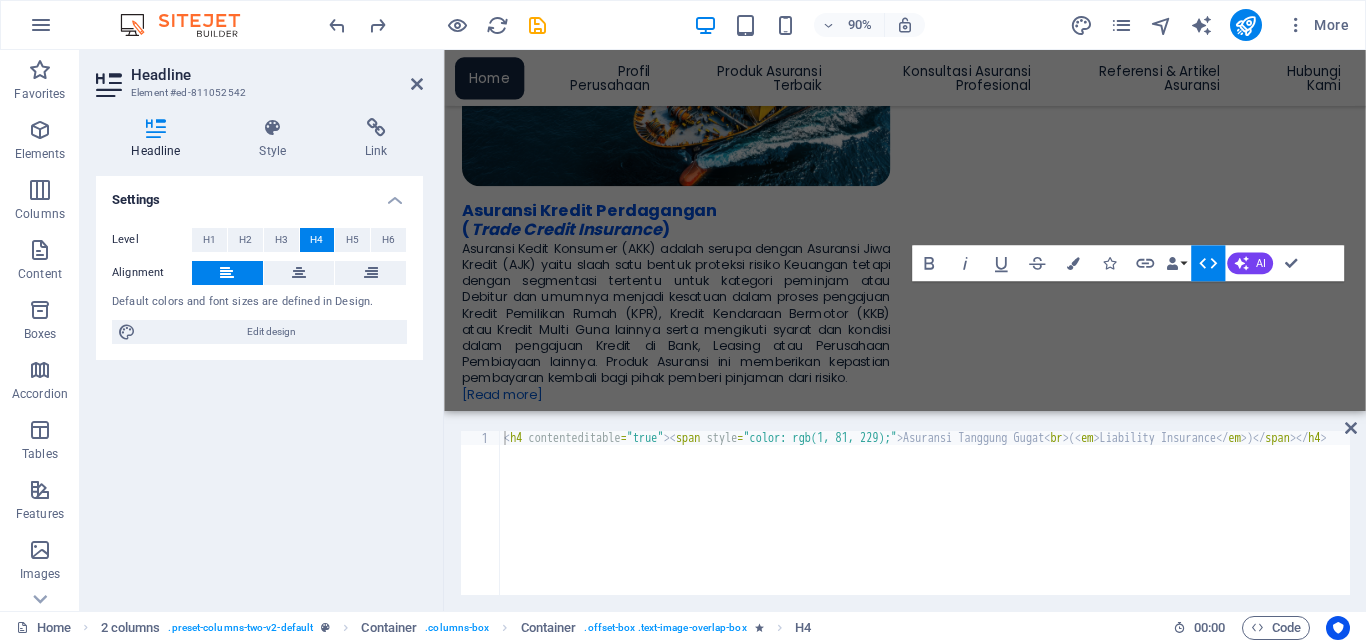 scroll, scrollTop: 2056, scrollLeft: 0, axis: vertical 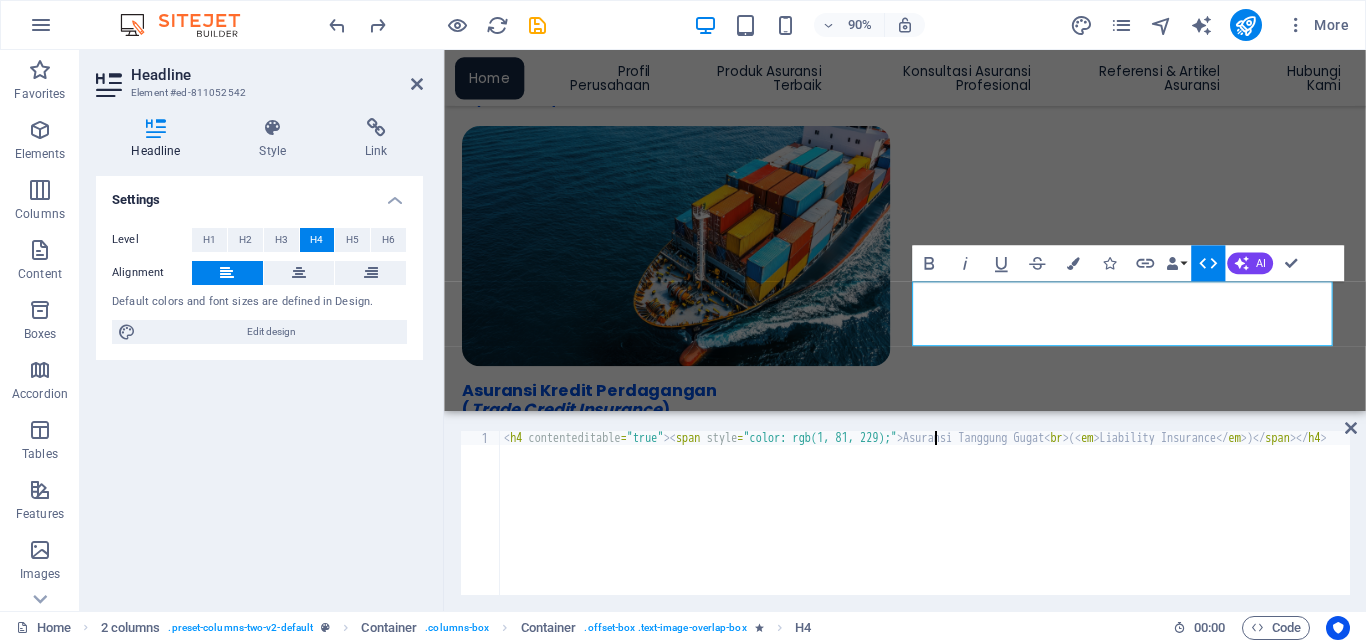 click on "Asuransi Tanggung Gugat
( Liability Insurance )" at bounding box center (955, 518) 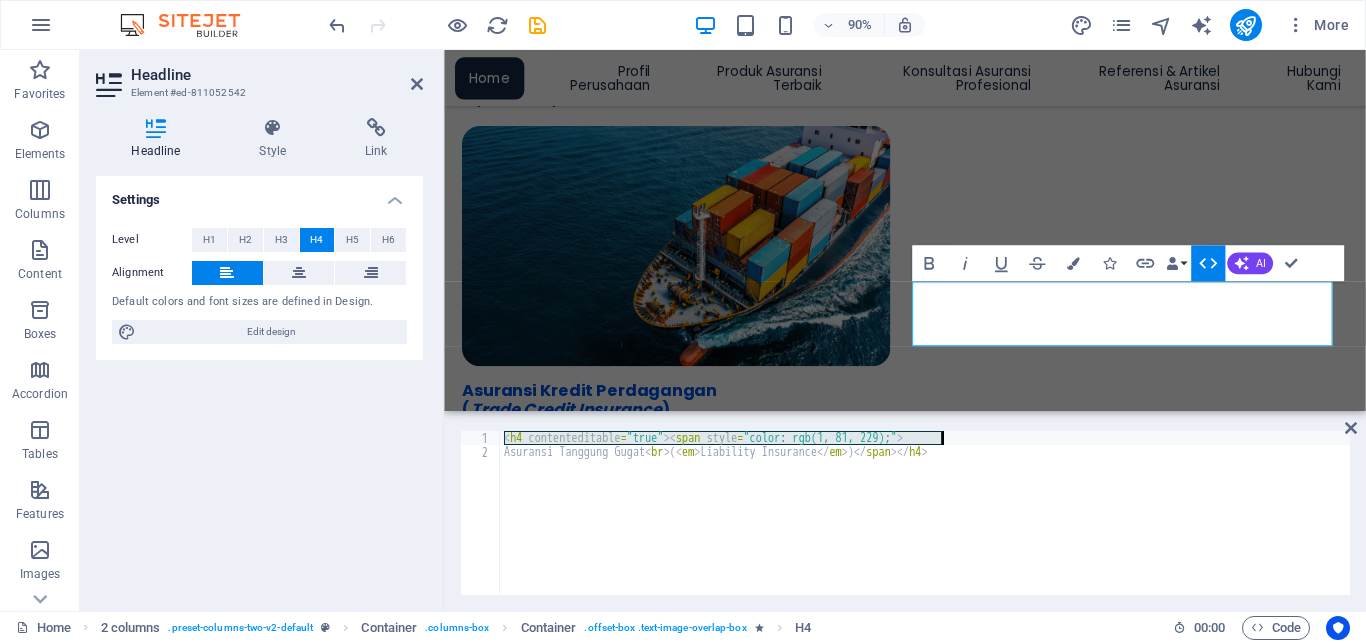 drag, startPoint x: 505, startPoint y: 438, endPoint x: 950, endPoint y: 443, distance: 445.02808 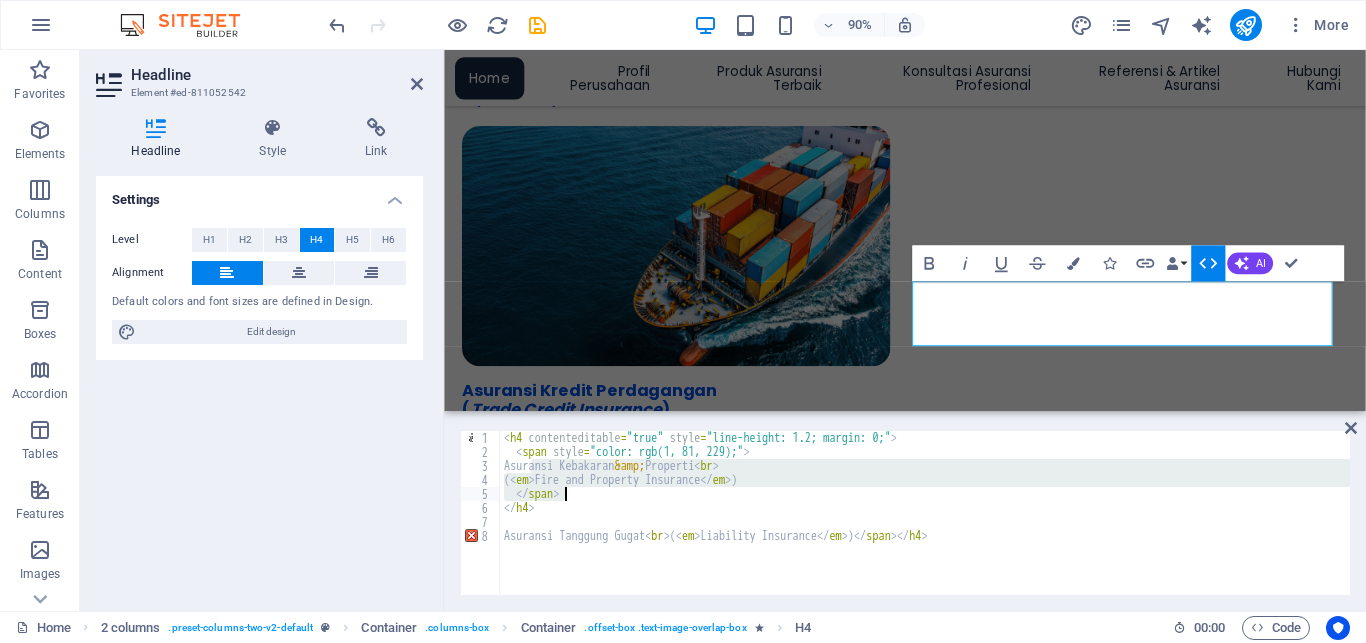 drag, startPoint x: 528, startPoint y: 470, endPoint x: 614, endPoint y: 486, distance: 87.47571 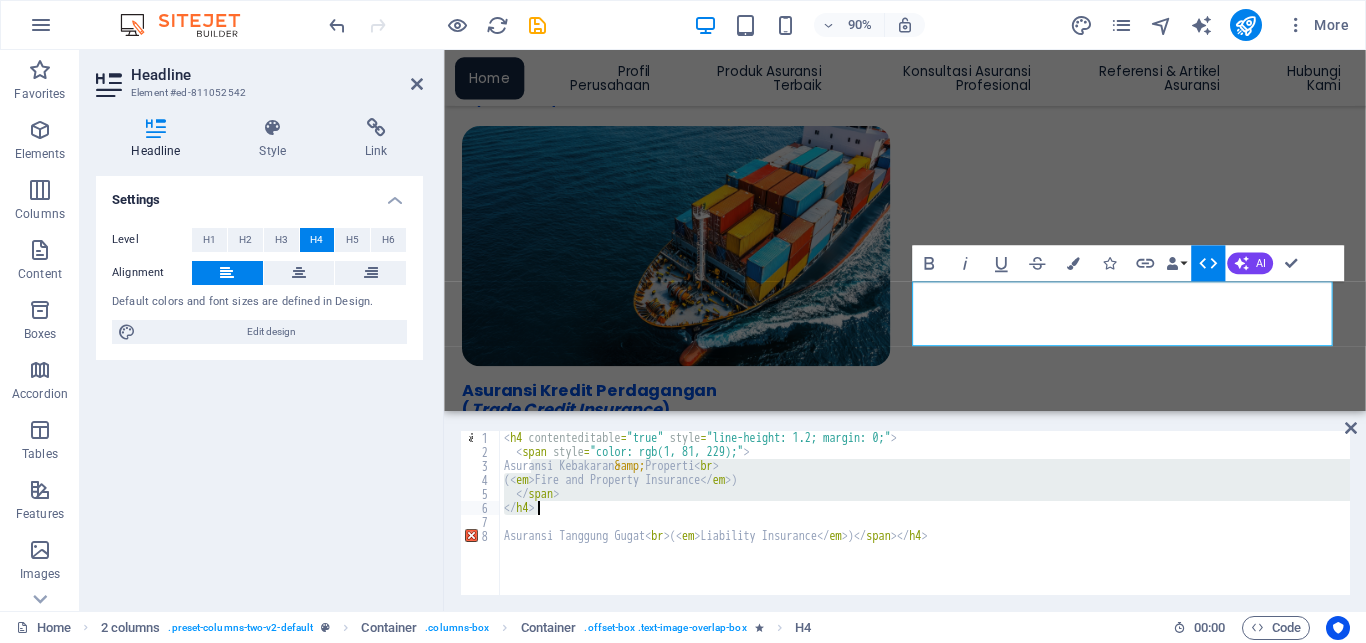drag, startPoint x: 531, startPoint y: 469, endPoint x: 548, endPoint y: 512, distance: 46.238514 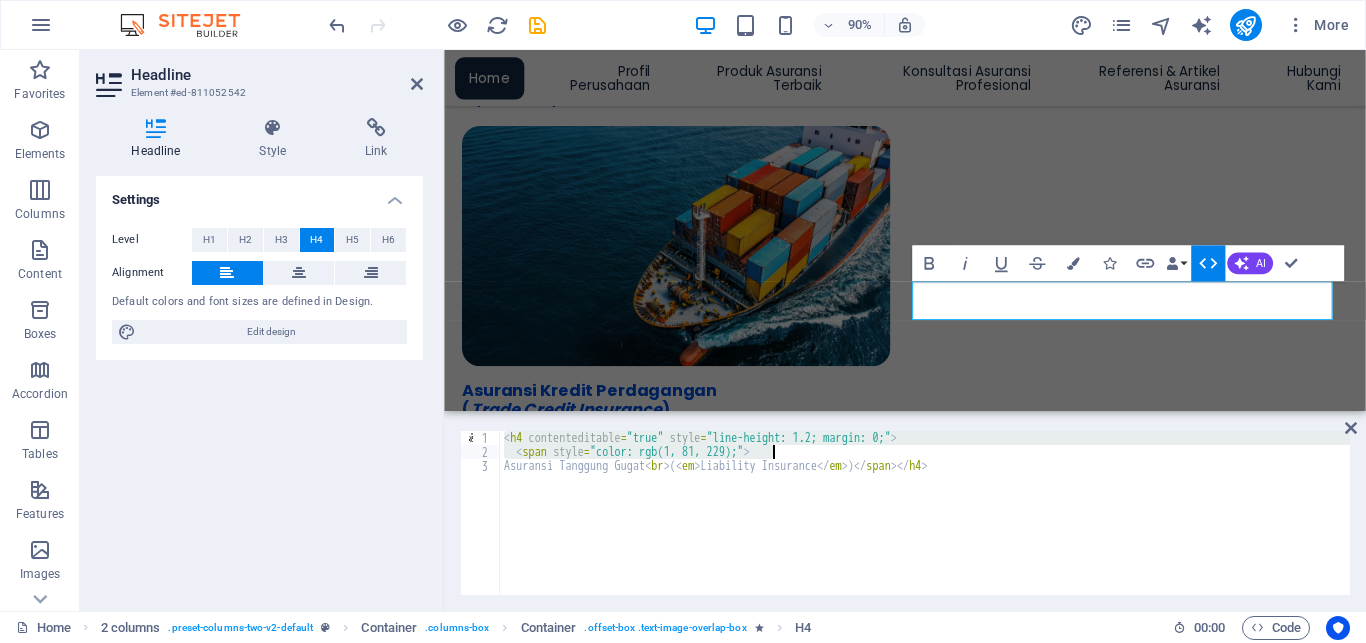 drag, startPoint x: 505, startPoint y: 440, endPoint x: 772, endPoint y: 457, distance: 267.54065 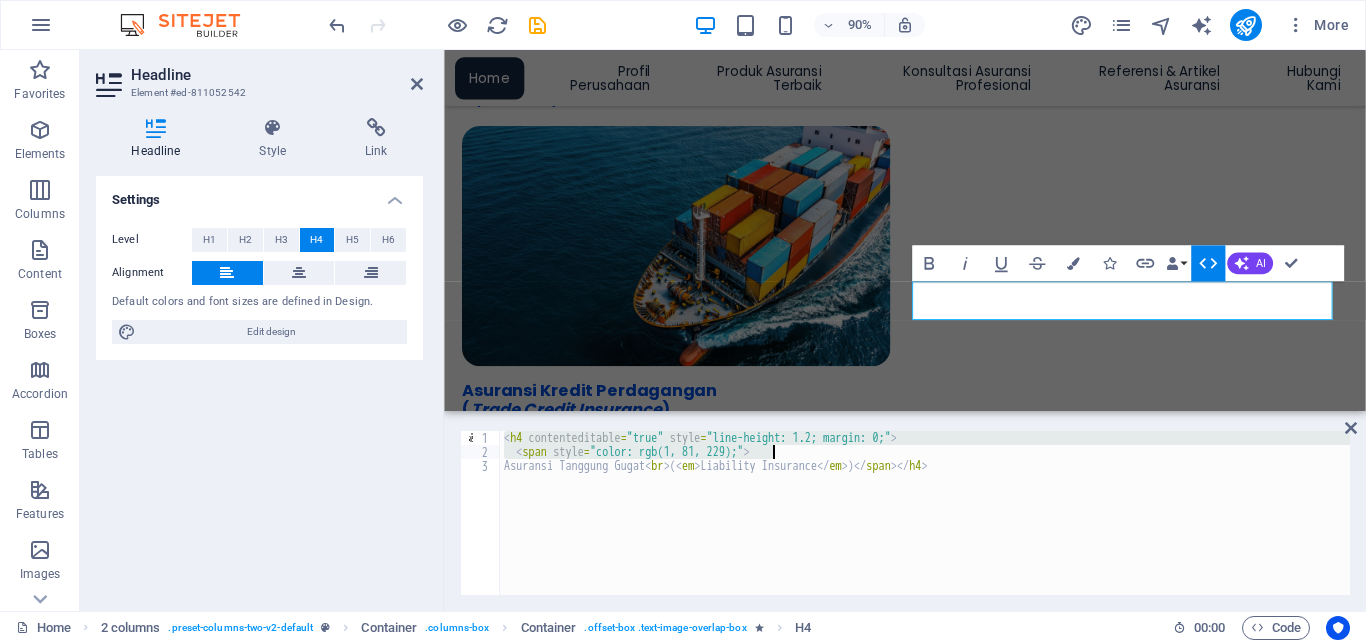 click on "Asuransi Tanggung Gugat
( Liability Insurance )" at bounding box center [925, 513] 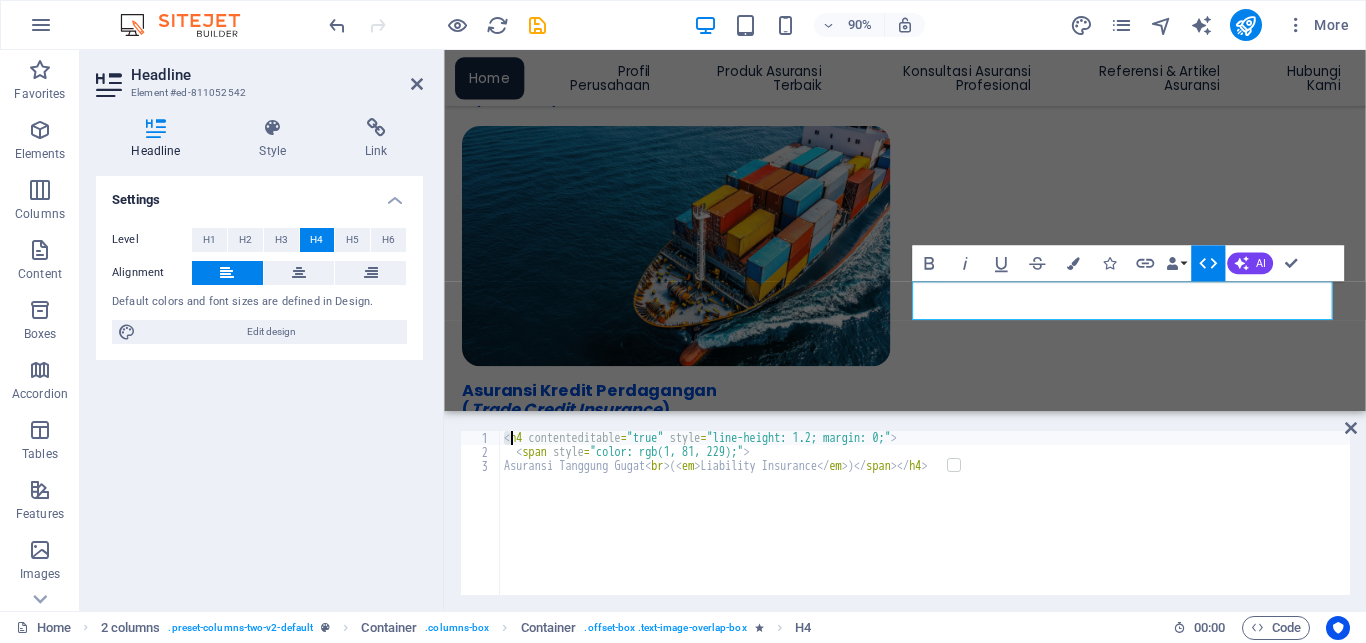 click on "Asuransi Tanggung Gugat
( Liability Insurance )" at bounding box center [925, 513] 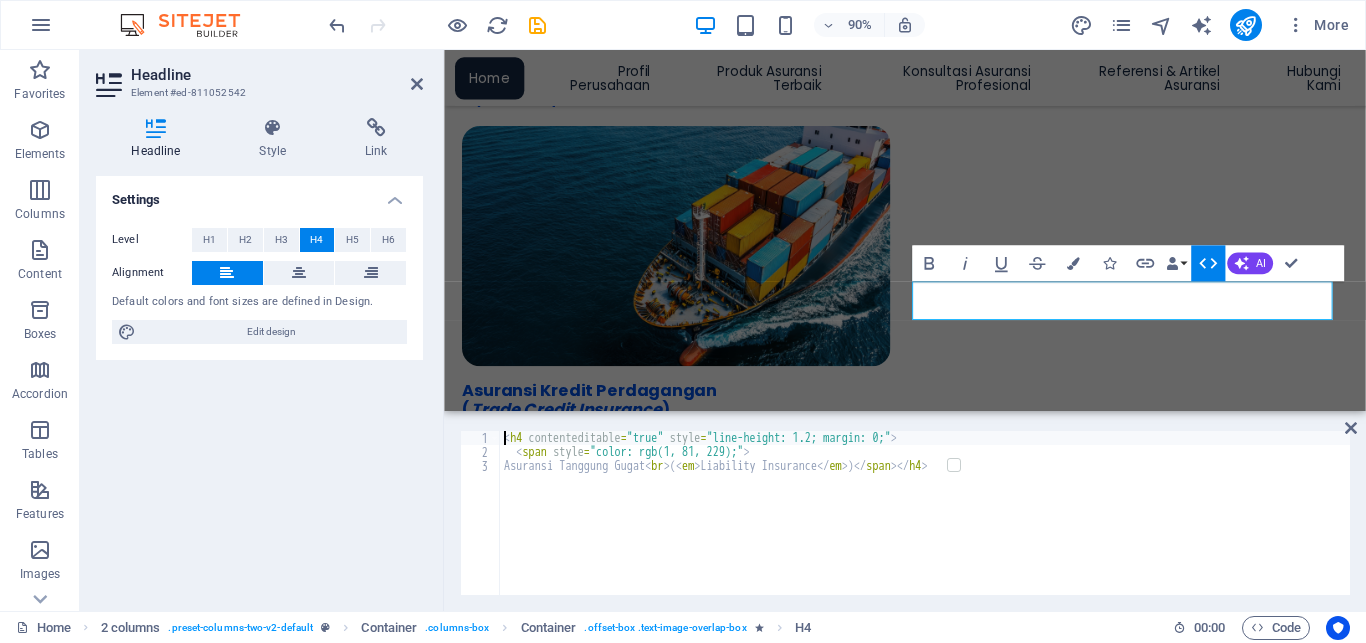 click on "Asuransi Tanggung Gugat
( Liability Insurance )" at bounding box center (925, 527) 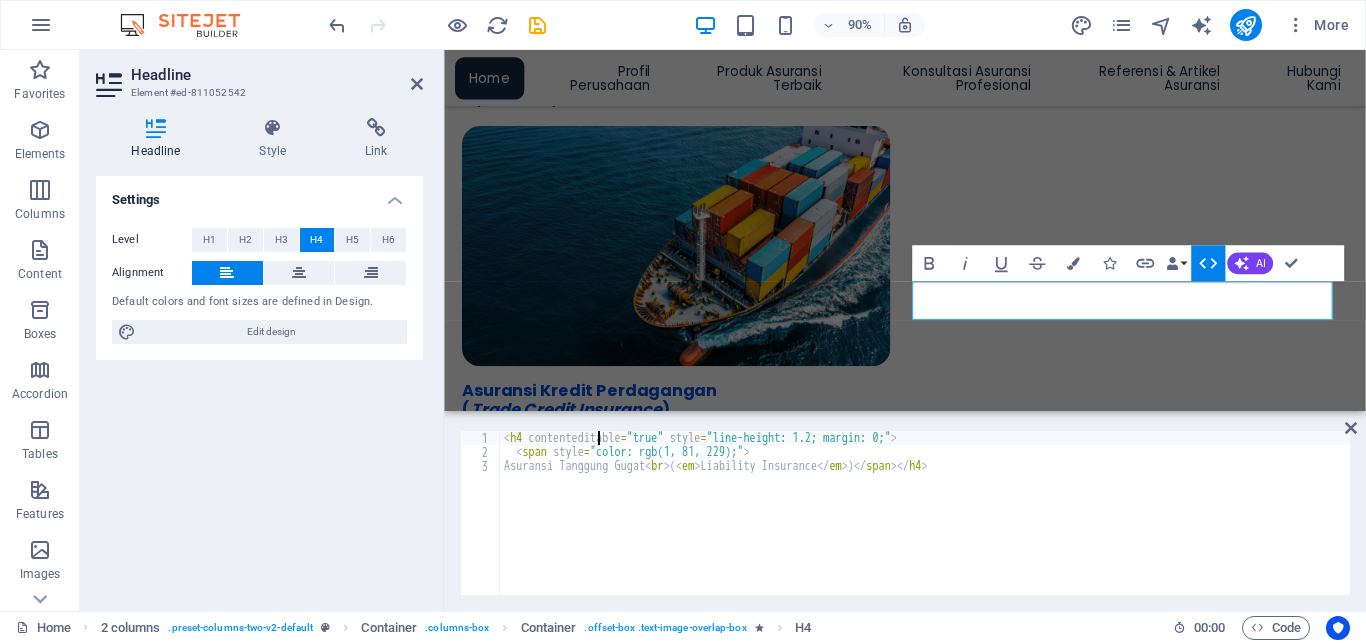 click on "Asuransi Tanggung Gugat
( Liability Insurance )" at bounding box center (925, 527) 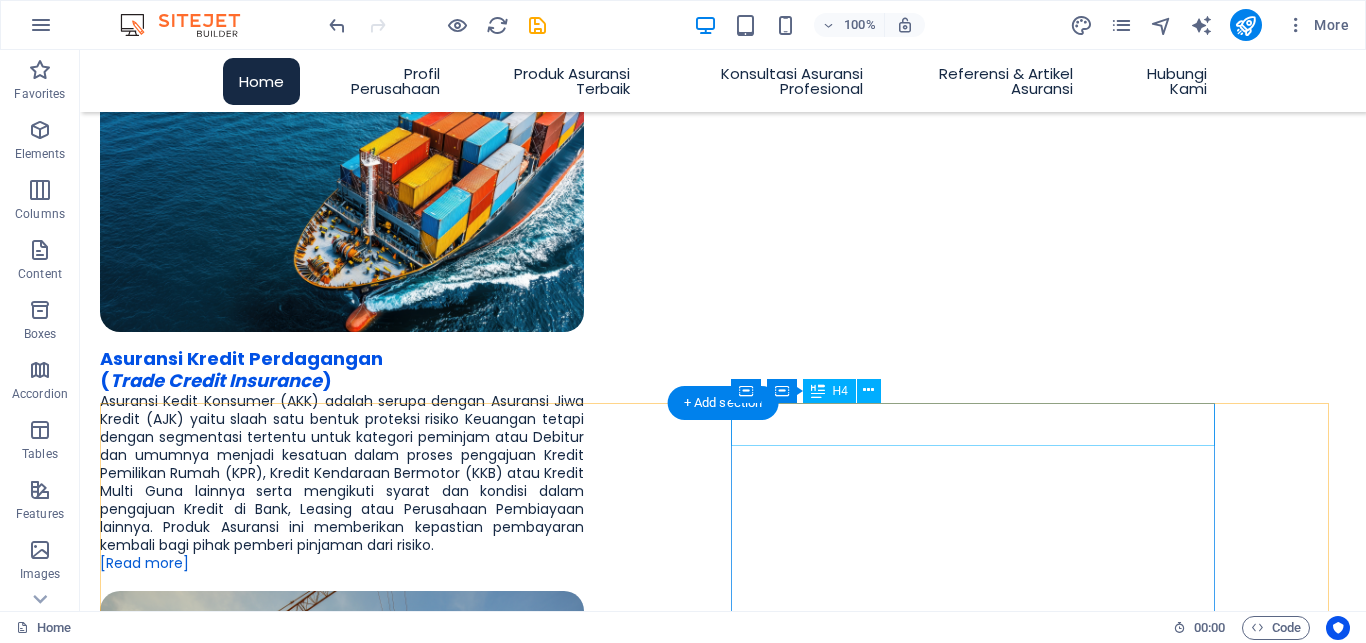 scroll, scrollTop: 1933, scrollLeft: 0, axis: vertical 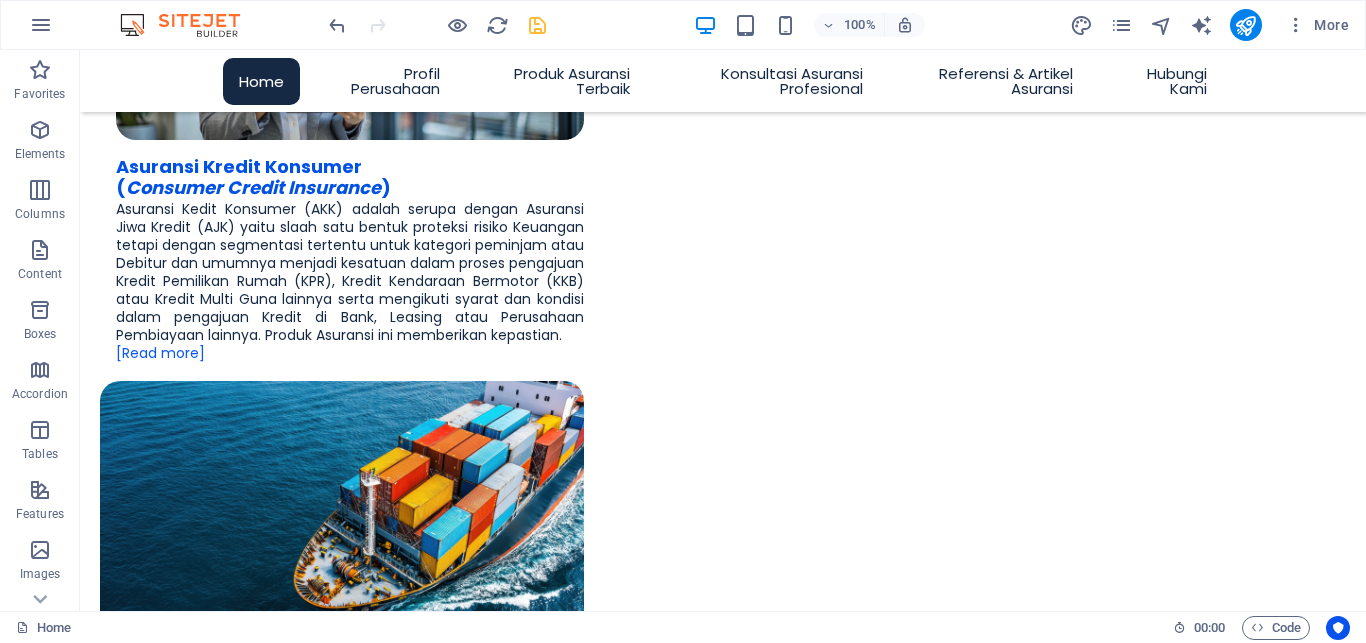 click at bounding box center (537, 25) 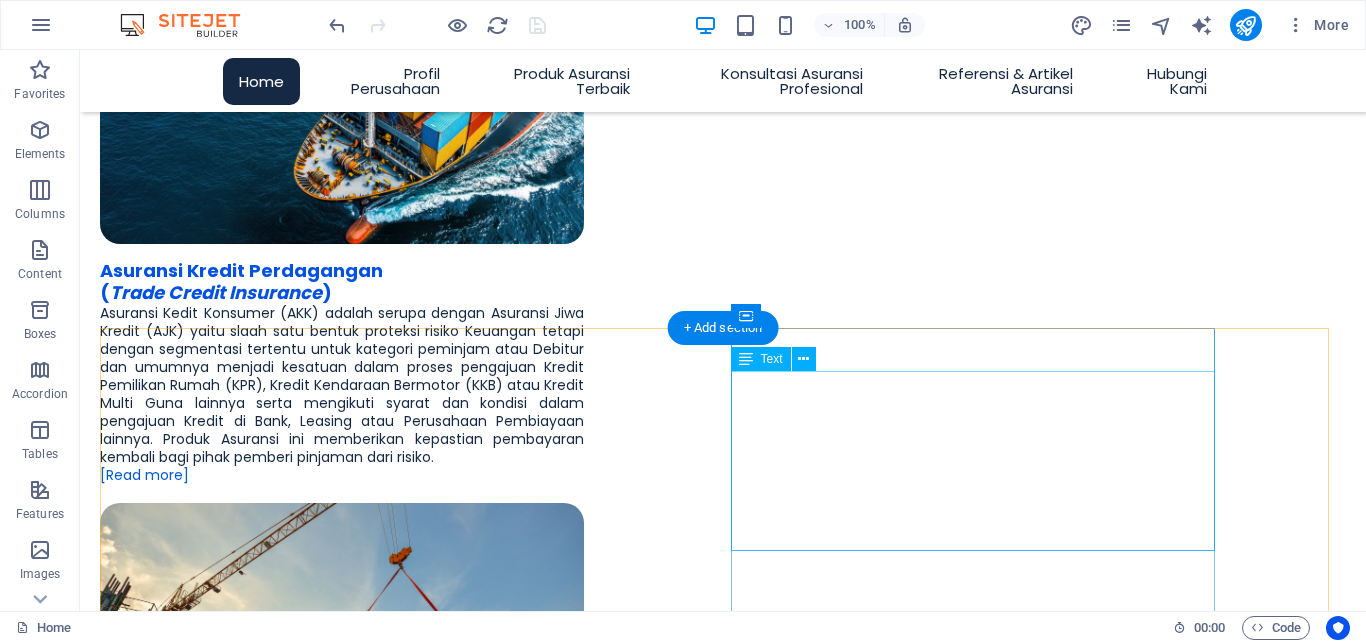 scroll, scrollTop: 2035, scrollLeft: 0, axis: vertical 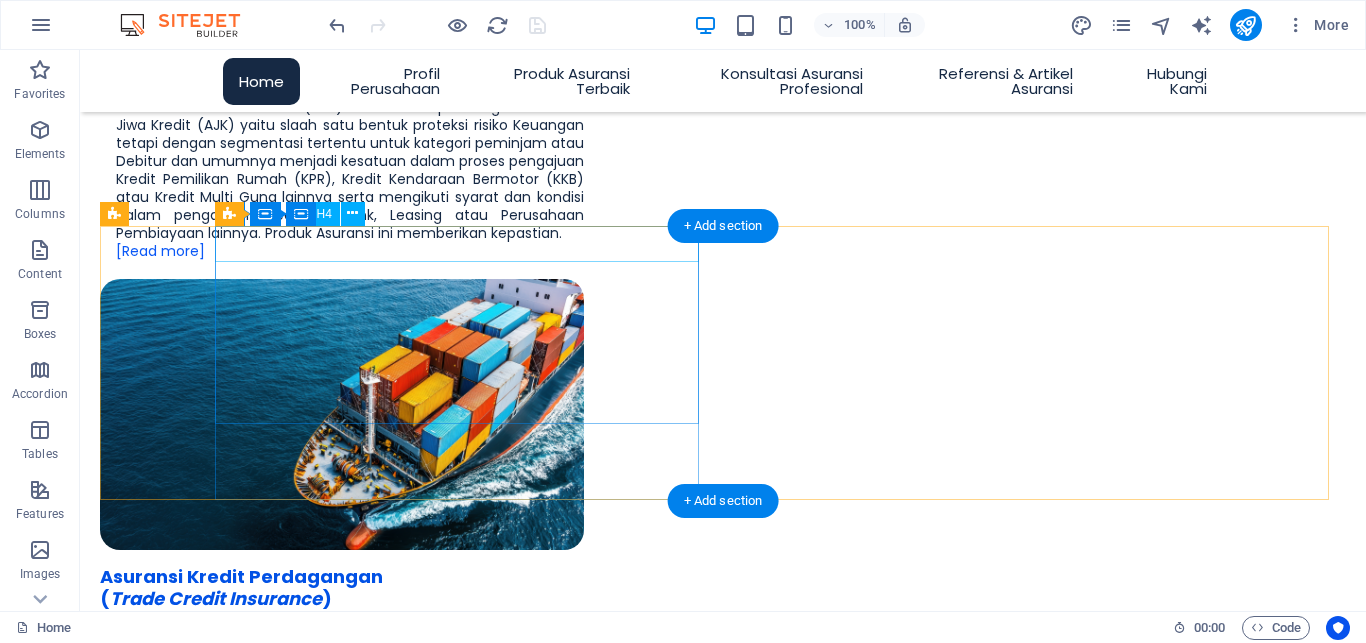 click on "Asuransi Gempa Bumi ( Earthquake Insurance )" at bounding box center [342, 2534] 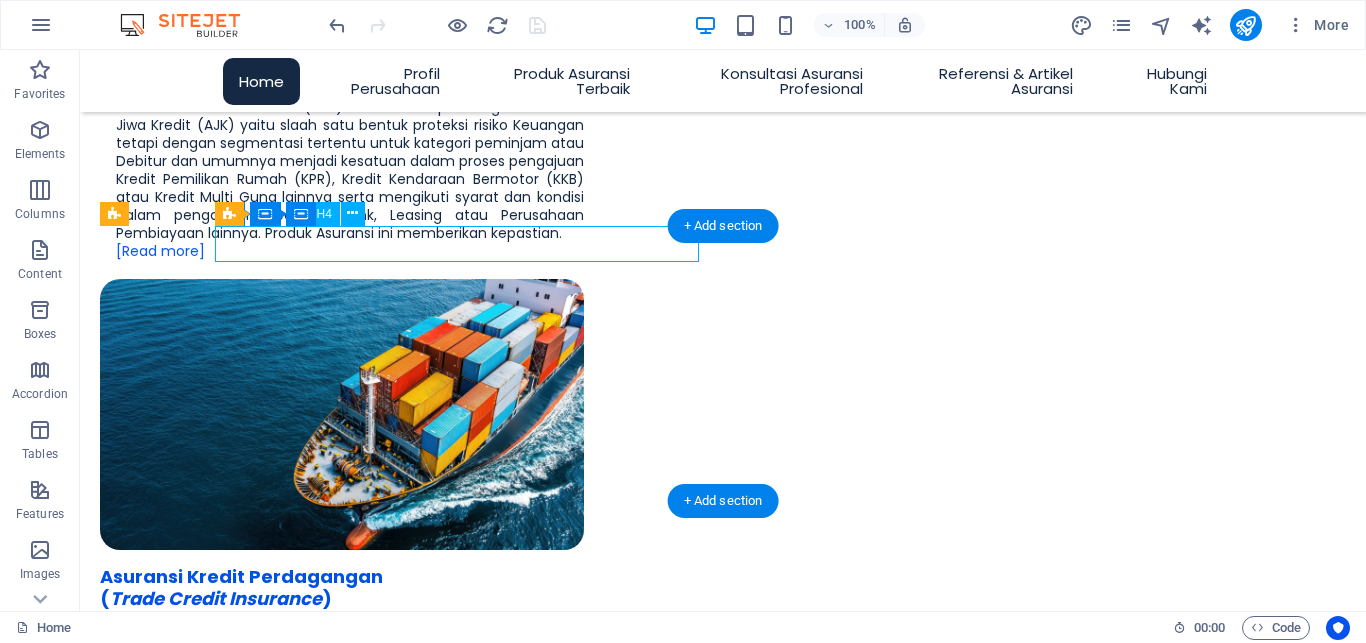 click on "Asuransi Gempa Bumi ( Earthquake Insurance )" at bounding box center [342, 2534] 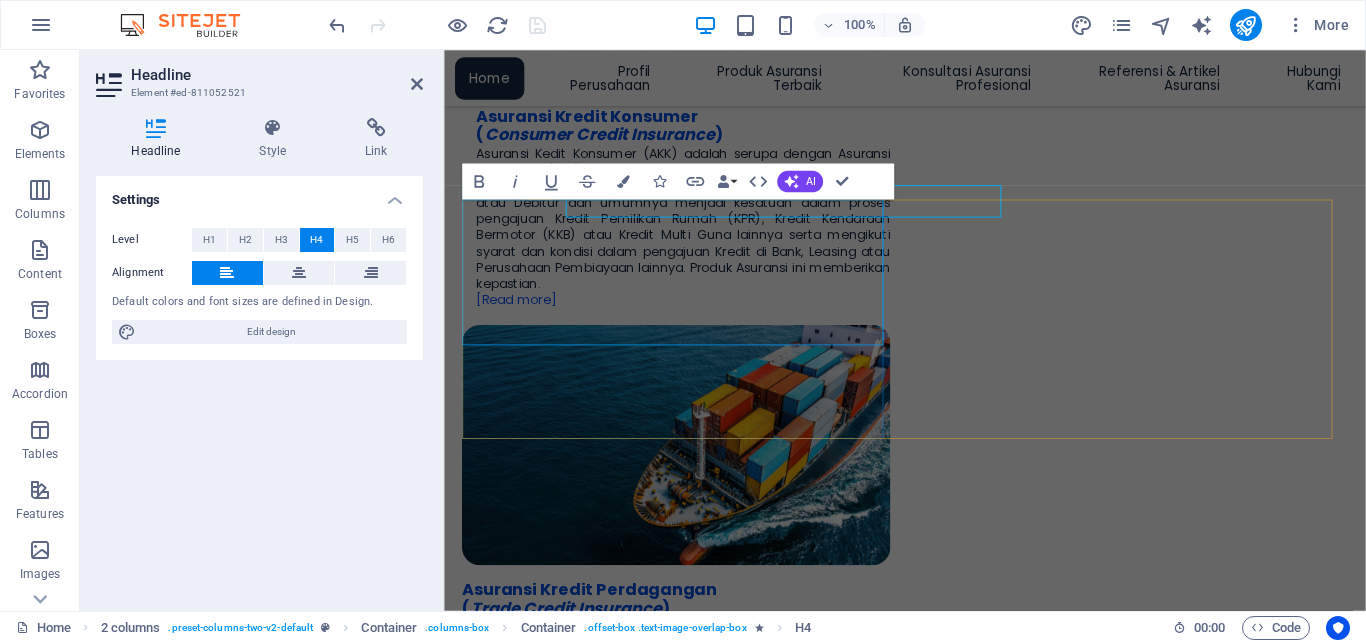 scroll, scrollTop: 2061, scrollLeft: 0, axis: vertical 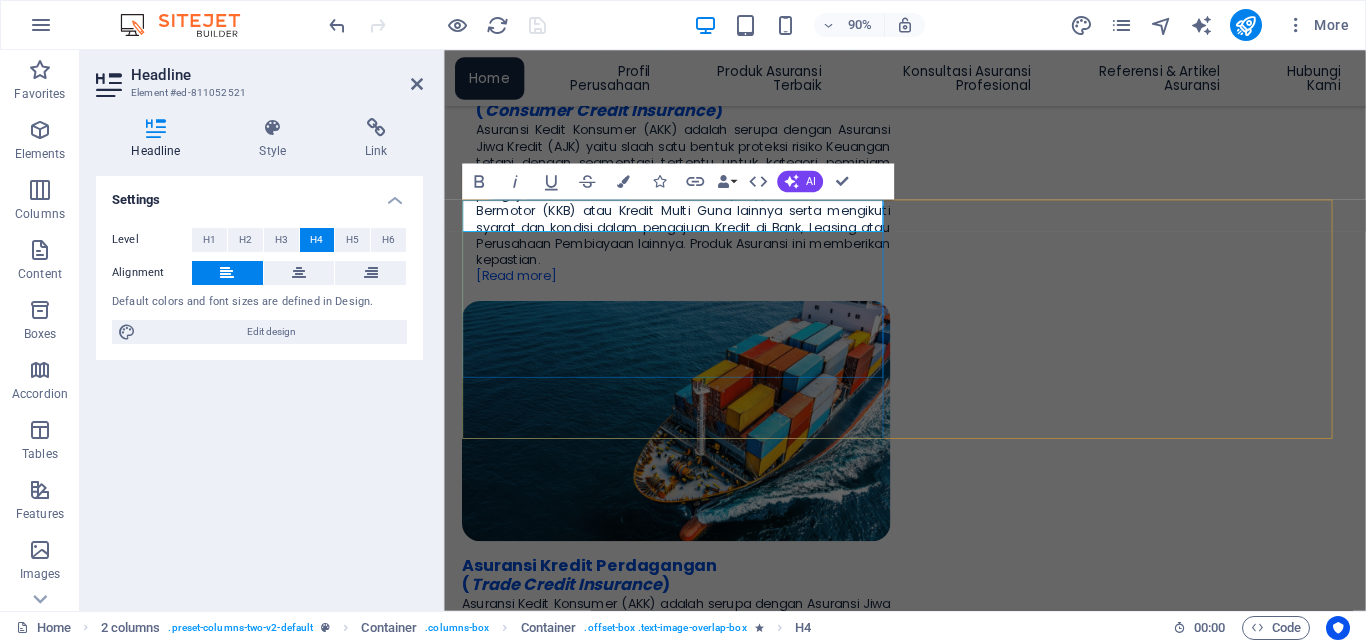 click on "Asuransi Gempa Bumi ( Earthquake Insurance )" at bounding box center (683, 2573) 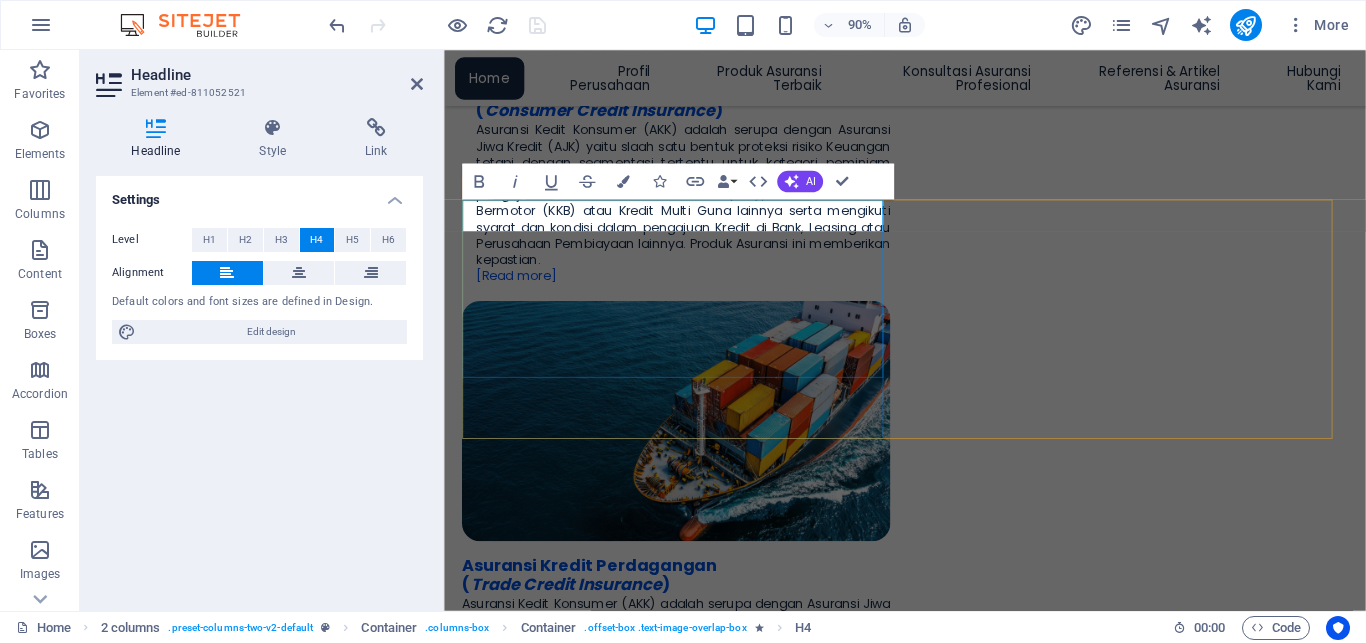 click on "Asuransi Gempa Bumi ( Earthquake Insurance )" at bounding box center (683, 2573) 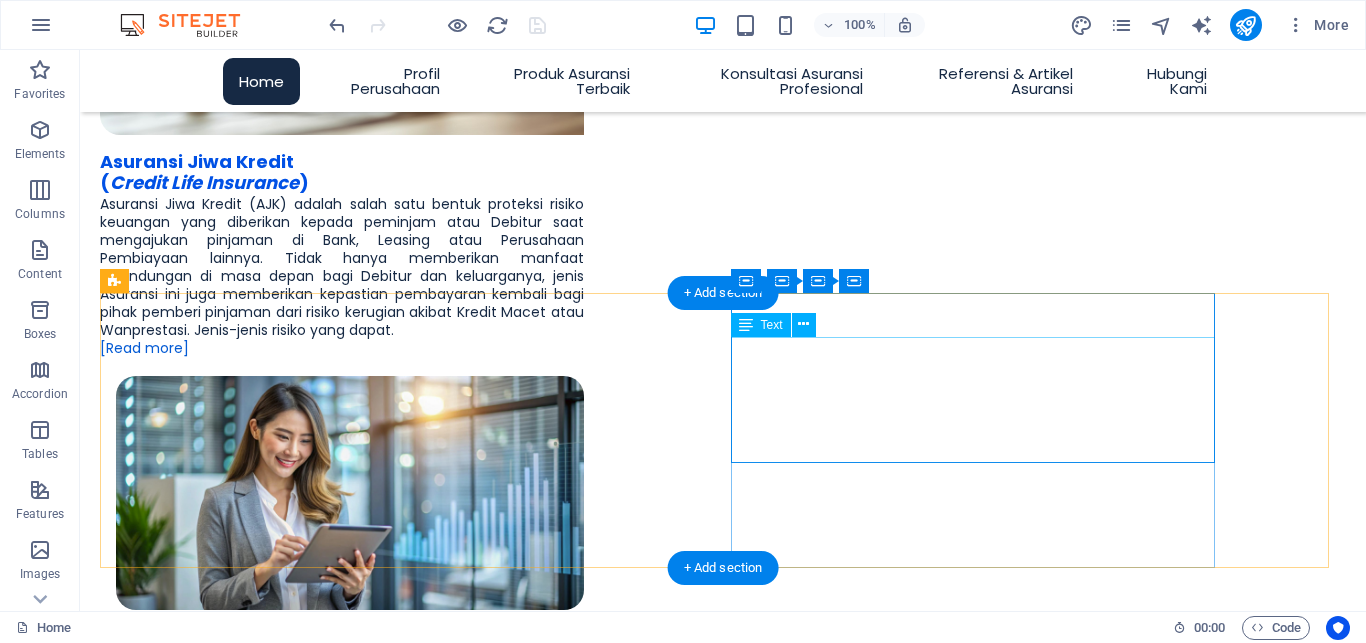 scroll, scrollTop: 1831, scrollLeft: 0, axis: vertical 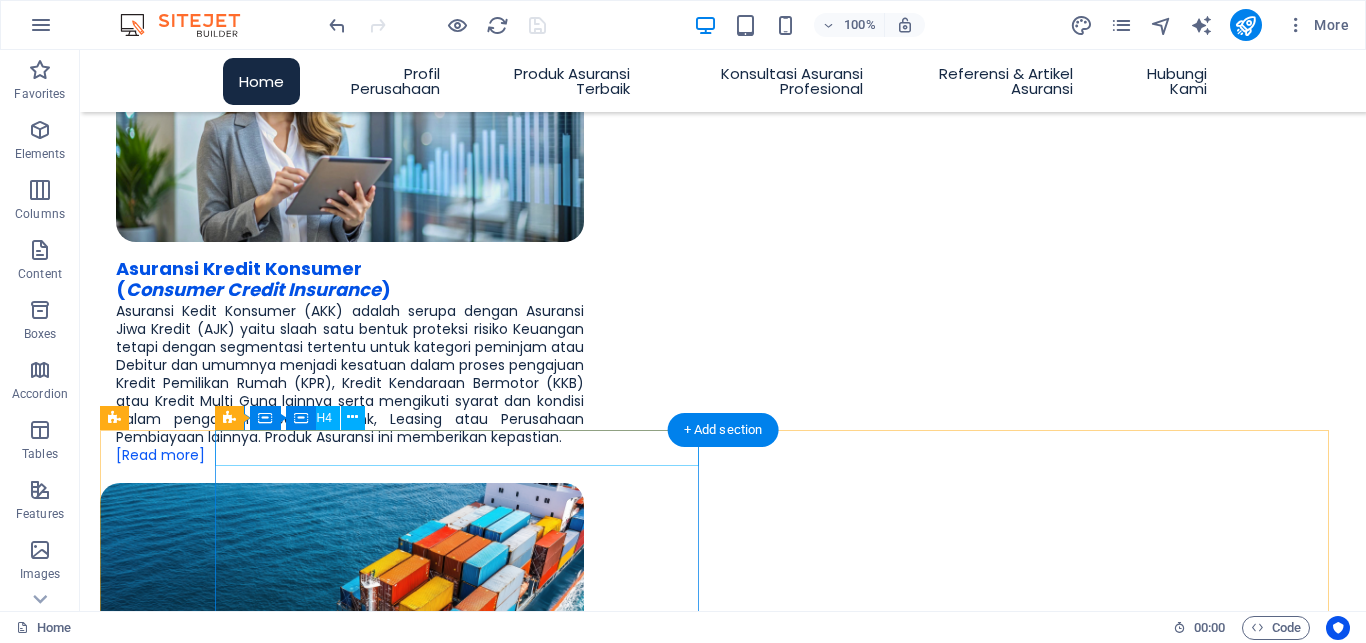 click on "Asuransi Gempa Bumi ( Earthquake Insurance )" at bounding box center [342, 2738] 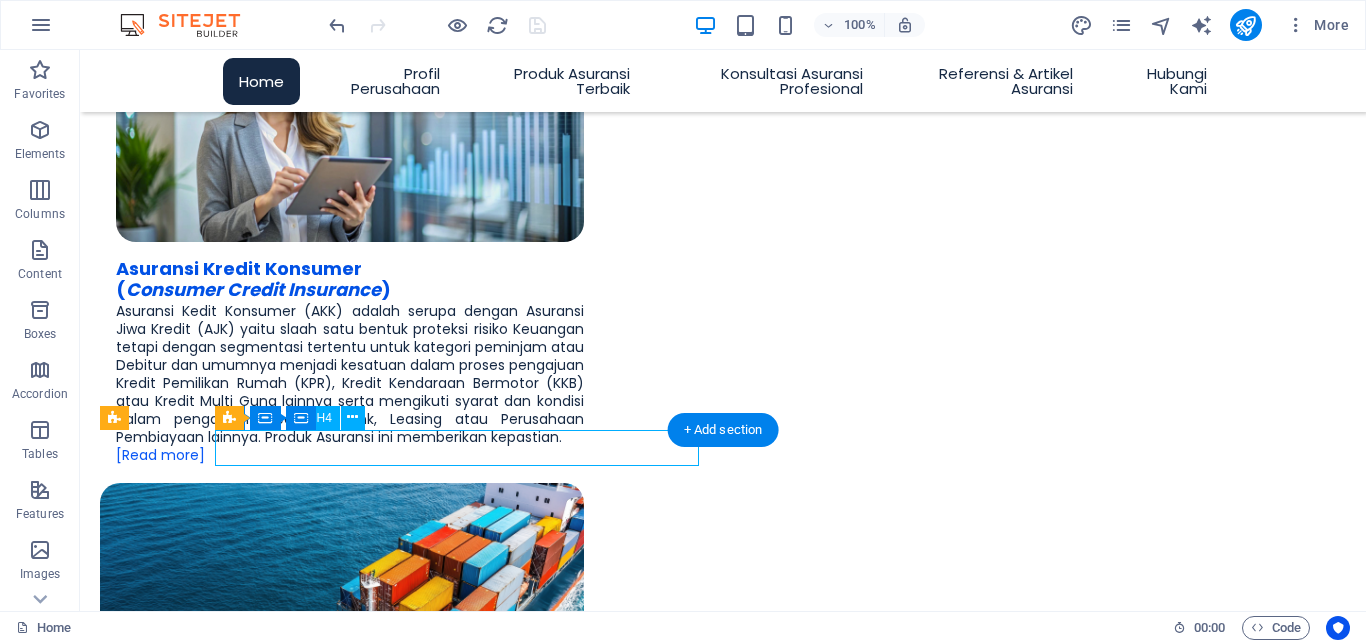 click on "Asuransi Gempa Bumi ( Earthquake Insurance )" at bounding box center [342, 2738] 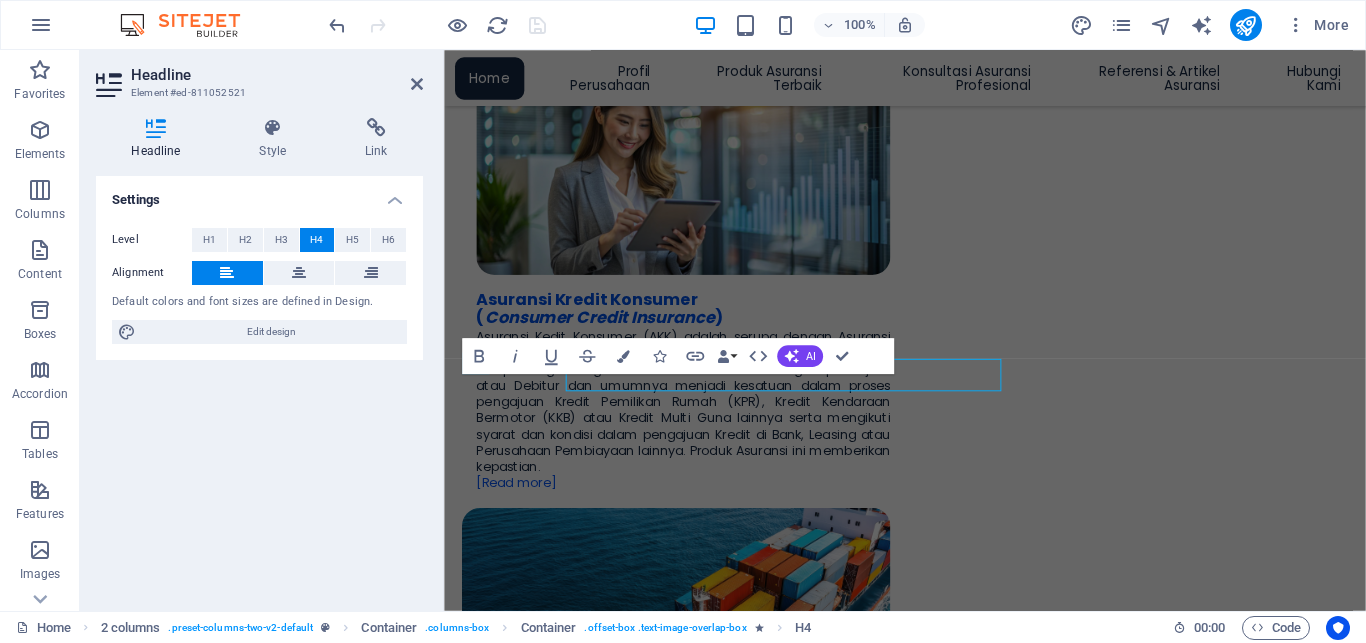 scroll, scrollTop: 1868, scrollLeft: 0, axis: vertical 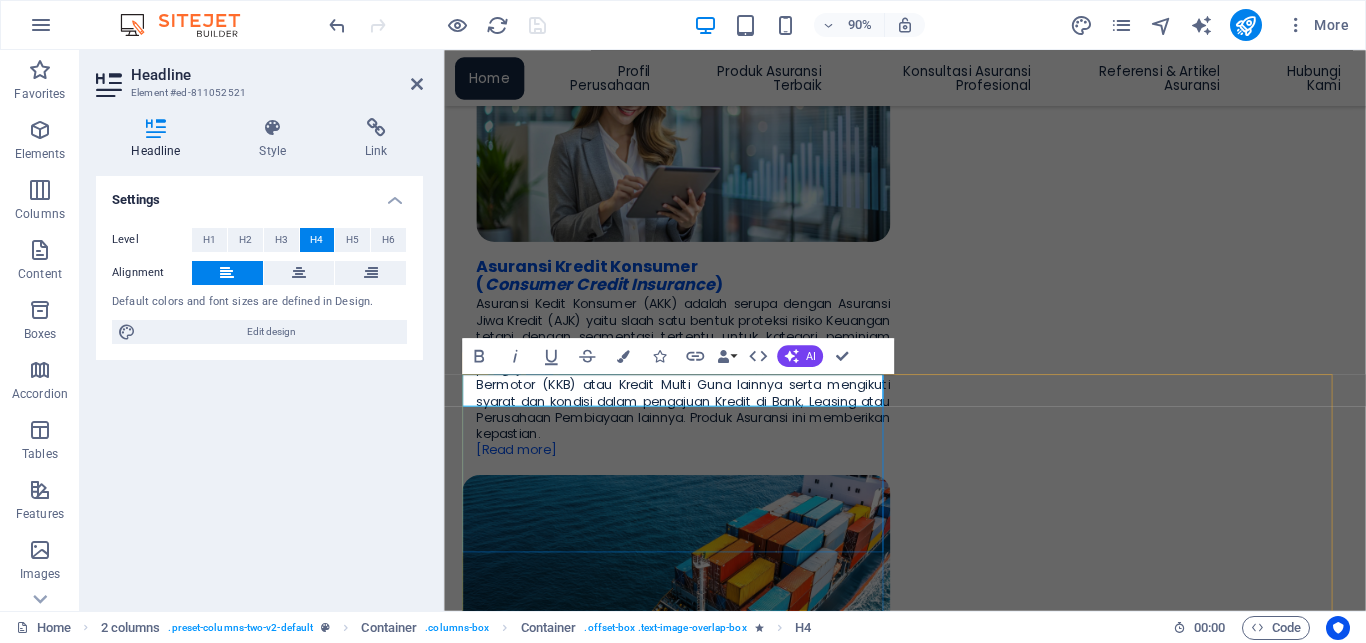 click on "Asuransi Gempa Bumi ( Earthquake Insurance )" at bounding box center [683, 2766] 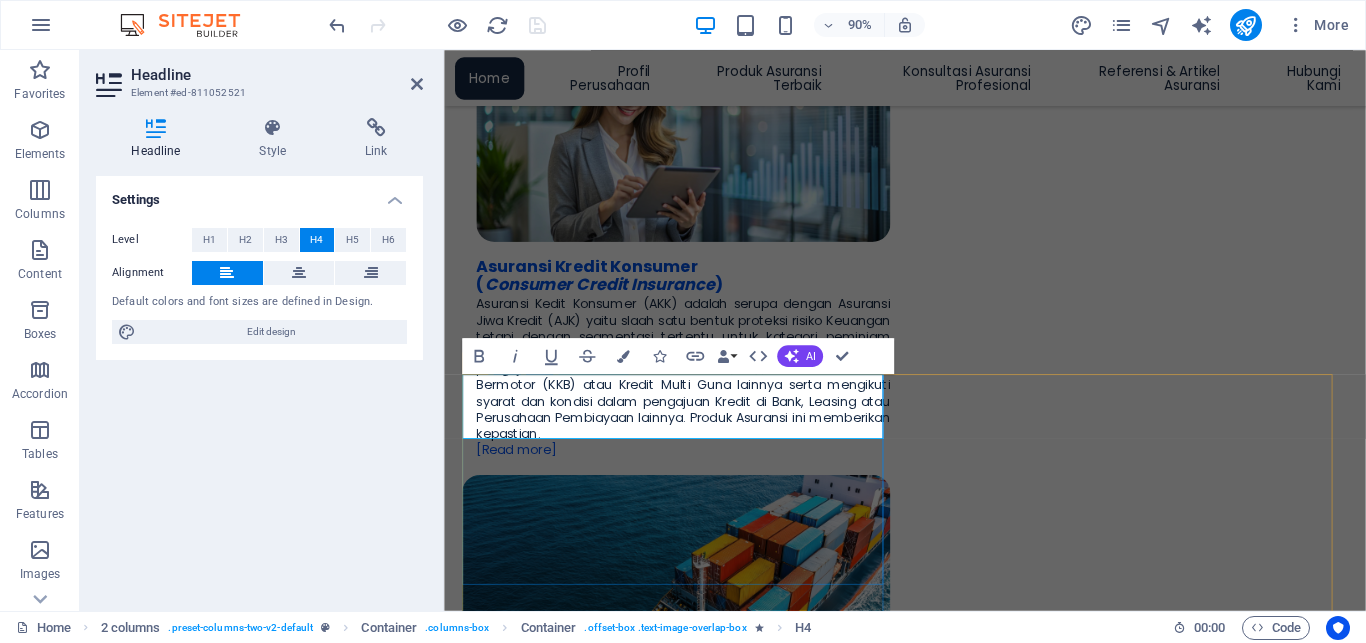 drag, startPoint x: 695, startPoint y: 466, endPoint x: 463, endPoint y: 427, distance: 235.25519 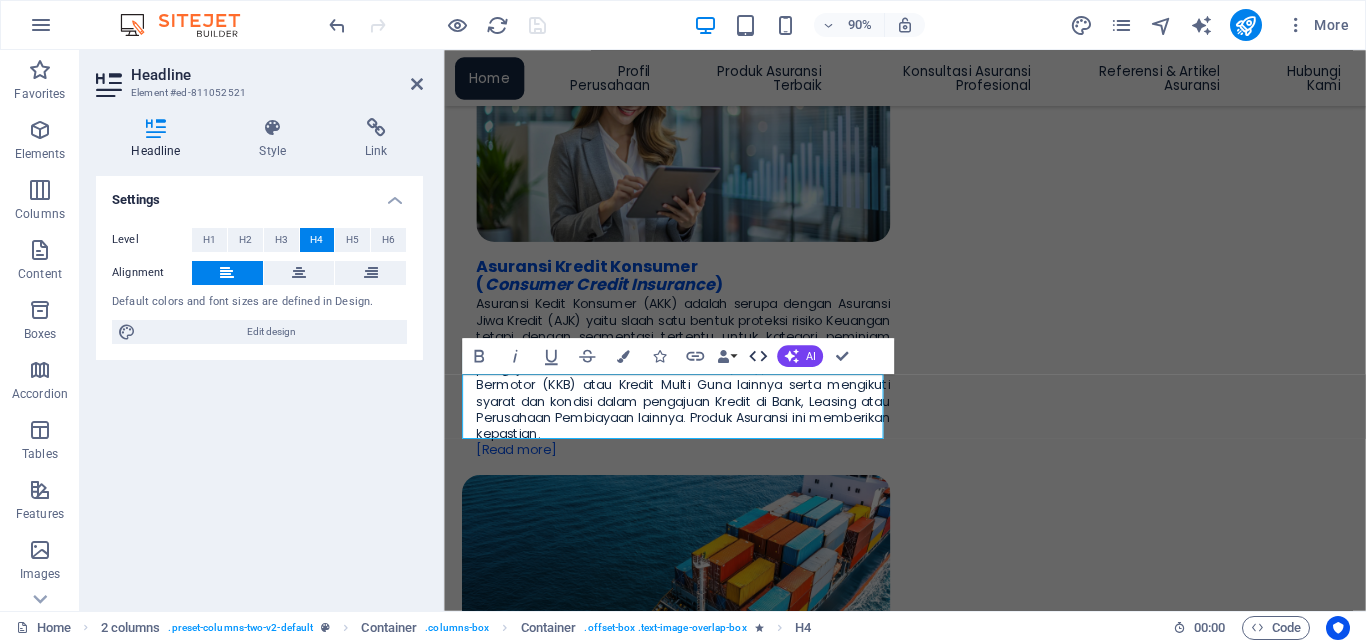 click 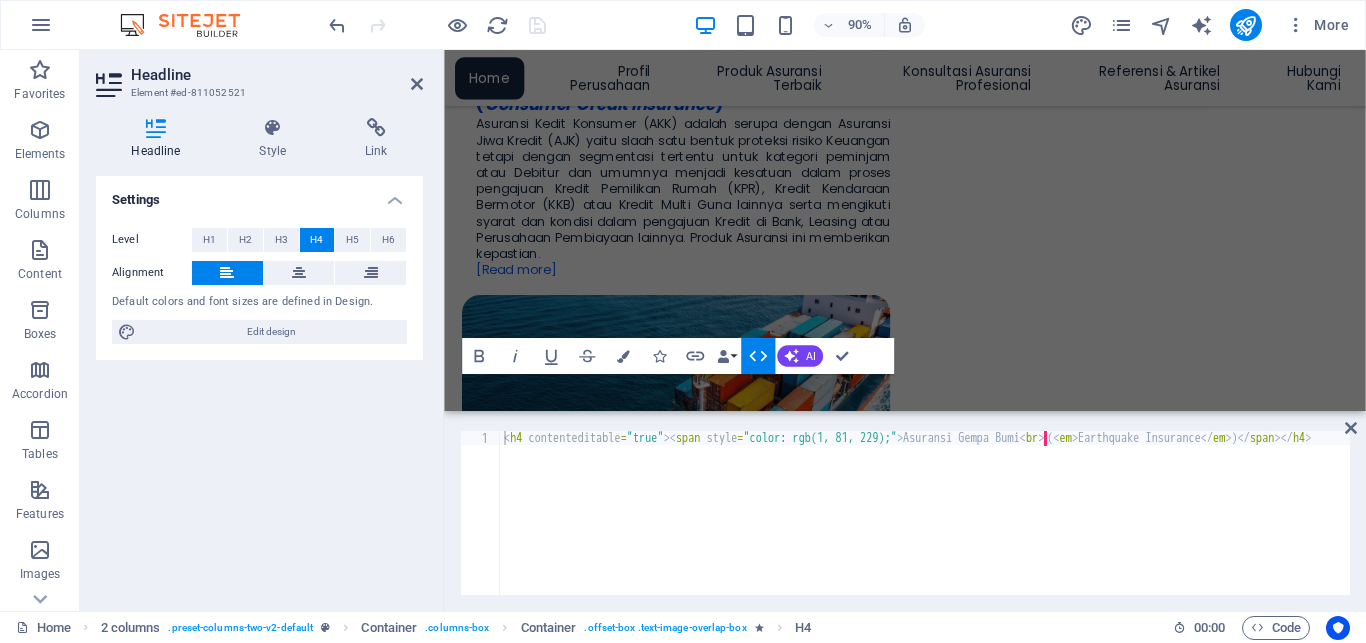 scroll, scrollTop: 1668, scrollLeft: 0, axis: vertical 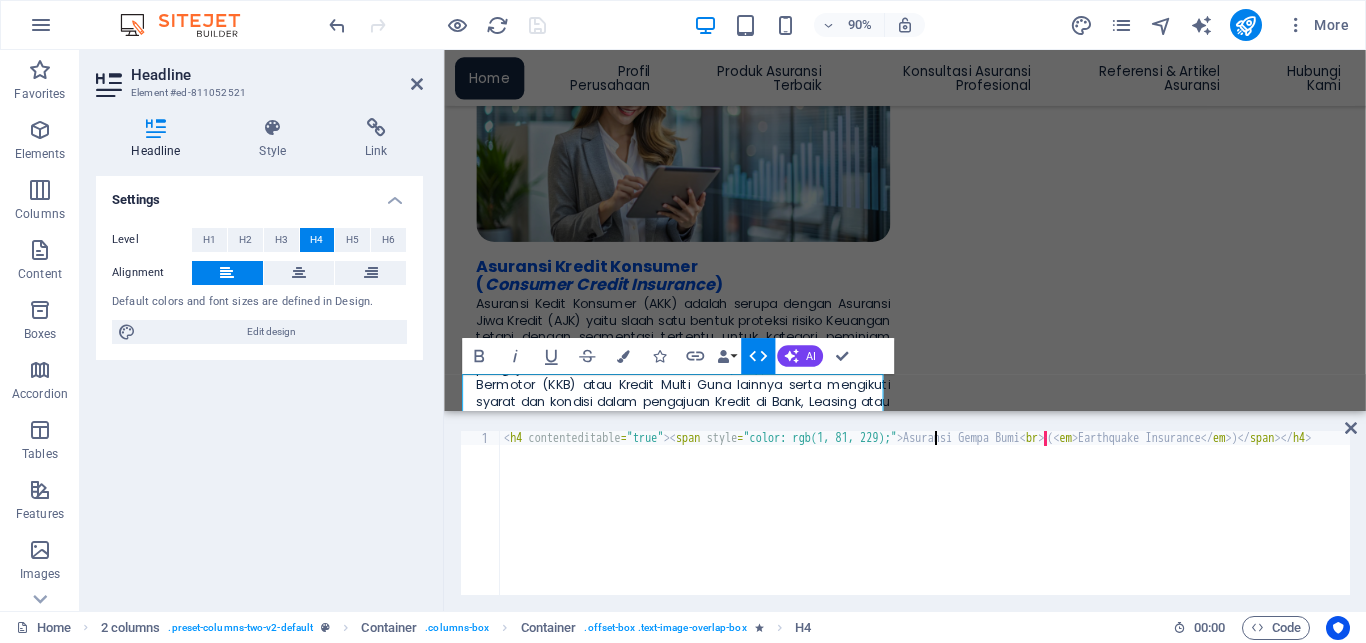 click on "< h4   contenteditable = "true" > < span   style = "color: rgb(1, 81, 229);" > Asuransi Gempa Bumi < br > · ( < em > Earthquake Insurance </ em > ) </ span > </ h4 >" at bounding box center [948, 518] 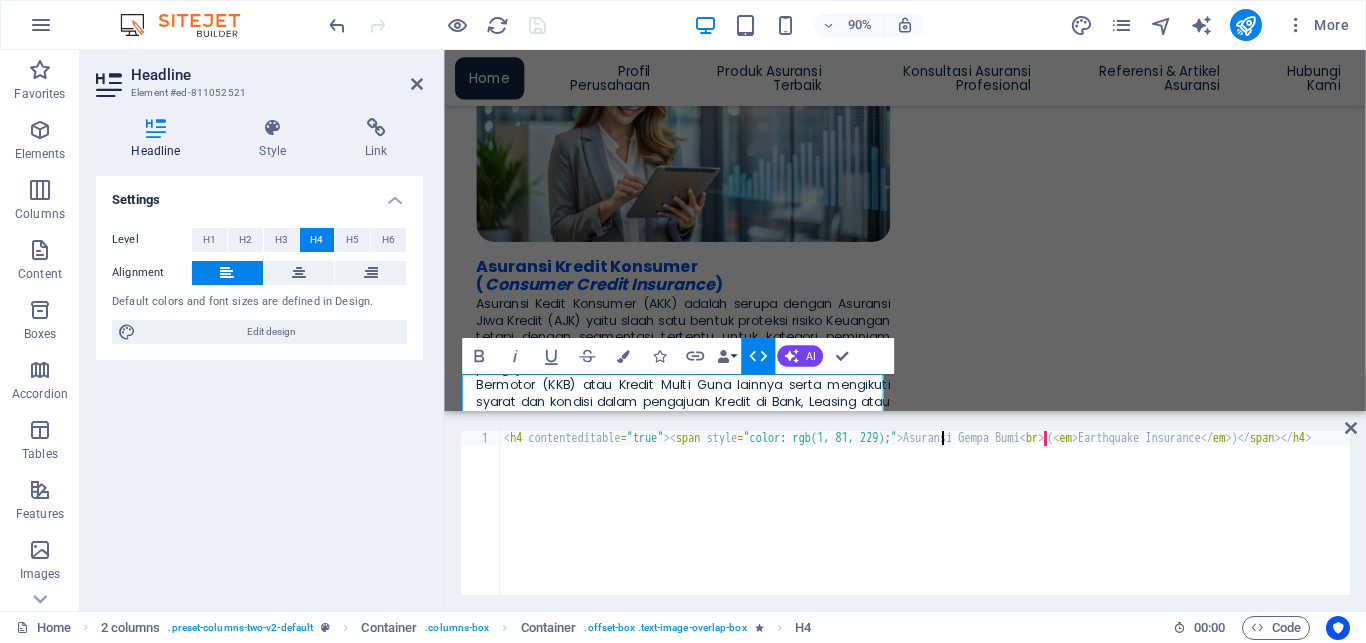 click on "< h4   contenteditable = "true" > < span   style = "color: rgb(1, 81, 229);" > Asuransi Gempa Bumi < br > · ( < em > Earthquake Insurance </ em > ) </ span > </ h4 >" at bounding box center [948, 518] 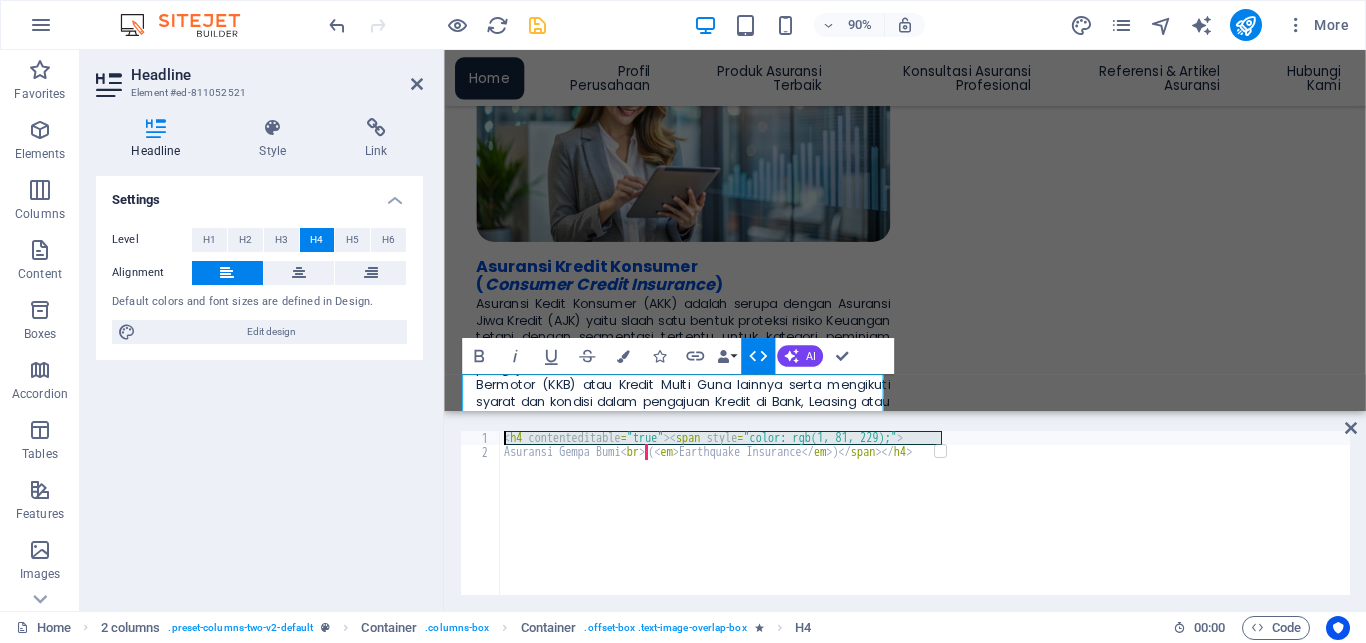 drag, startPoint x: 950, startPoint y: 441, endPoint x: 490, endPoint y: 432, distance: 460.08804 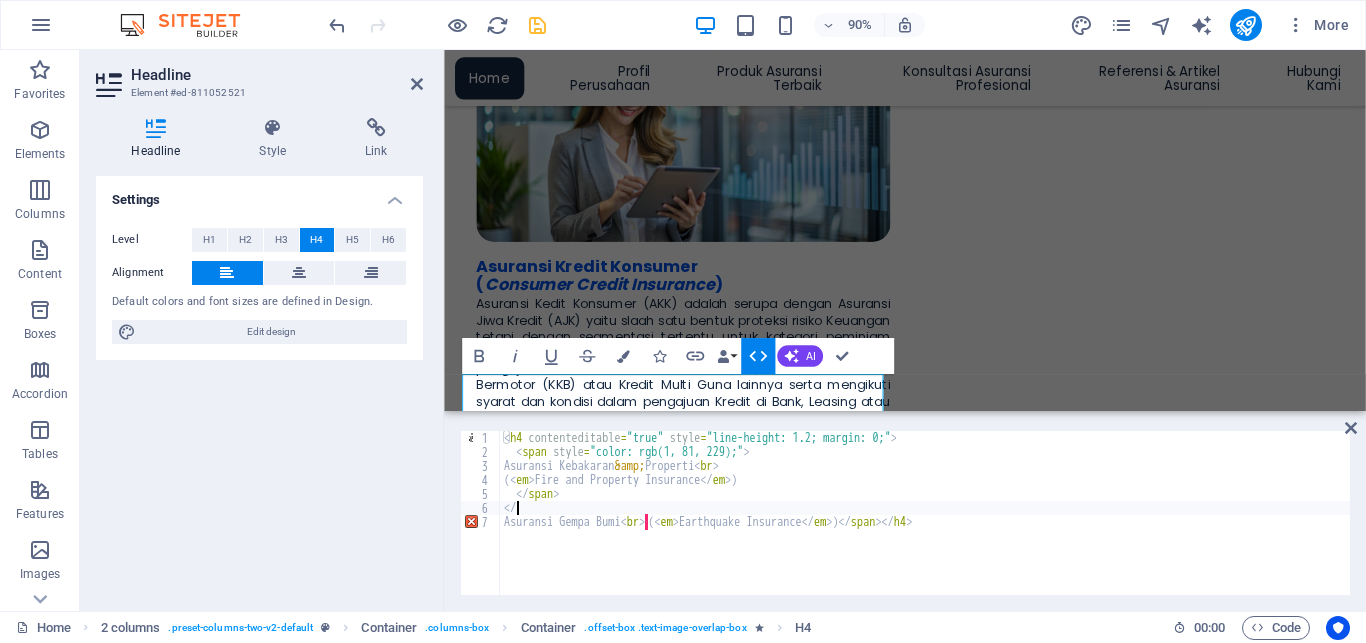 type on "<" 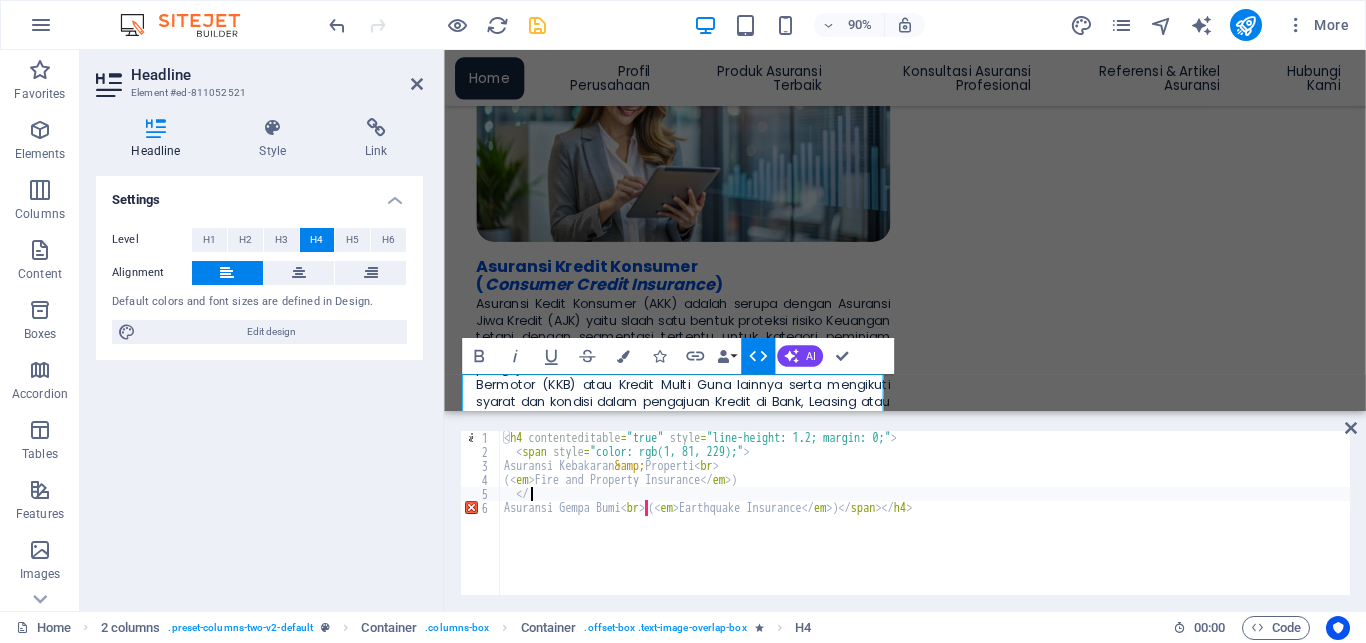type on "<" 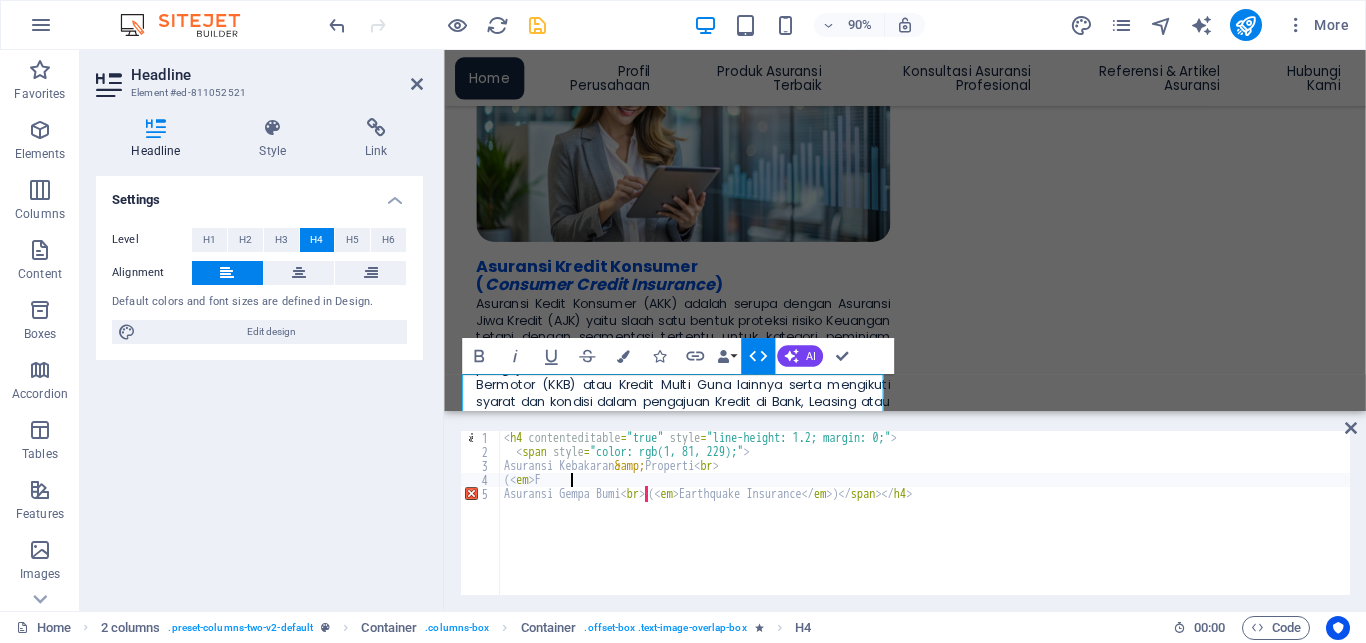 type on "(" 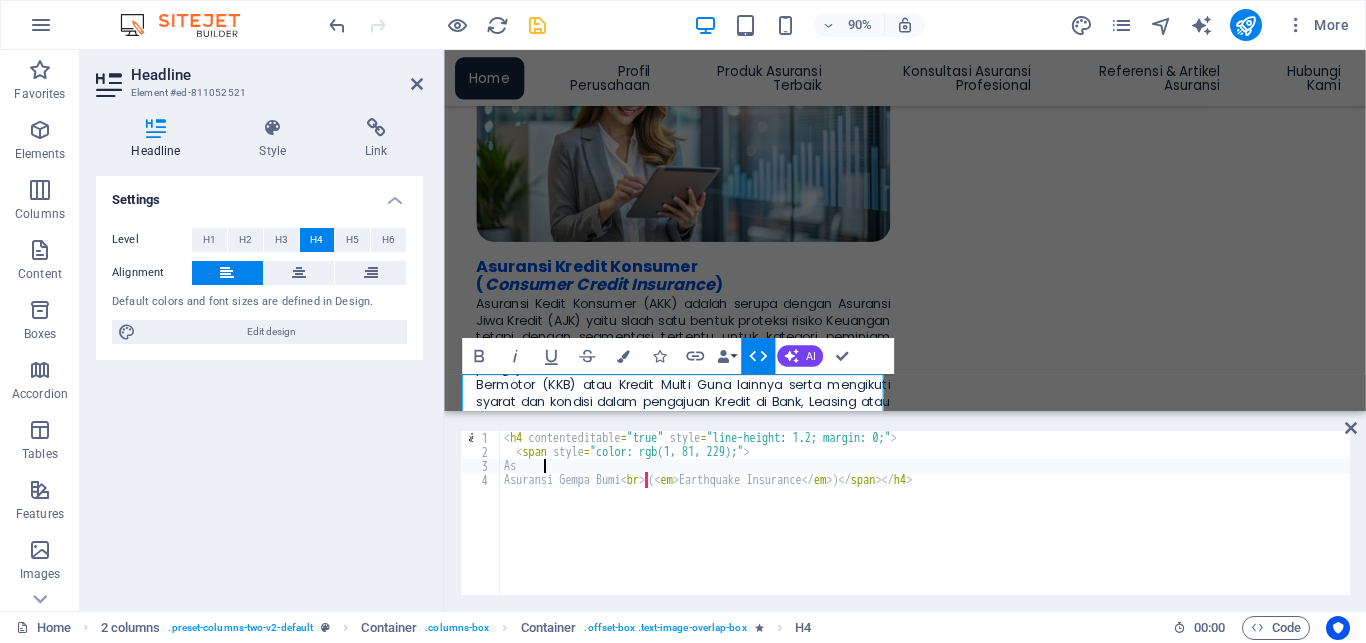 type on "A" 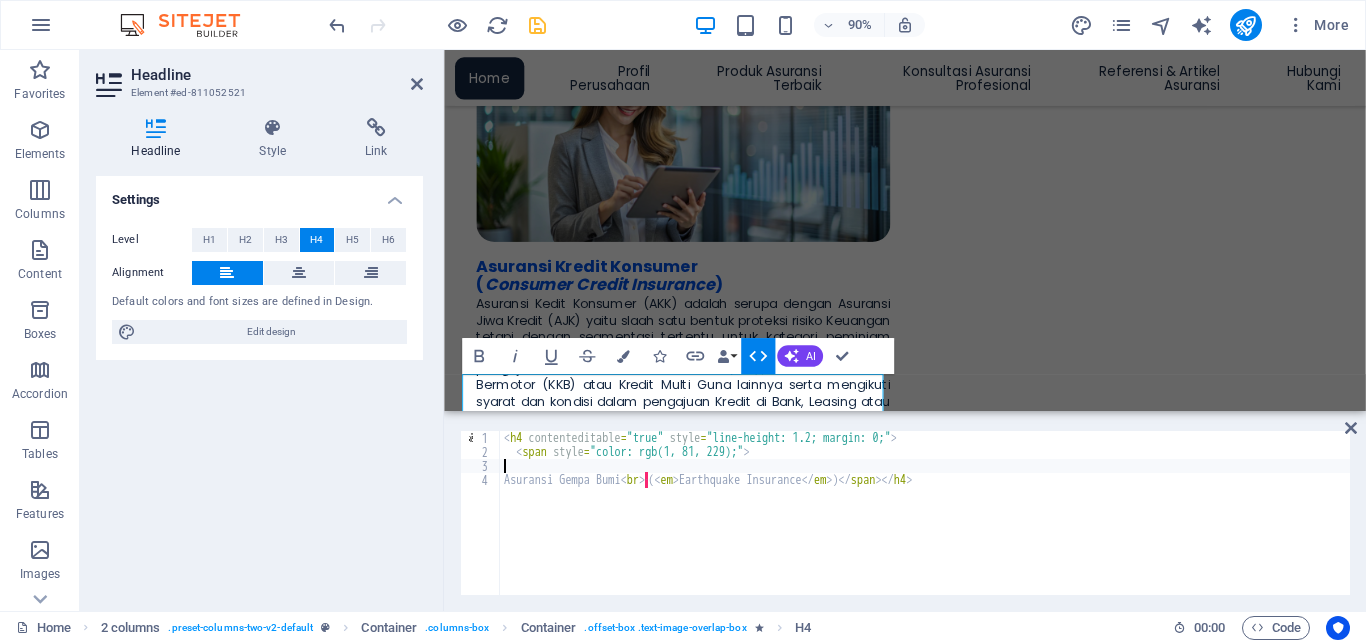 type 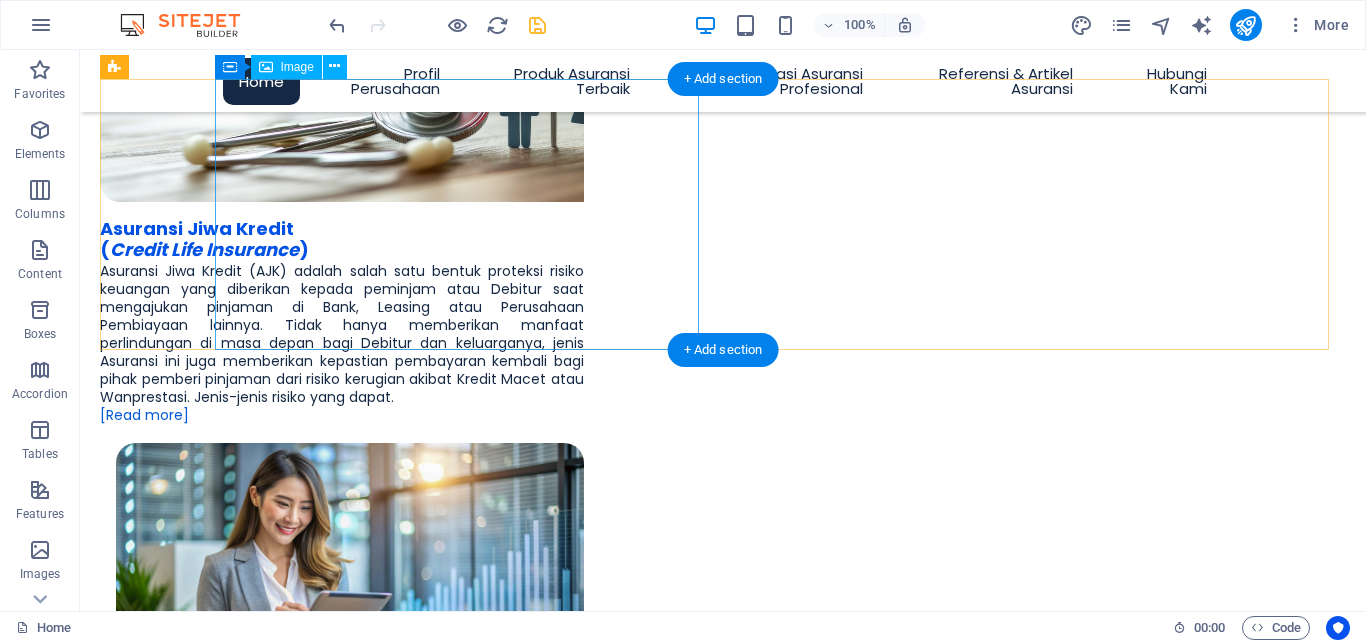 scroll, scrollTop: 1236, scrollLeft: 0, axis: vertical 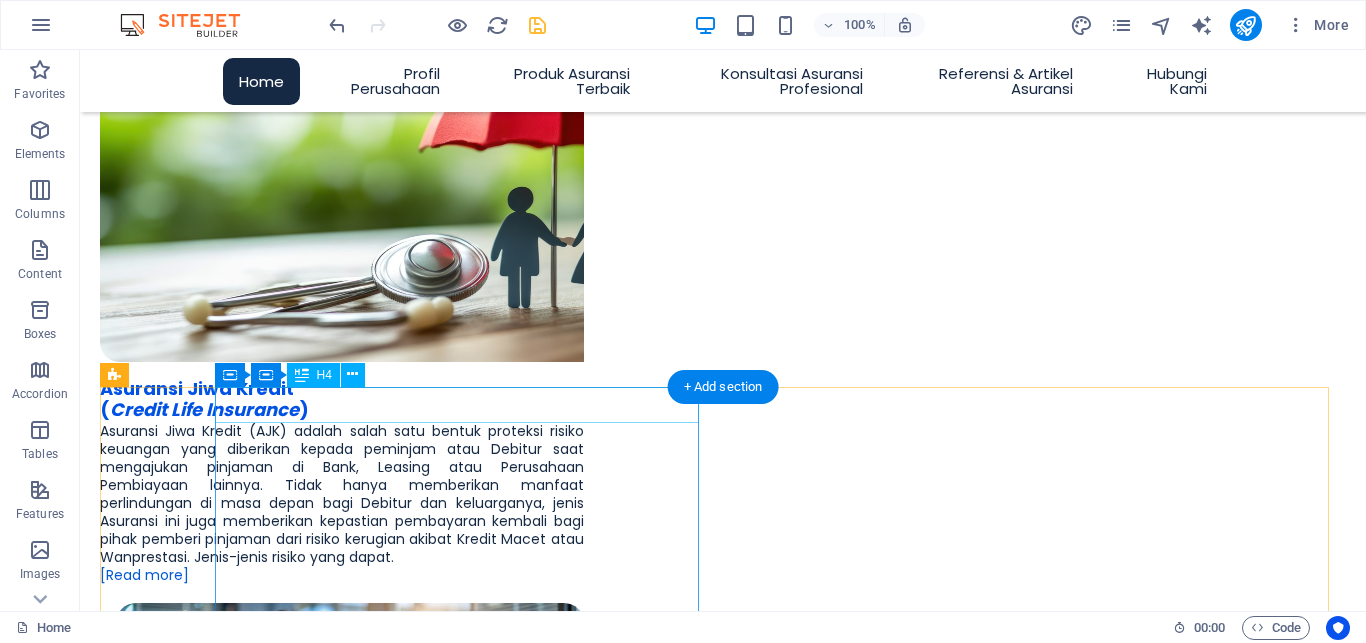 click on "Penjaminan ( Surety  )" at bounding box center (342, 1965) 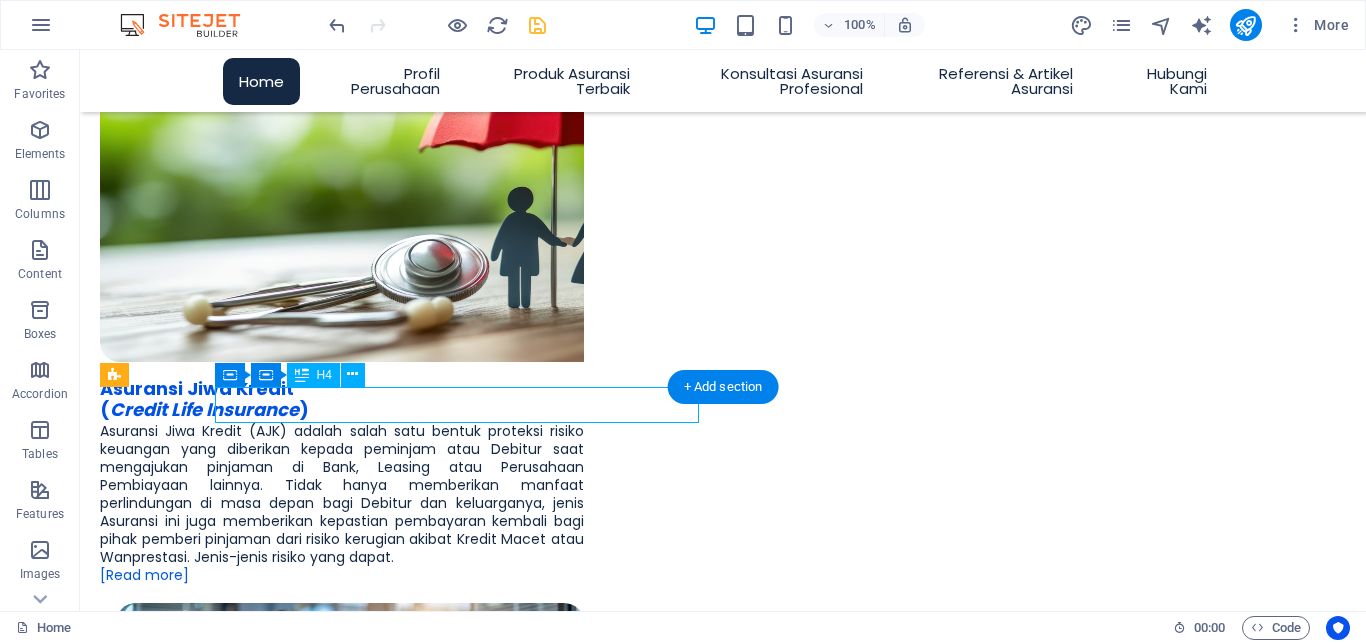 click on "Penjaminan ( Surety  )" at bounding box center [342, 1965] 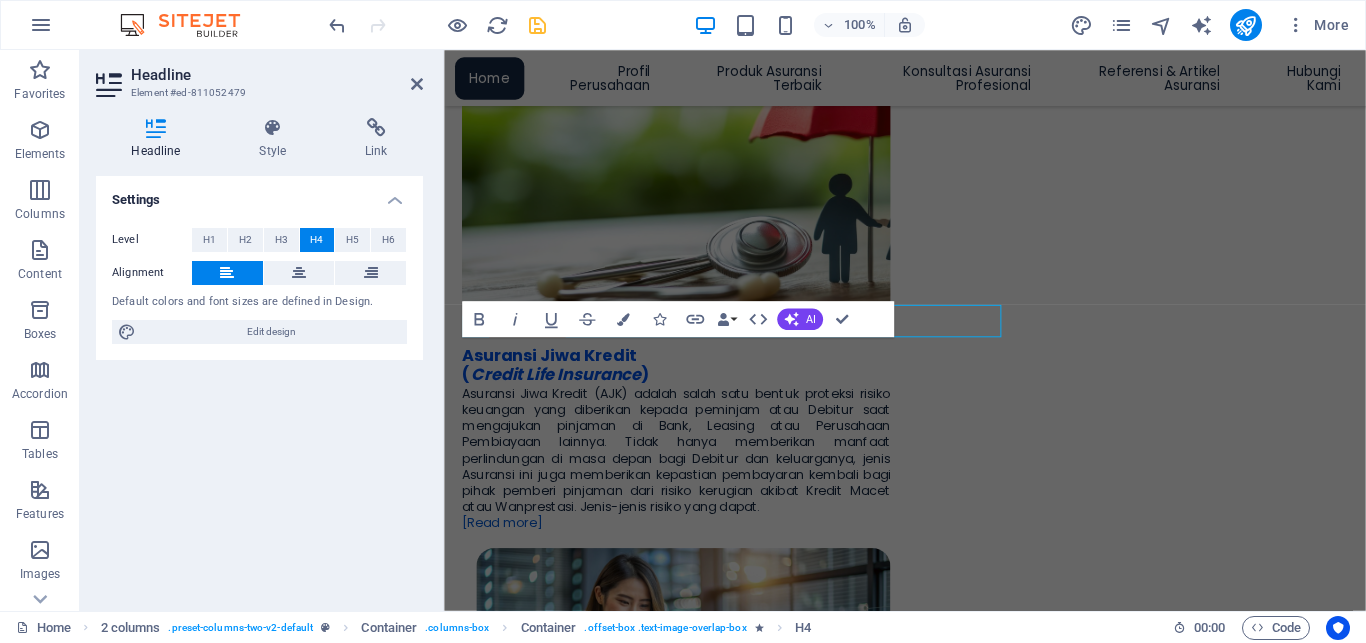 scroll, scrollTop: 1290, scrollLeft: 0, axis: vertical 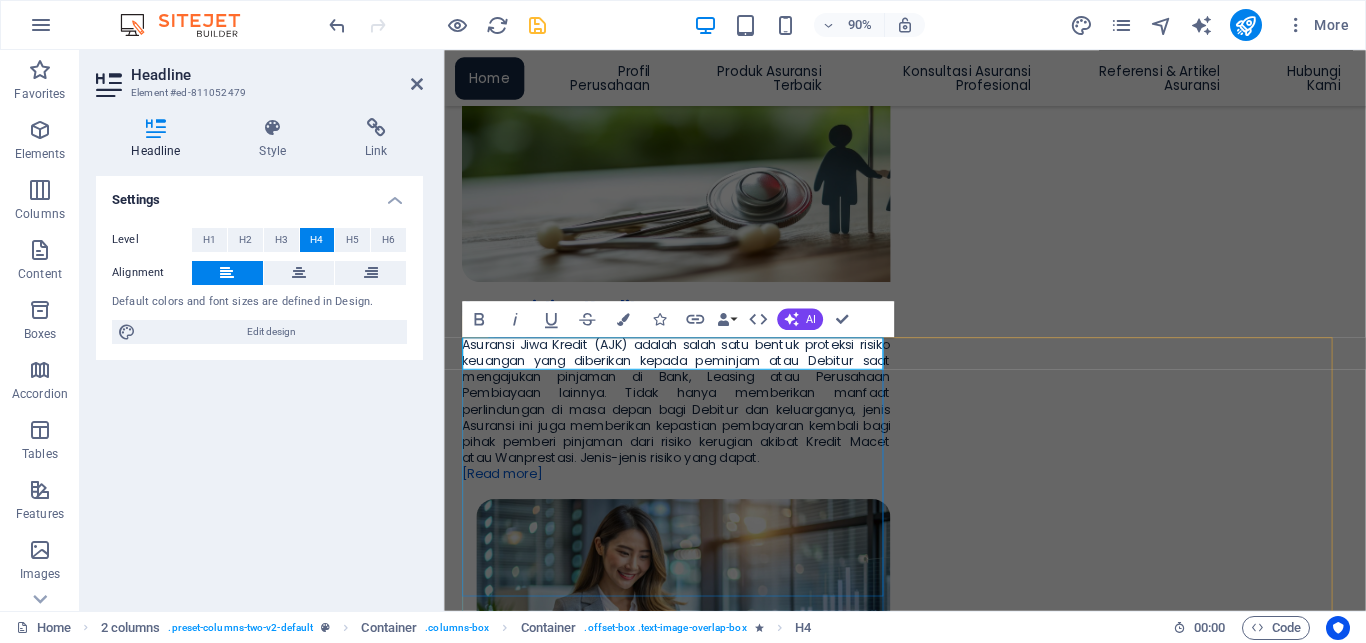 click on "Penjaminan ( Surety  )" at bounding box center [563, 1915] 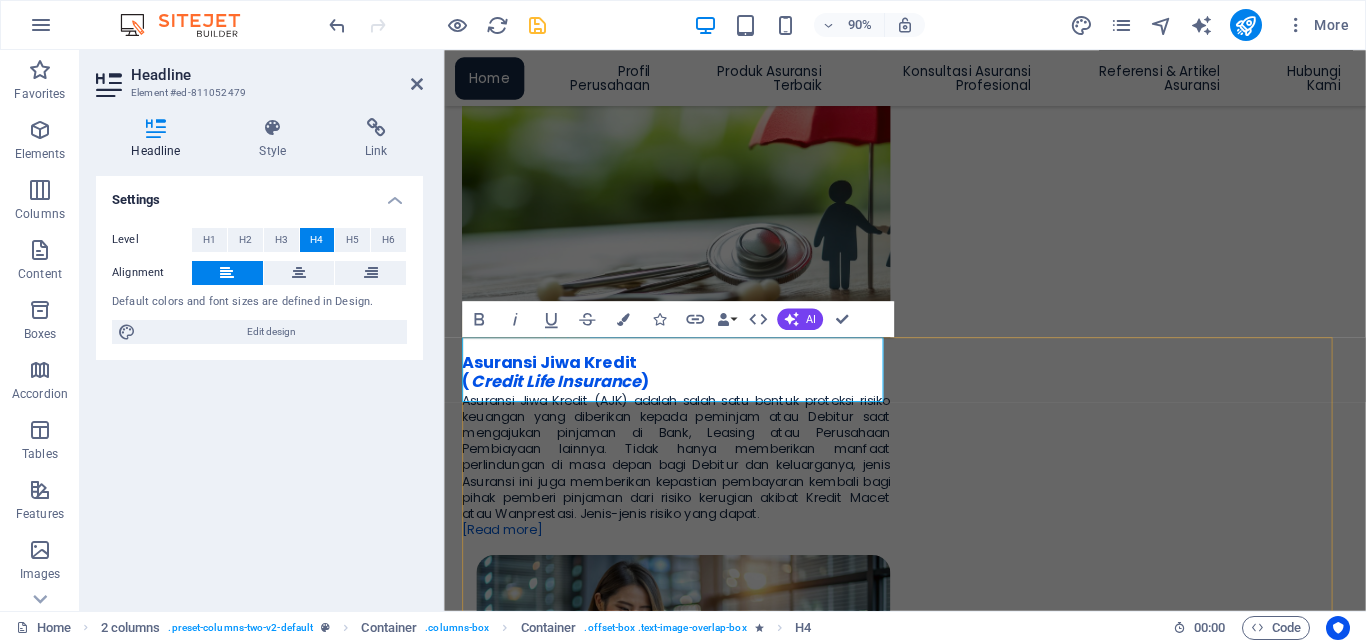 drag, startPoint x: 585, startPoint y: 419, endPoint x: 456, endPoint y: 398, distance: 130.69812 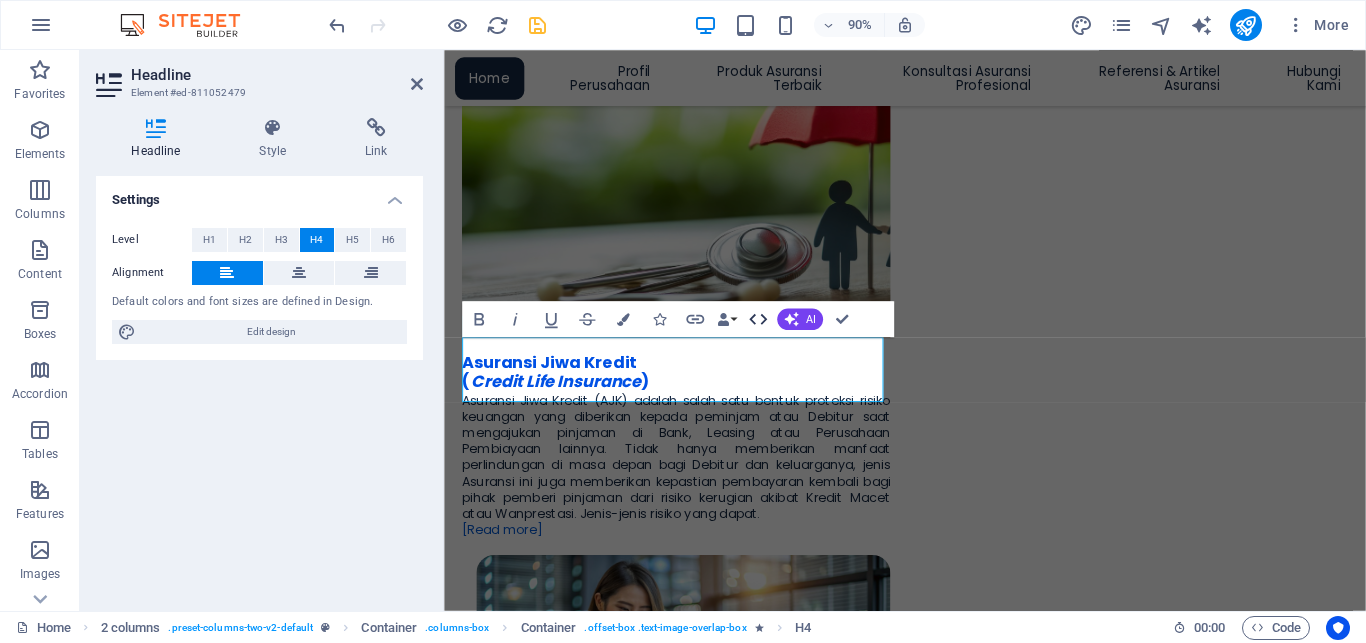 click 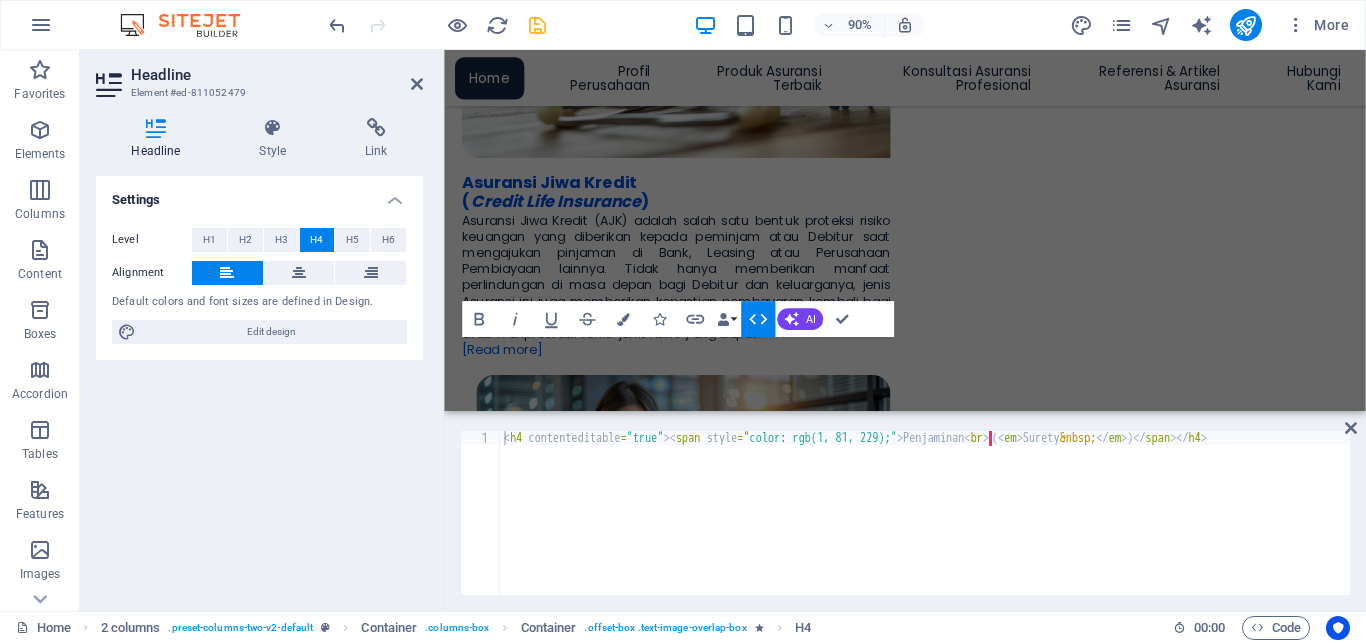 scroll, scrollTop: 1090, scrollLeft: 0, axis: vertical 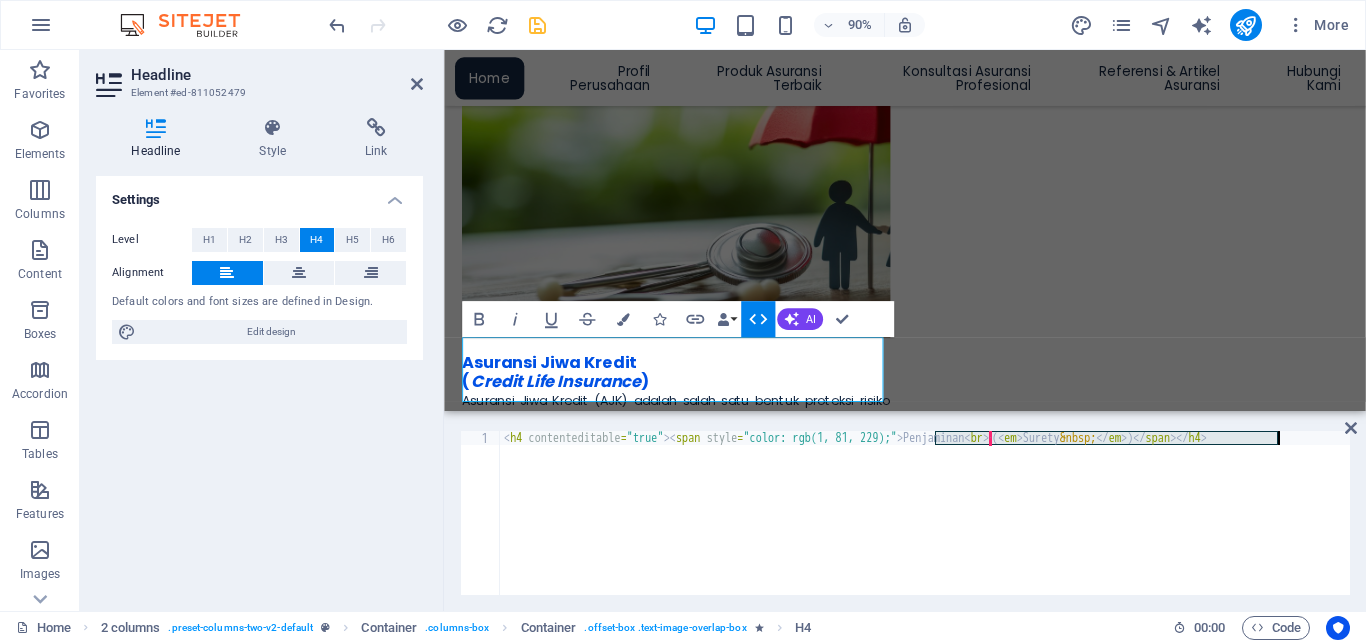 drag, startPoint x: 934, startPoint y: 440, endPoint x: 531, endPoint y: 454, distance: 403.2431 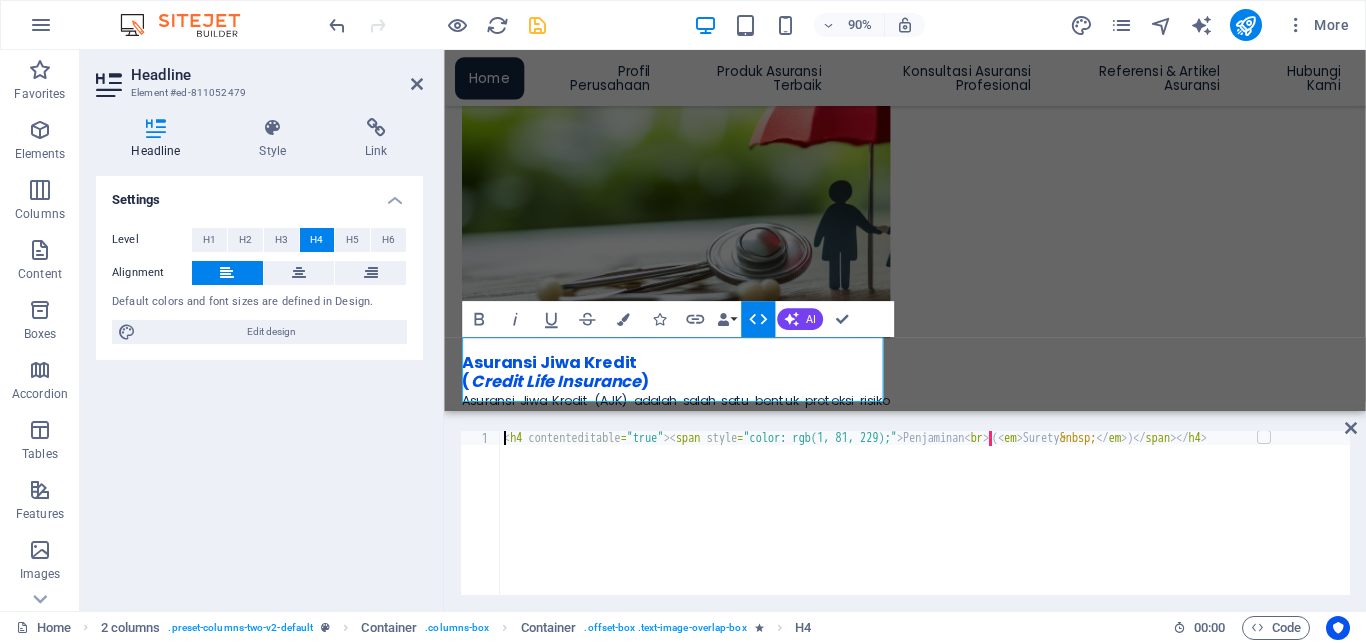 click on "< h4   contenteditable = "true" > < span   style = "color: rgb(1, 81, 229);" > Penjaminan < br > · ( <em> [SURETY] &nbsp; </ em > ) </ span > </ h4 >" at bounding box center (925, 527) 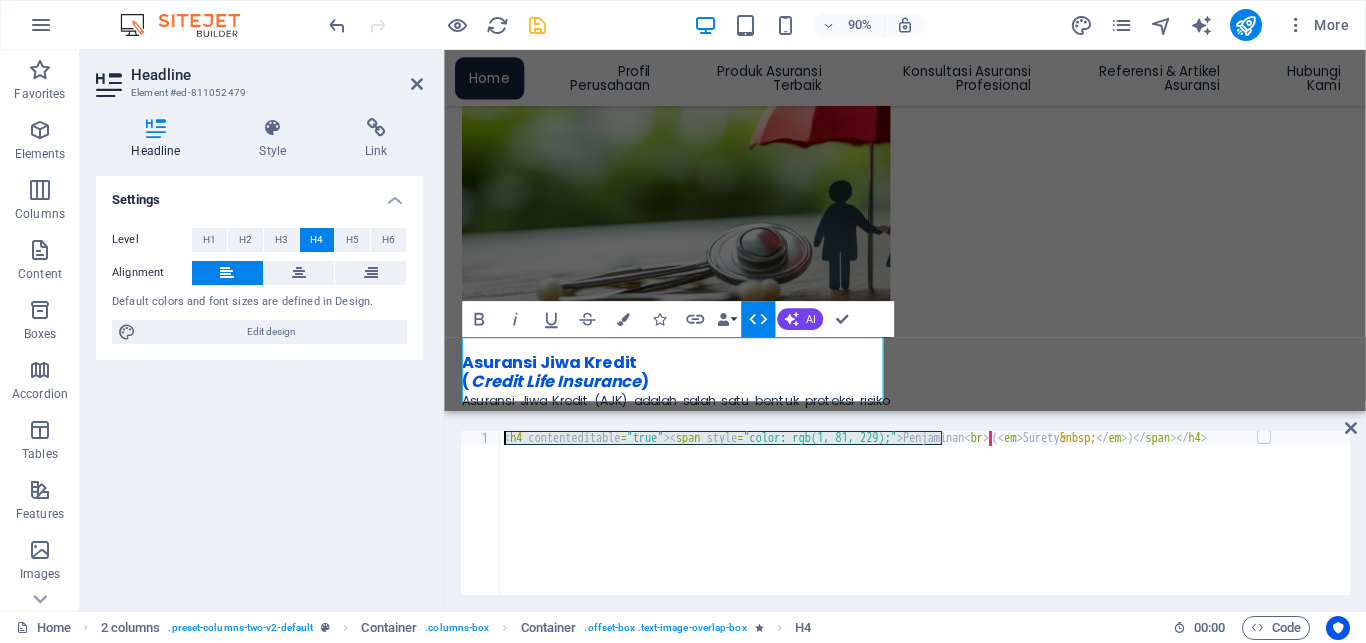 drag, startPoint x: 939, startPoint y: 436, endPoint x: 503, endPoint y: 438, distance: 436.00458 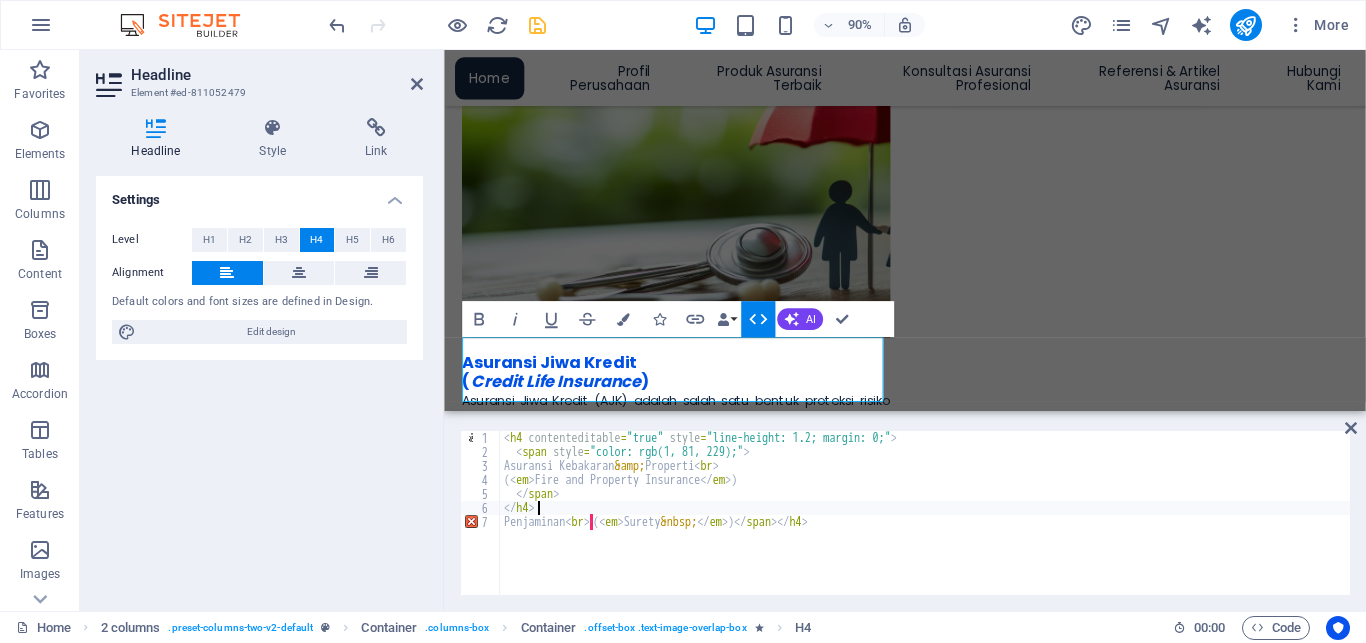click on "< h4   contenteditable = "true"   style = "line-height: 1.2; margin: 0;" >    < span   style = "color: rgb(1, 81, 229);" >     Asuransi Kebakaran  &amp;  Properti < br >     ( < em > [FIRE] and [PROPERTY] [INSURANCE] </ em > )    </ span > </ h4 > Penjaminan < br > · ( < em > [SURETY] &nbsp; </ em > ) </ span > </ h4 >" at bounding box center (925, 527) 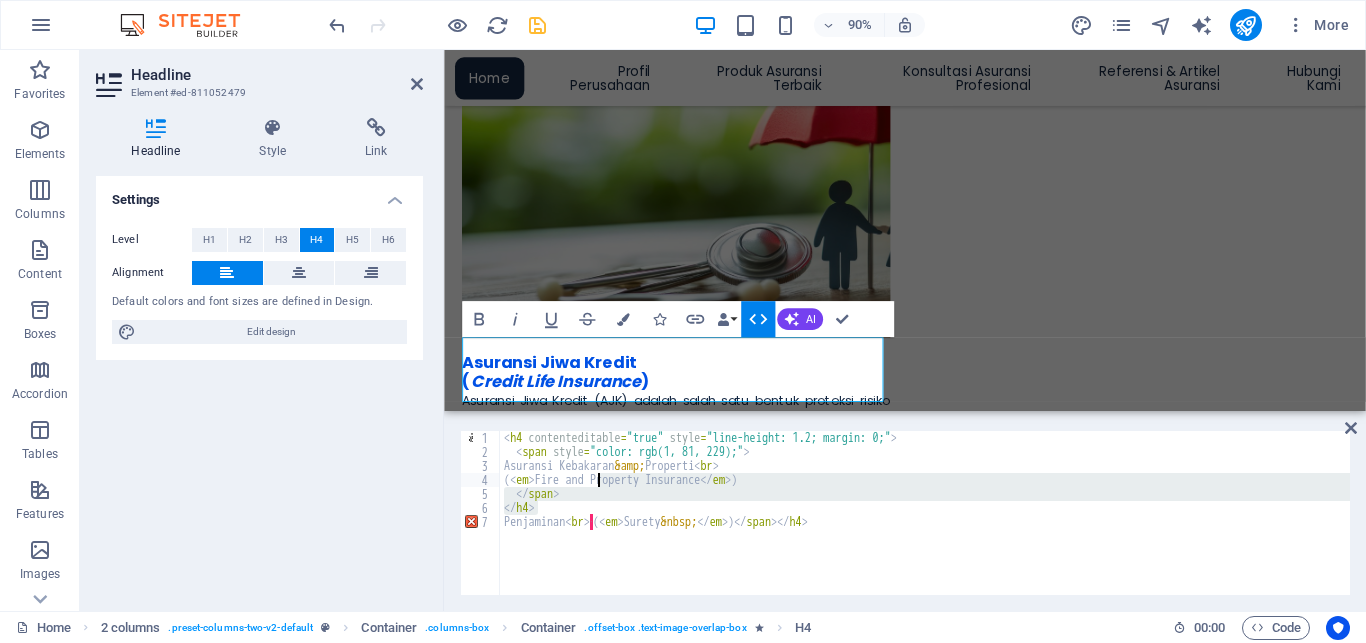 drag, startPoint x: 612, startPoint y: 504, endPoint x: 538, endPoint y: 455, distance: 88.752464 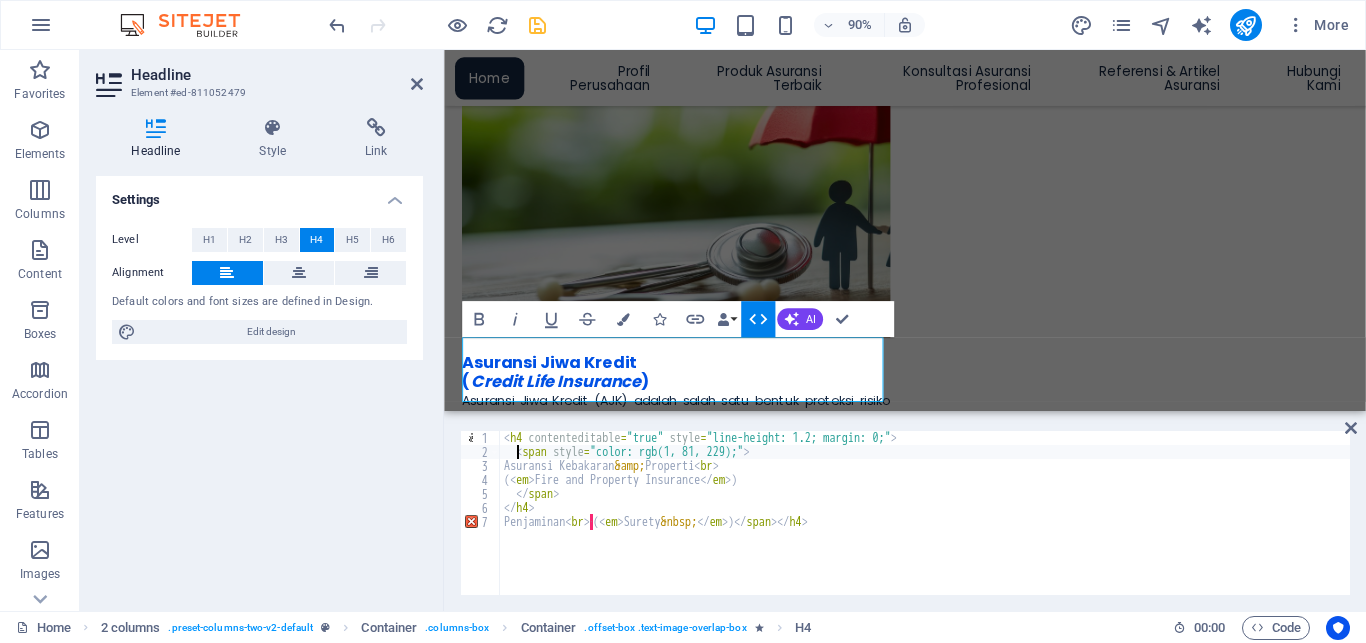 click on "< h4   contenteditable = "true"   style = "line-height: 1.2; margin: 0;" >    < span   style = "color: rgb(1, 81, 229);" >     Asuransi Kebakaran  &amp;  Properti < br >     ( < em > [FIRE] and [PROPERTY] [INSURANCE] </ em > )    </ span > </ h4 > Penjaminan < br > · ( < em > [SURETY] &nbsp; </ em > ) </ span > </ h4 >" at bounding box center [925, 527] 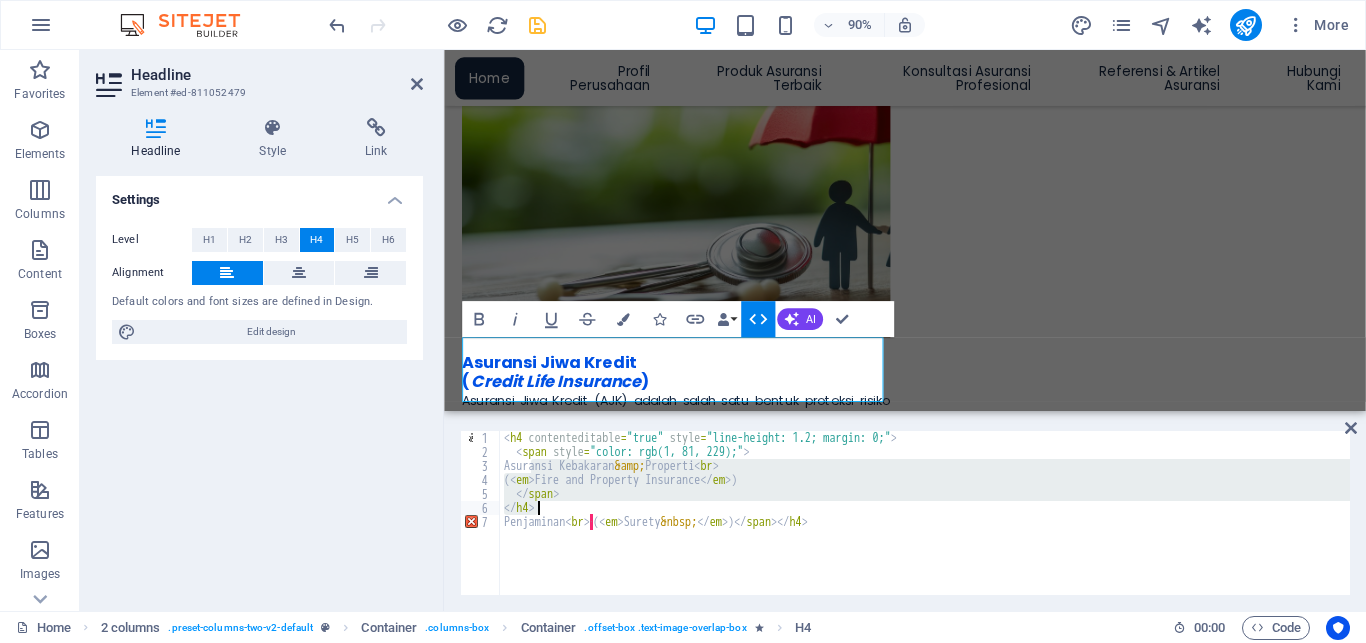 drag, startPoint x: 531, startPoint y: 467, endPoint x: 547, endPoint y: 509, distance: 44.94441 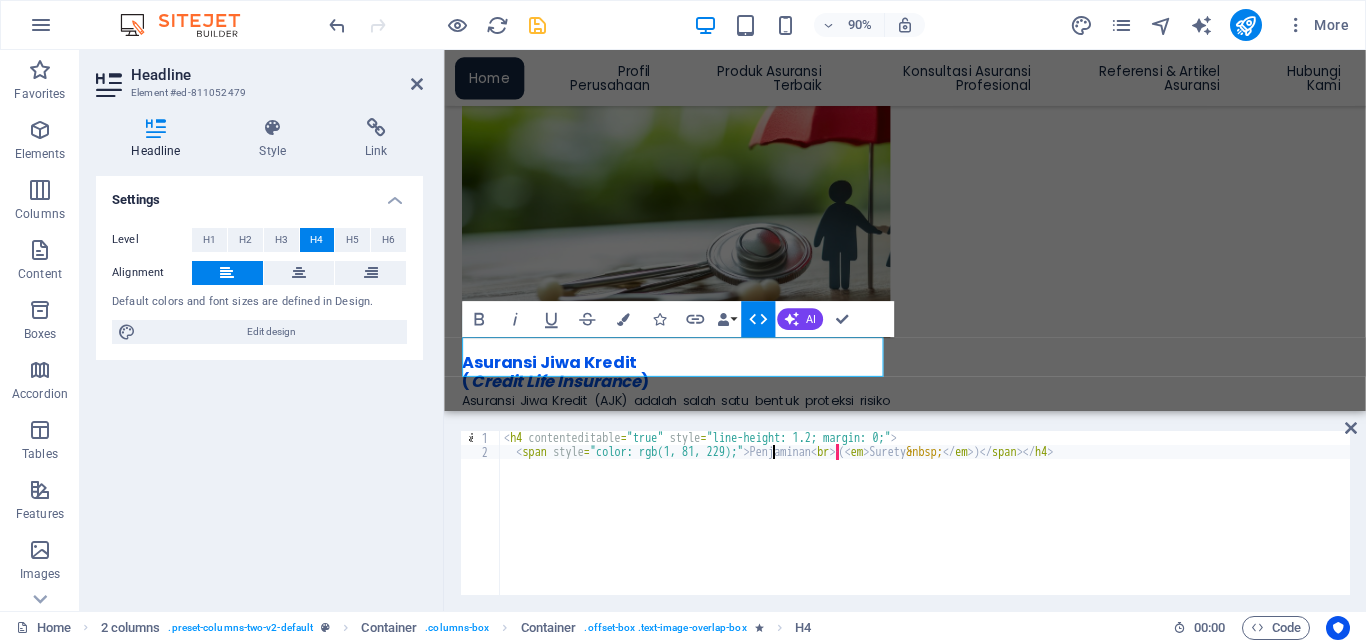 type on "Penjaminan<br>‌( [SURETY] &nbsp; )</span></h4>" 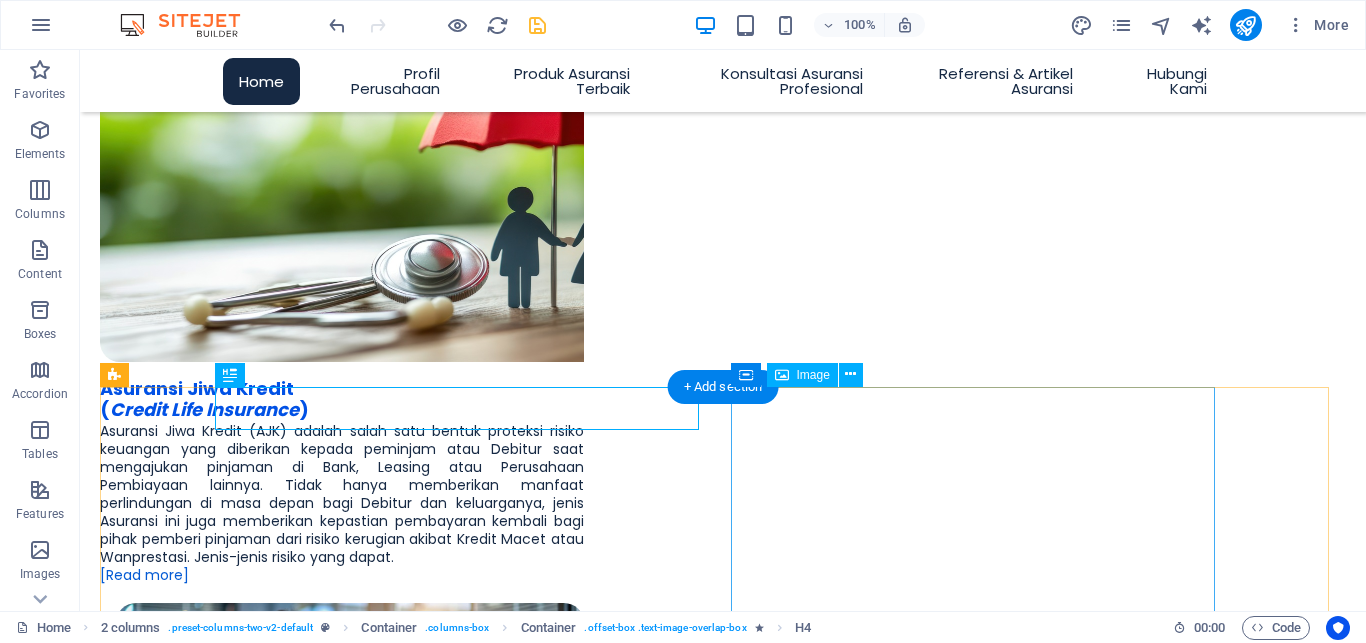 scroll, scrollTop: 1440, scrollLeft: 0, axis: vertical 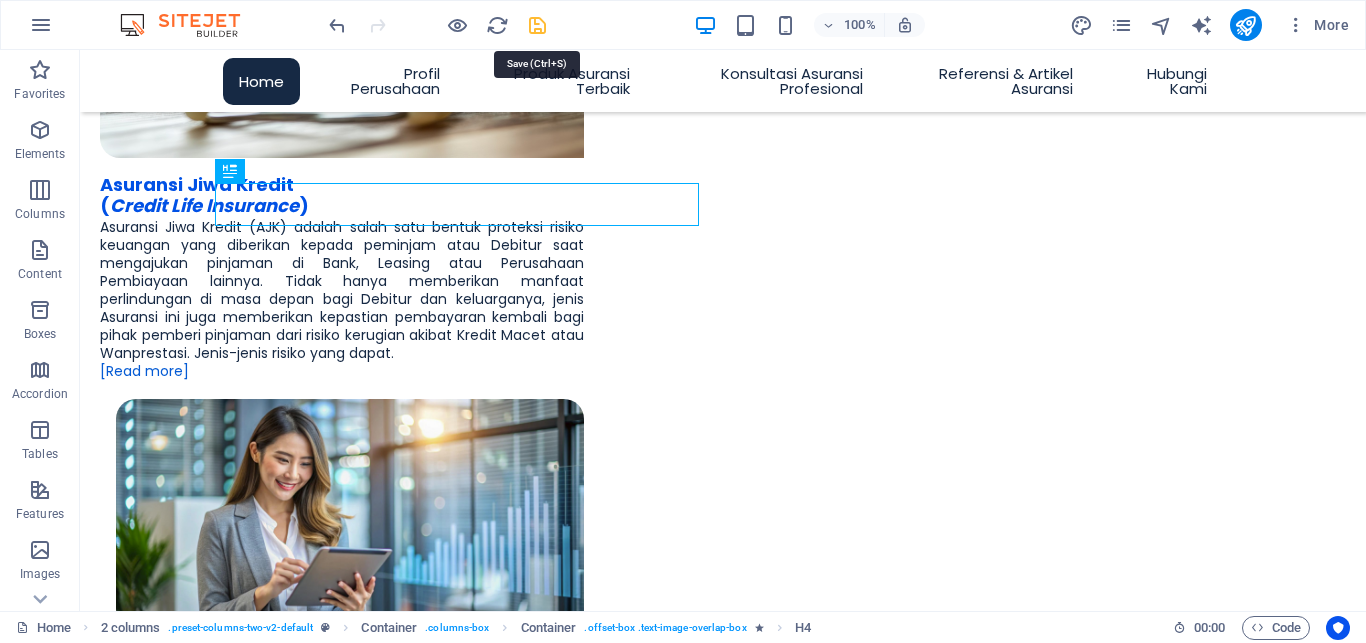 click at bounding box center (537, 25) 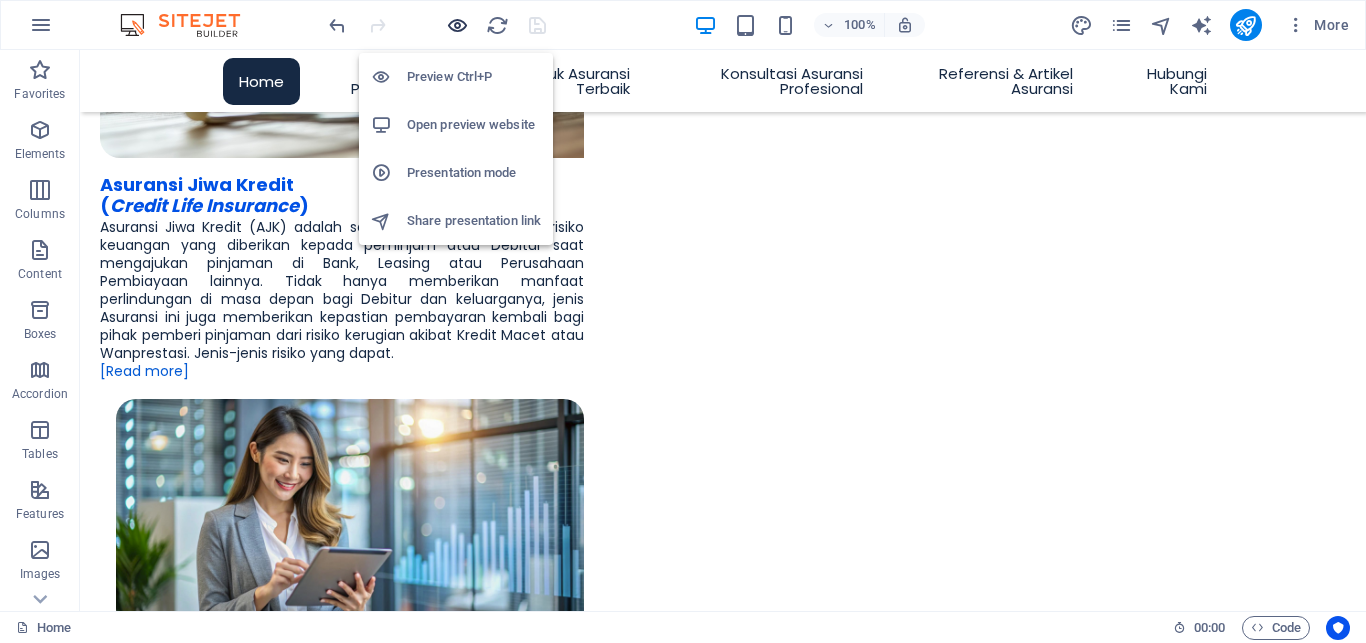 click at bounding box center [457, 25] 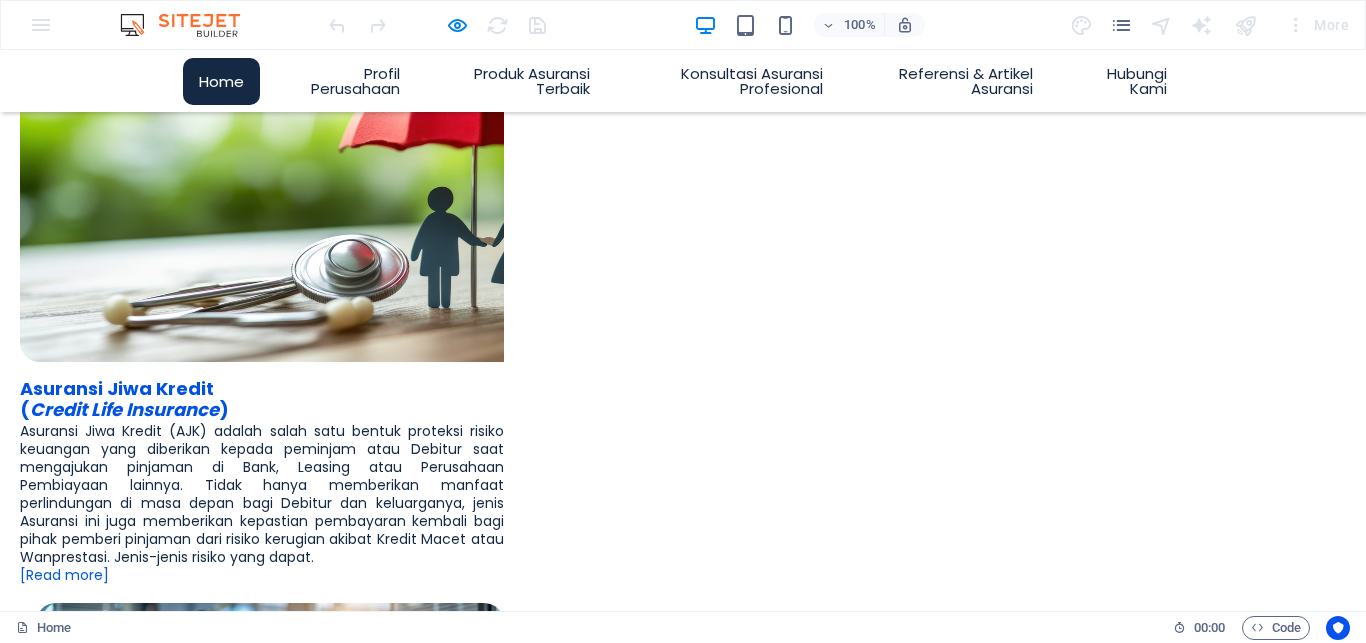scroll, scrollTop: 1134, scrollLeft: 0, axis: vertical 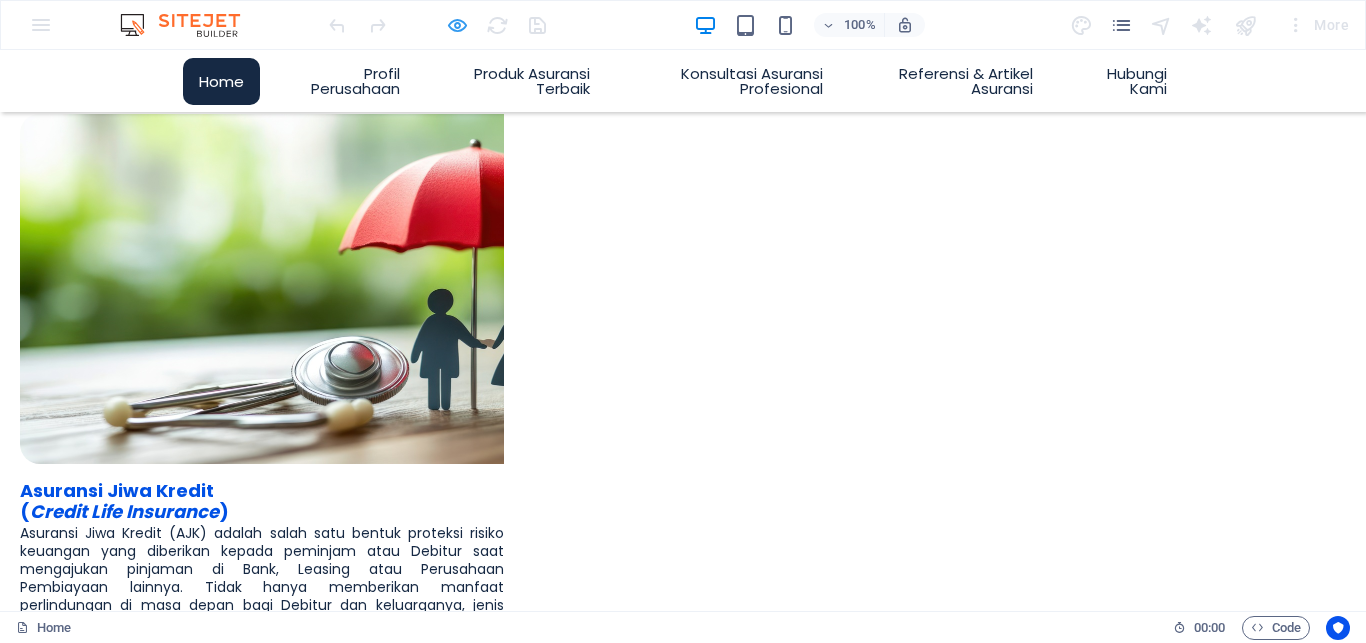 click at bounding box center (457, 25) 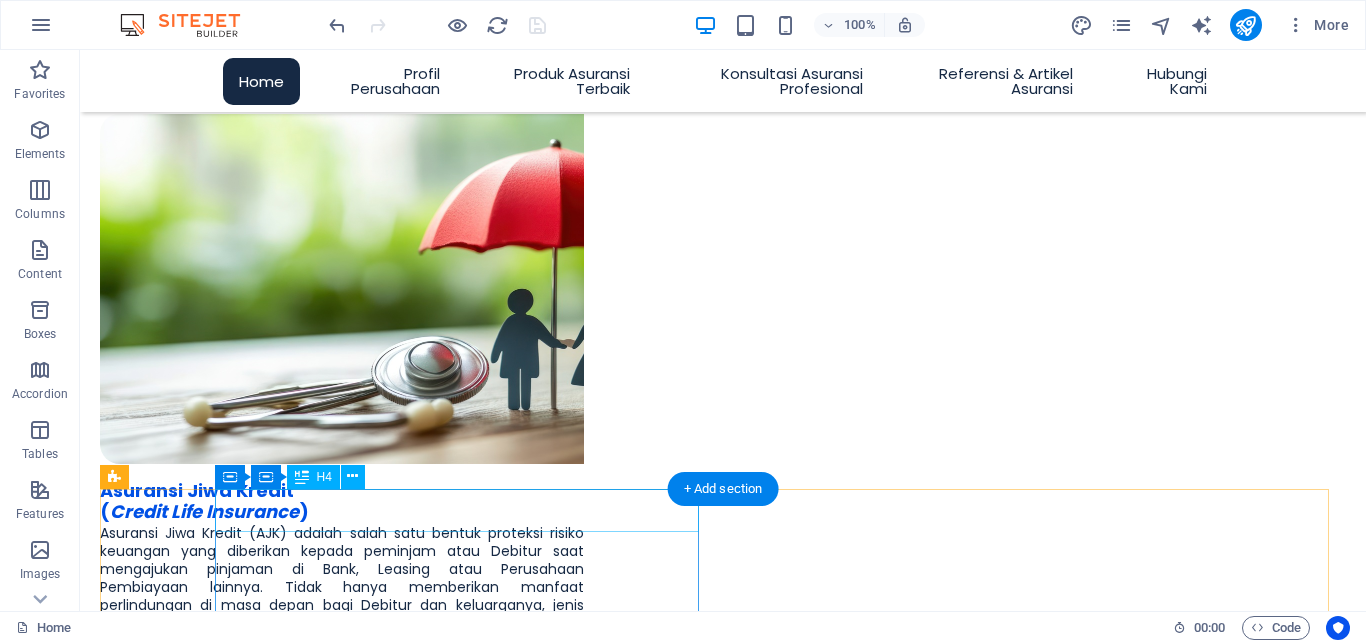 click on "Penjaminan ‌( Surety  )" at bounding box center [342, 2070] 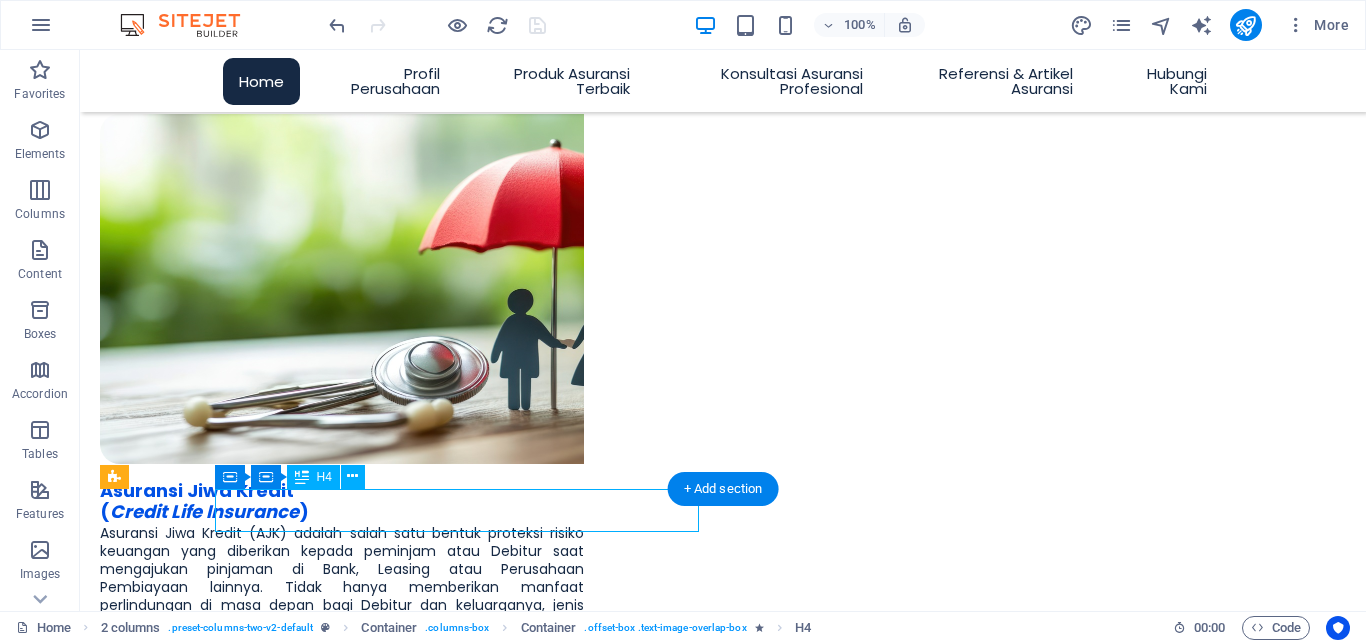 click on "Penjaminan ‌( Surety  )" at bounding box center [342, 2070] 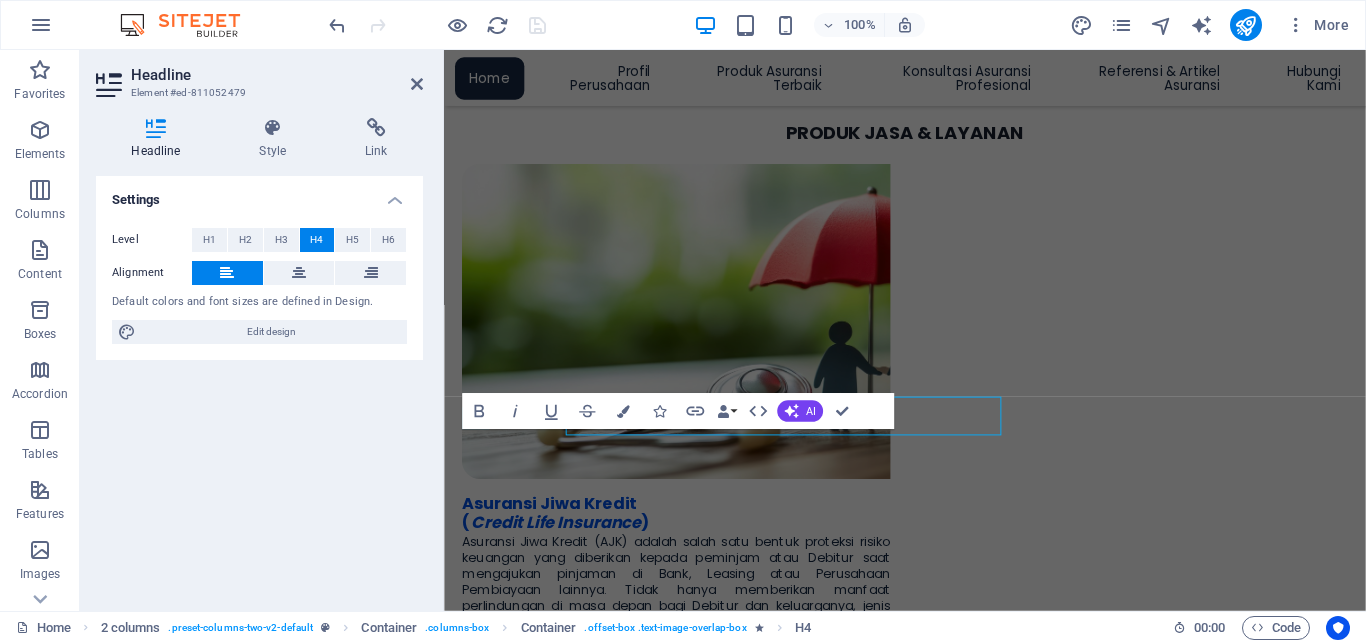 scroll, scrollTop: 1188, scrollLeft: 0, axis: vertical 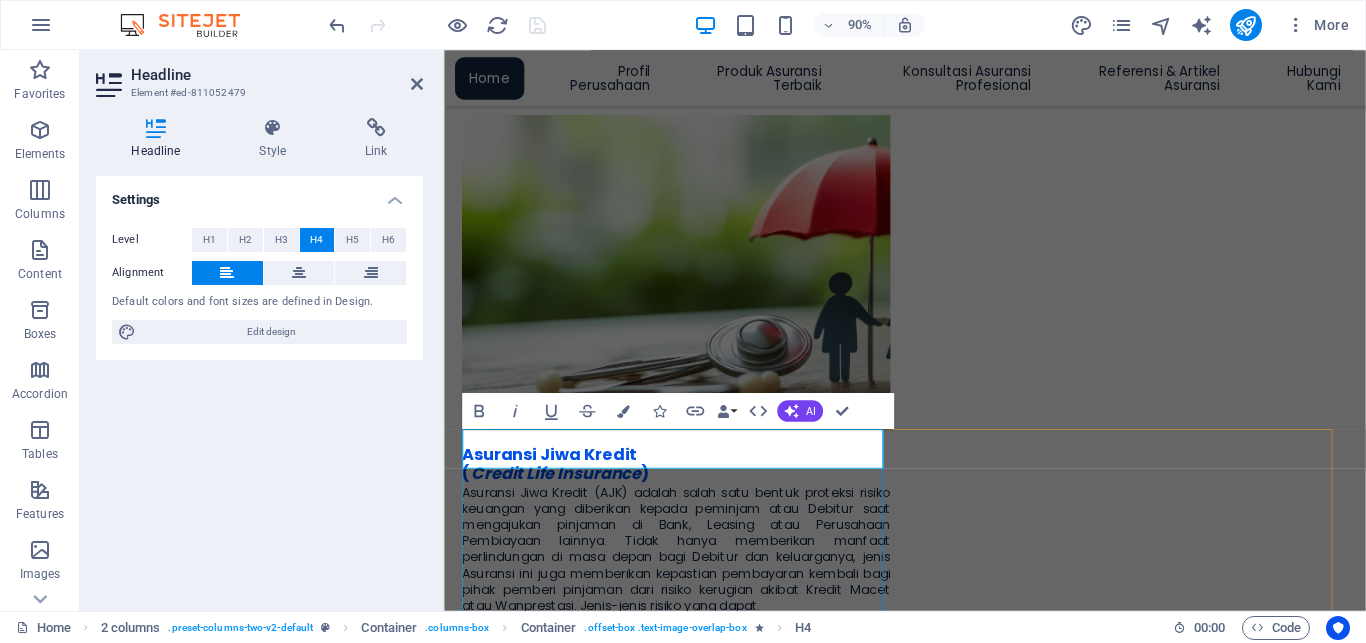 click on "Penjaminan ‌( Surety  )" at bounding box center [702, 2083] 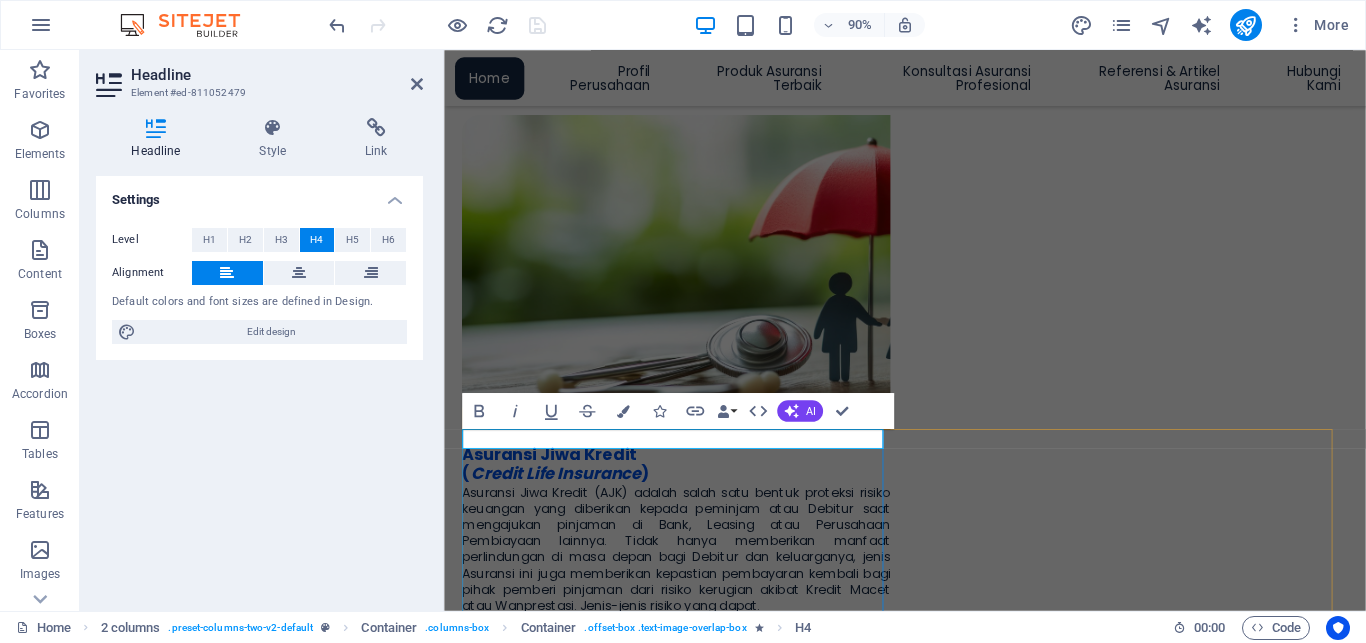 click on "Penjaminan‌( [SURETY] )" at bounding box center [702, 2073] 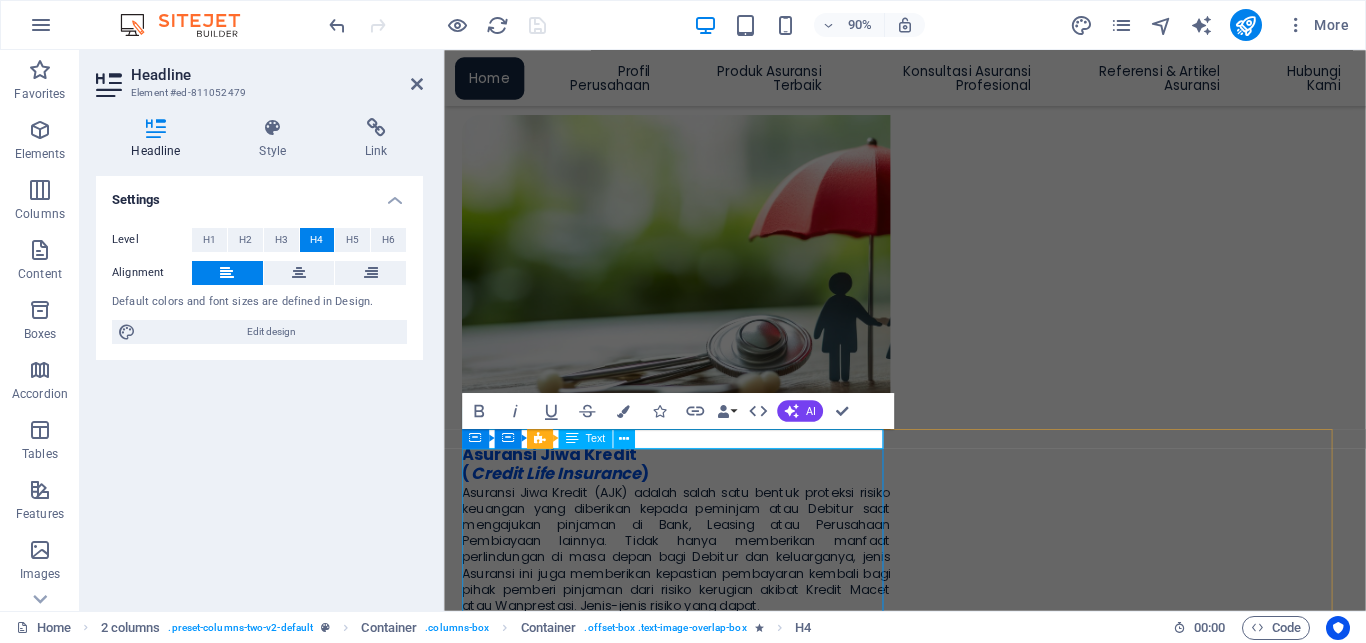 type 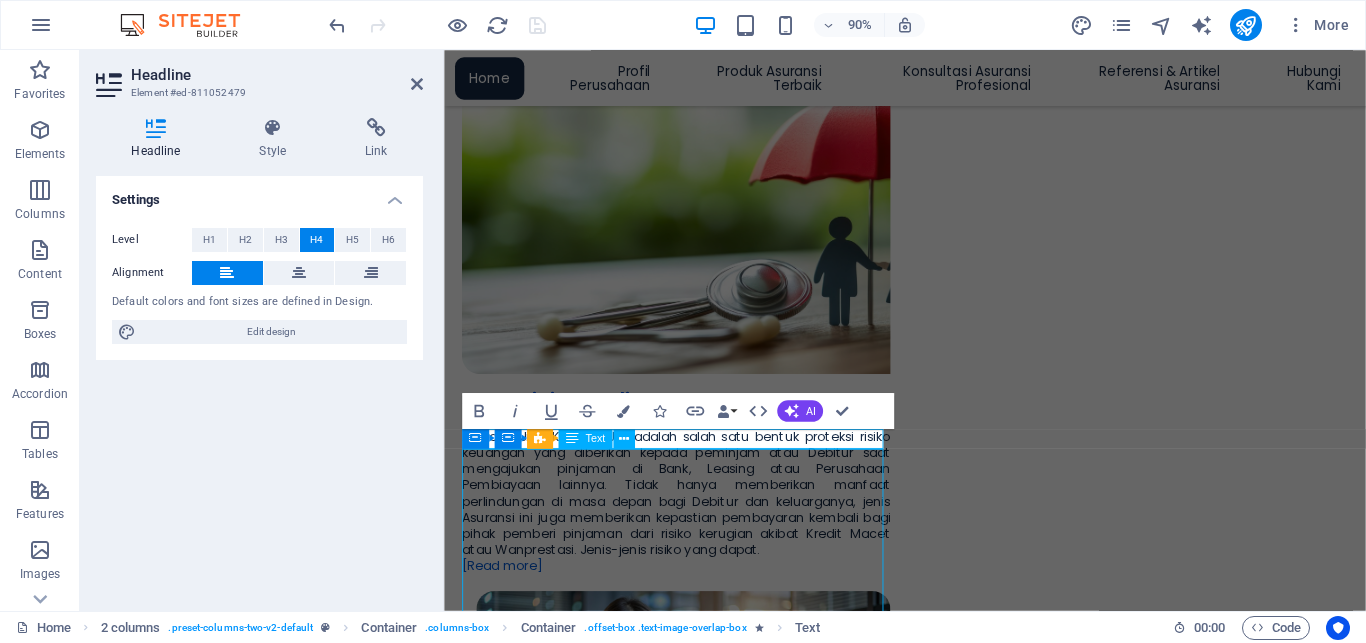 click on "Asuransi Kedit Konsumer (AKK) adalah serupa dengan Asuransi Jiwa Kredit (AJK) yaitu slaah satu bentuk proteksi risiko Keuangan tetapi dengan segmentasi tertentu untuk kategori peminjam atau Debitur dan umumnya menjadi kesatuan dalam proses pengajuan Kredit Pemilikan Rumah (KPR), Kredit Kendaraan Bermotor (KKB) atau Kredit Multi Guna lainnya serta mengikuti syarat dan kondisi dalam pengajuan Kredit di Bank, Leasing atau Perusahaan Pembiayaan lainnya. Produk Asuransi ini memberikan kepastian pembayaran kembali bagi pihak pemberi pinjaman dari risiko. [Read more]" at bounding box center [702, 1556] 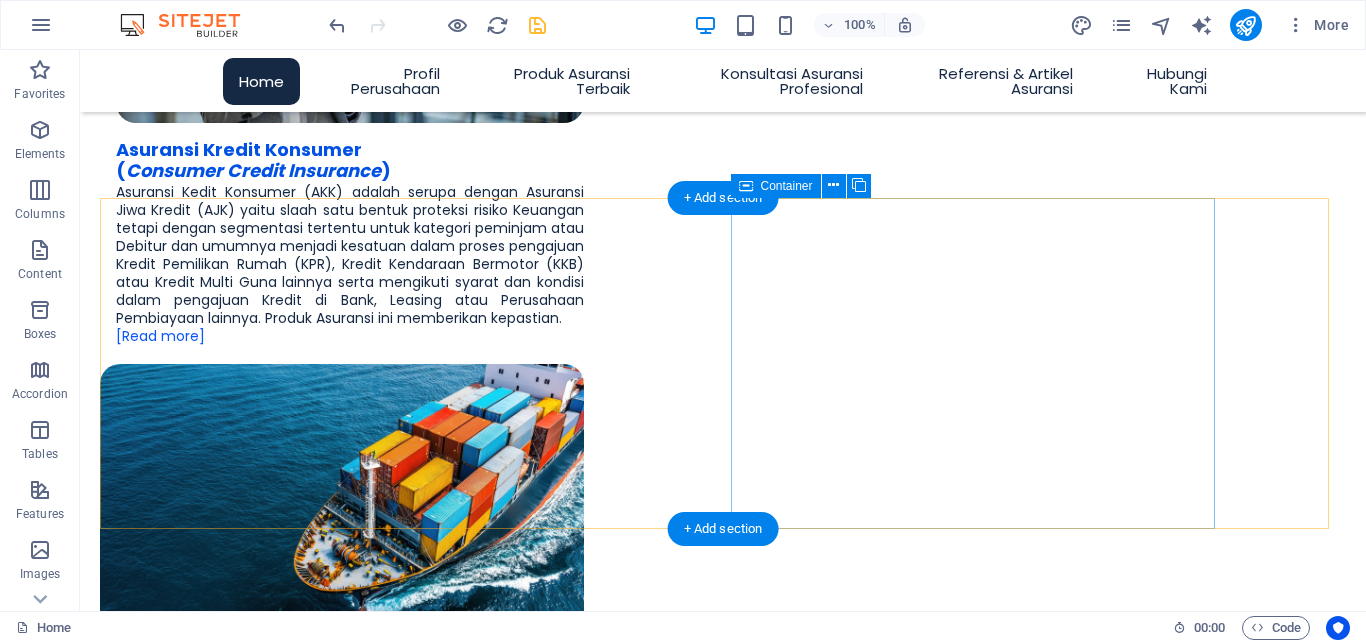scroll, scrollTop: 2358, scrollLeft: 0, axis: vertical 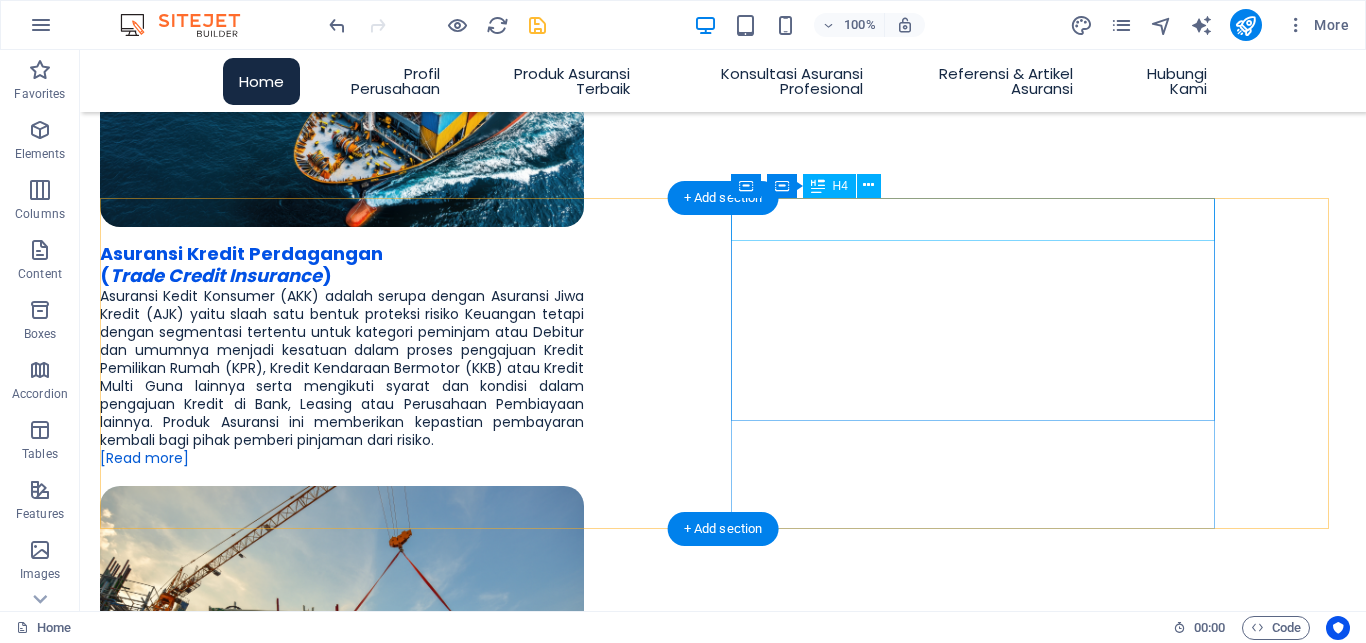 click on "Asuransi Tanggung Gugat ( Liability Insurance )" at bounding box center [342, 2957] 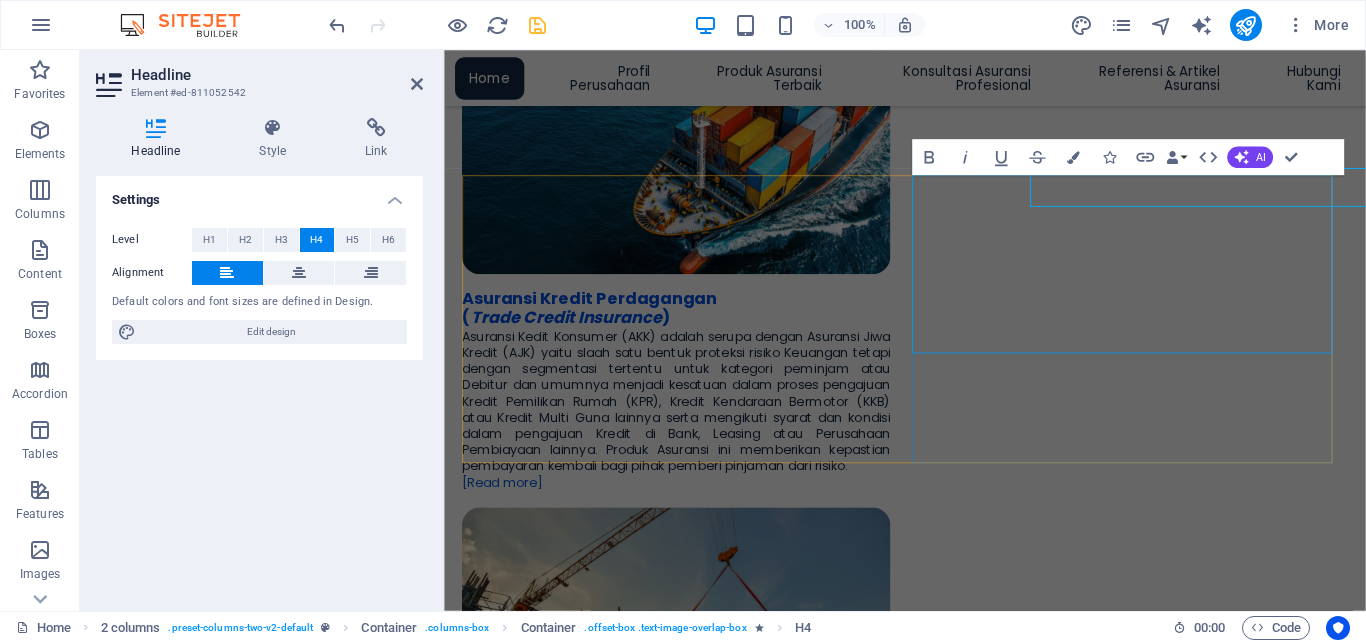 scroll, scrollTop: 2375, scrollLeft: 0, axis: vertical 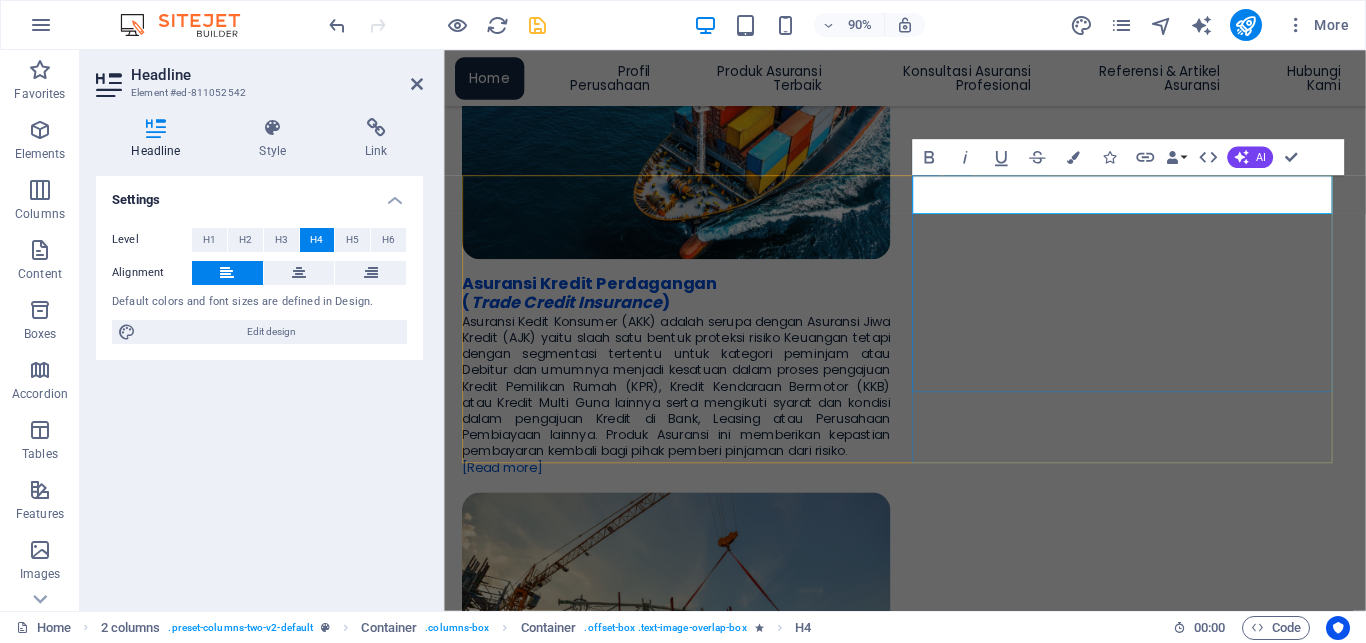 click on "Asuransi Tanggung Gugat ( Liability Insurance )" at bounding box center [702, 3006] 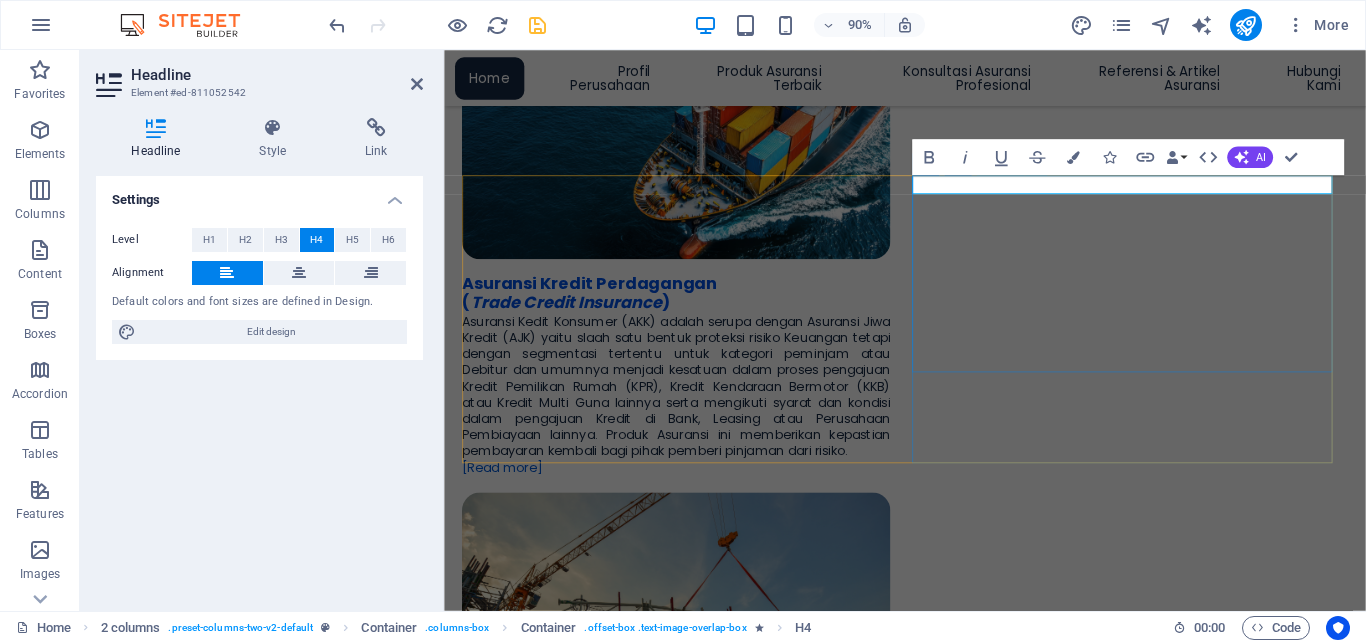 type 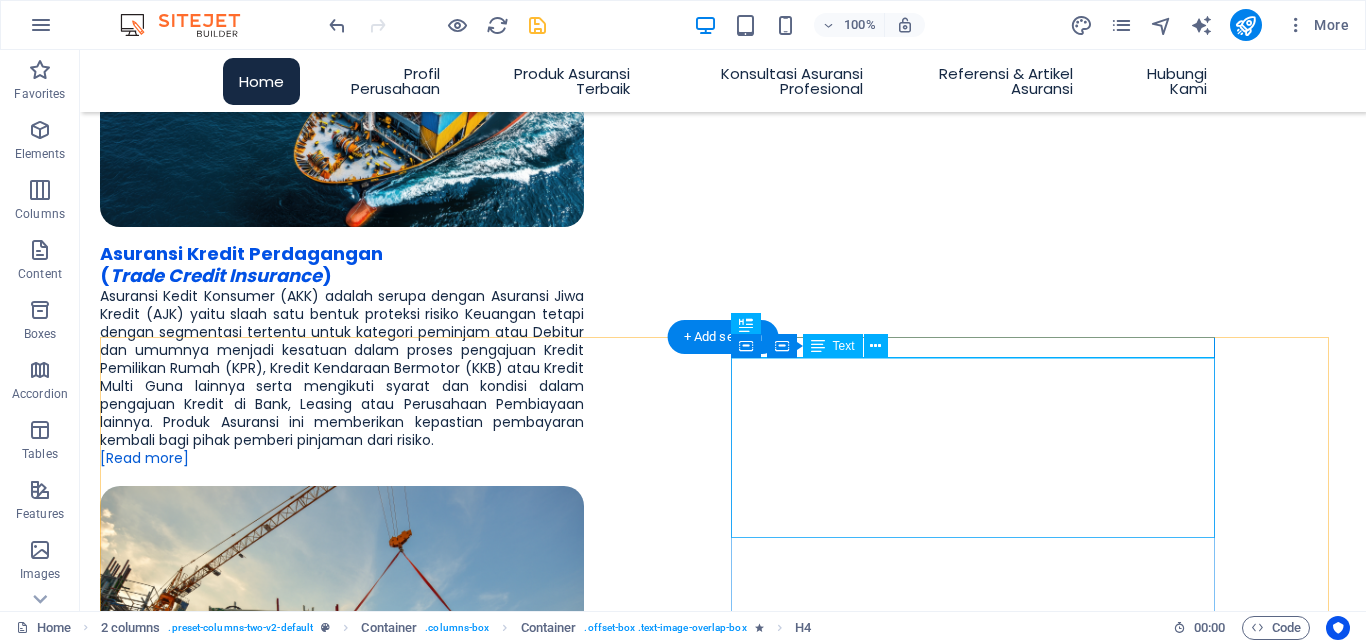 scroll, scrollTop: 1950, scrollLeft: 0, axis: vertical 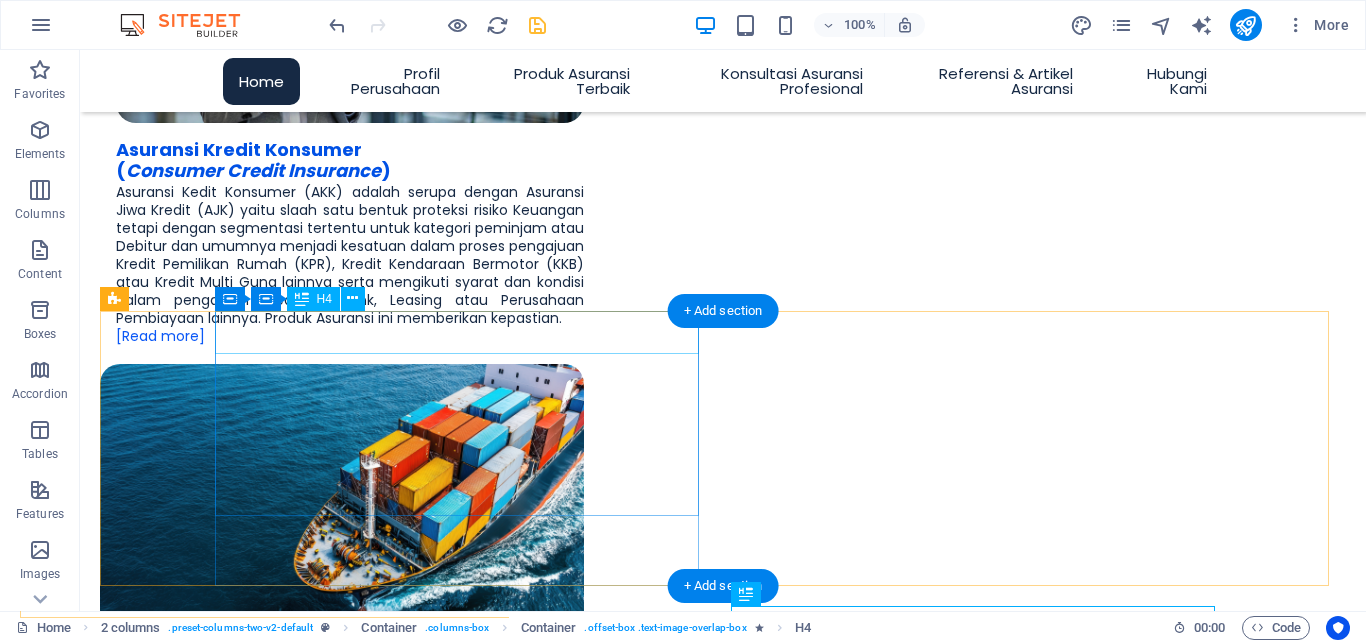 click on "Asuransi Gempa Bumi ‌( Earthquake Insurance )" at bounding box center [342, 2608] 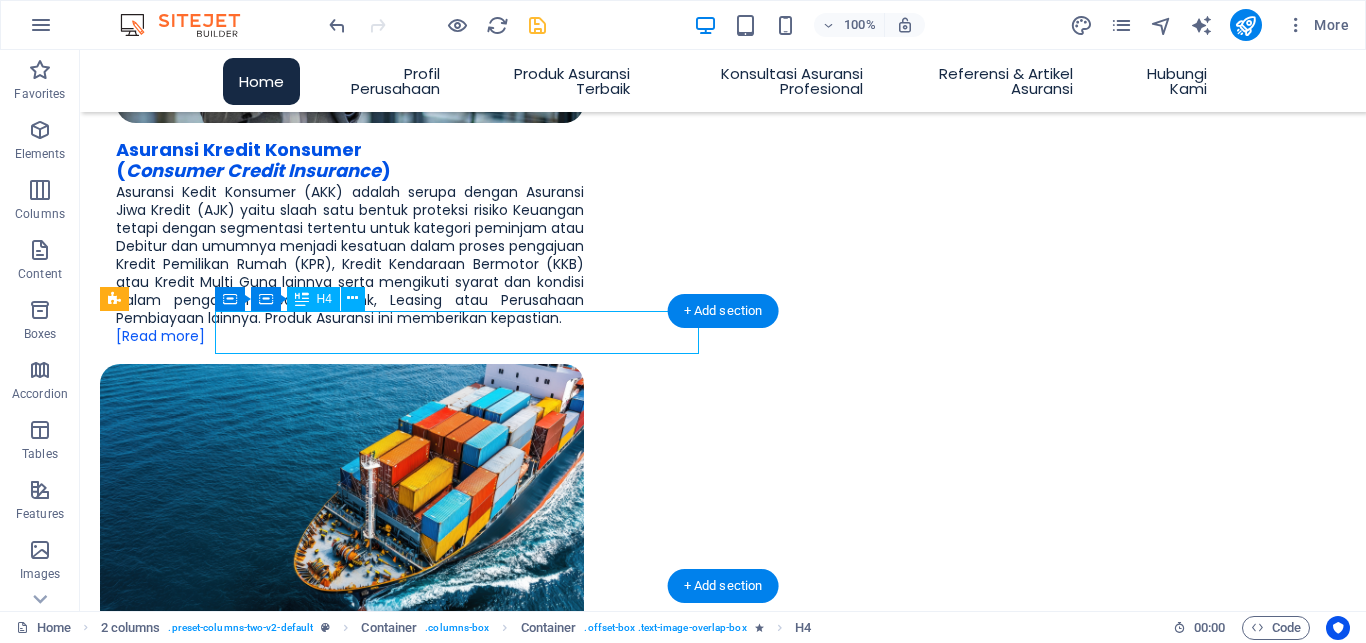 click on "Asuransi Gempa Bumi ‌( Earthquake Insurance )" at bounding box center (342, 2608) 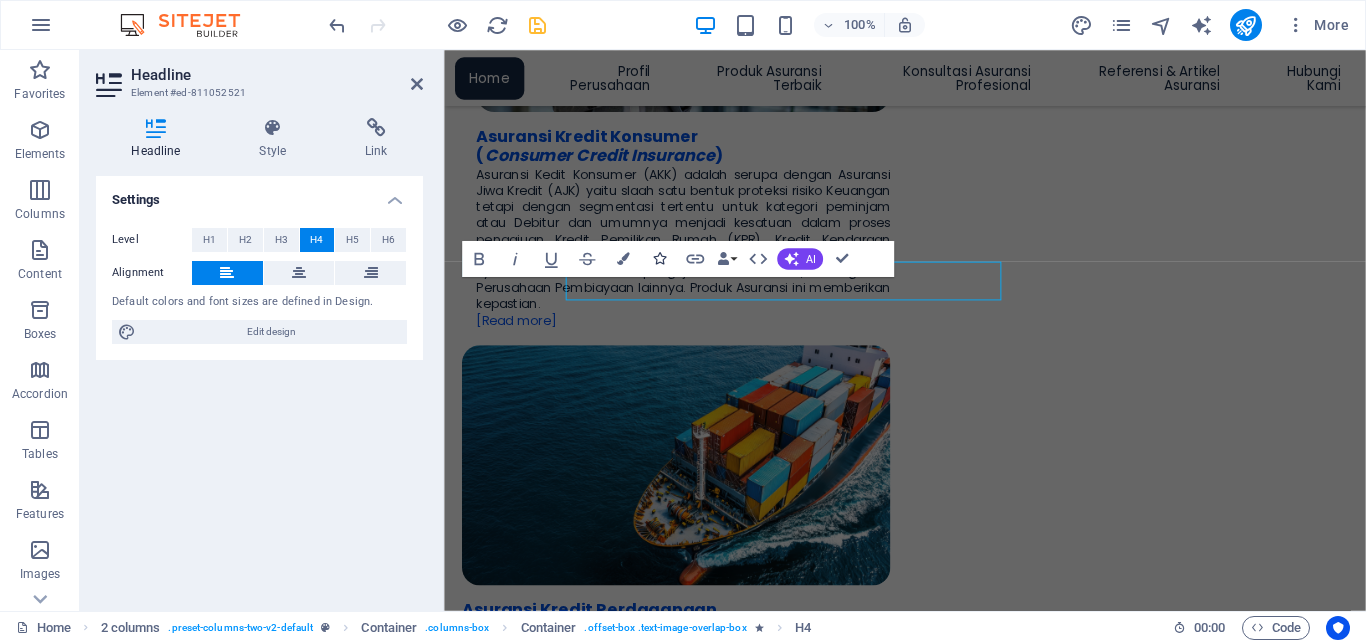 scroll, scrollTop: 1976, scrollLeft: 0, axis: vertical 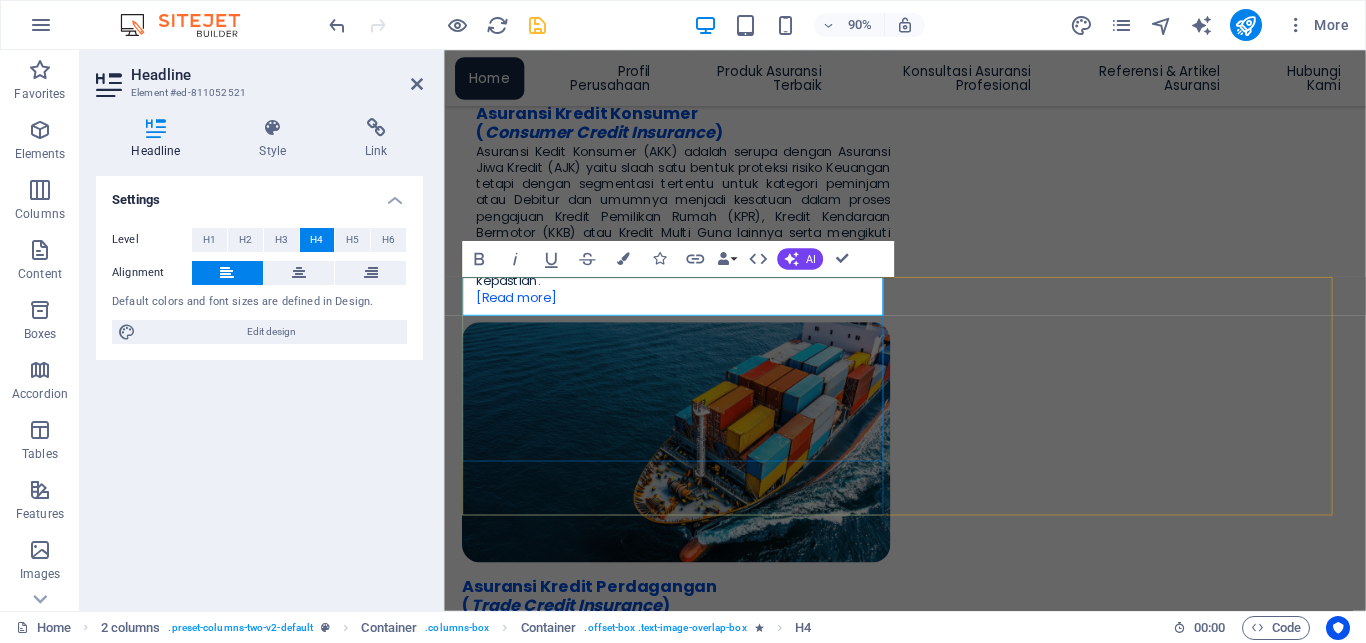 click on "Asuransi Gempa Bumi ‌( Earthquake Insurance )" at bounding box center (702, 2586) 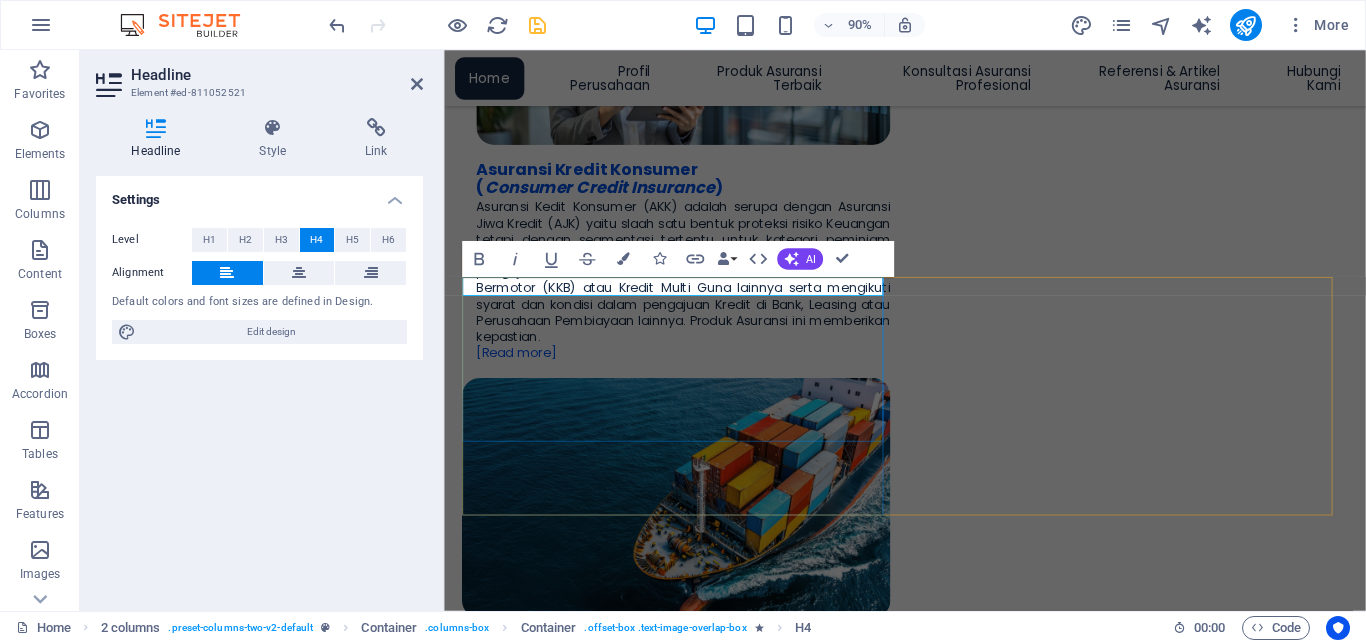 type 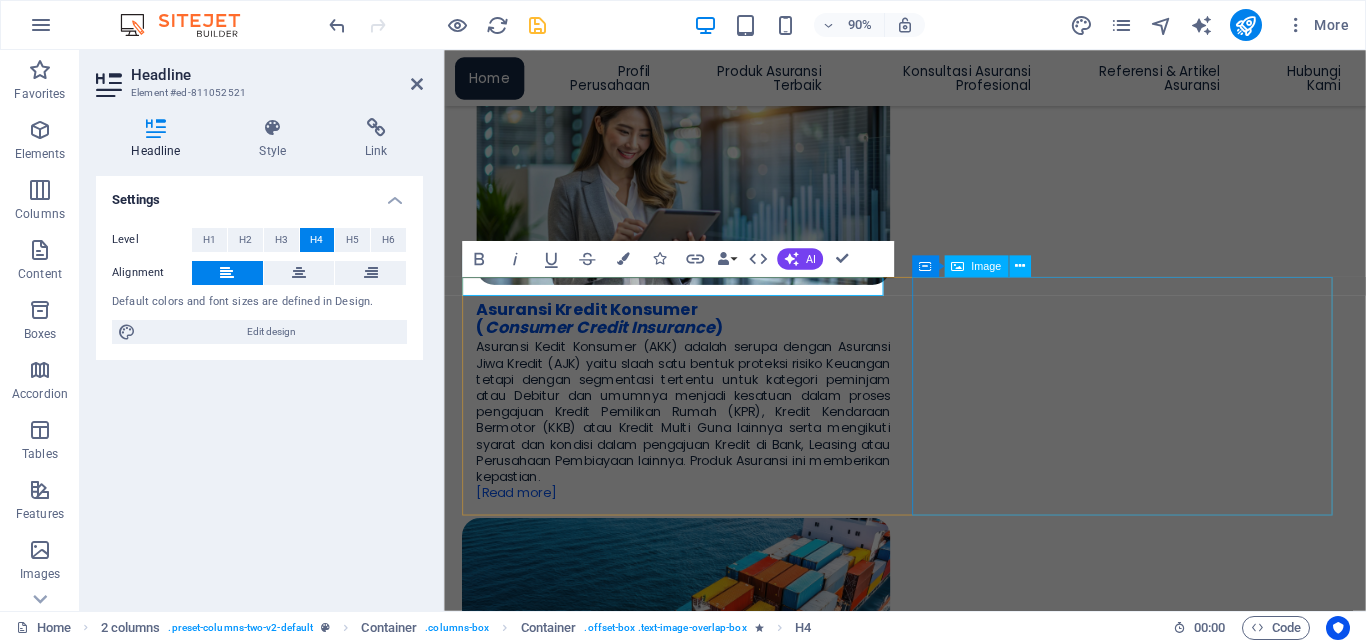 scroll, scrollTop: 1976, scrollLeft: 0, axis: vertical 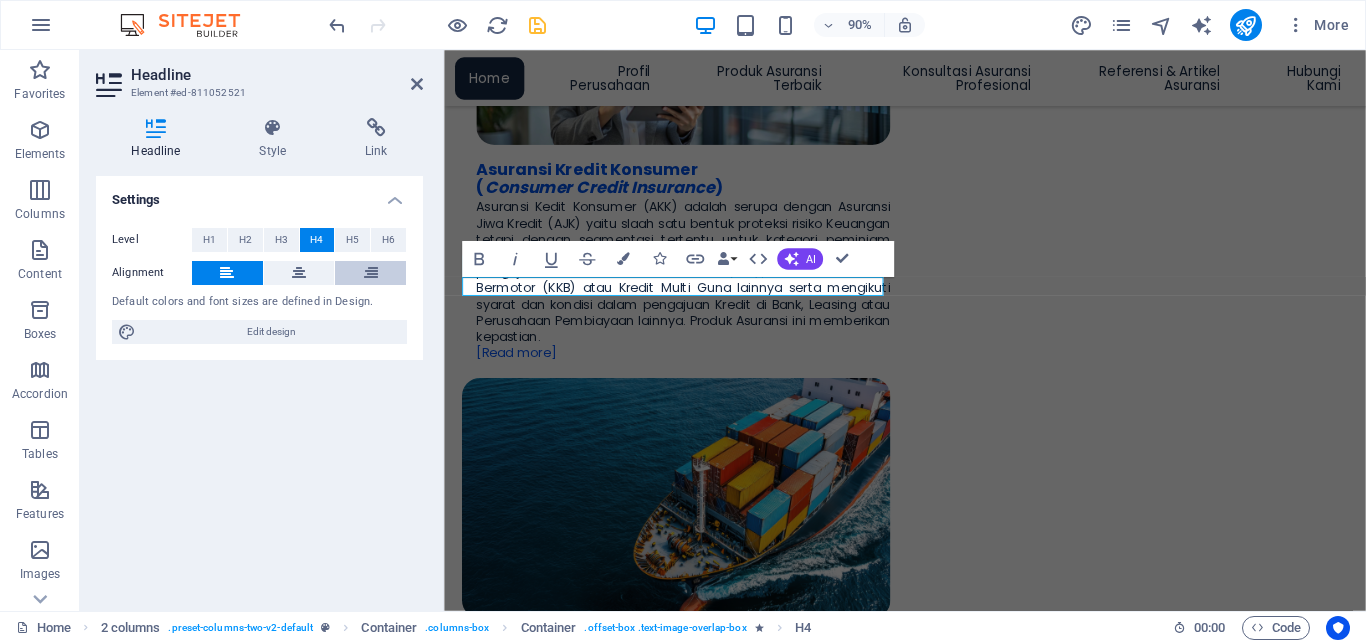 drag, startPoint x: 373, startPoint y: 276, endPoint x: 237, endPoint y: 259, distance: 137.05838 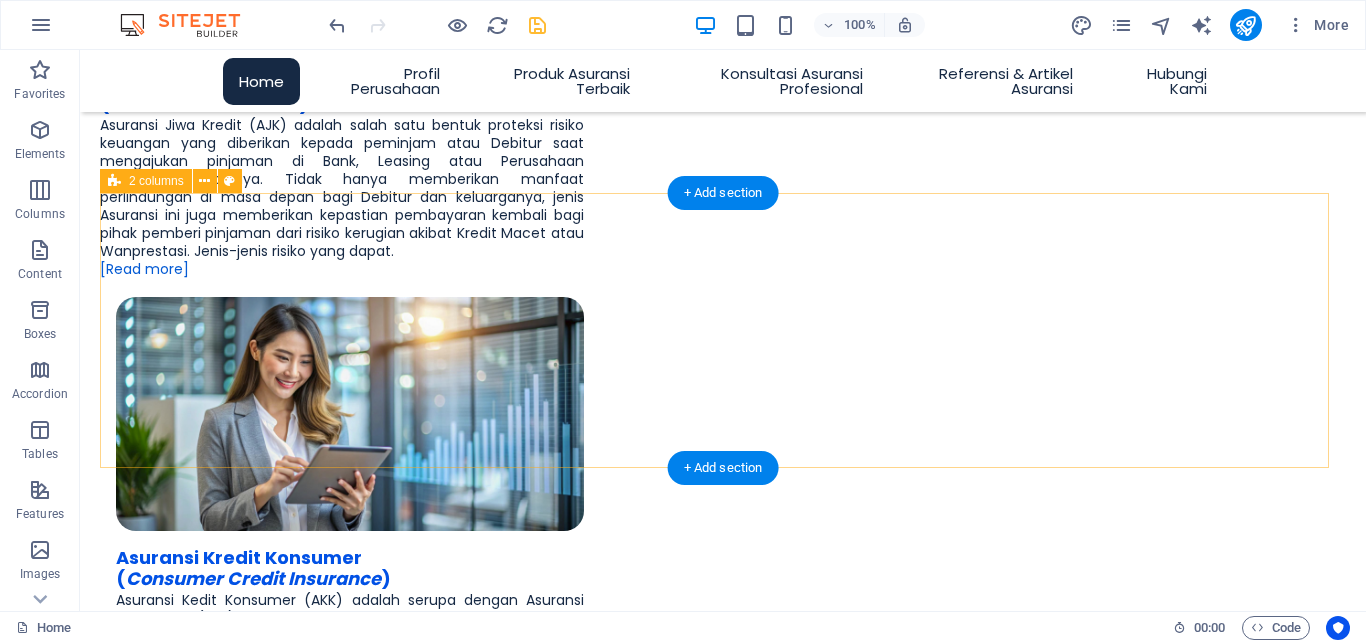 scroll, scrollTop: 1950, scrollLeft: 0, axis: vertical 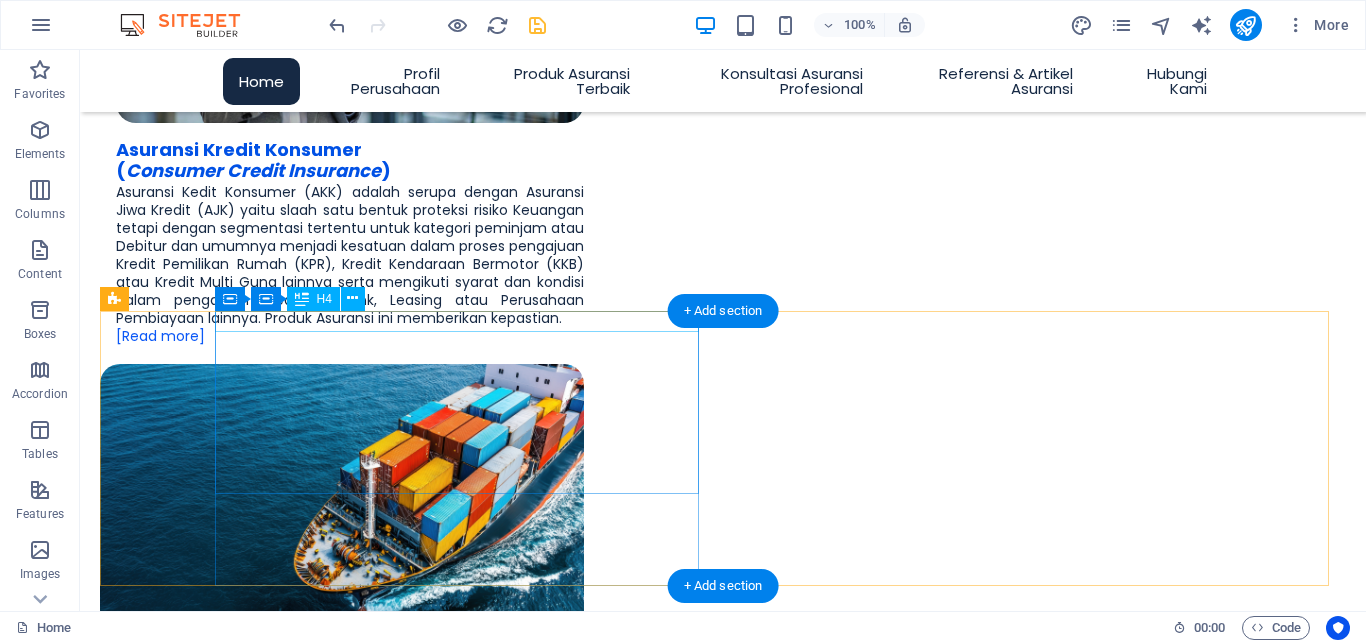 click on "Asuransi Gempa Bumi ( Earthquake Insurance )" at bounding box center (342, 2598) 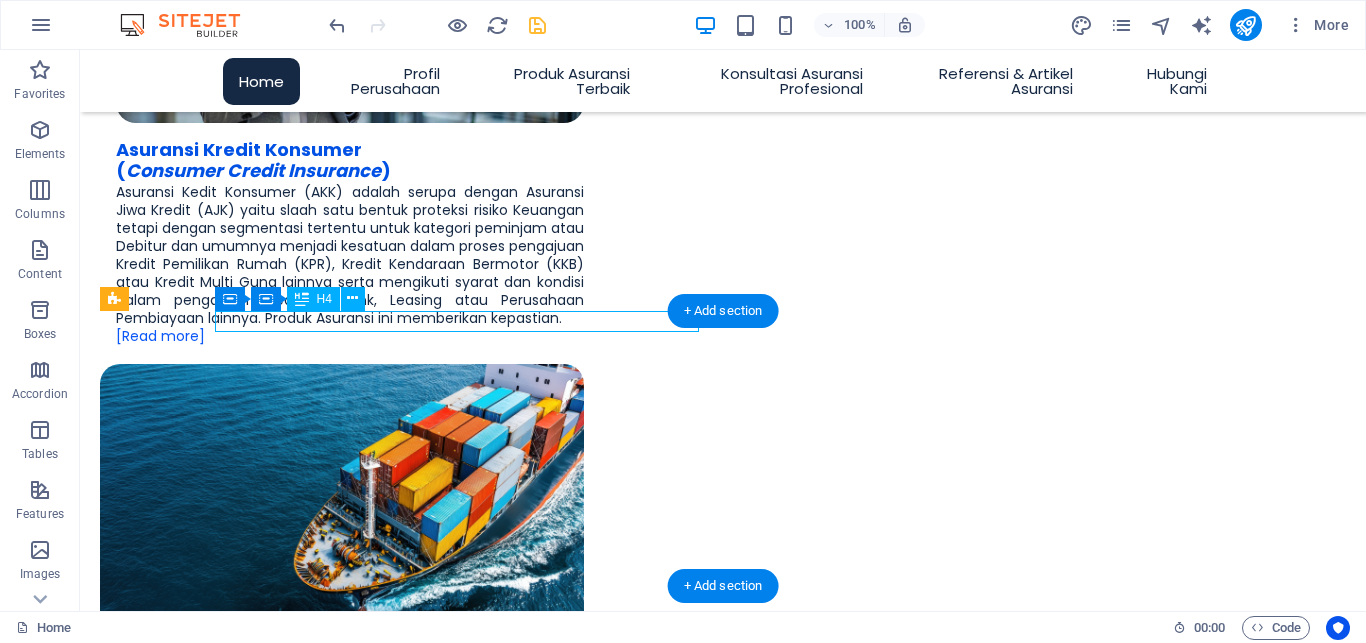 click on "Asuransi Gempa Bumi ( Earthquake Insurance )" at bounding box center (342, 2598) 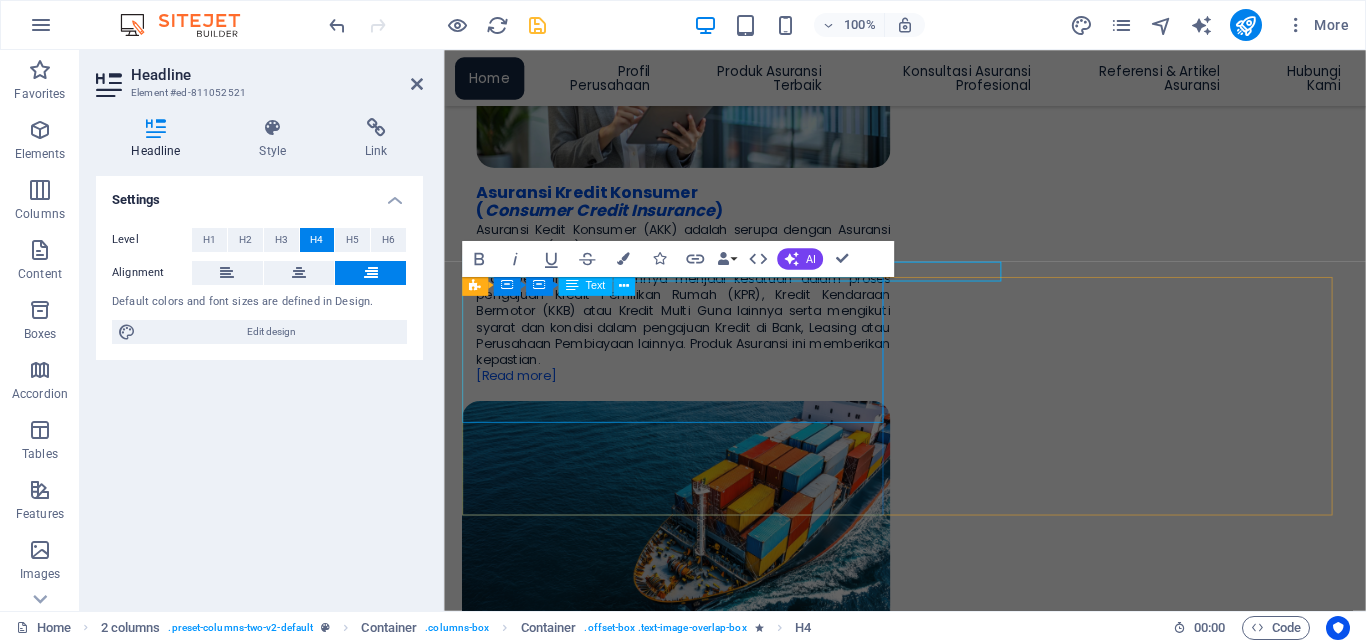 scroll, scrollTop: 1976, scrollLeft: 0, axis: vertical 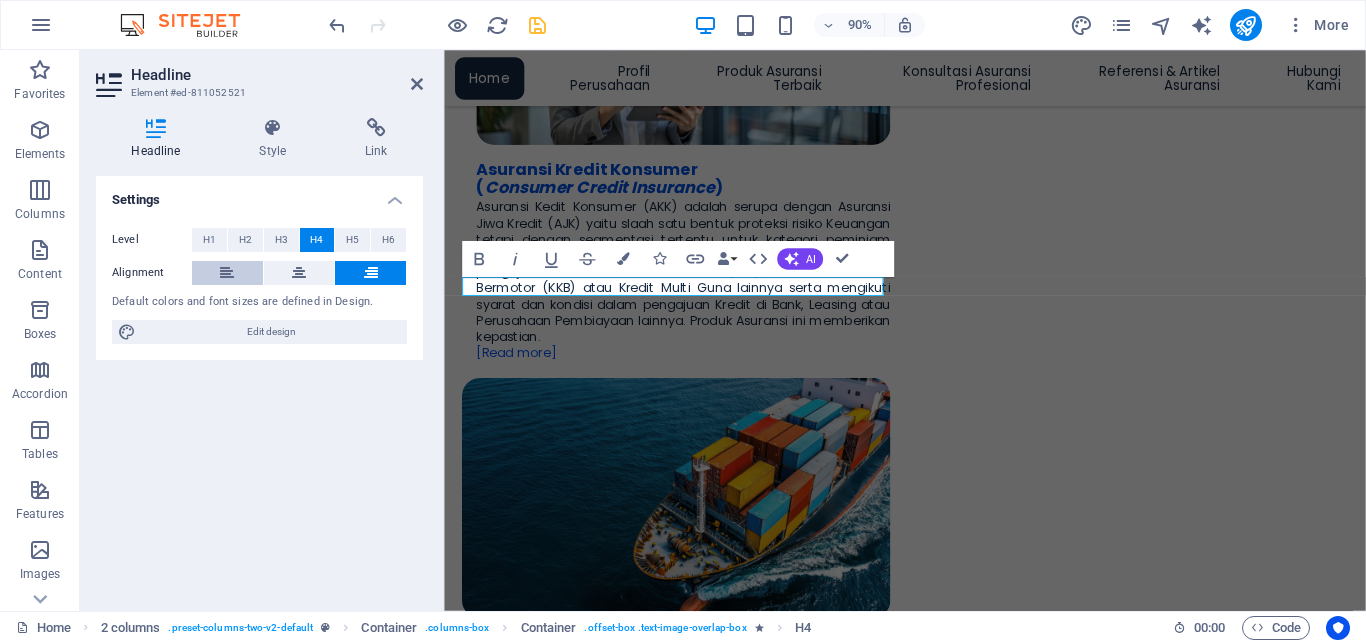 drag, startPoint x: 229, startPoint y: 272, endPoint x: 207, endPoint y: 283, distance: 24.596748 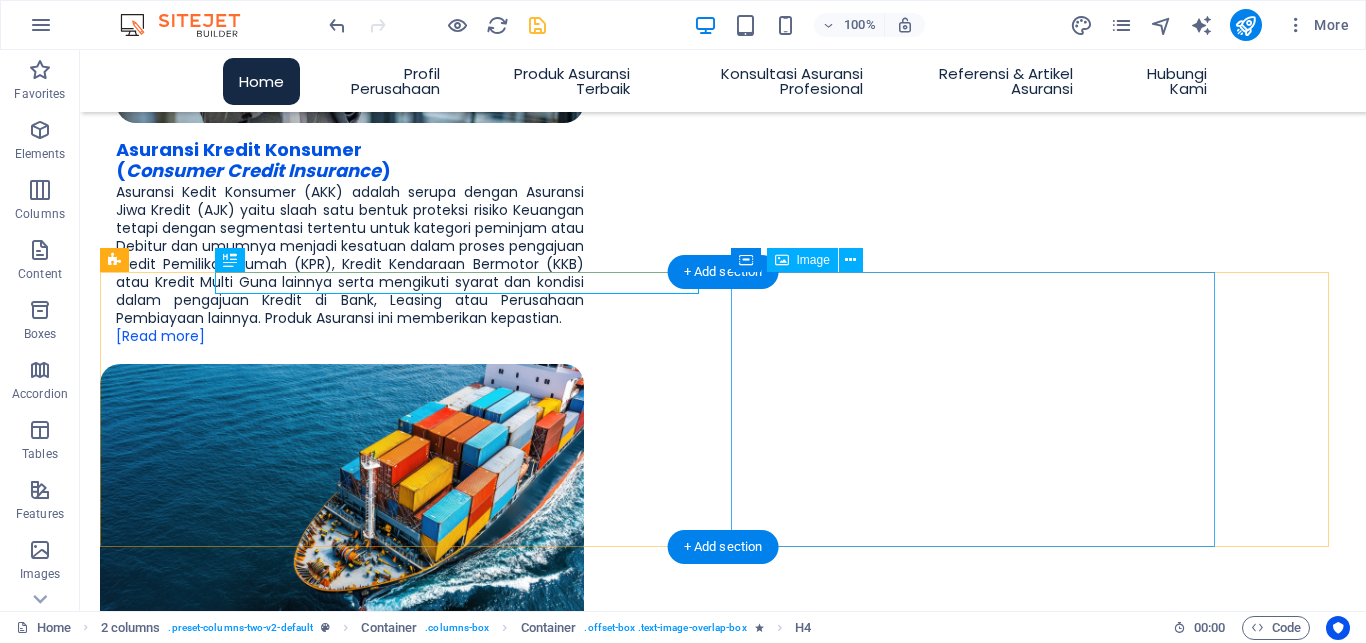 scroll, scrollTop: 2154, scrollLeft: 0, axis: vertical 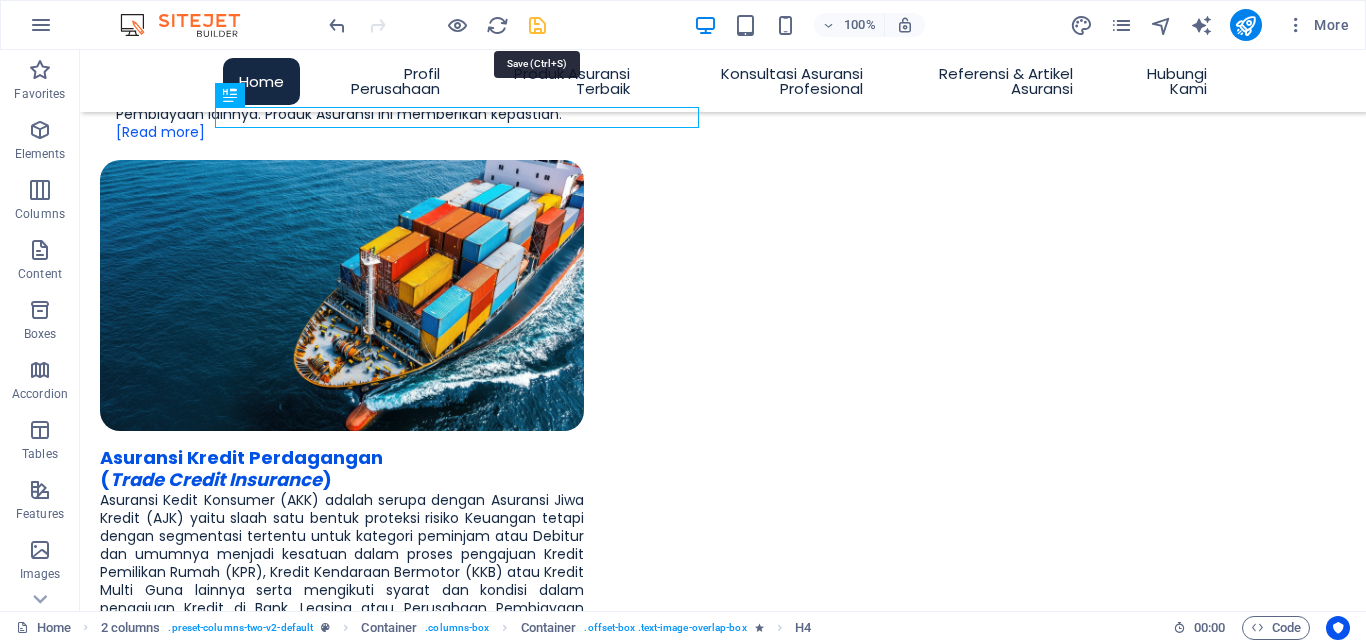 click at bounding box center [537, 25] 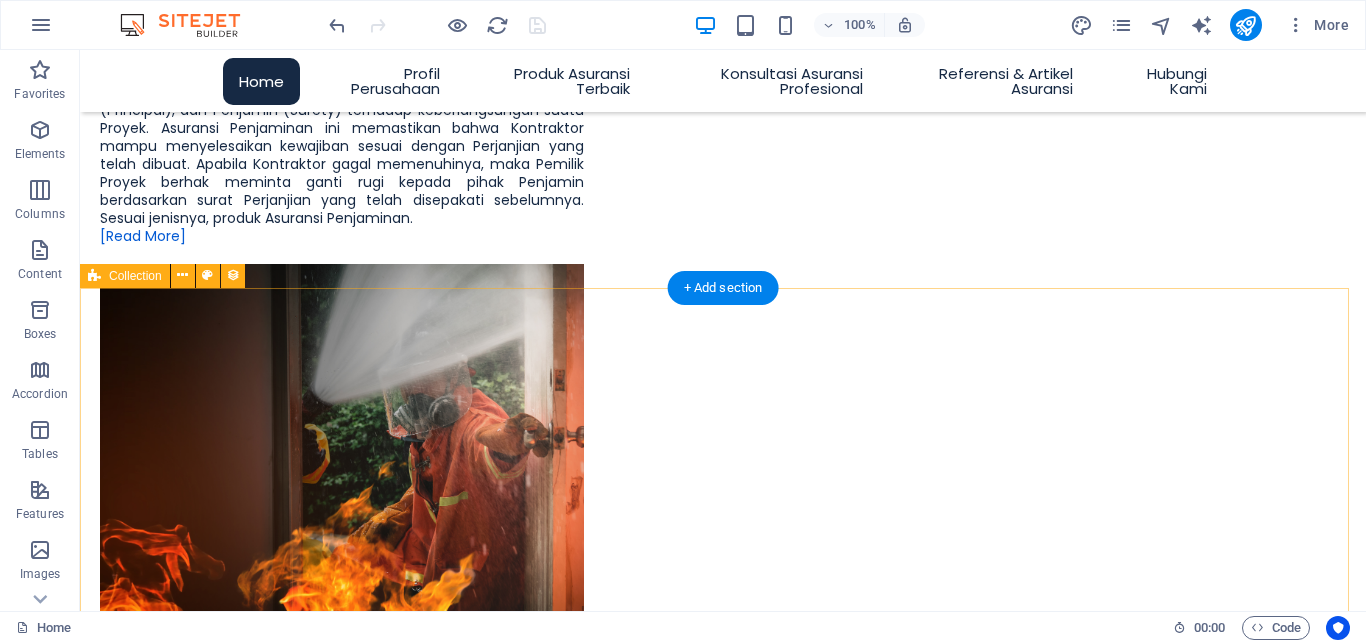 scroll, scrollTop: 3378, scrollLeft: 0, axis: vertical 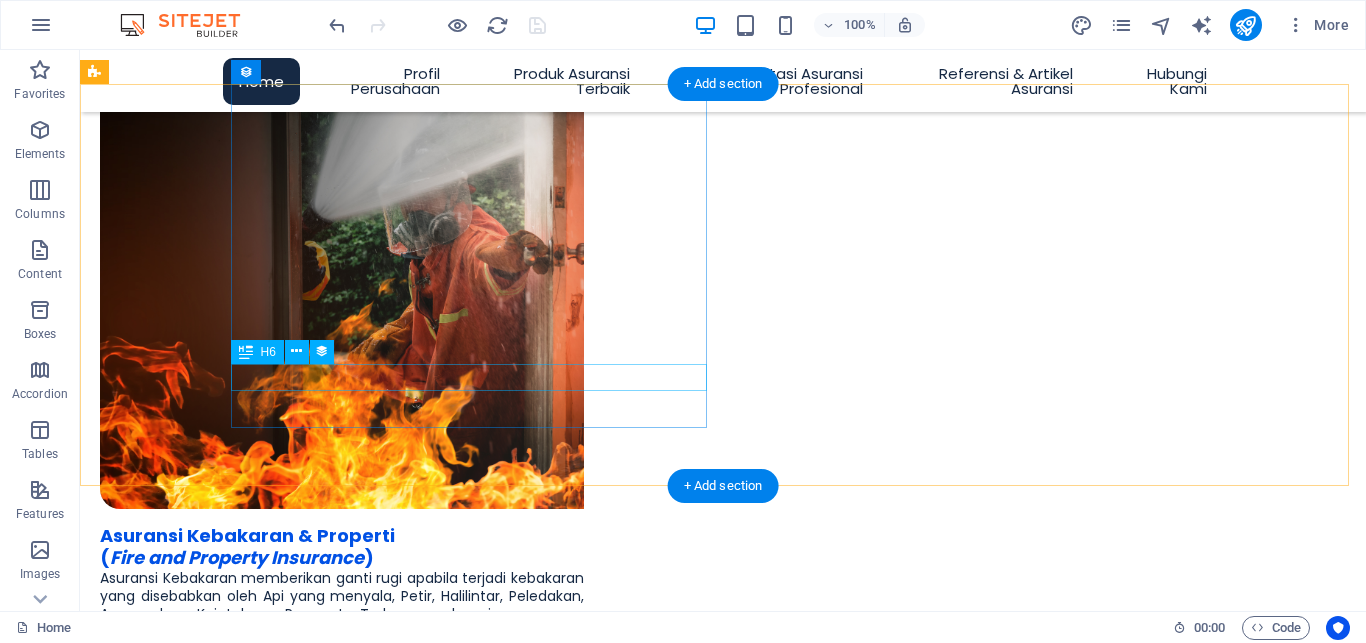 click on "Mengenal Export Credit Agency (ECA)" at bounding box center (580, 3831) 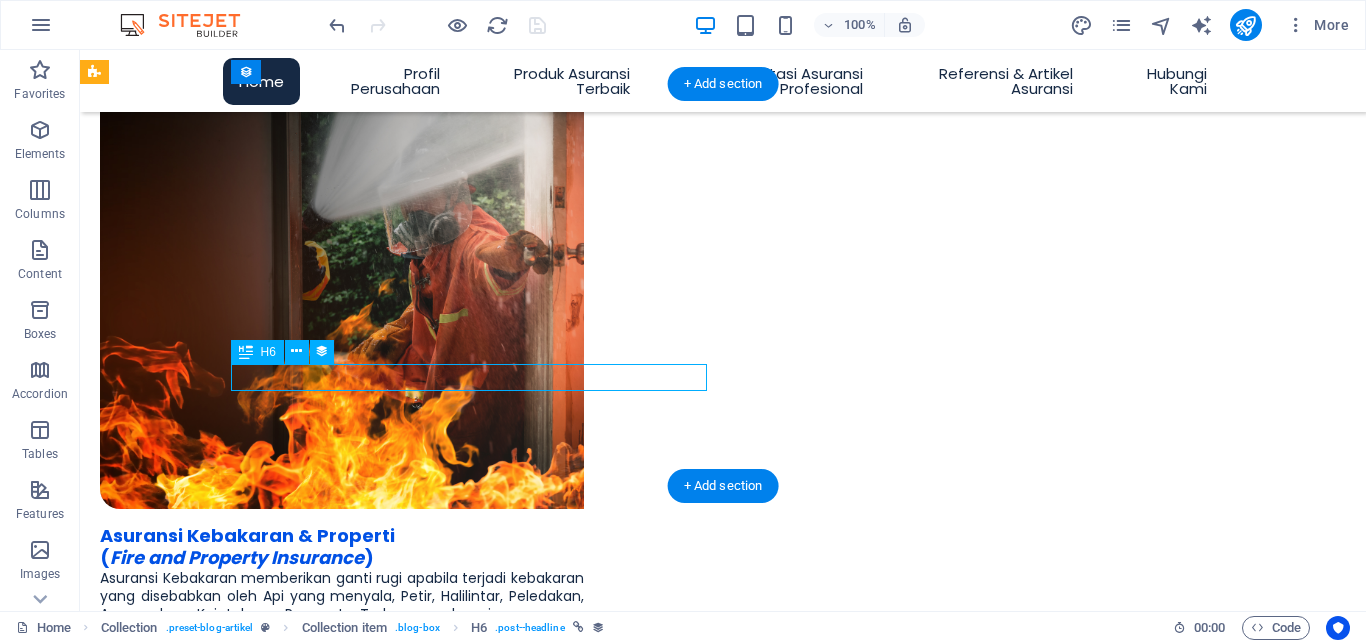click on "Mengenal Export Credit Agency (ECA)" at bounding box center (580, 3831) 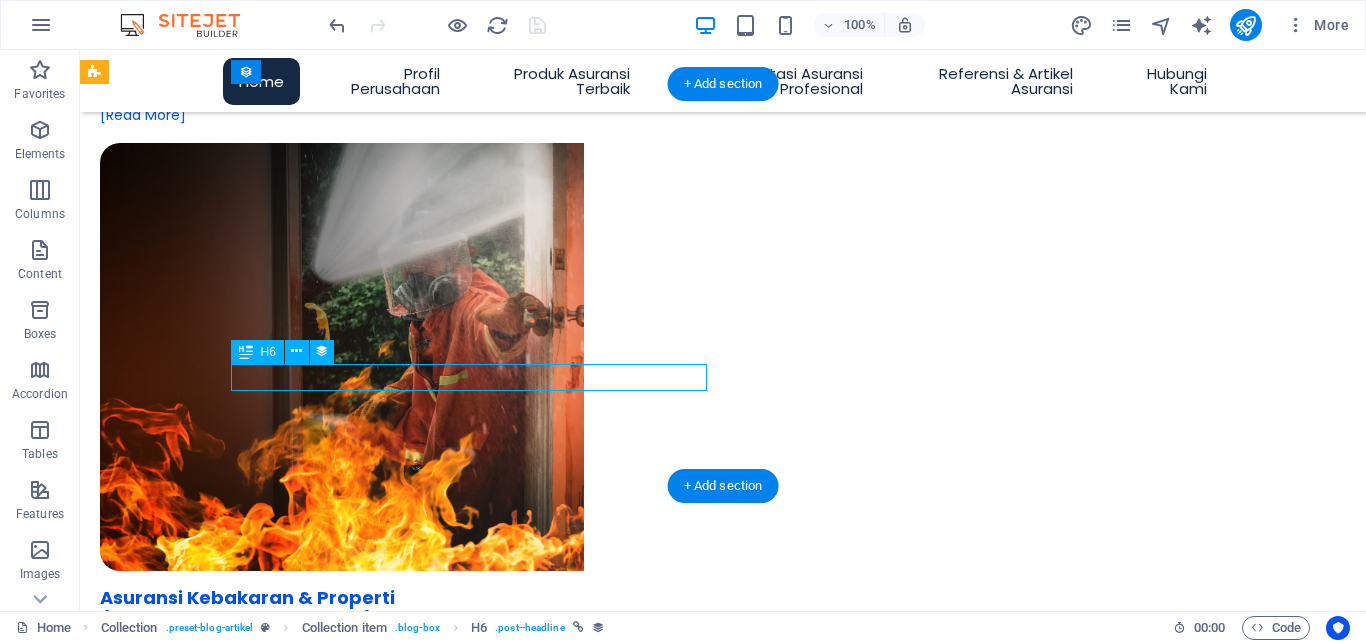 scroll, scrollTop: 3430, scrollLeft: 0, axis: vertical 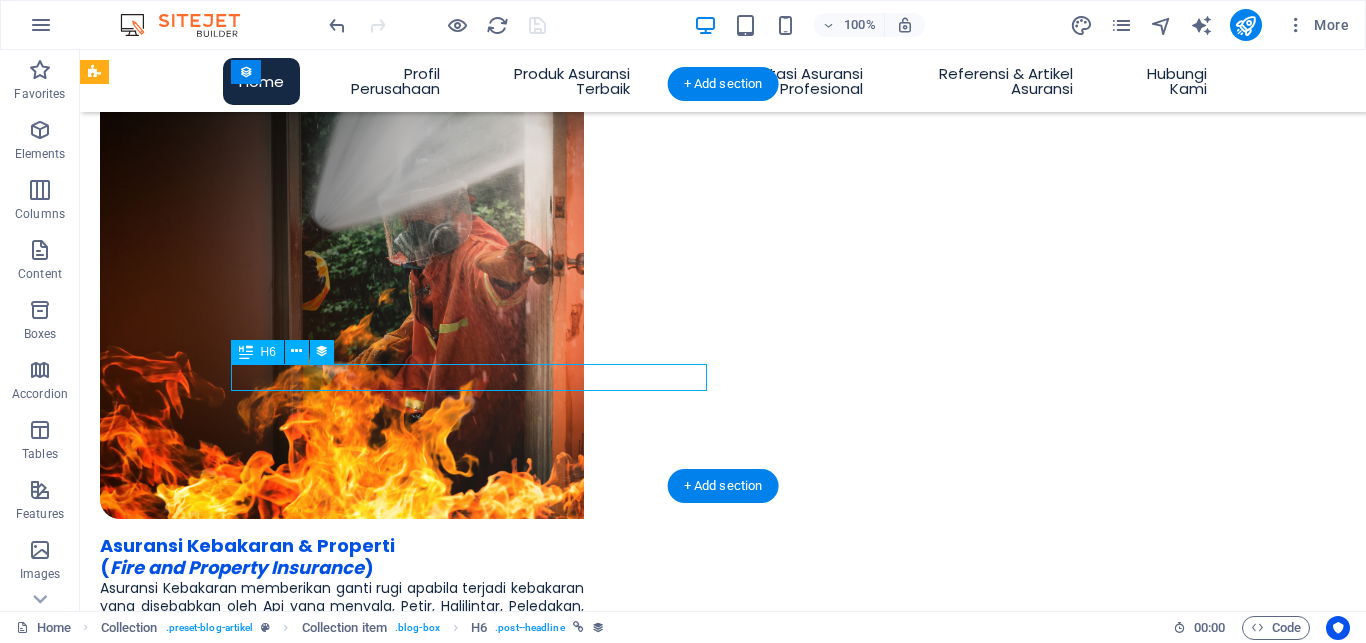 select on "name" 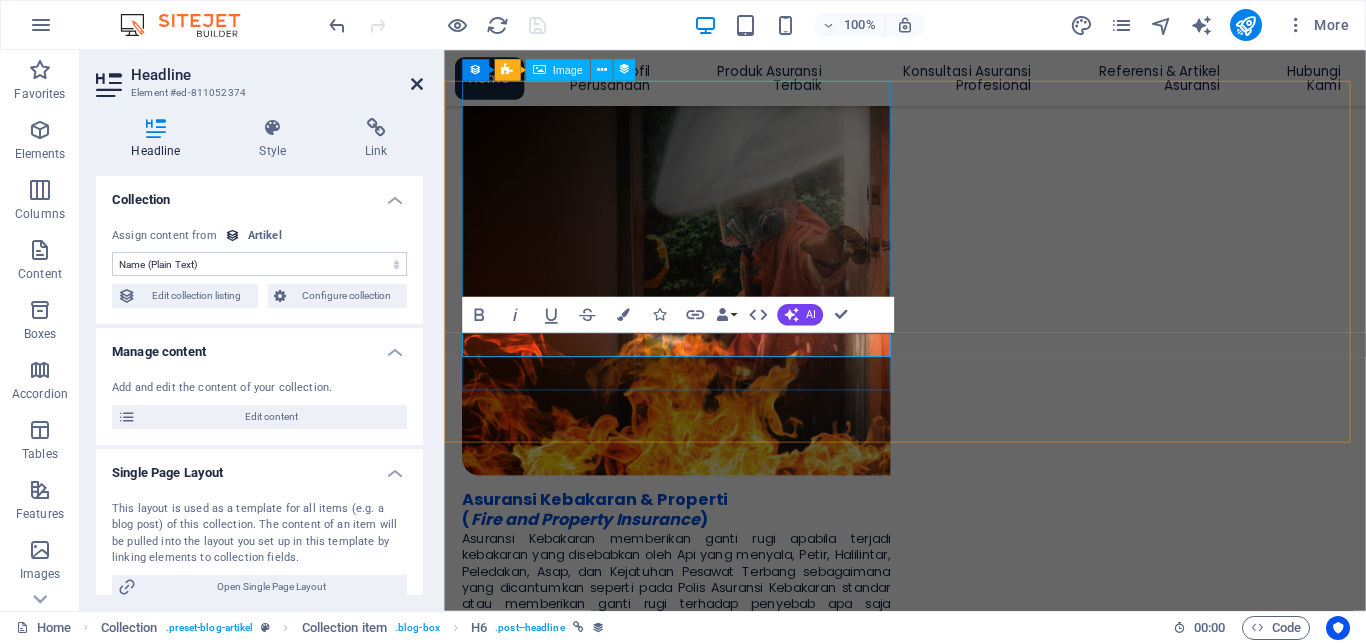 click at bounding box center [417, 84] 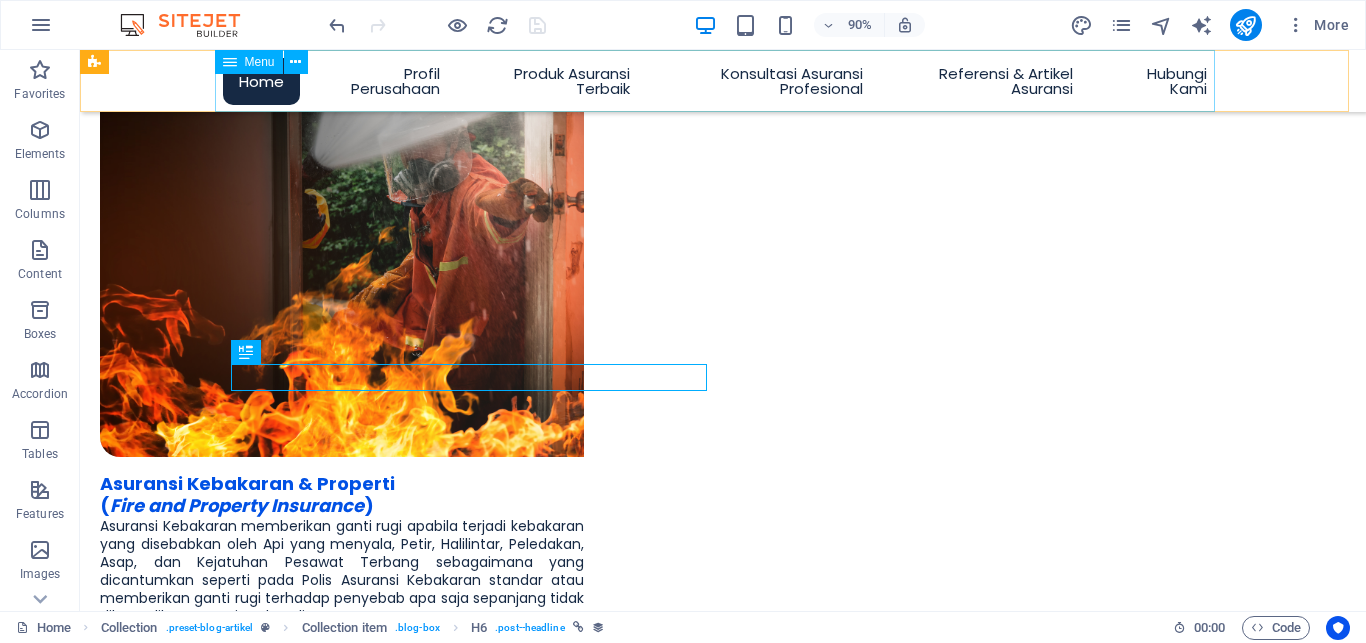 scroll, scrollTop: 3378, scrollLeft: 0, axis: vertical 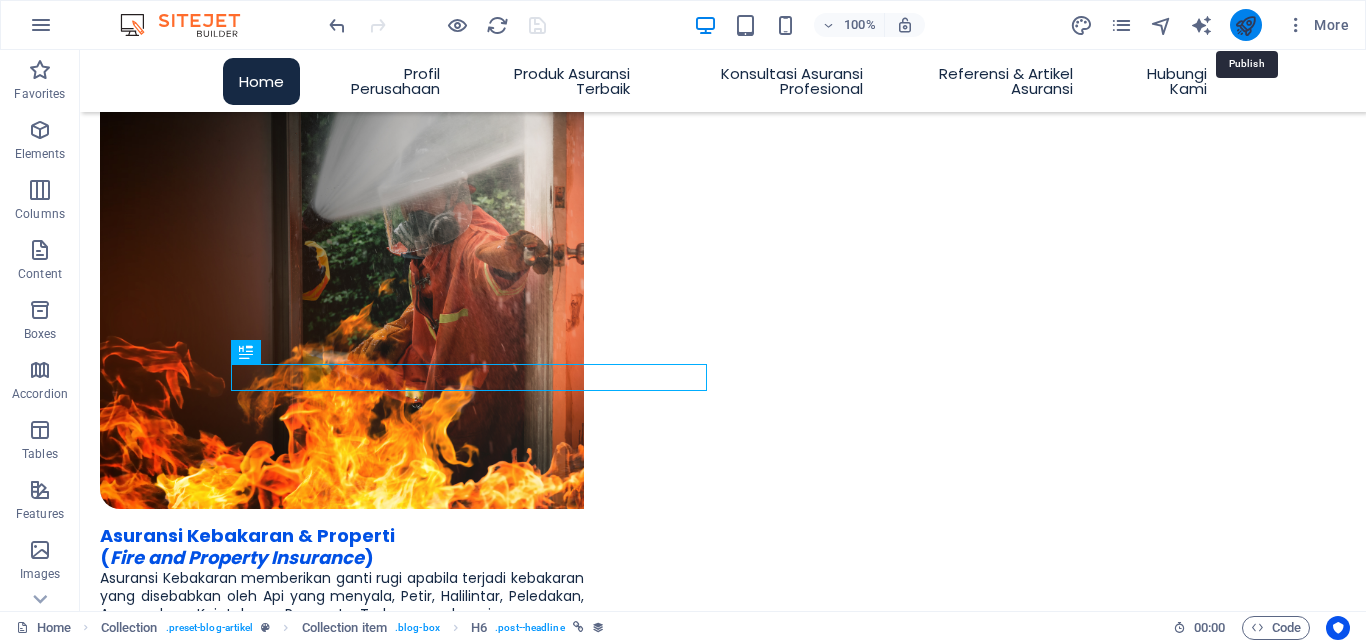 click at bounding box center (1245, 25) 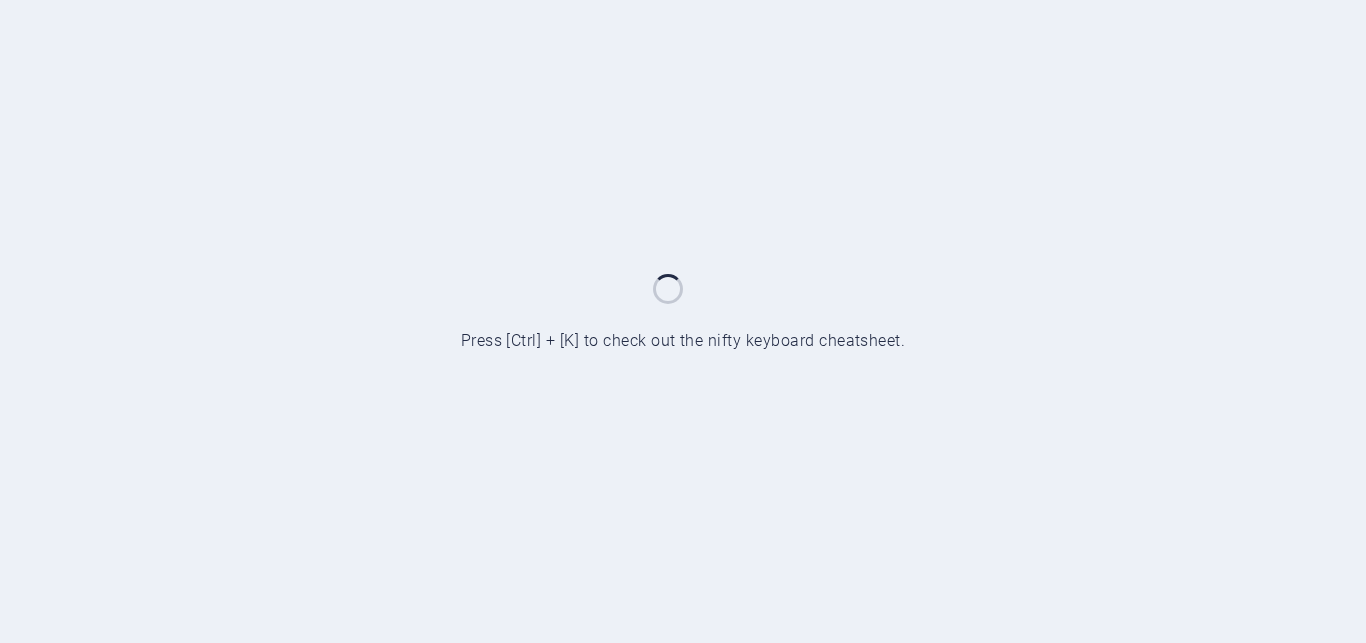 scroll, scrollTop: 0, scrollLeft: 0, axis: both 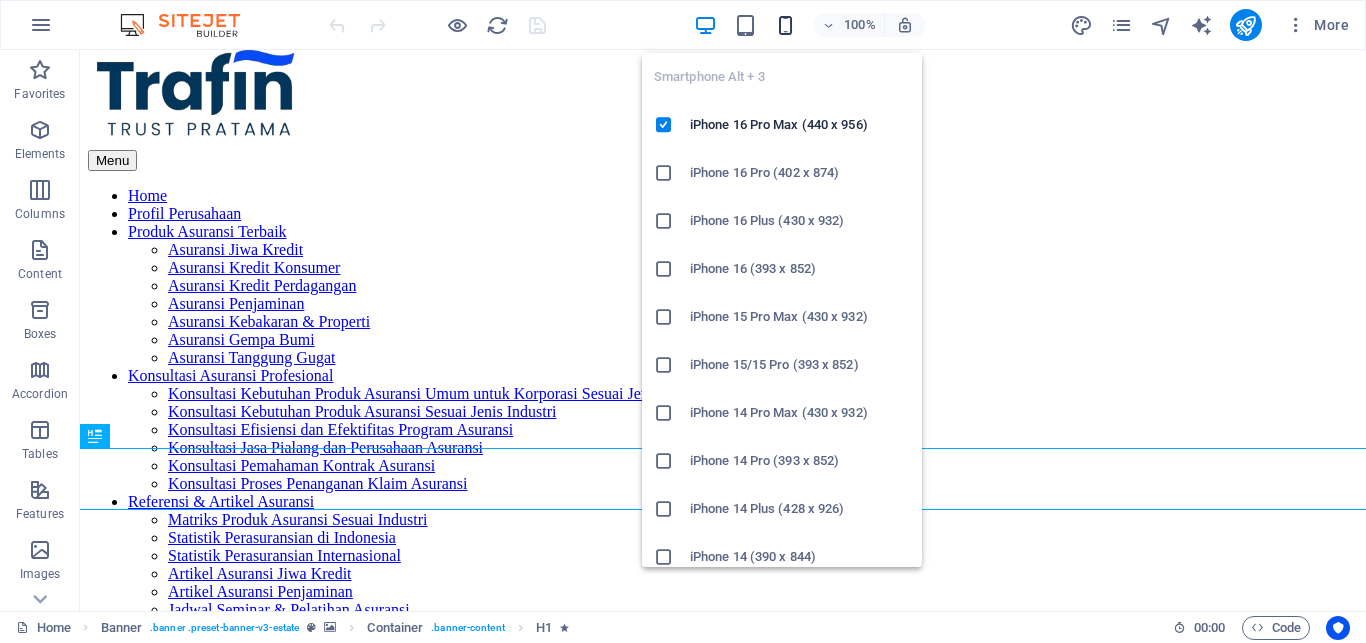 click at bounding box center [785, 25] 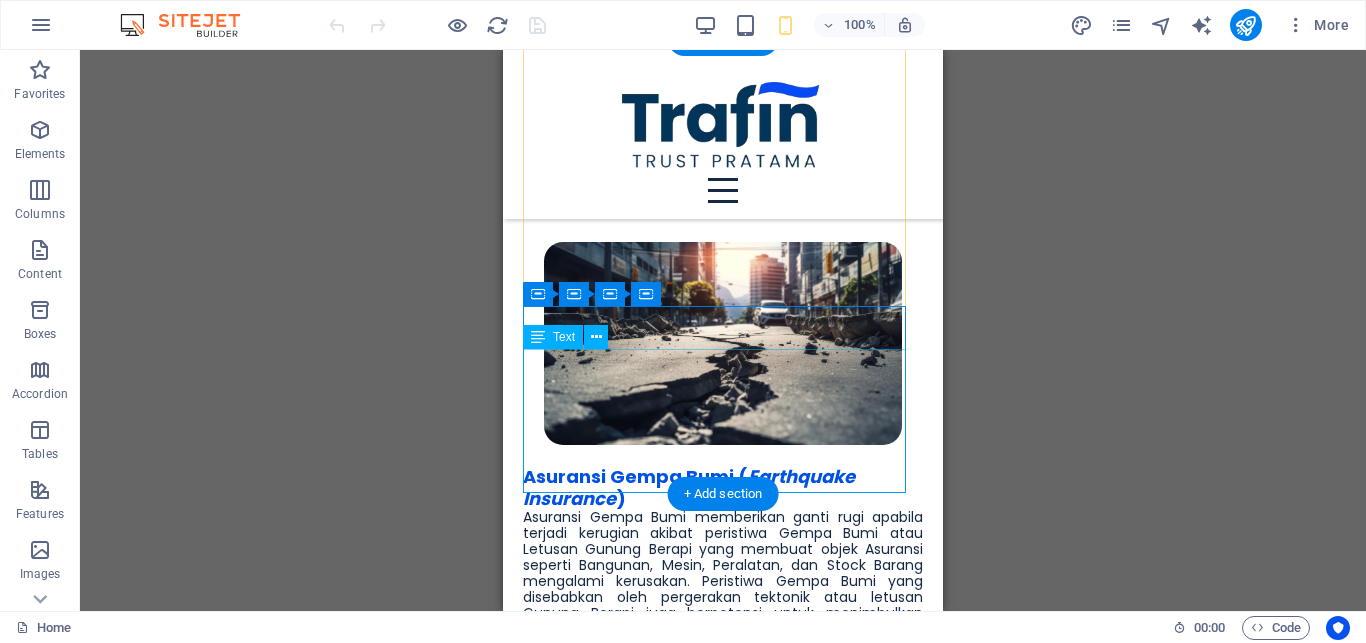 scroll, scrollTop: 2898, scrollLeft: 0, axis: vertical 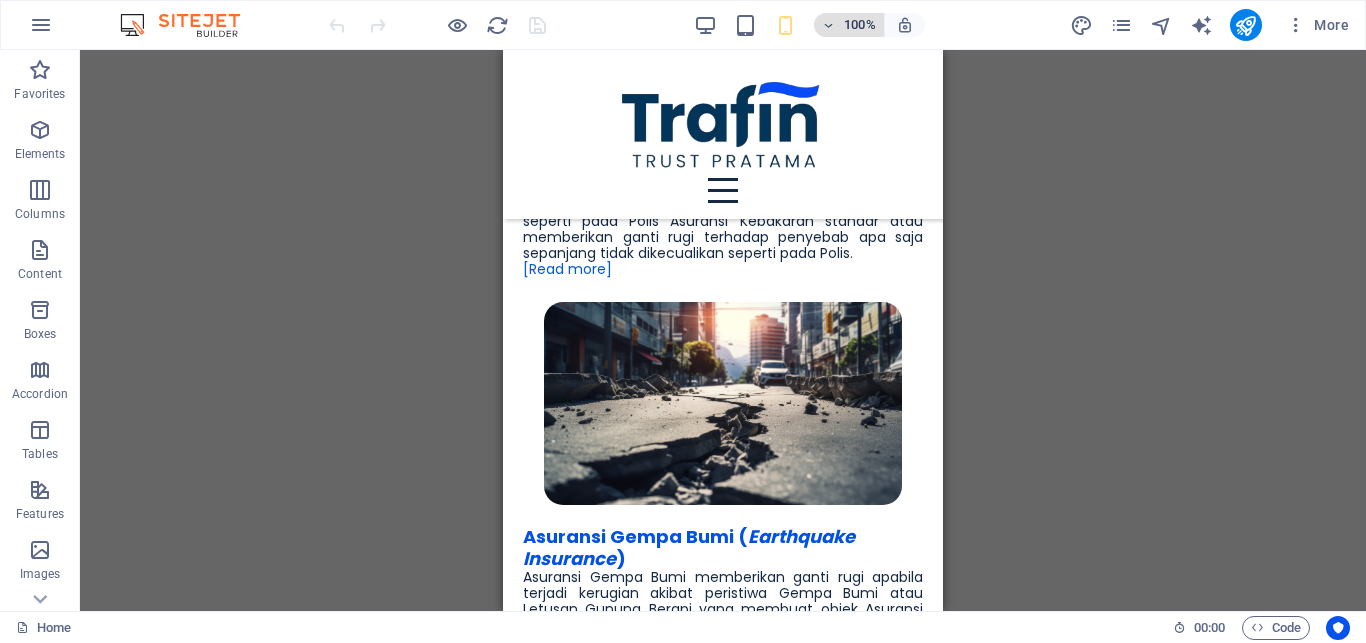 click on "100%" at bounding box center [849, 25] 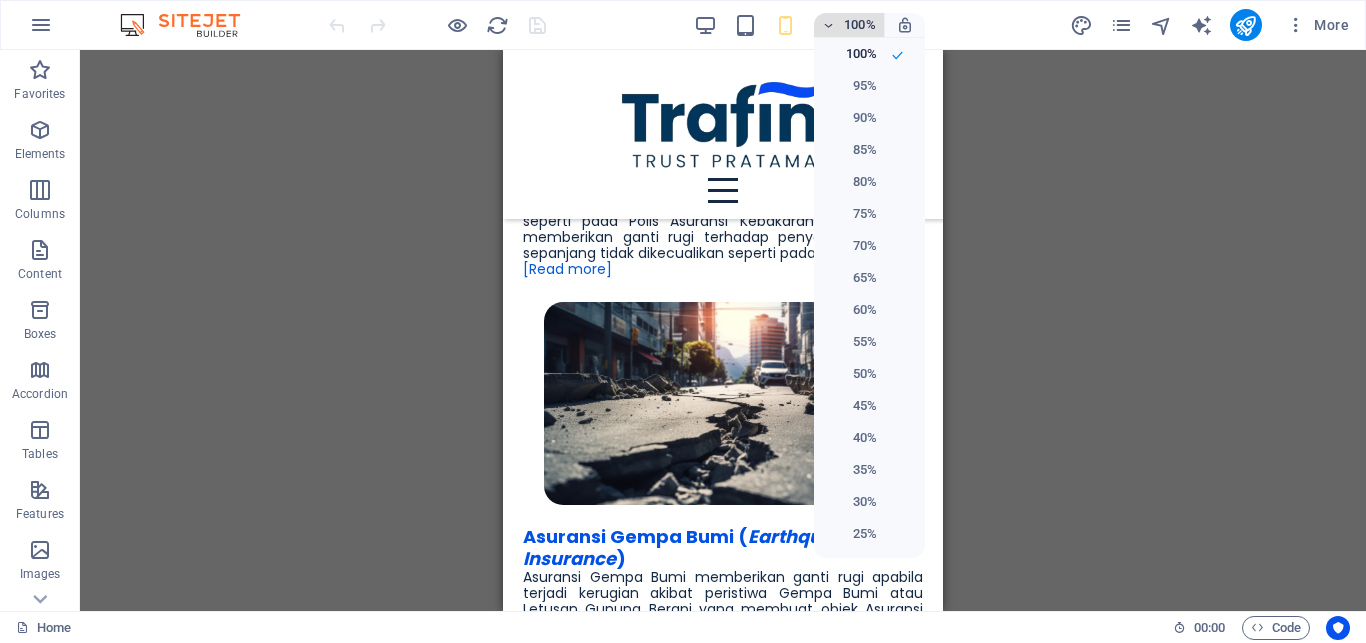 click at bounding box center (683, 321) 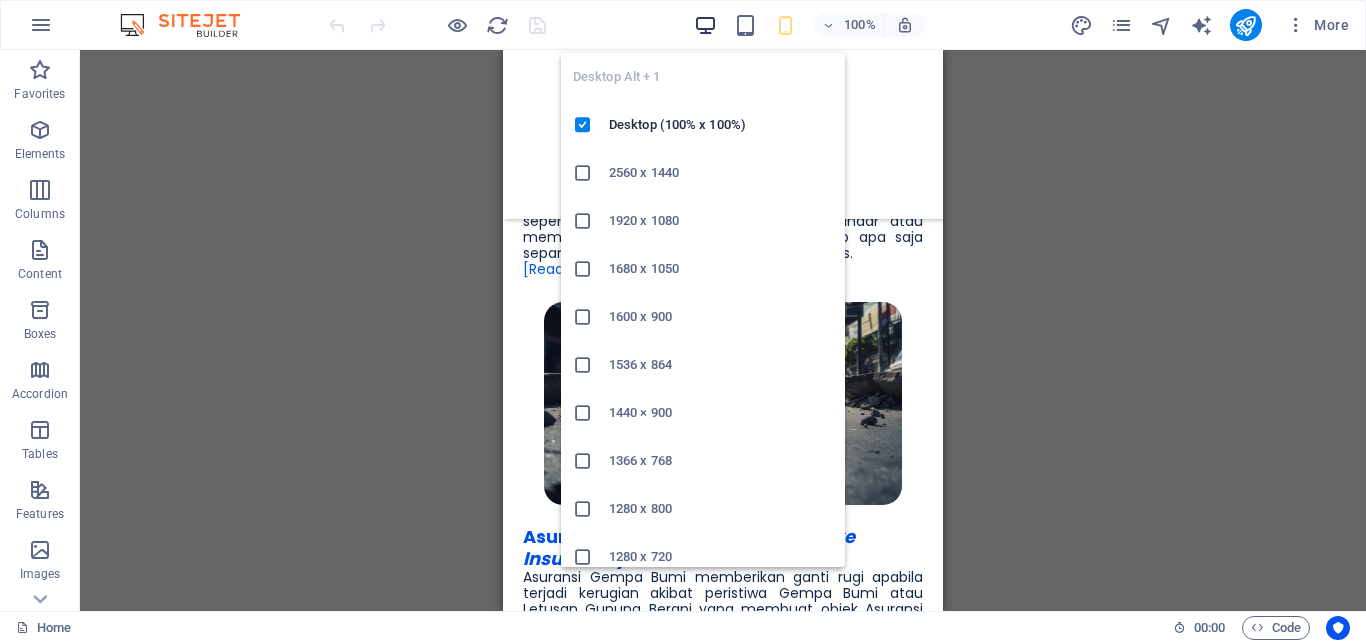 click at bounding box center (705, 25) 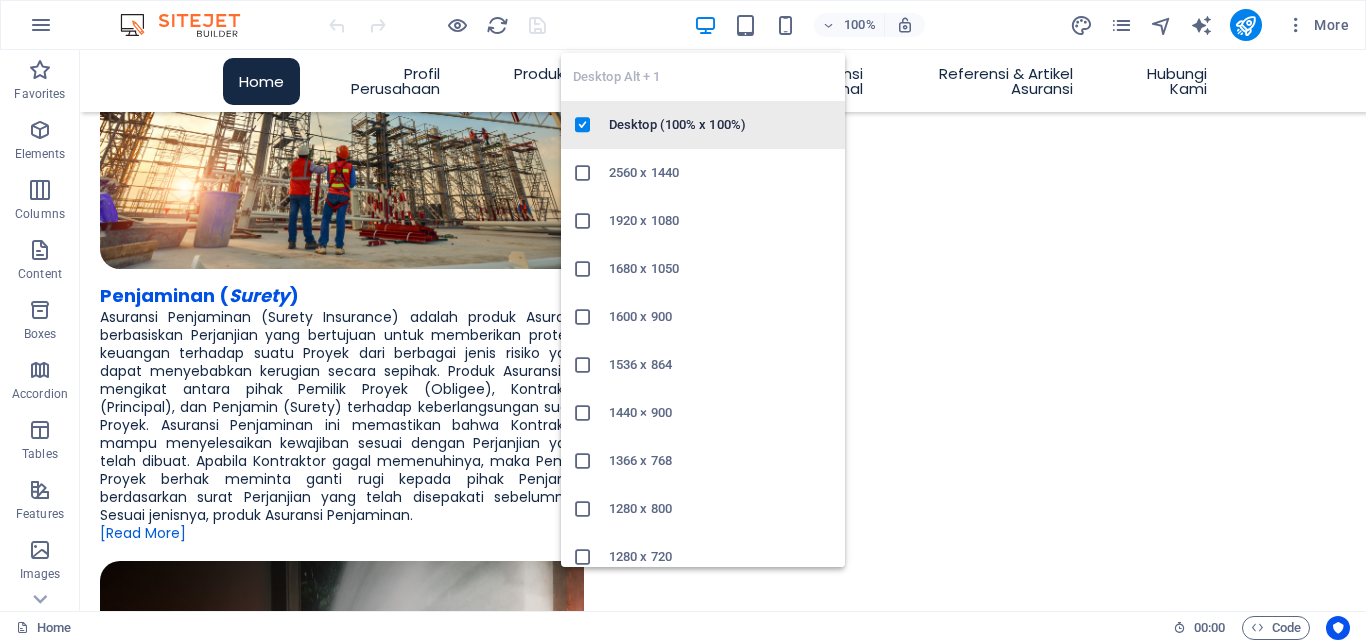 scroll, scrollTop: 2897, scrollLeft: 0, axis: vertical 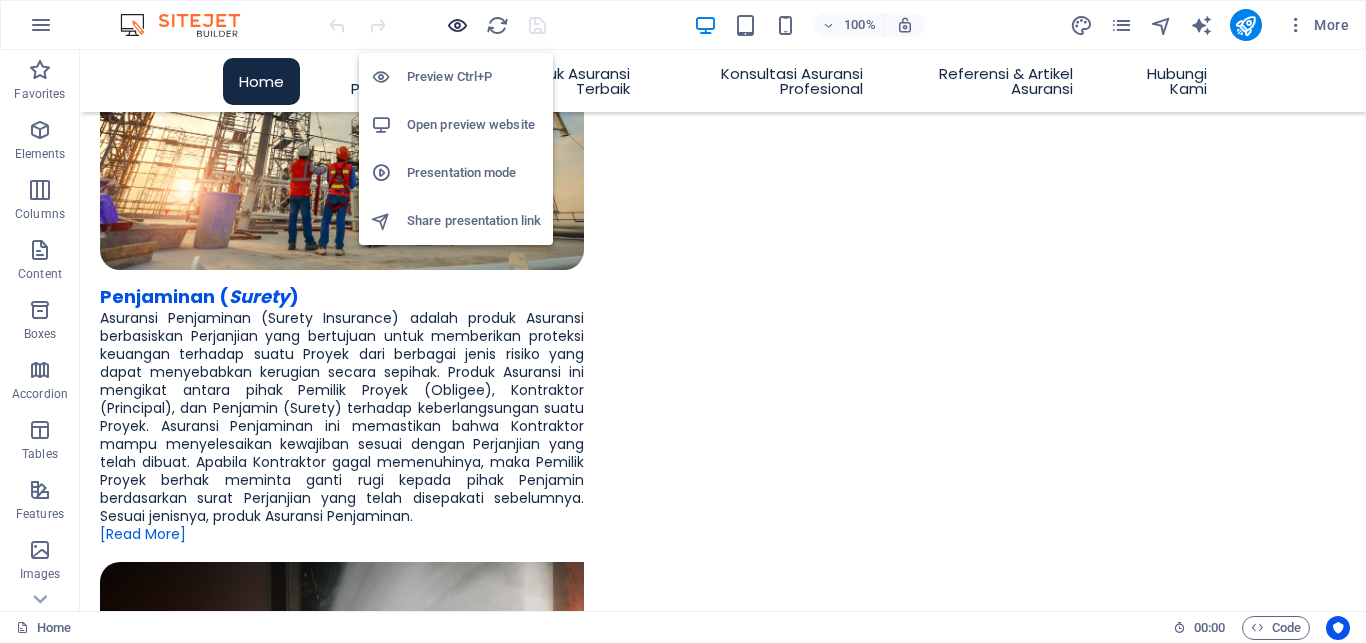 click at bounding box center (457, 25) 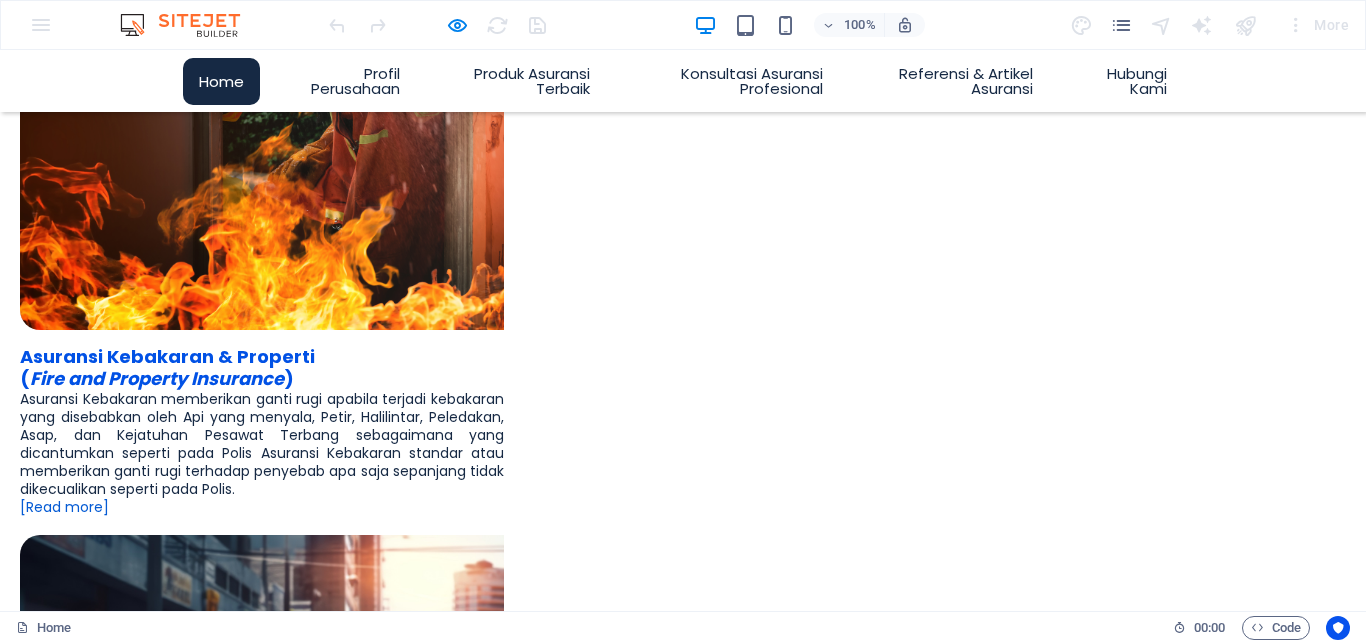 scroll, scrollTop: 3592, scrollLeft: 0, axis: vertical 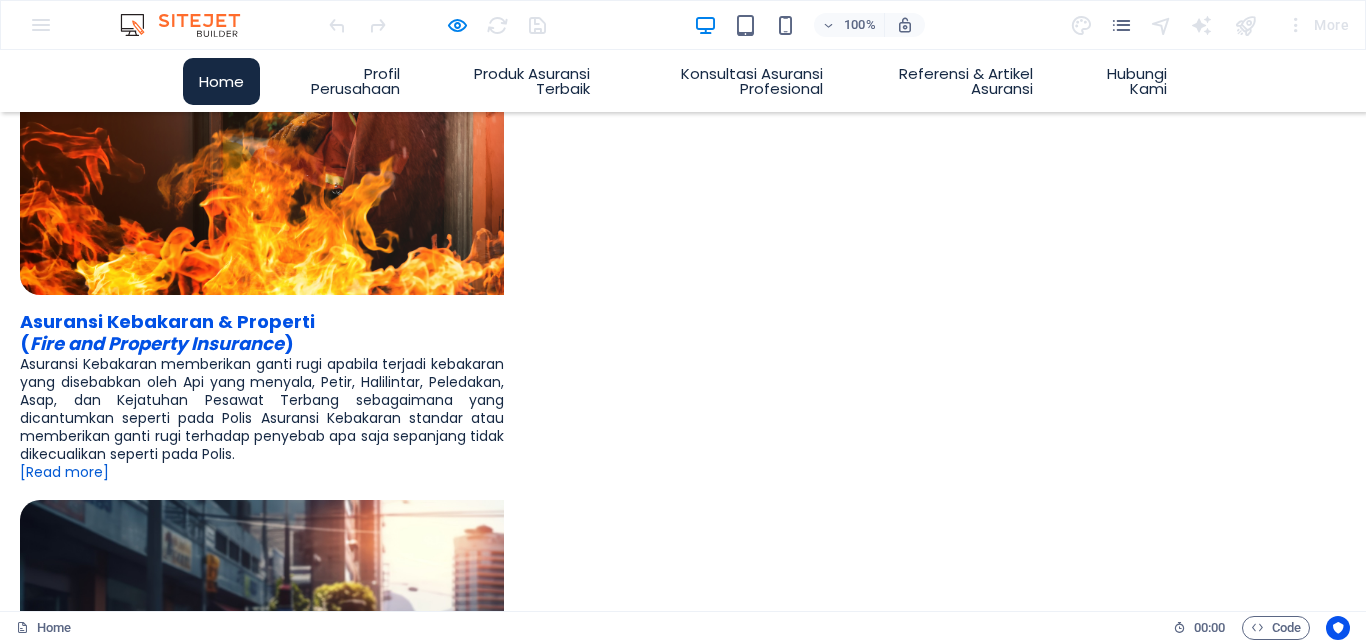 click on "Mengenal Export Credit Agency (ECA)" at bounding box center (197, 3617) 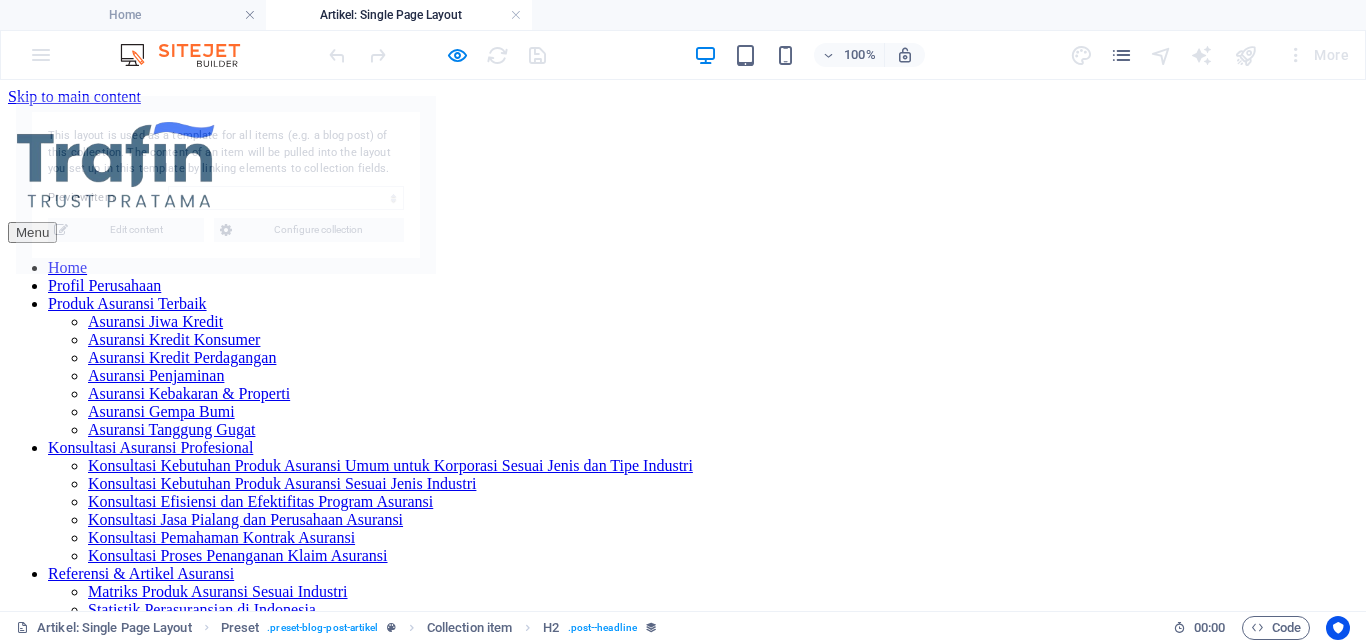 scroll, scrollTop: 0, scrollLeft: 0, axis: both 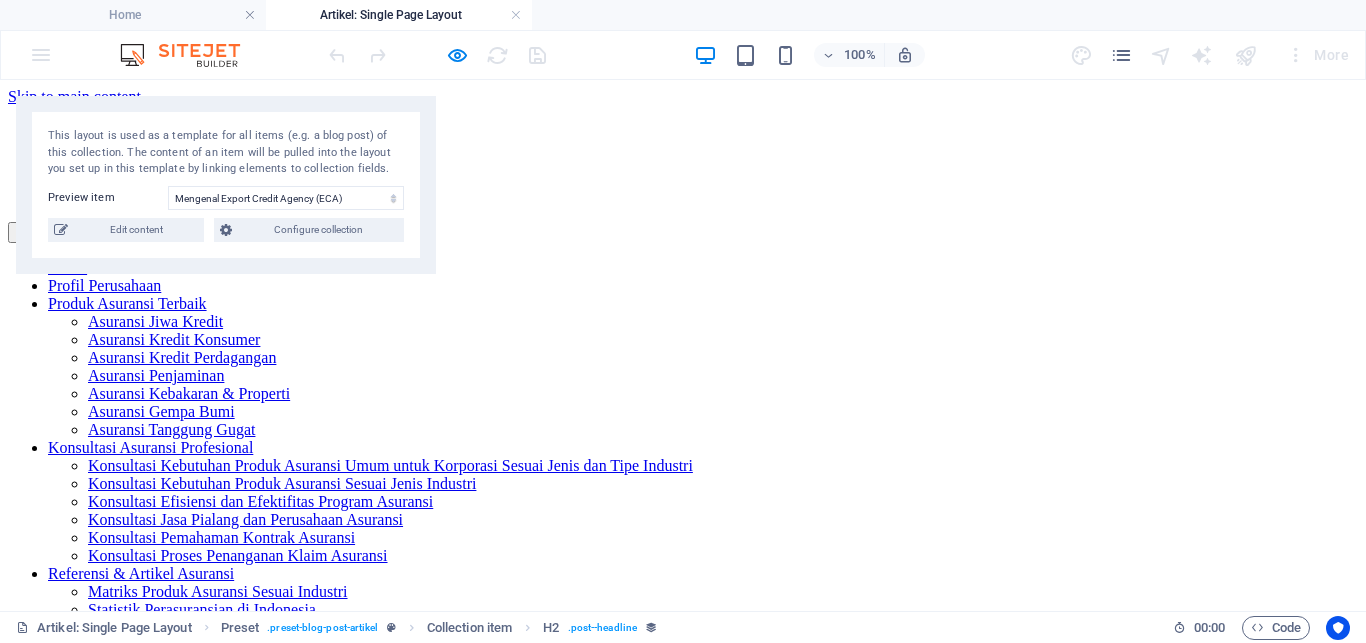 select on "6893873377f66f837d0b3669" 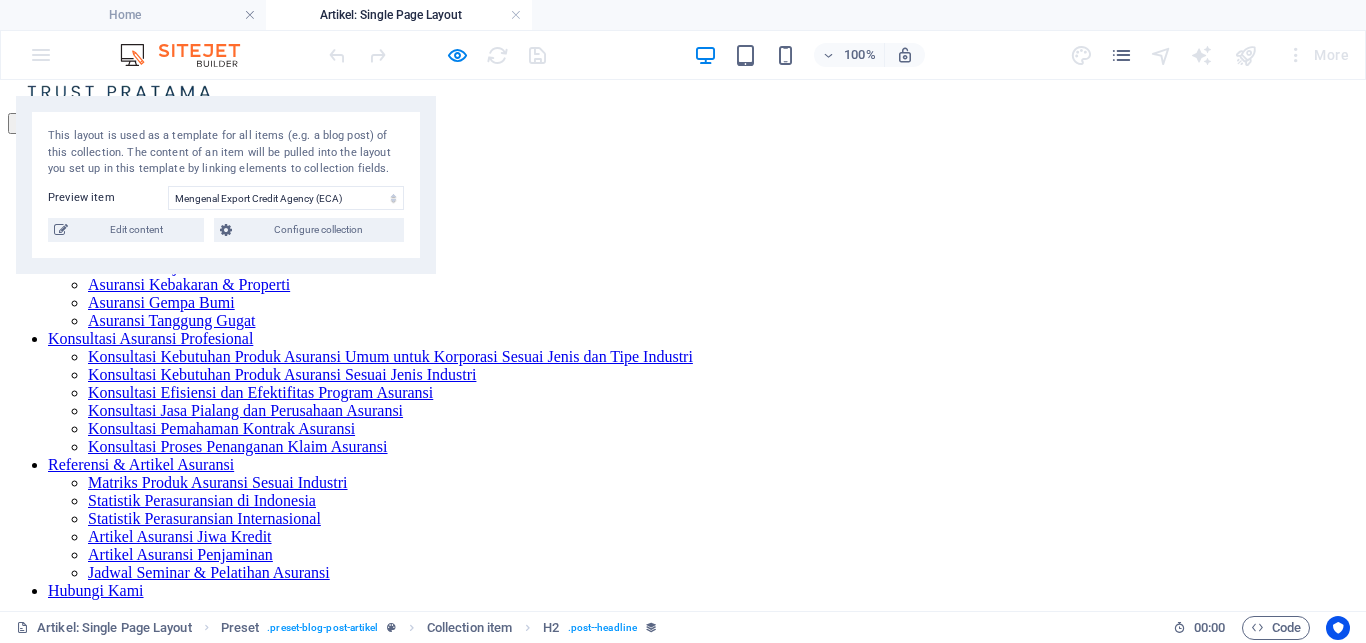 scroll, scrollTop: 194, scrollLeft: 0, axis: vertical 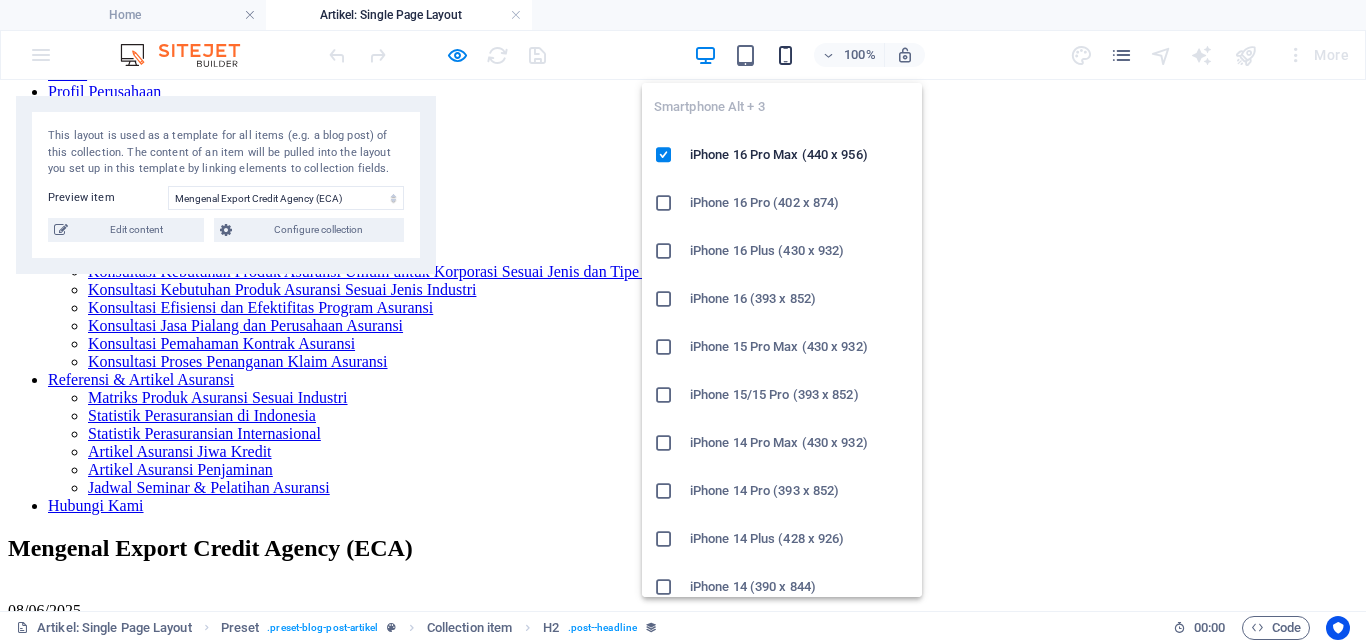 click at bounding box center [785, 55] 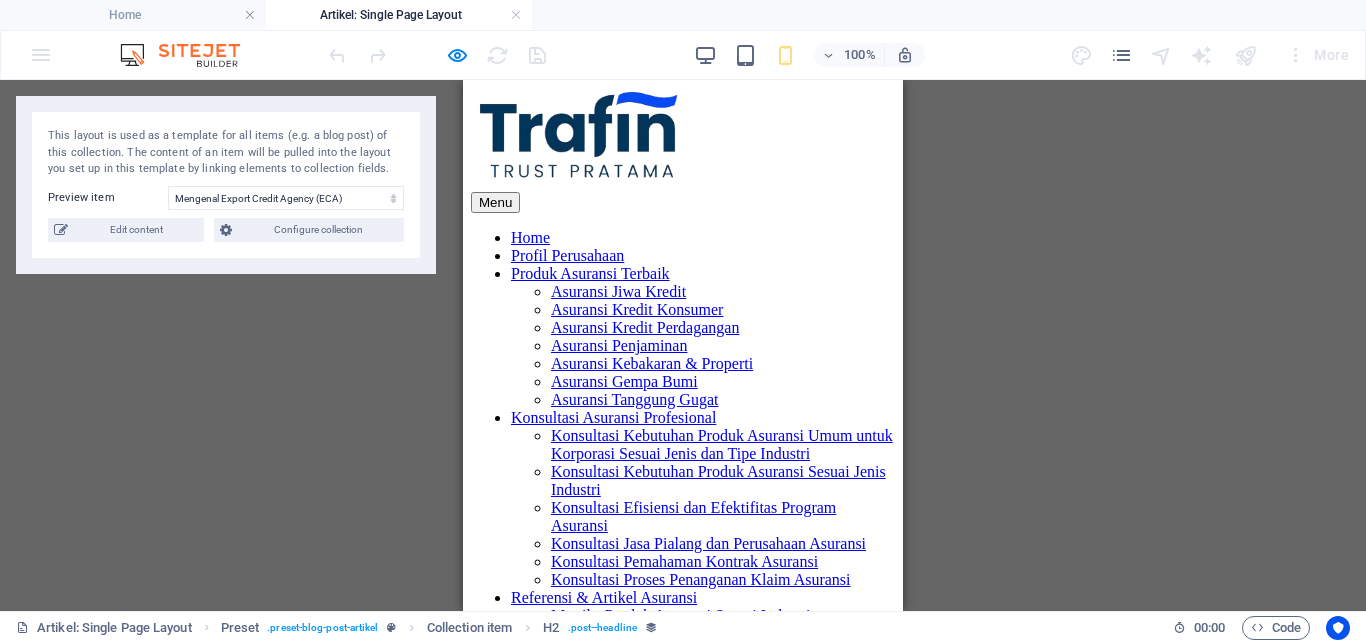 scroll, scrollTop: 0, scrollLeft: 0, axis: both 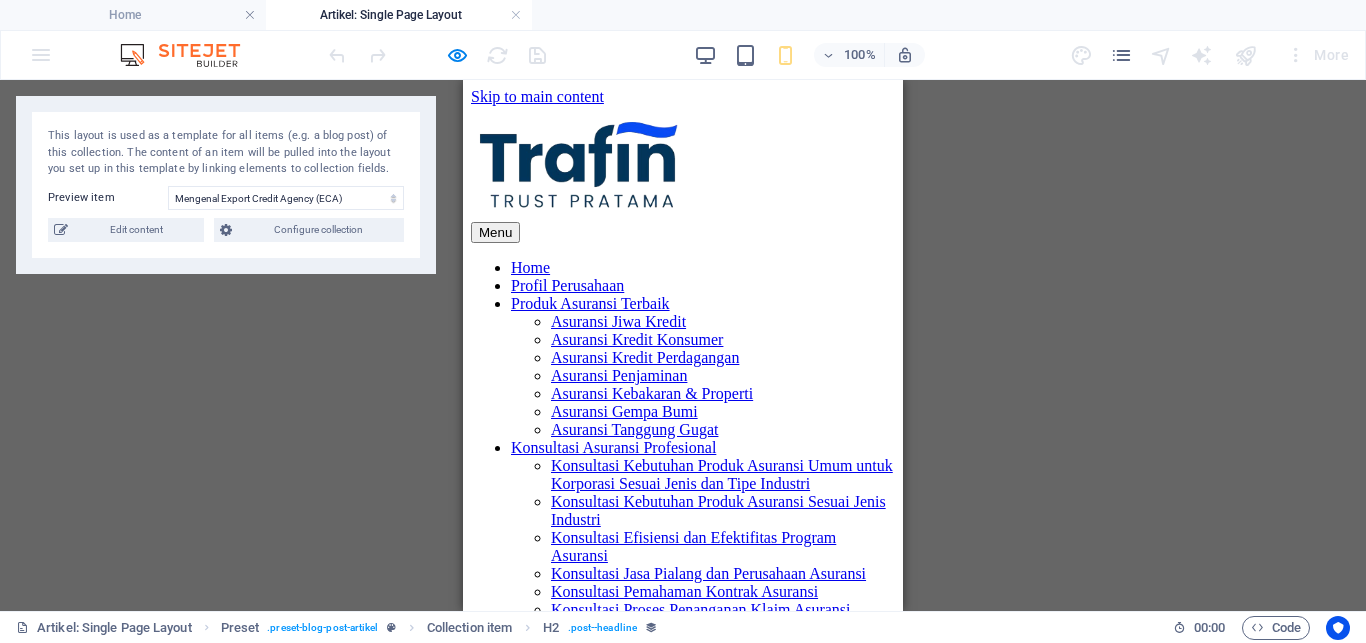 click on "Mengenal Export Credit Agency (ECA) 08/06/2025 Mengenal Export Credit Agency (ECA) Export Credit Agency (ECA) adalah lembaga atau institusi yang bertujuan untuk mendukung Ekspor barang dan jasa dari suatu negara dengan menyediakan Pembiayaan, Asuransi, dan Jaminan. ECA biasanya didukung oleh Pemerintah suatu negara dan dirancang untuk membantu Eksportir bersaing di pasar internasional dengan mengurangi risiko yang terkait dengan transaksi dan perdagangan internasional. Jenis layanan ECA selain Pembiayaan Ekspor adalah Asuransi yang melindungi eksportir dari risiko tidak dibayar oleh pembeli (buyer atau Importir), termasuk karena risiko komersil seperti kebangkrutan, kegagalan pembayaran terkait masalah likuiditas dan risiko politik lainnya seperti pembatasan dan larangan transaksi valuta asing, pembatasan atau larangan impor, tindakan dari pihak ketiga selain pihak terkait seperti perang, revolusi, bencana alam atau kejadian luar biasa serta kebijakan tertentu dan tiba-tiba dari Pemerintah.   Back to Home" at bounding box center (683, 1628) 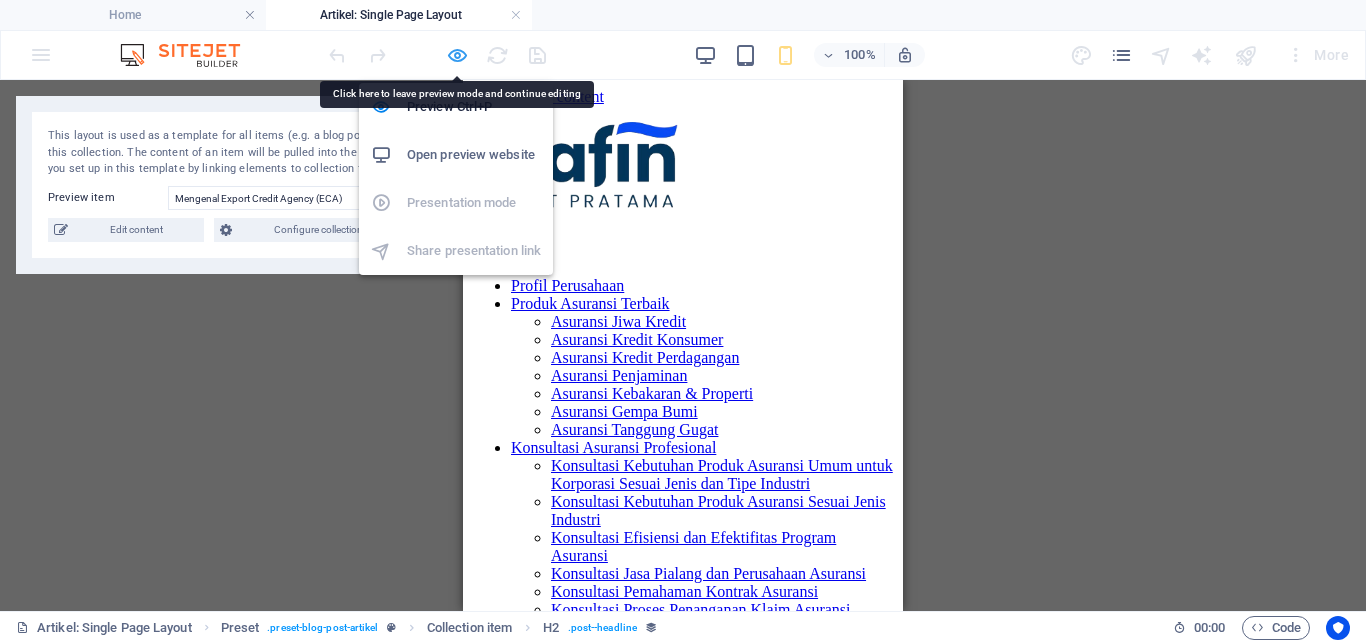 click at bounding box center [457, 55] 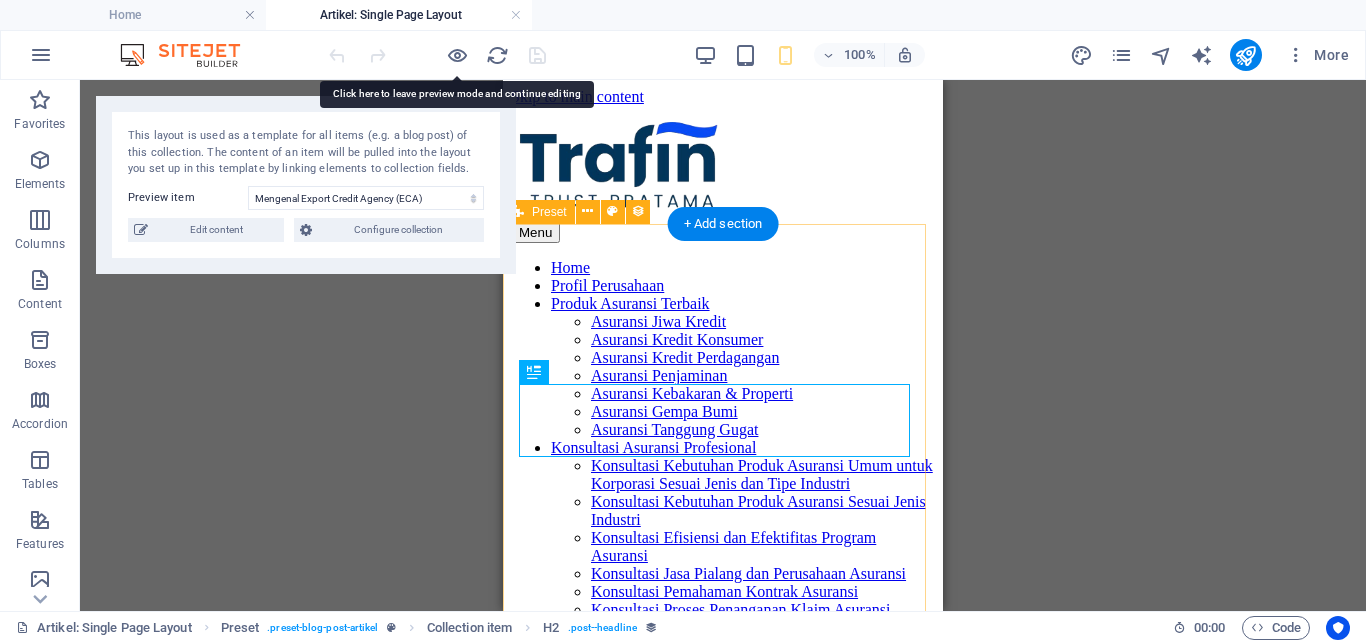 click on "Mengenal Export Credit Agency (ECA) 08/06/2025 Mengenal Export Credit Agency (ECA) Export Credit Agency (ECA) adalah lembaga atau institusi yang bertujuan untuk mendukung Ekspor barang dan jasa dari suatu negara dengan menyediakan Pembiayaan, Asuransi, dan Jaminan. ECA biasanya didukung oleh Pemerintah suatu negara dan dirancang untuk membantu Eksportir bersaing di pasar internasional dengan mengurangi risiko yang terkait dengan transaksi dan perdagangan internasional. Jenis layanan ECA selain Pembiayaan Ekspor adalah Asuransi yang melindungi eksportir dari risiko tidak dibayar oleh pembeli (buyer atau Importir), termasuk karena risiko komersil seperti kebangkrutan, kegagalan pembayaran terkait masalah likuiditas dan risiko politik lainnya seperti pembatasan dan larangan transaksi valuta asing, pembatasan atau larangan impor, tindakan dari pihak ketiga selain pihak terkait seperti perang, revolusi, bencana alam atau kejadian luar biasa serta kebijakan tertentu dan tiba-tiba dari Pemerintah.   Back to Home" at bounding box center [723, 1628] 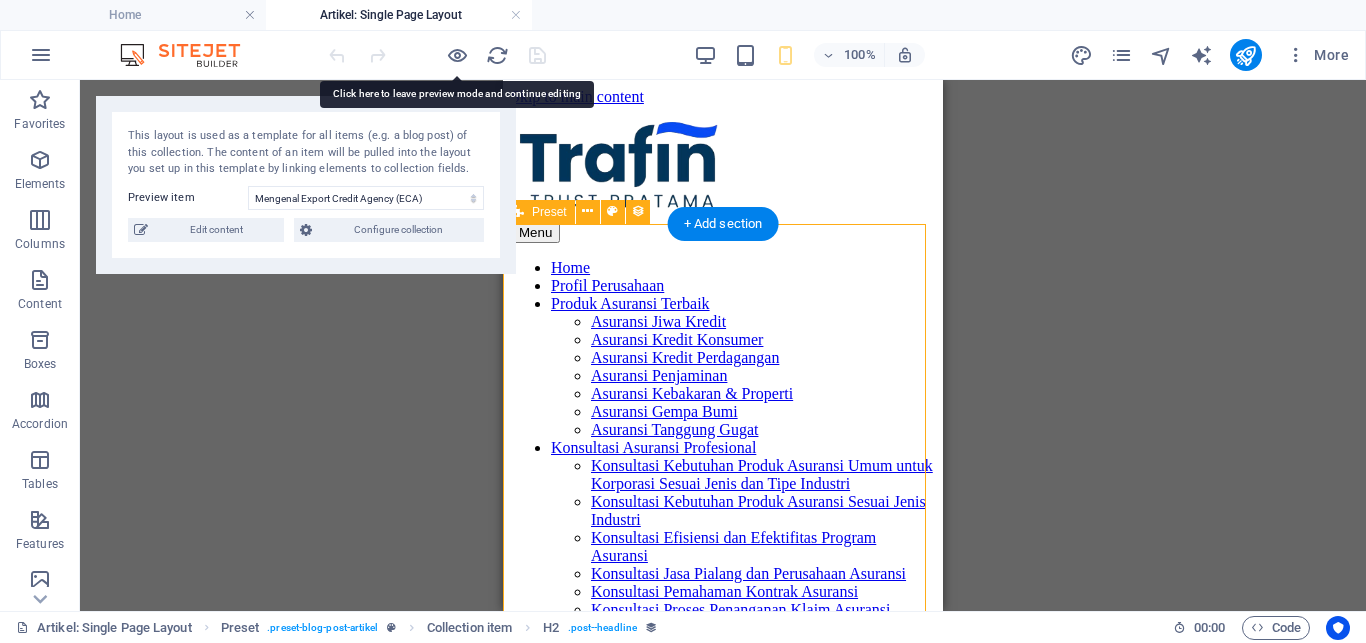 click on "Mengenal Export Credit Agency (ECA) 08/06/2025 Mengenal Export Credit Agency (ECA) Export Credit Agency (ECA) adalah lembaga atau institusi yang bertujuan untuk mendukung Ekspor barang dan jasa dari suatu negara dengan menyediakan Pembiayaan, Asuransi, dan Jaminan. ECA biasanya didukung oleh Pemerintah suatu negara dan dirancang untuk membantu Eksportir bersaing di pasar internasional dengan mengurangi risiko yang terkait dengan transaksi dan perdagangan internasional. Jenis layanan ECA selain Pembiayaan Ekspor adalah Asuransi yang melindungi eksportir dari risiko tidak dibayar oleh pembeli (buyer atau Importir), termasuk karena risiko komersil seperti kebangkrutan, kegagalan pembayaran terkait masalah likuiditas dan risiko politik lainnya seperti pembatasan dan larangan transaksi valuta asing, pembatasan atau larangan impor, tindakan dari pihak ketiga selain pihak terkait seperti perang, revolusi, bencana alam atau kejadian luar biasa serta kebijakan tertentu dan tiba-tiba dari Pemerintah.   Back to Home" at bounding box center (723, 1628) 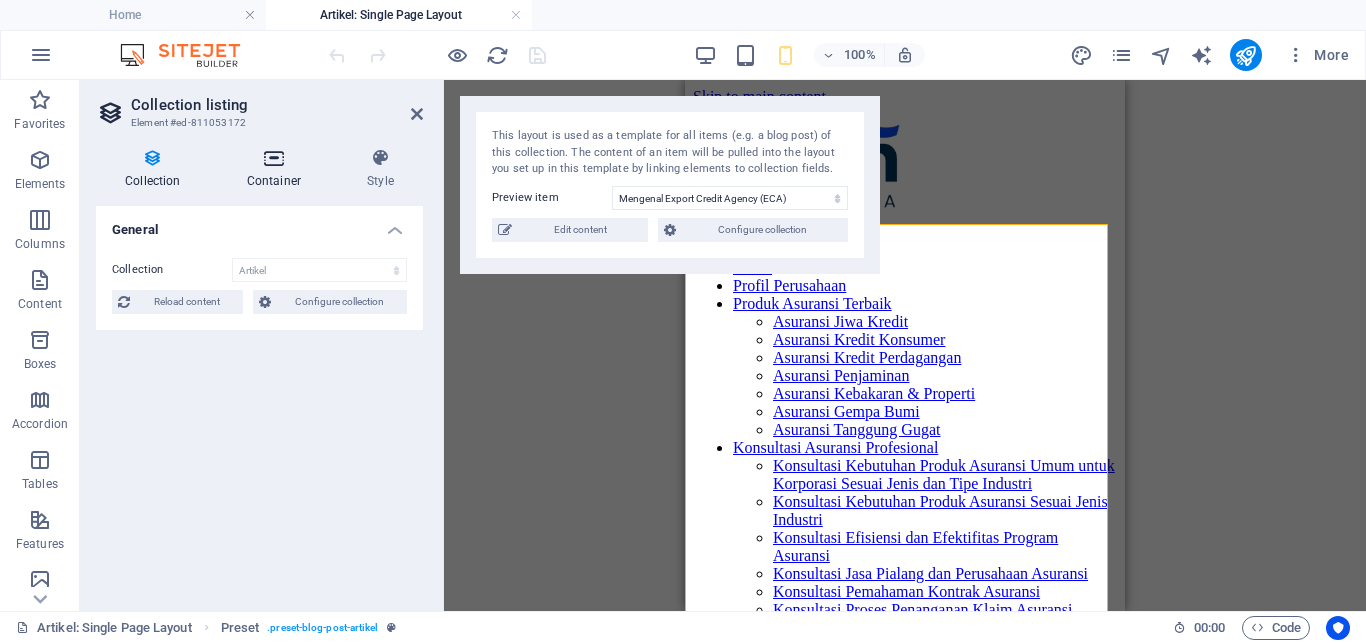 click at bounding box center (274, 158) 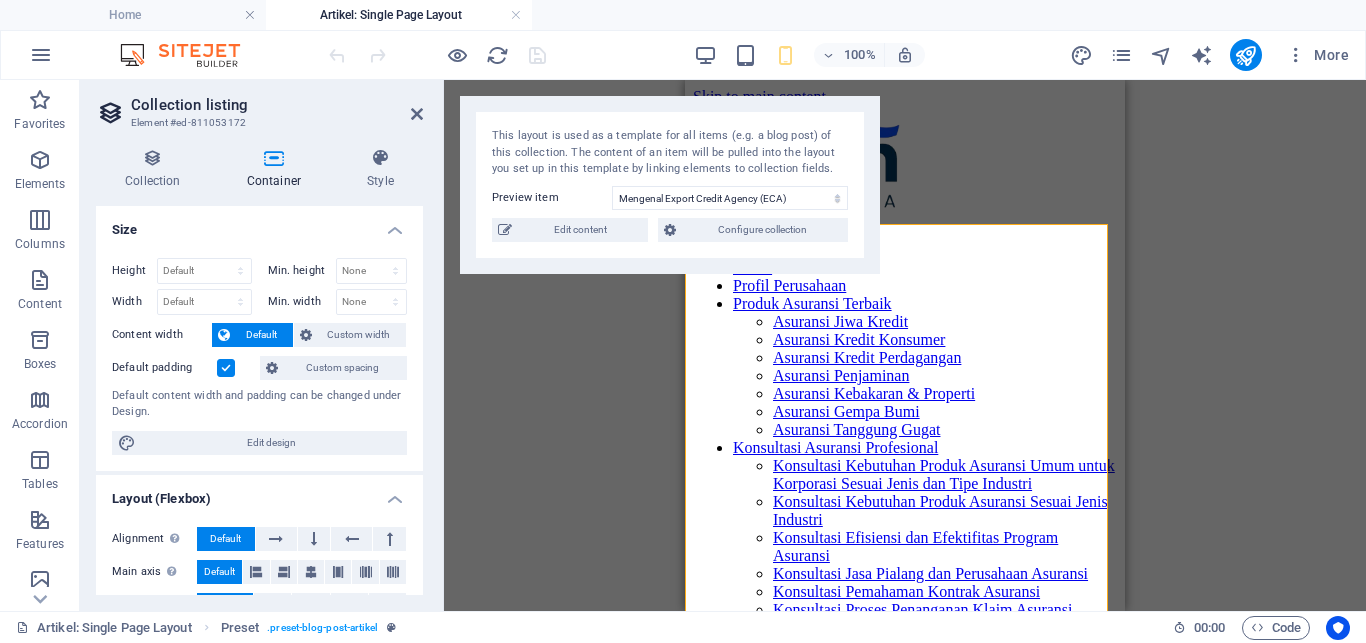 click at bounding box center (226, 368) 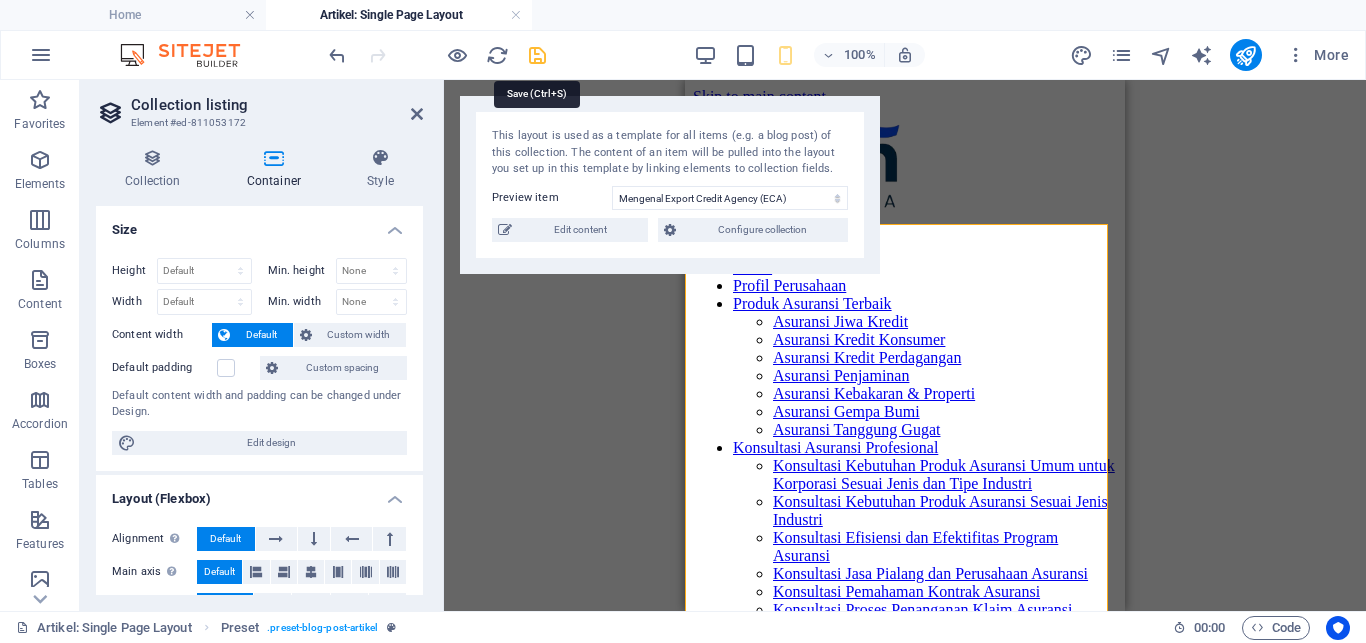 click at bounding box center (537, 55) 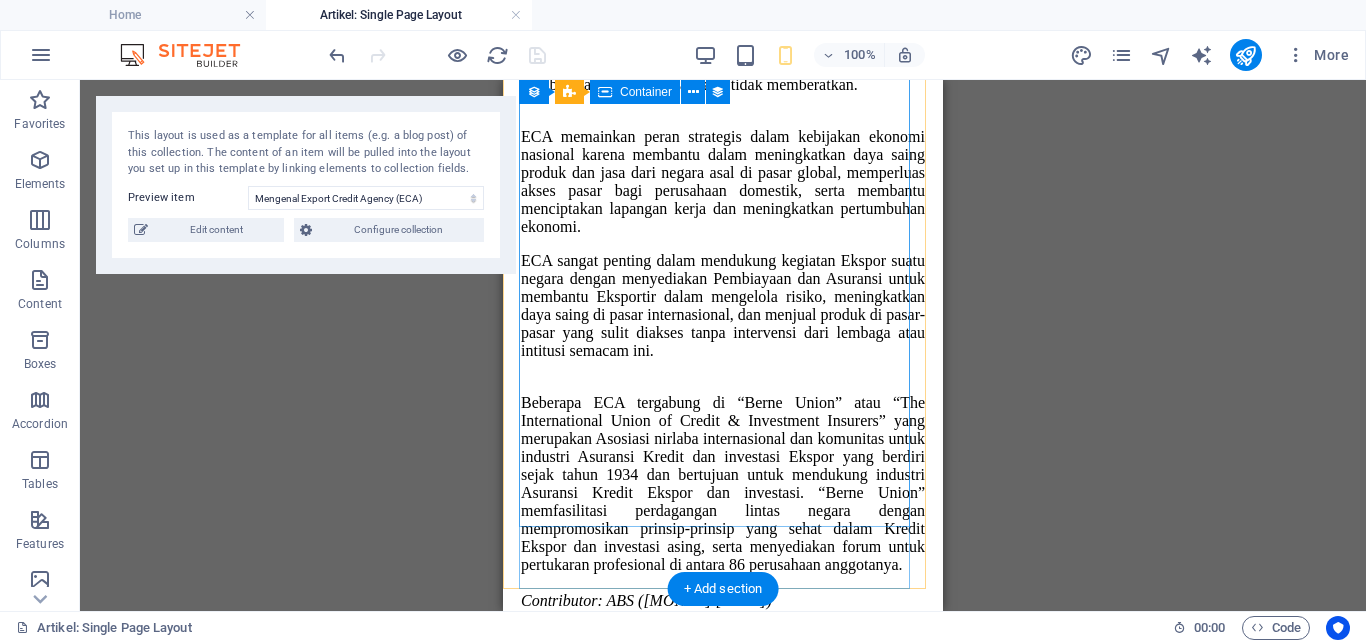 scroll, scrollTop: 1782, scrollLeft: 0, axis: vertical 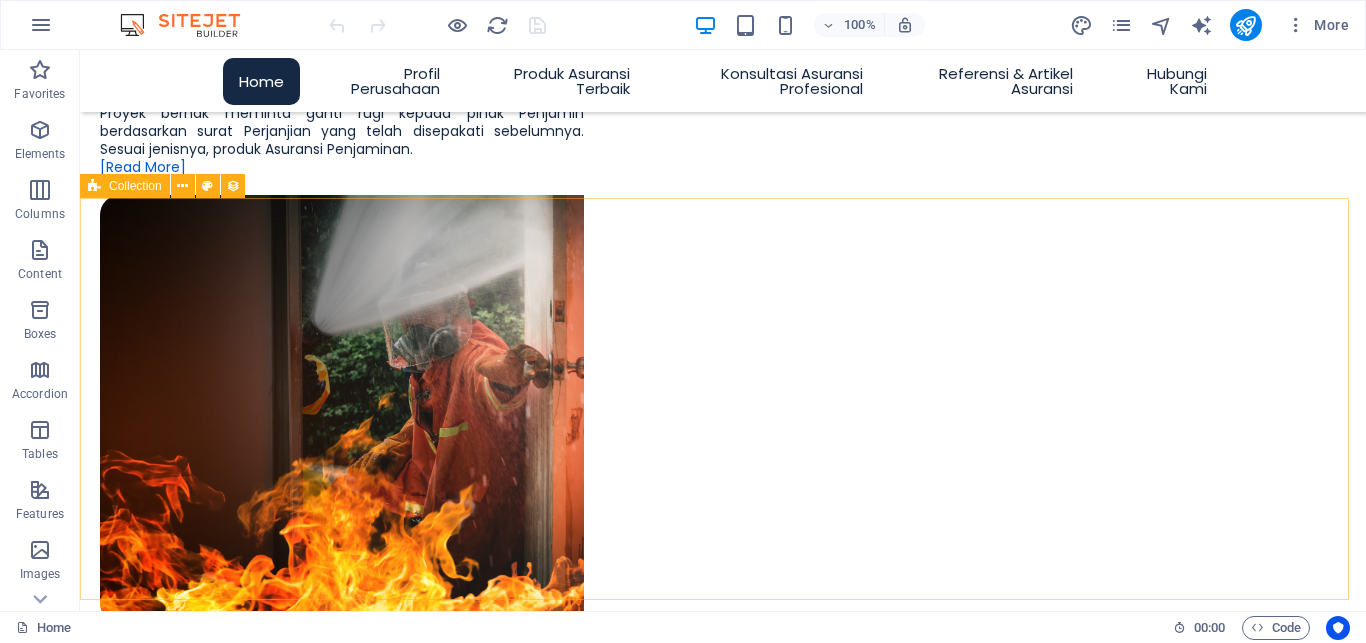 click on "Collection" at bounding box center [135, 186] 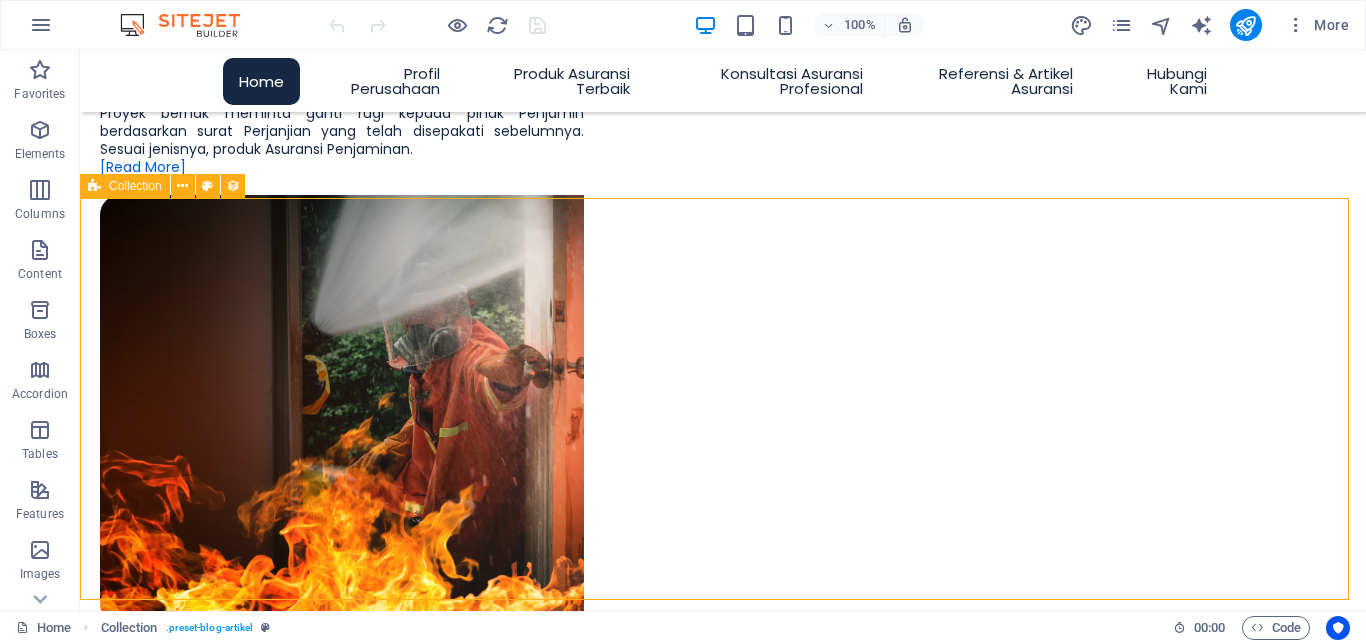 click on "Collection" at bounding box center (135, 186) 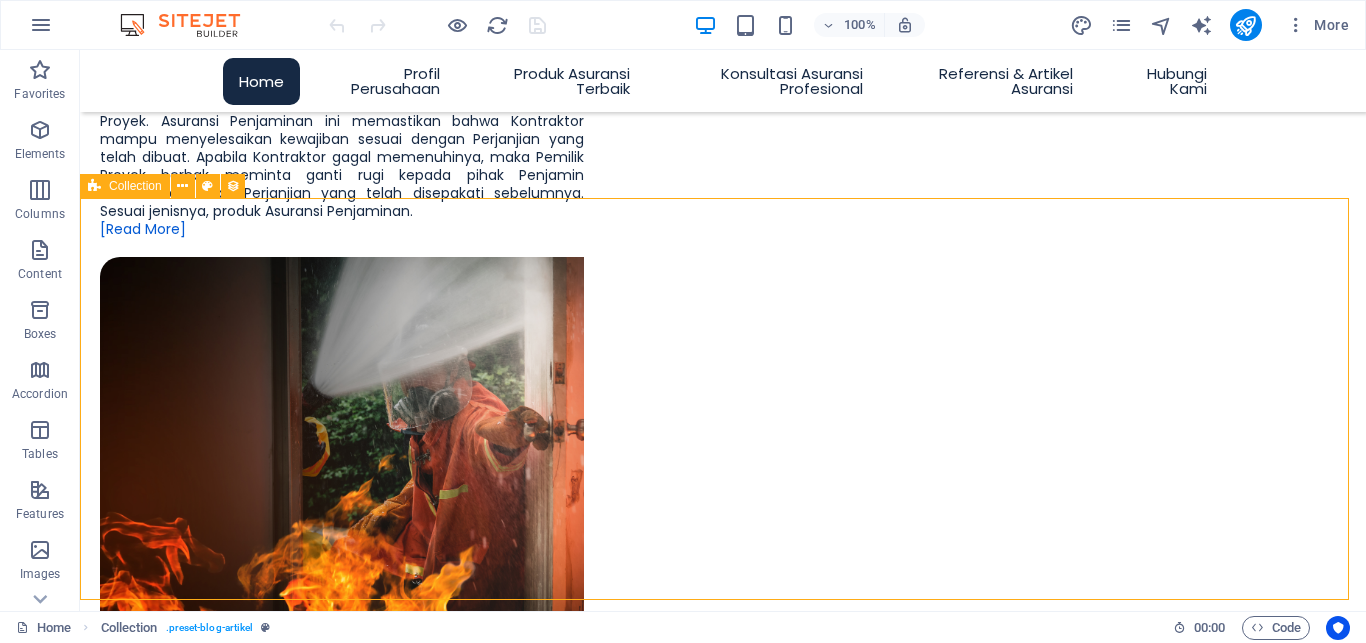 scroll, scrollTop: 3264, scrollLeft: 0, axis: vertical 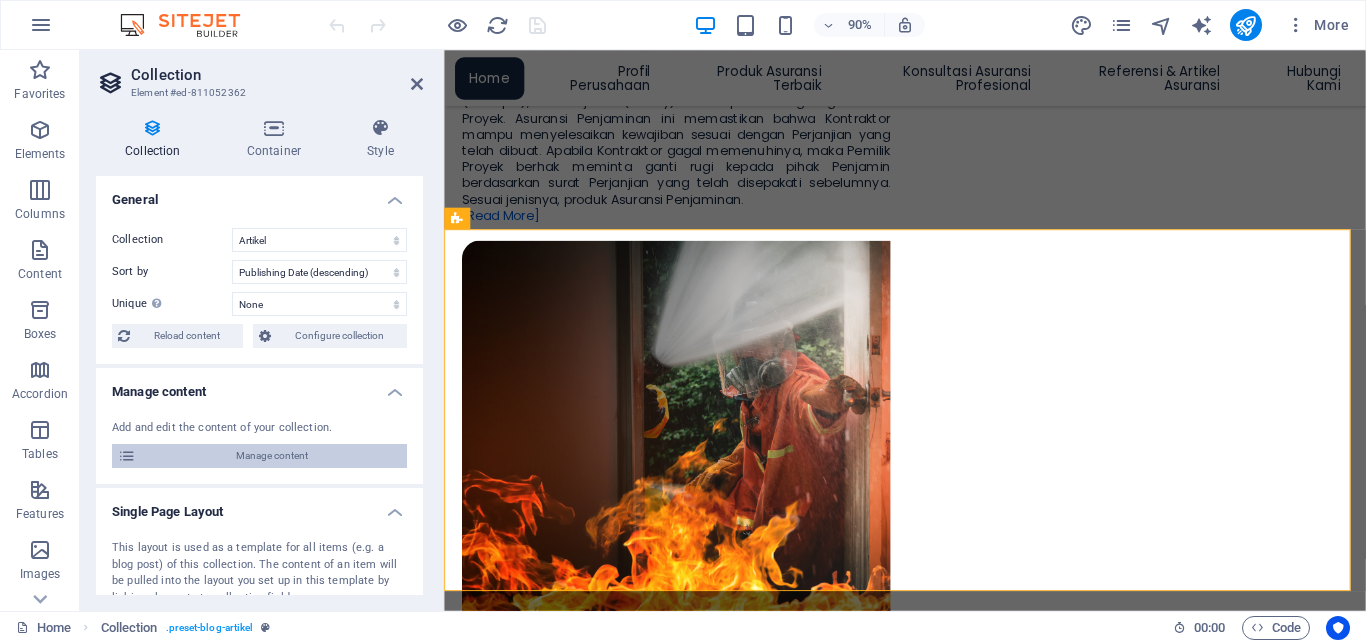 click on "Manage content" at bounding box center [271, 456] 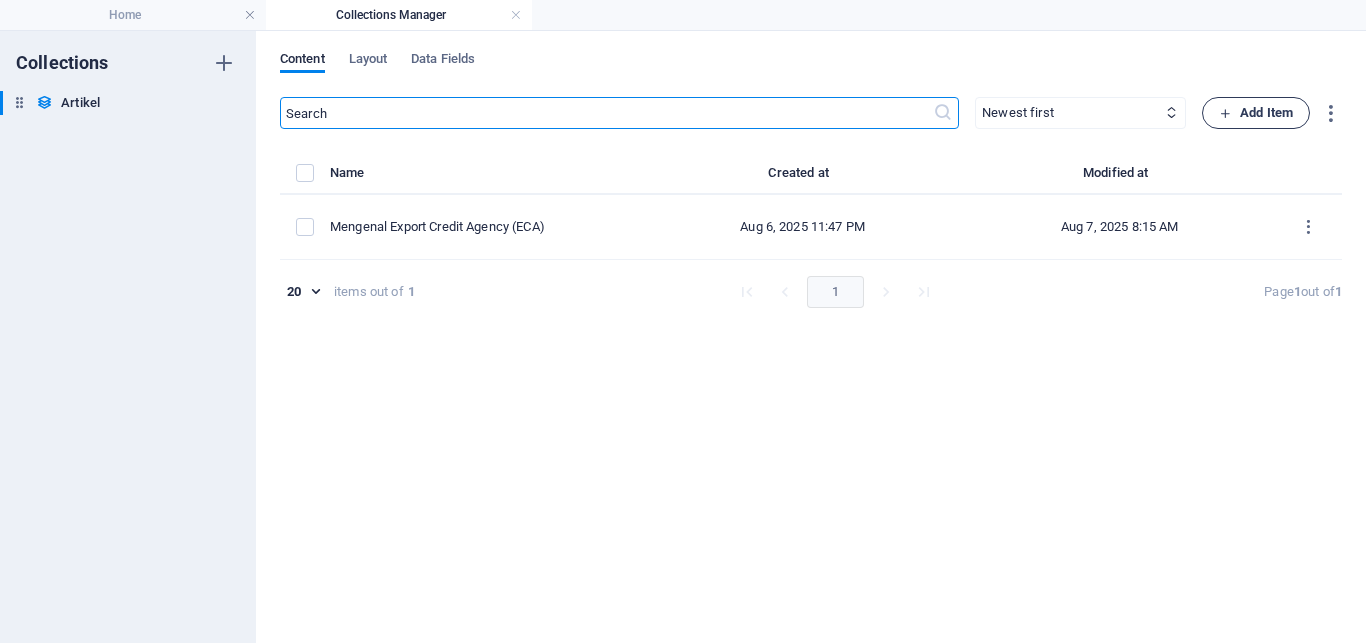 click on "Add Item" at bounding box center [1256, 113] 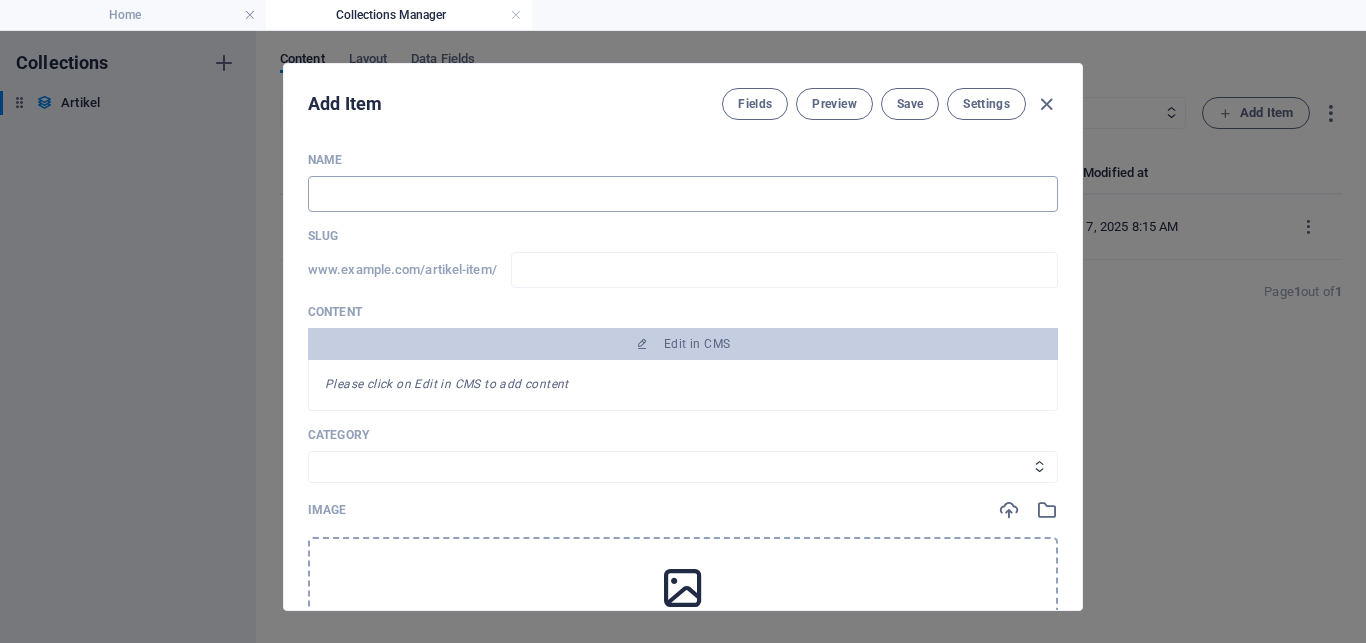 click at bounding box center (683, 194) 